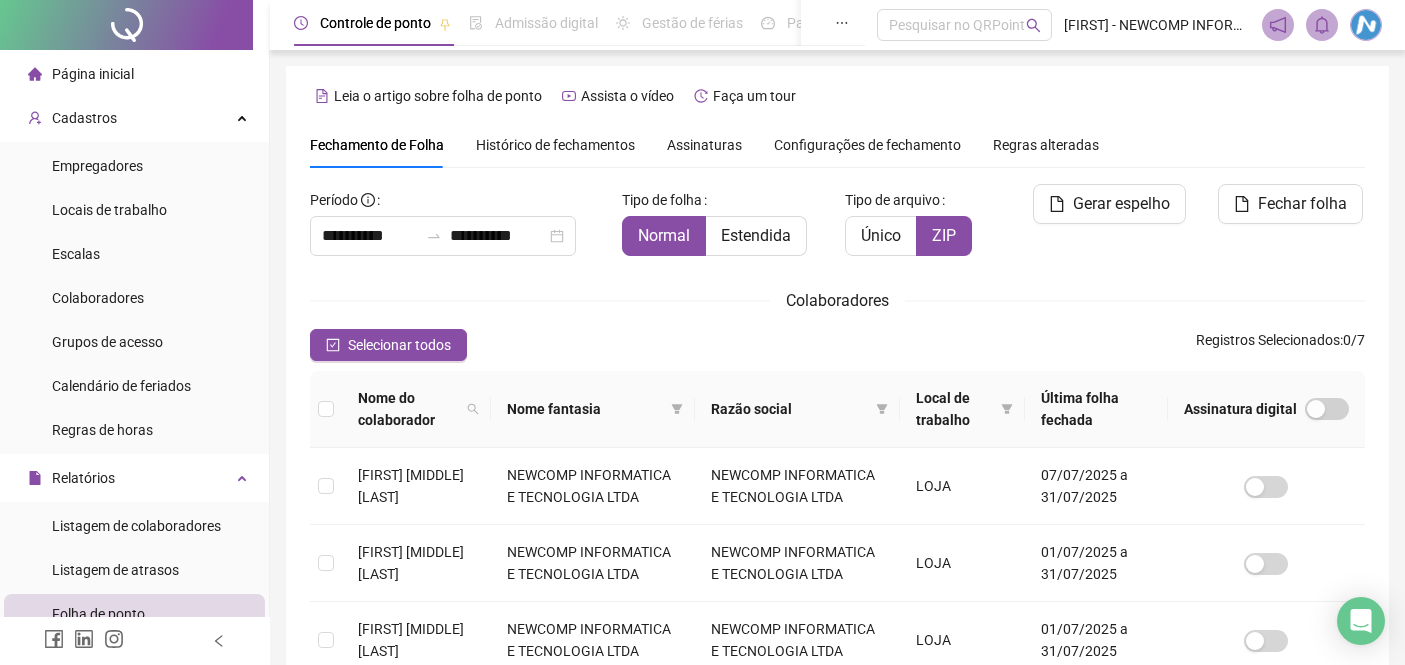 scroll, scrollTop: 76, scrollLeft: 0, axis: vertical 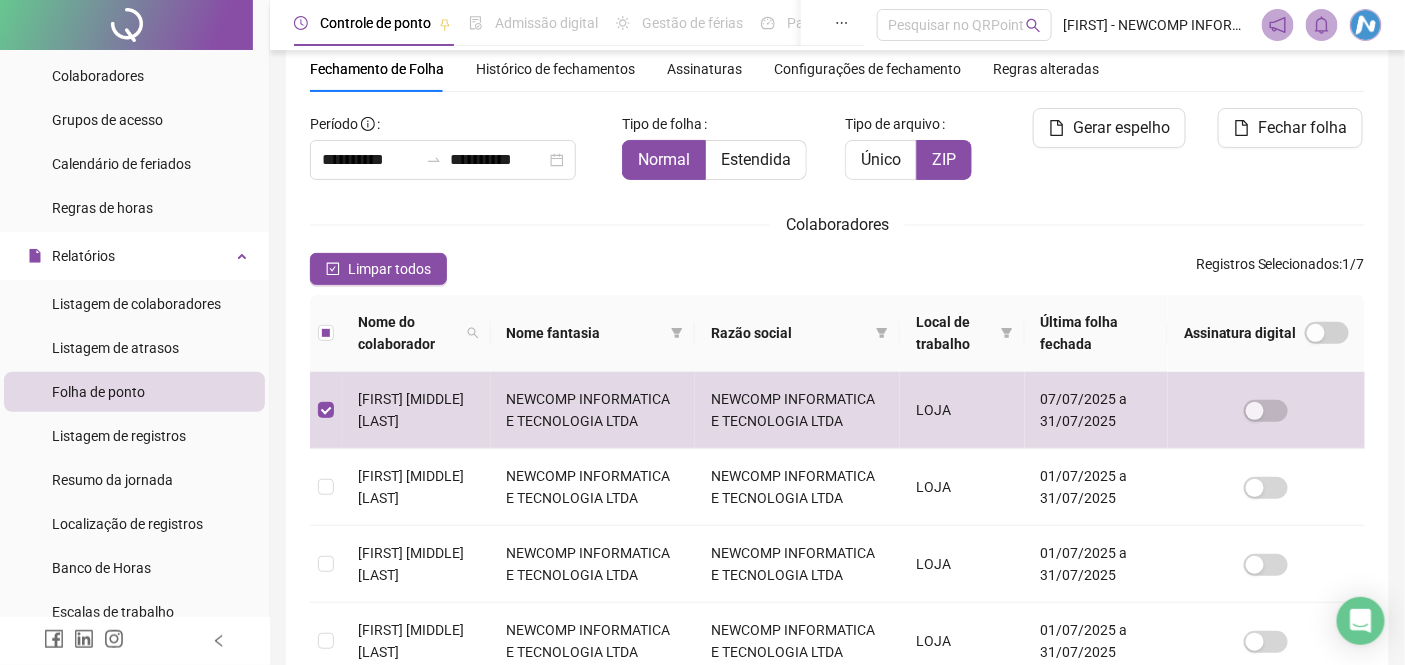 click on "Histórico de fechamentos" at bounding box center (555, 69) 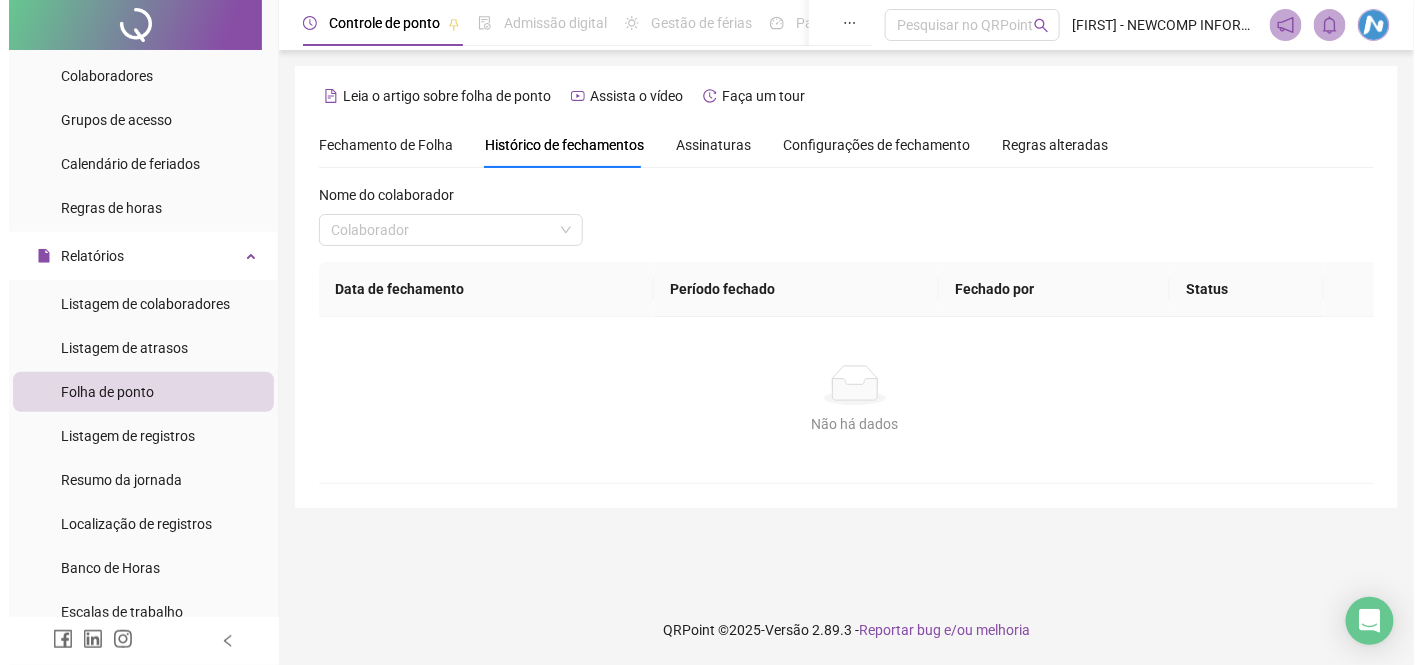 scroll, scrollTop: 0, scrollLeft: 0, axis: both 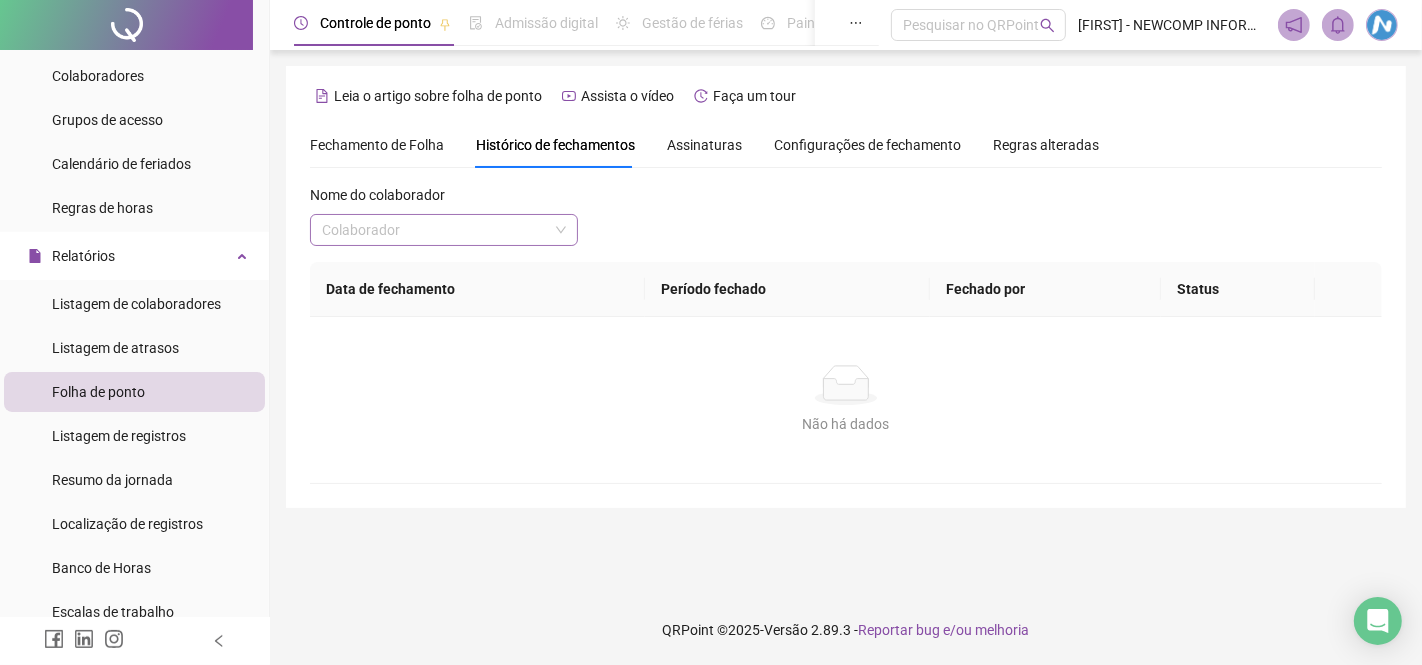 click at bounding box center (435, 230) 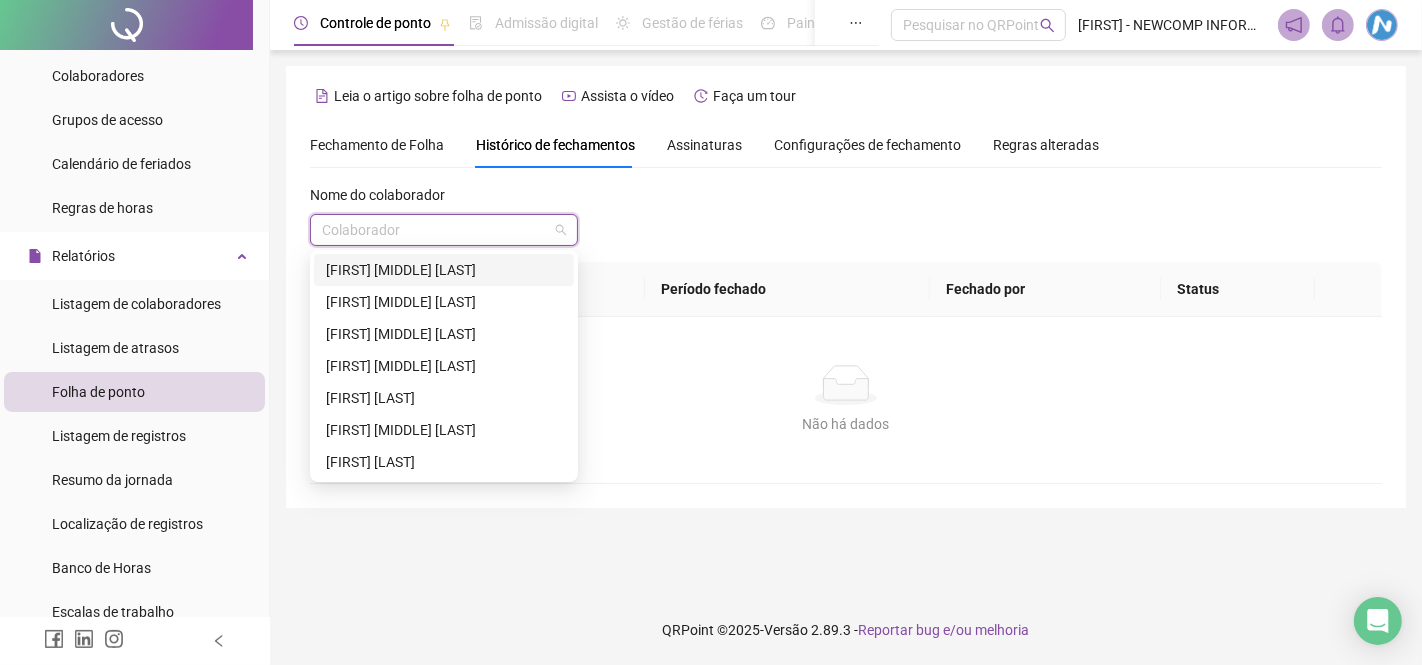 click on "[FIRST] [MIDDLE] [LAST]" at bounding box center (444, 270) 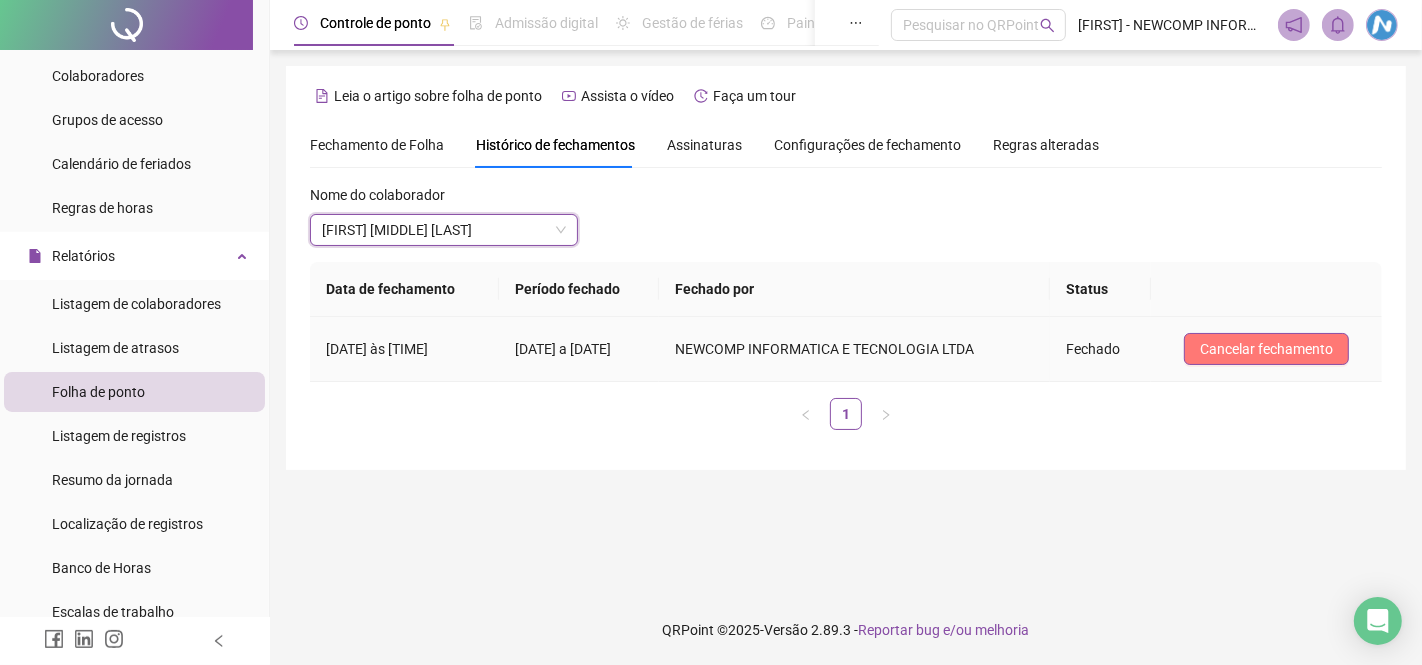 click on "Cancelar fechamento" at bounding box center (1266, 349) 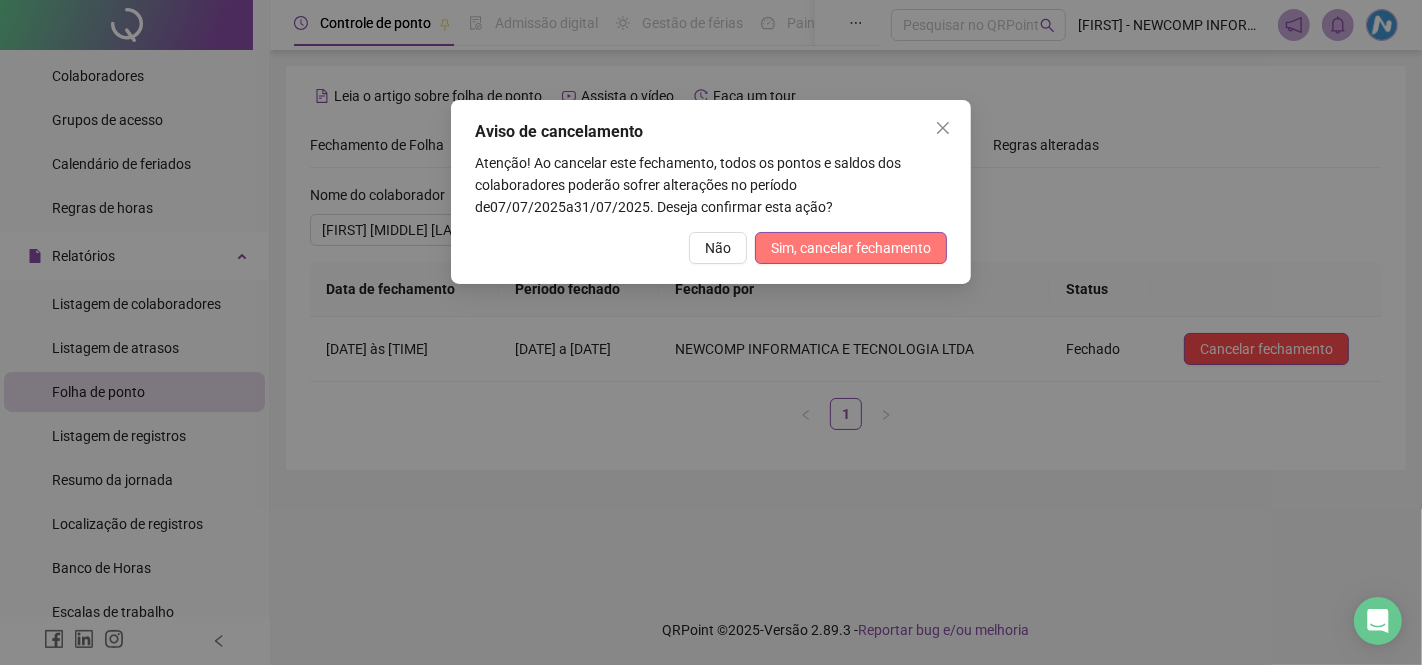 click on "Sim, cancelar fechamento" at bounding box center (851, 248) 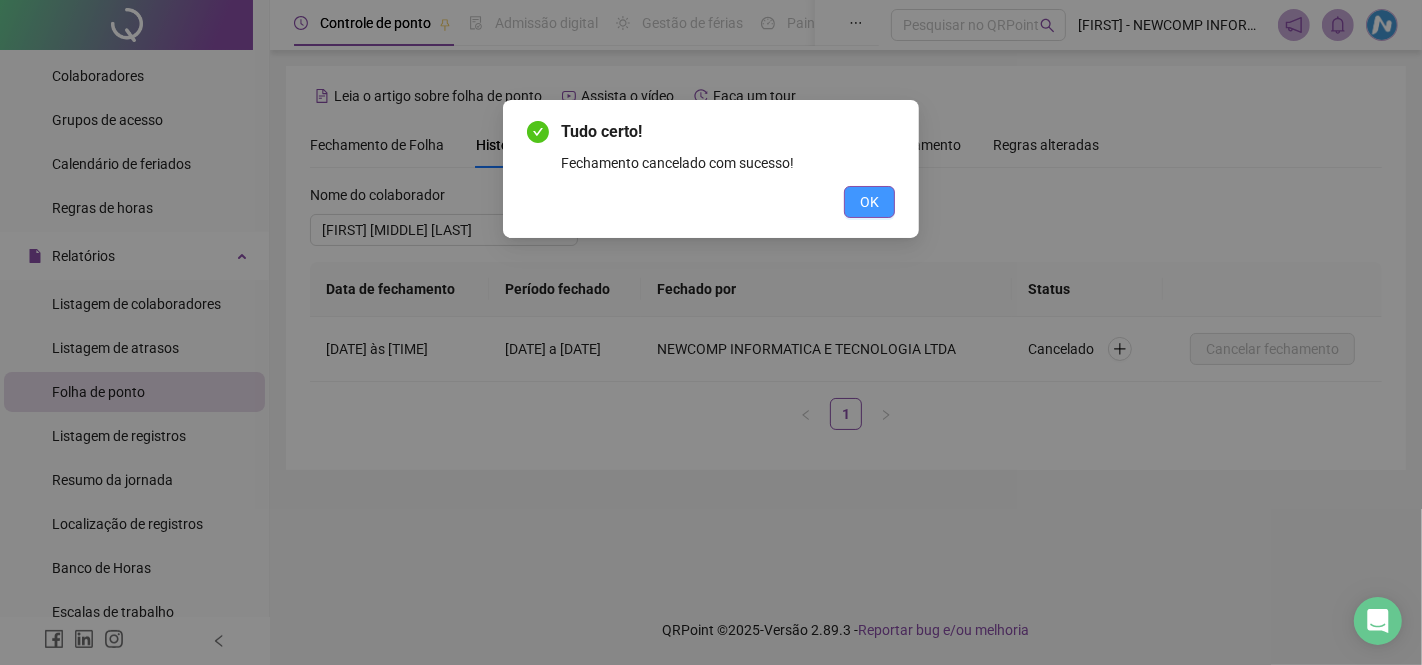 click on "OK" at bounding box center (869, 202) 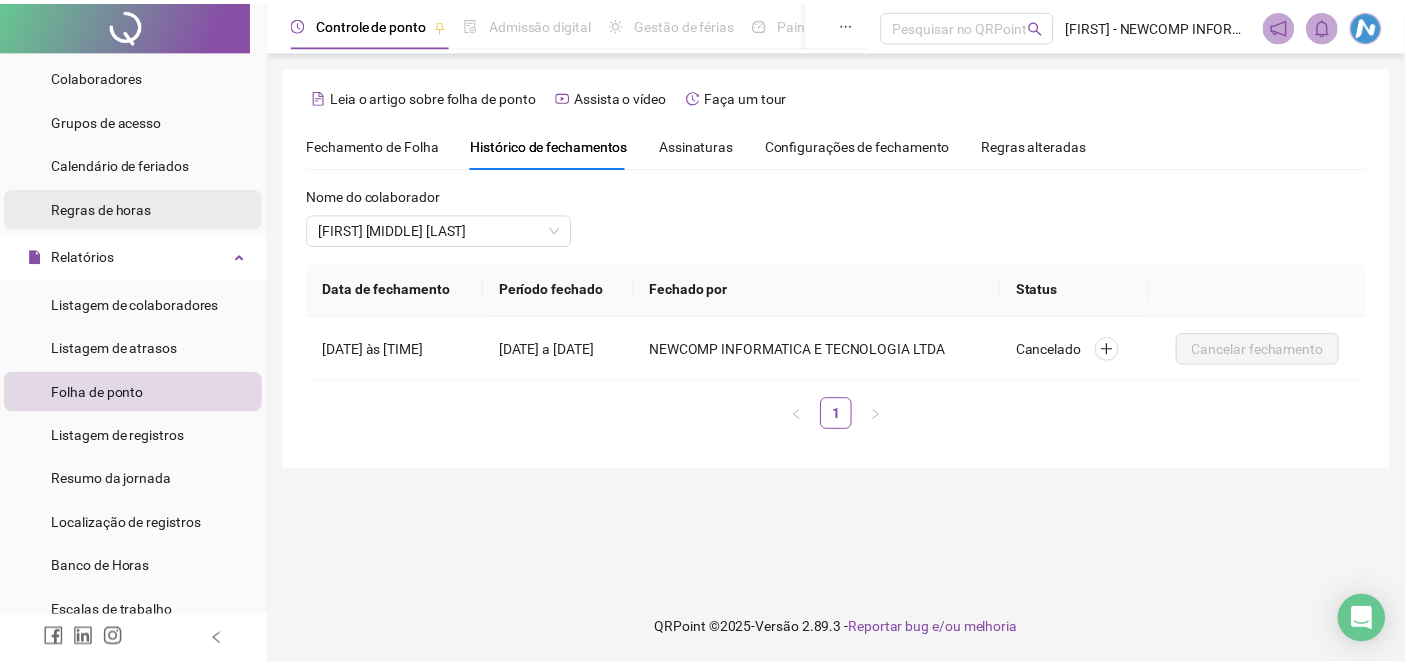 scroll, scrollTop: 0, scrollLeft: 0, axis: both 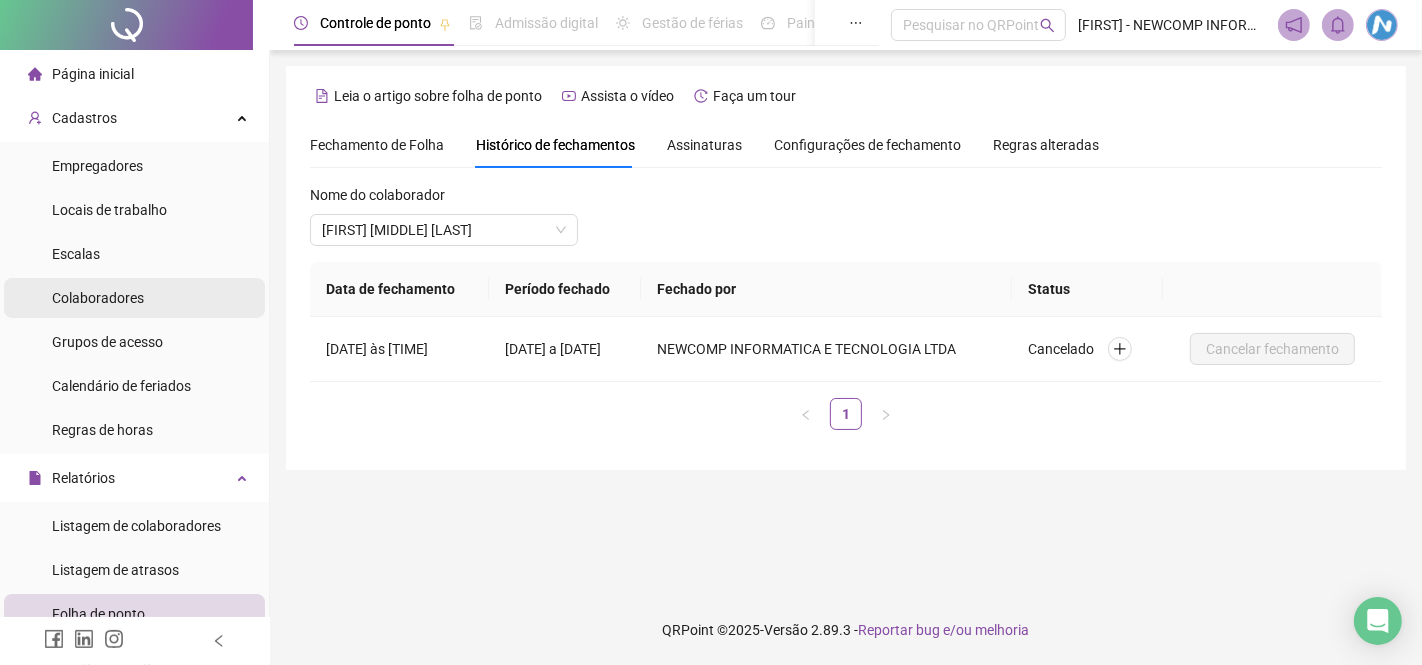 click on "Colaboradores" at bounding box center [98, 298] 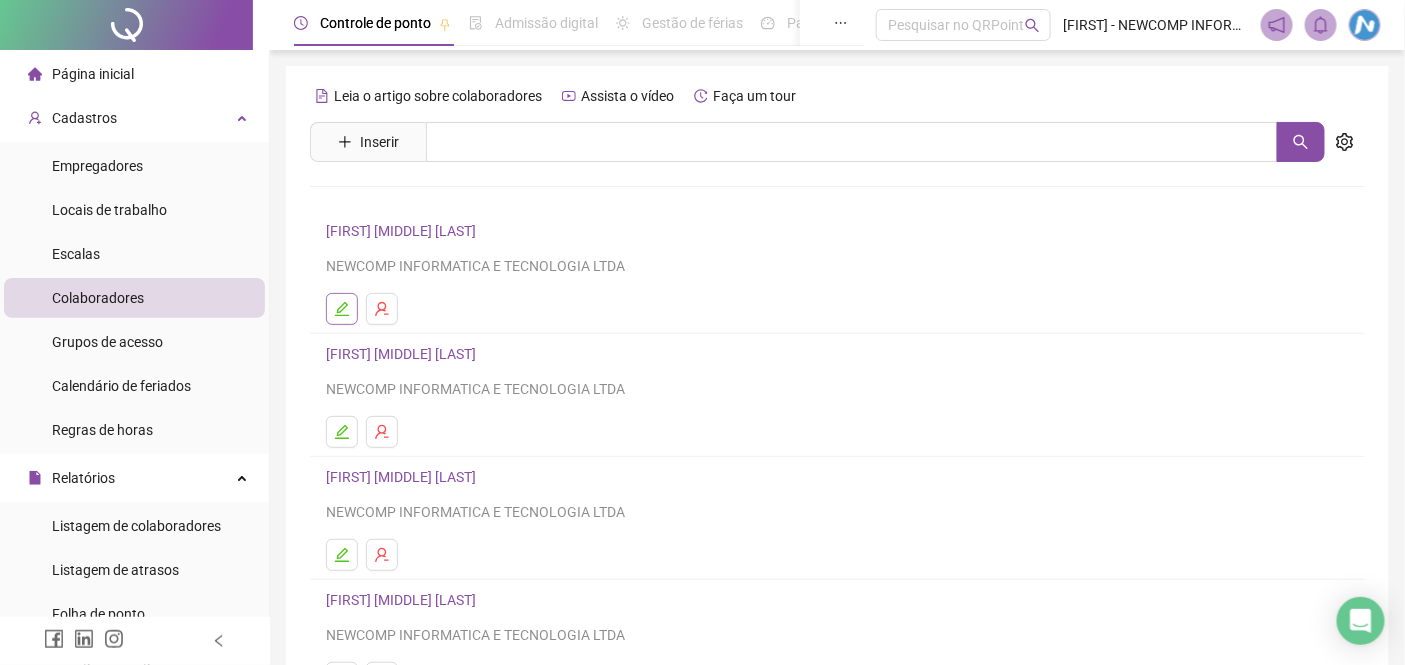 click 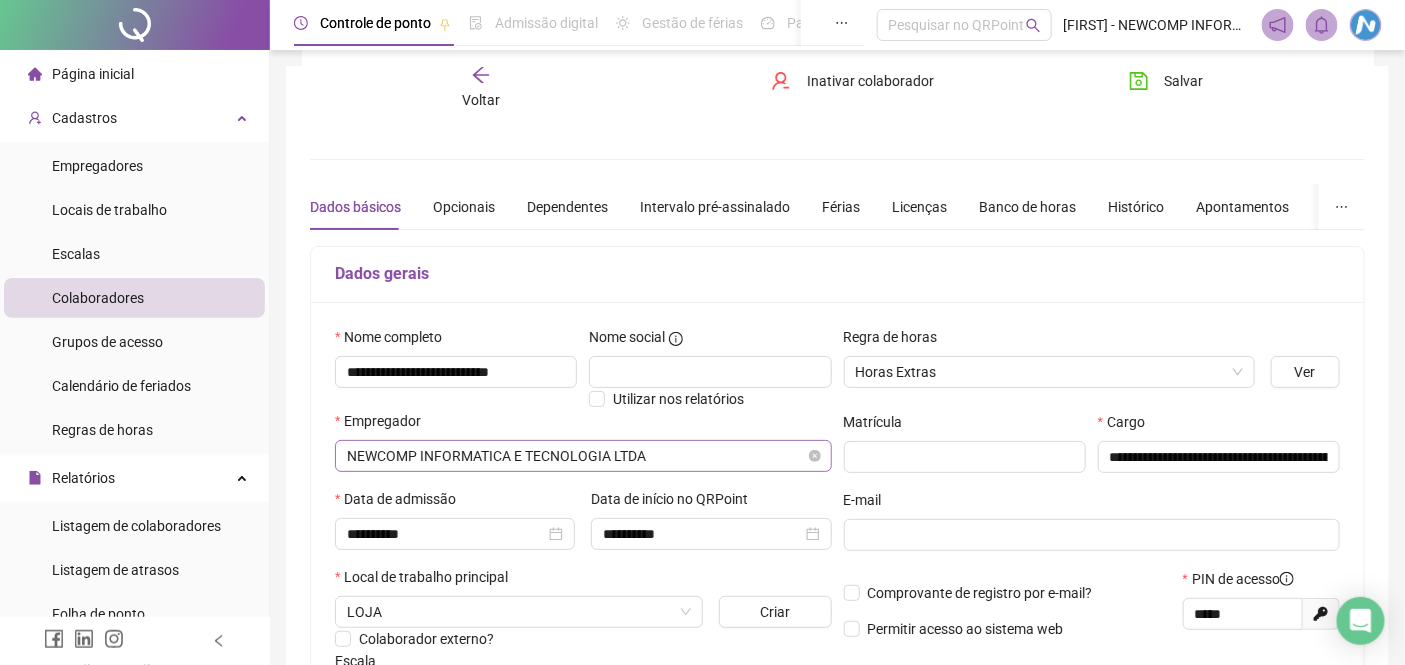 scroll, scrollTop: 111, scrollLeft: 0, axis: vertical 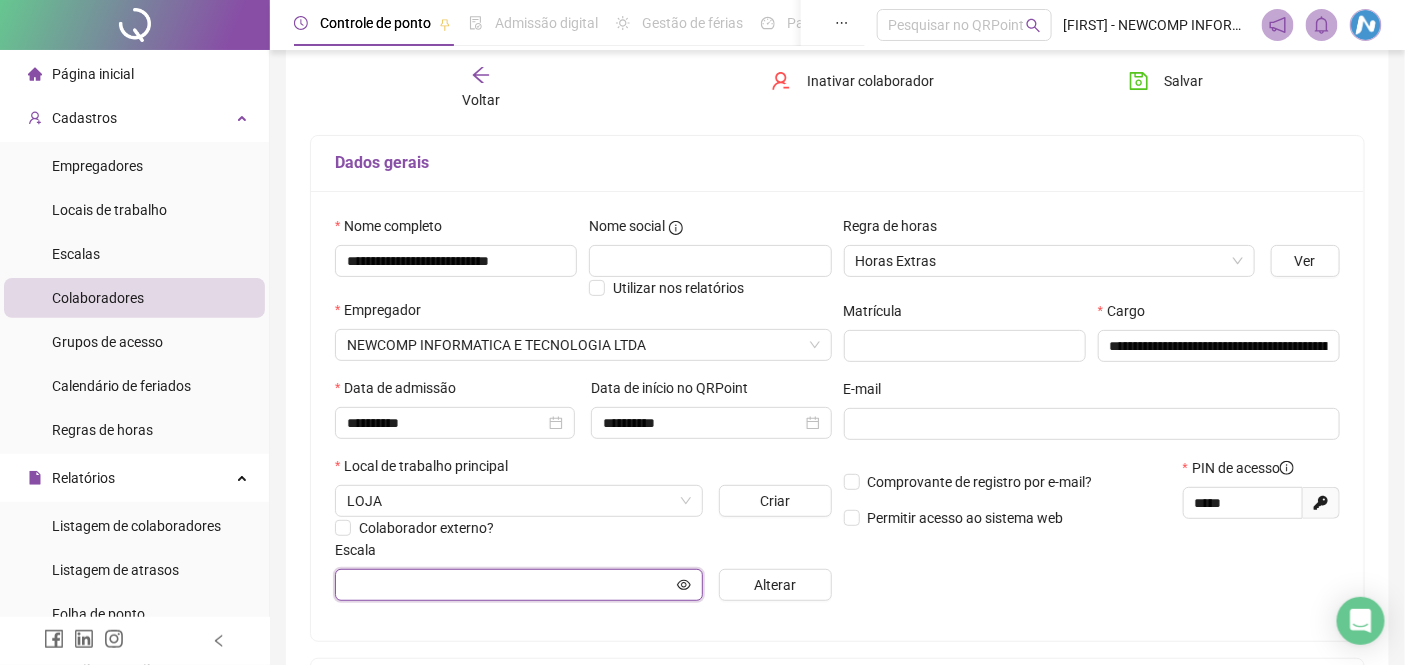 click at bounding box center [510, 585] 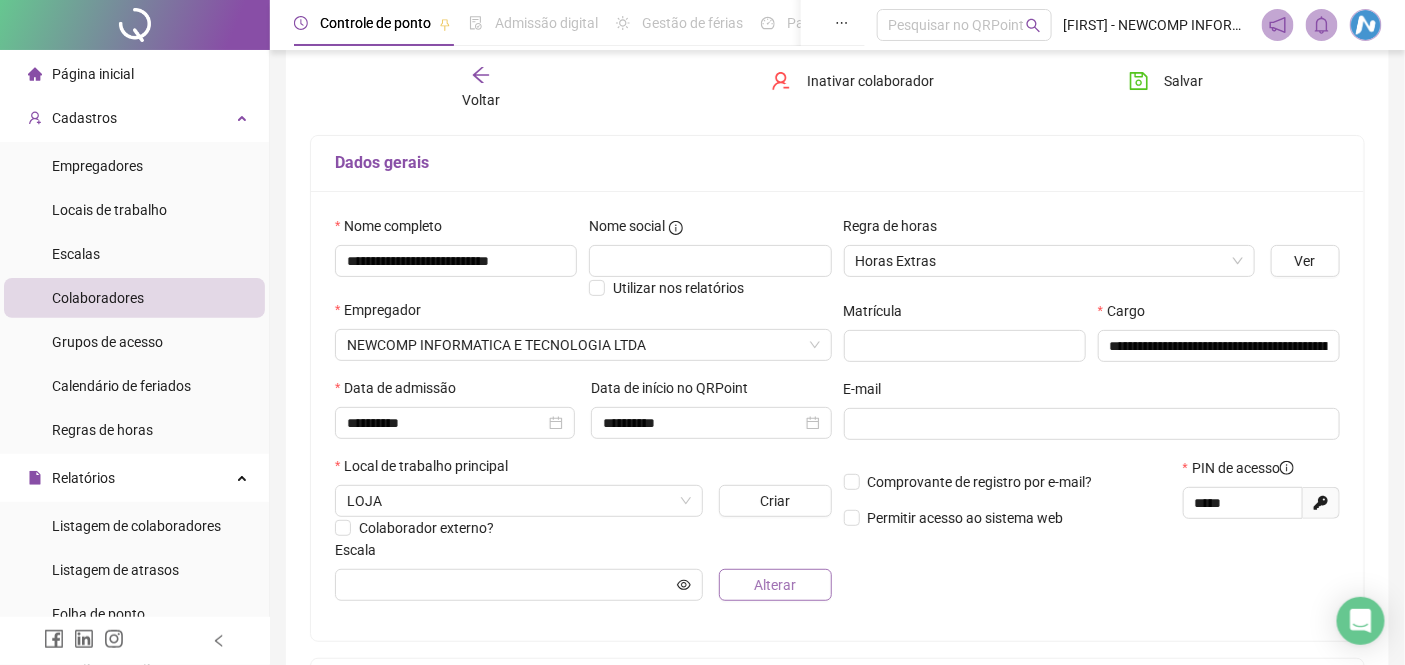 click on "Alterar" at bounding box center (775, 585) 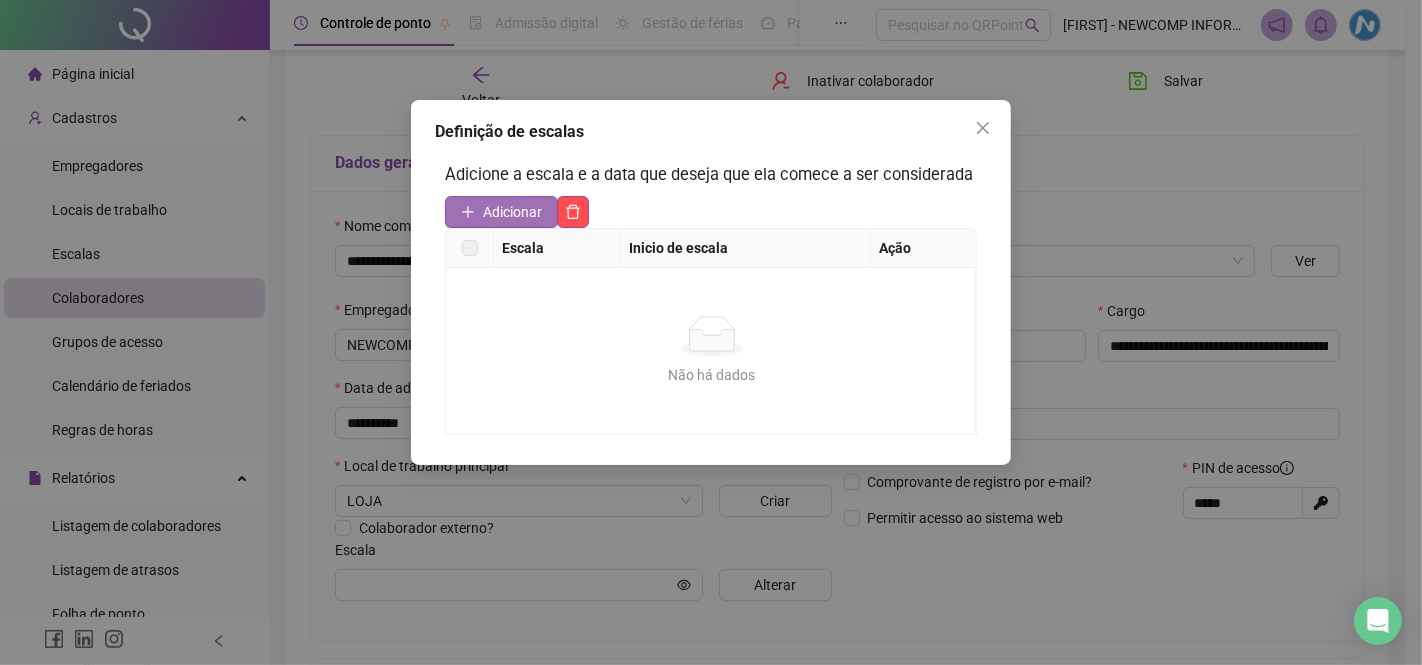 click on "Adicionar" at bounding box center [512, 212] 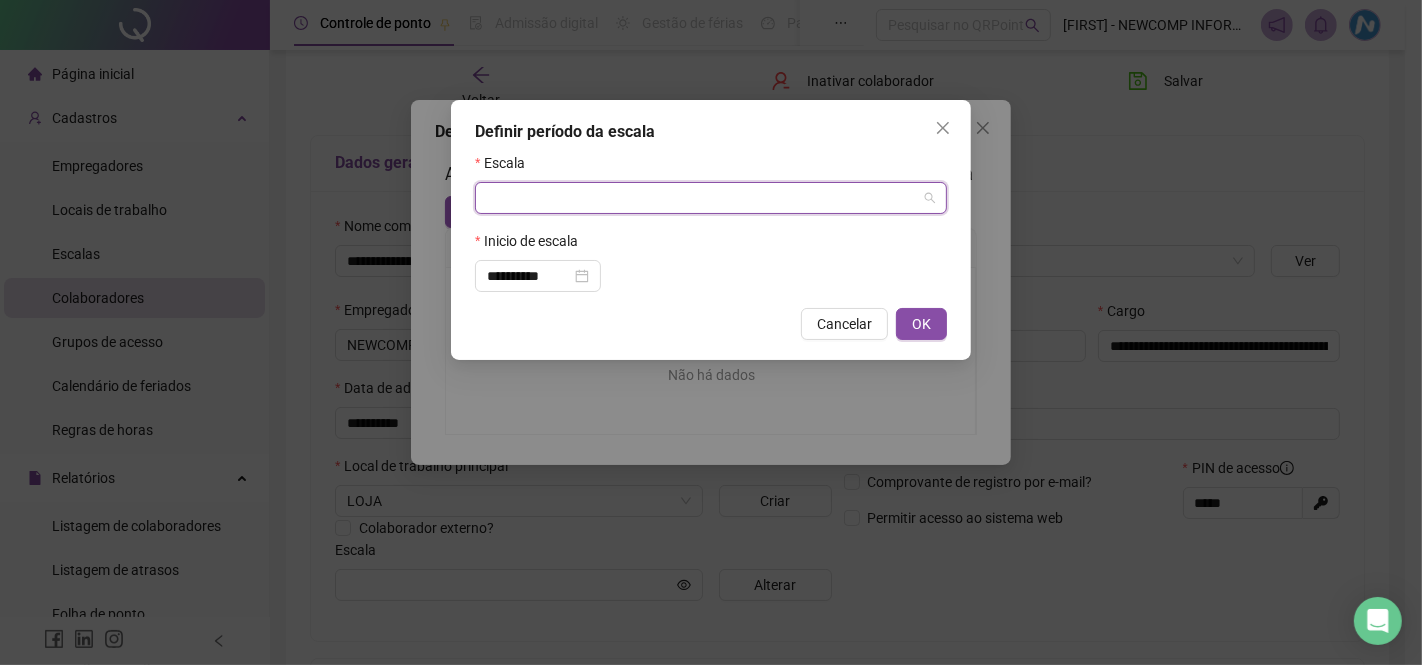 click at bounding box center [702, 198] 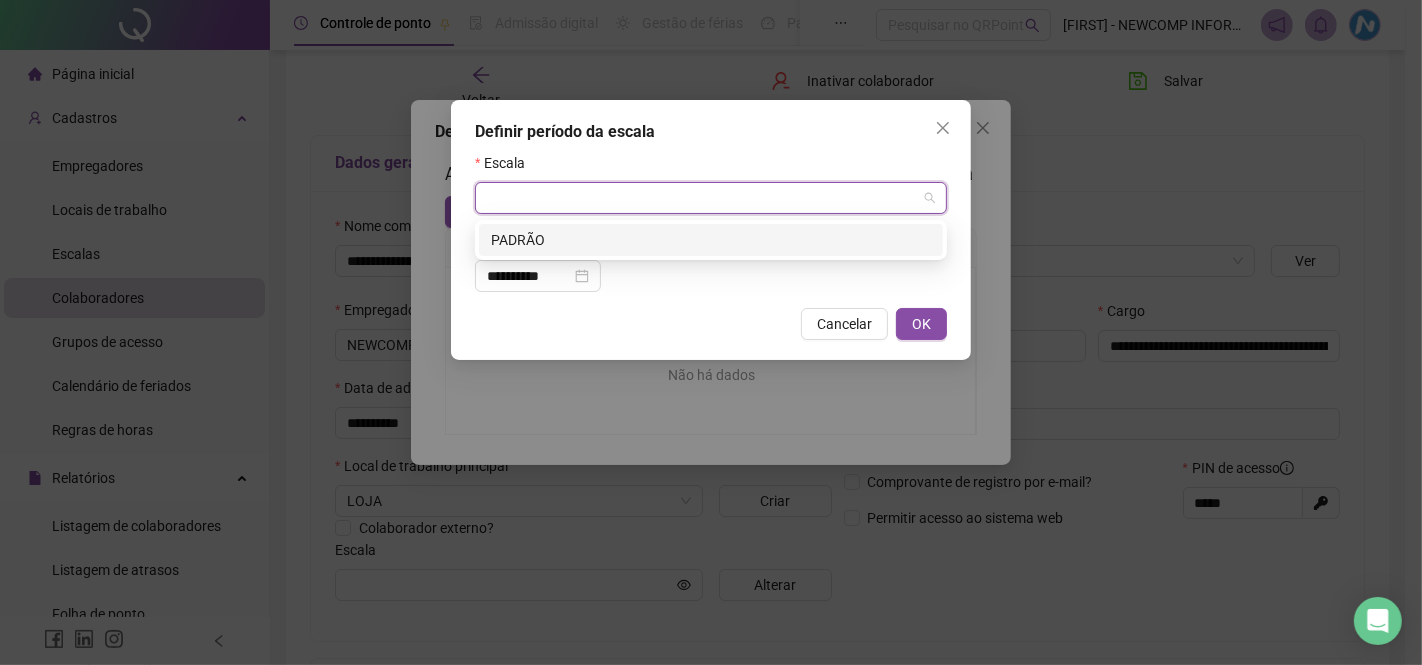click on "PADRÃO" at bounding box center [711, 240] 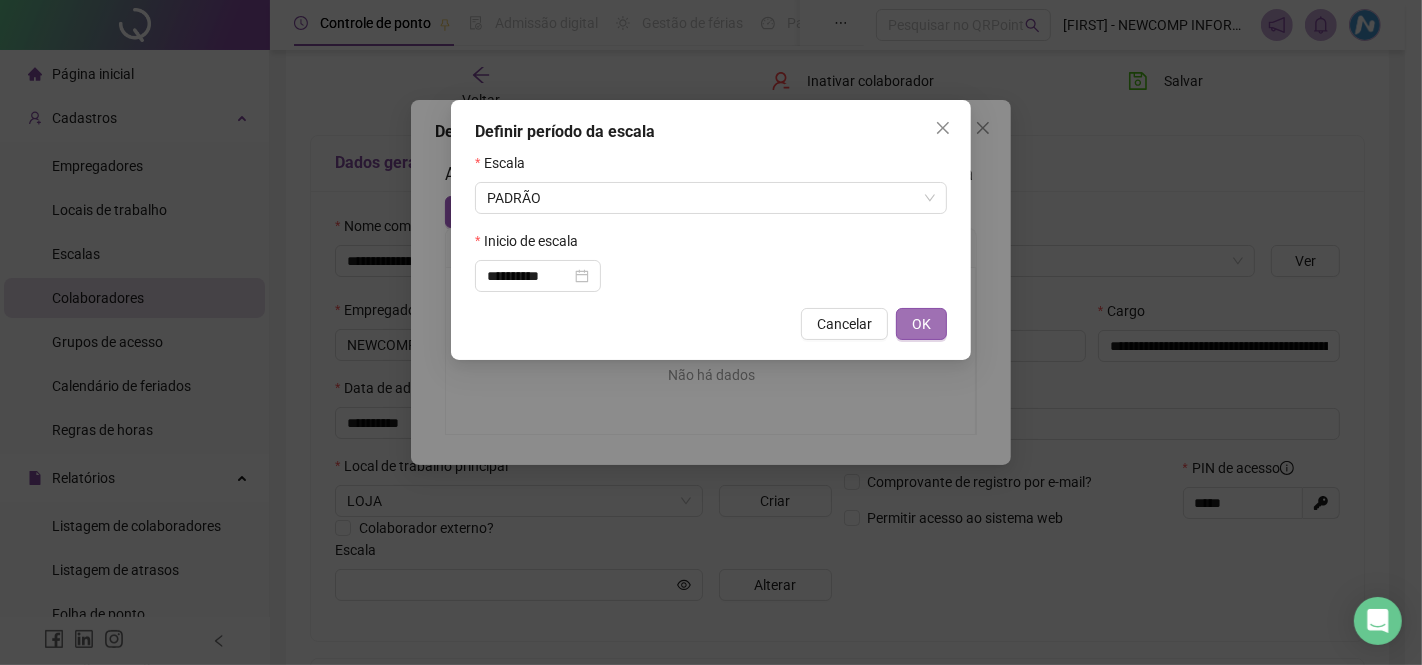 click on "OK" at bounding box center (921, 324) 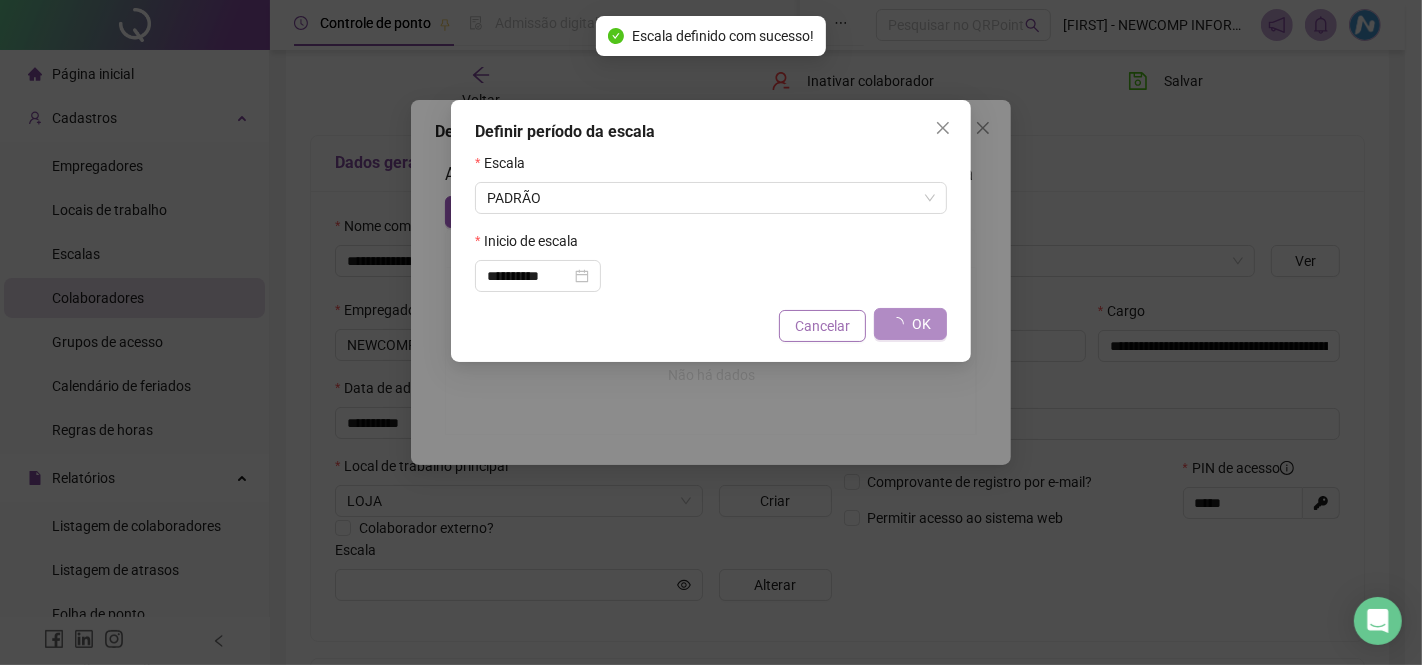 type on "******" 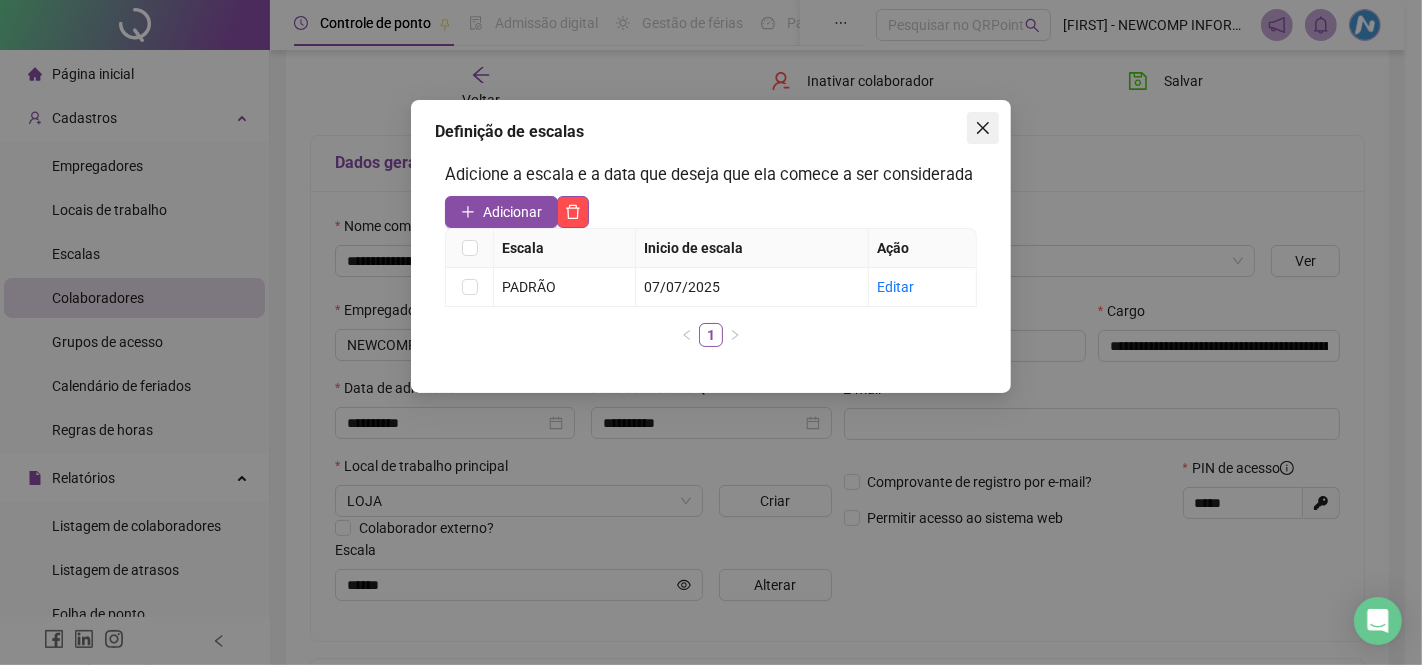 click 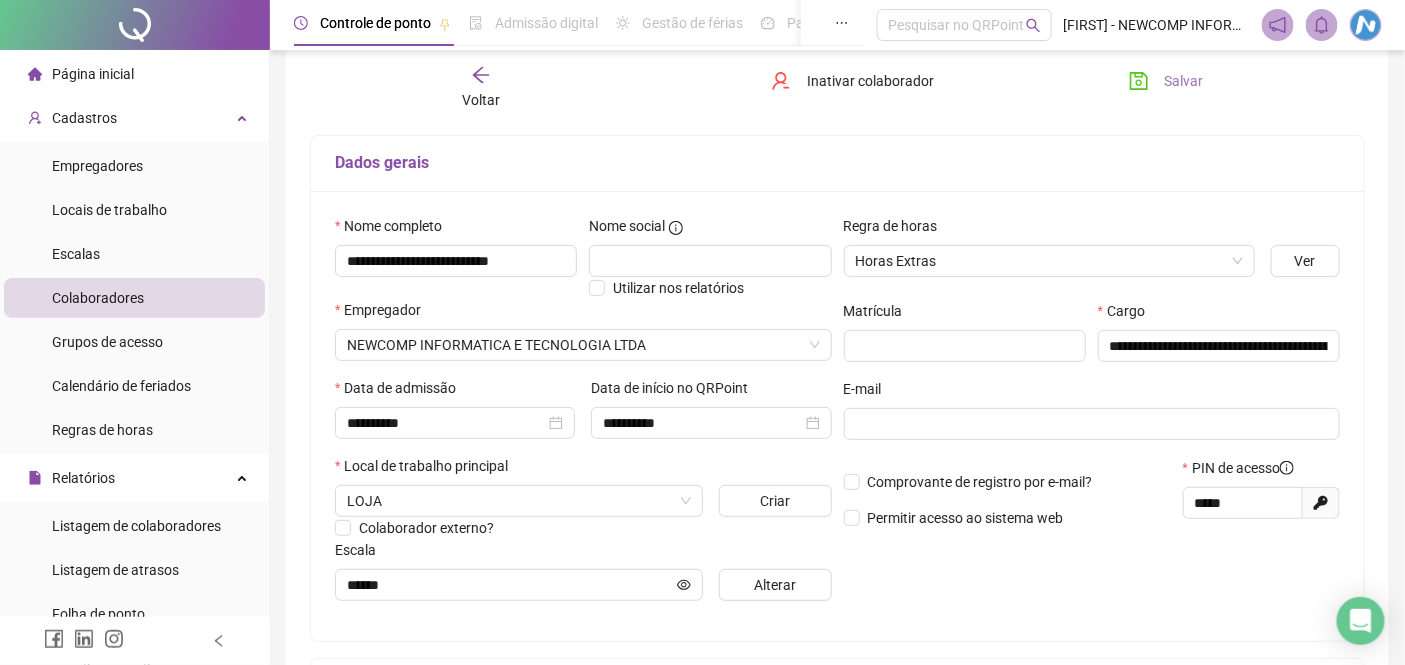 click on "Salvar" at bounding box center (1166, 81) 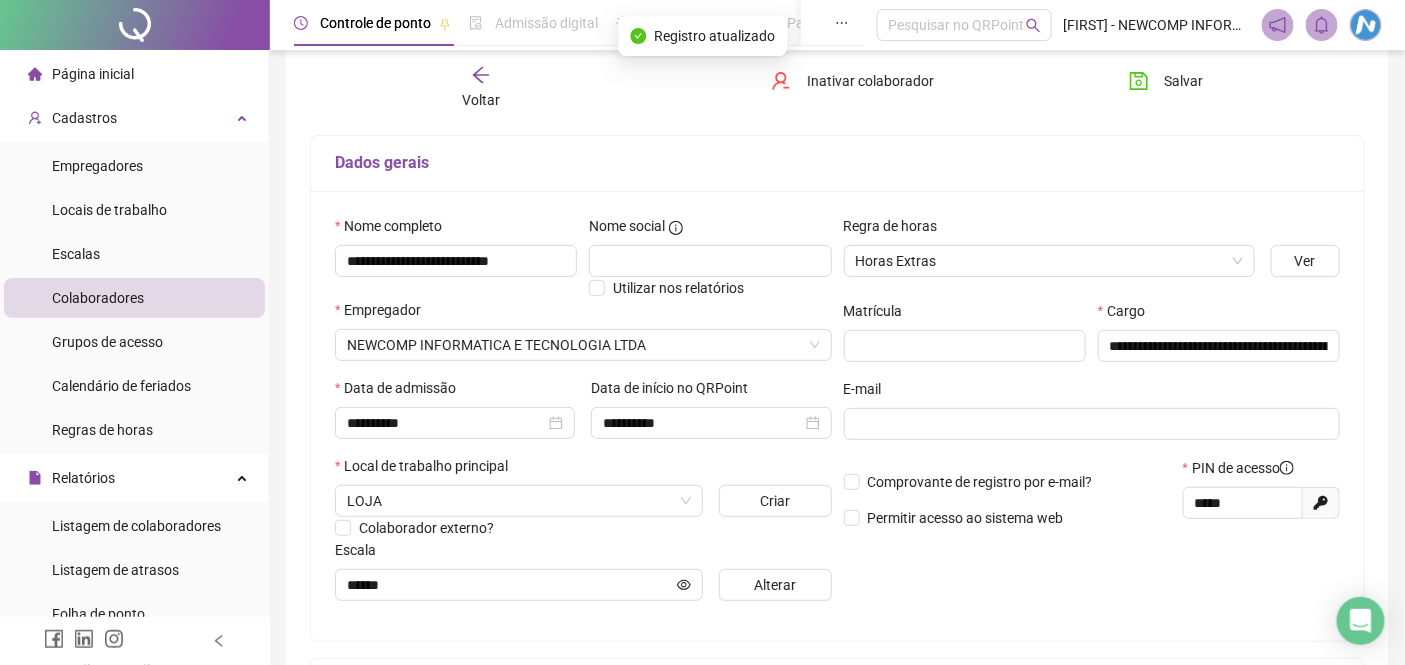 click 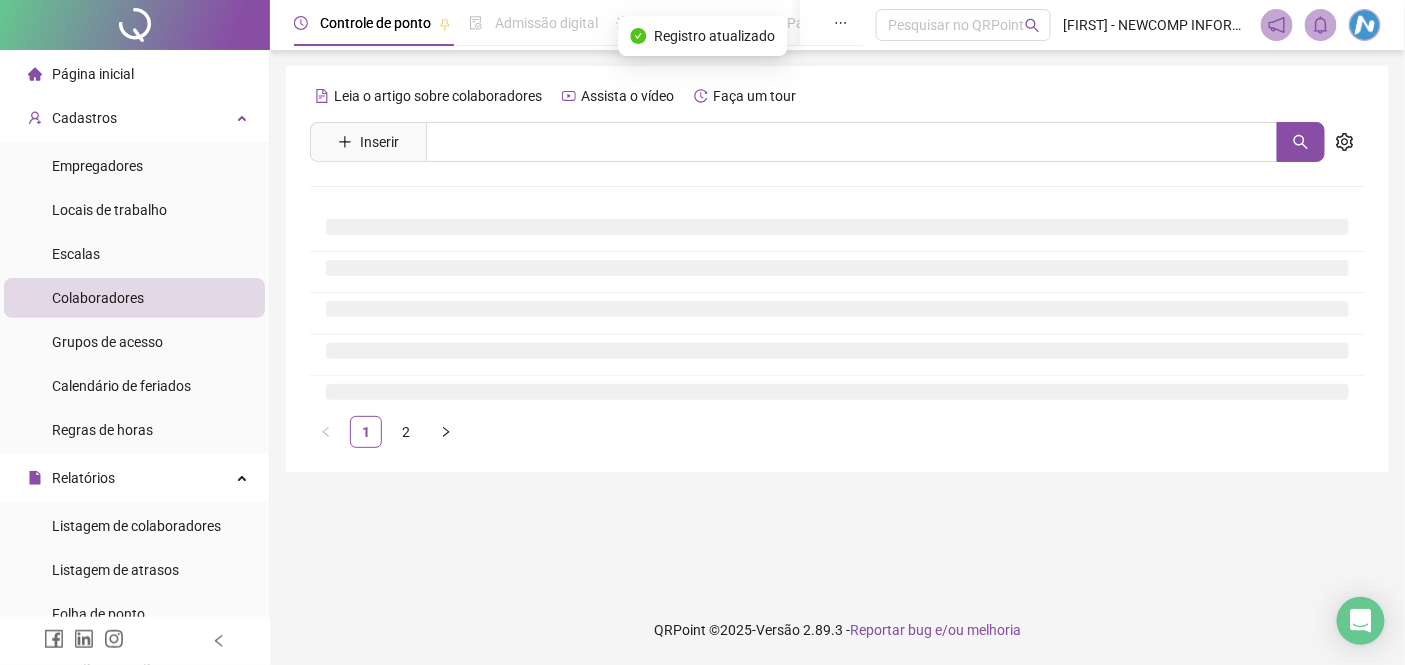 scroll, scrollTop: 0, scrollLeft: 0, axis: both 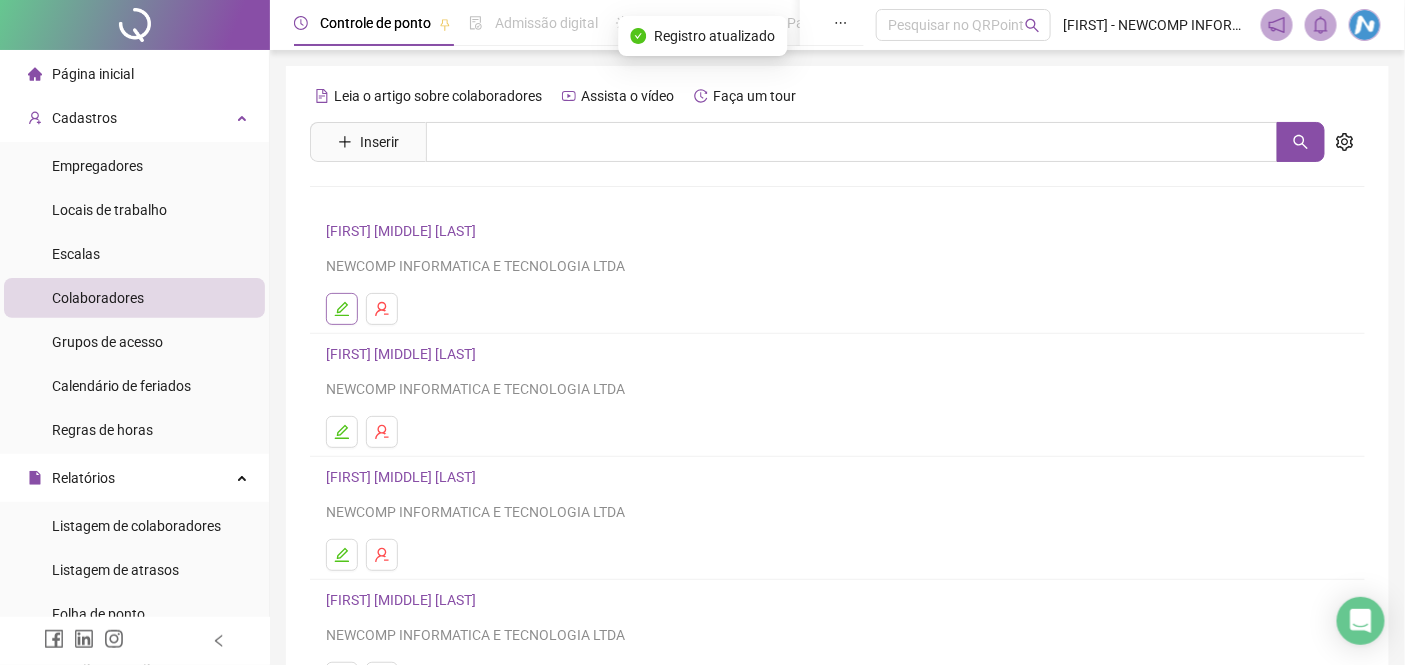 click at bounding box center (342, 309) 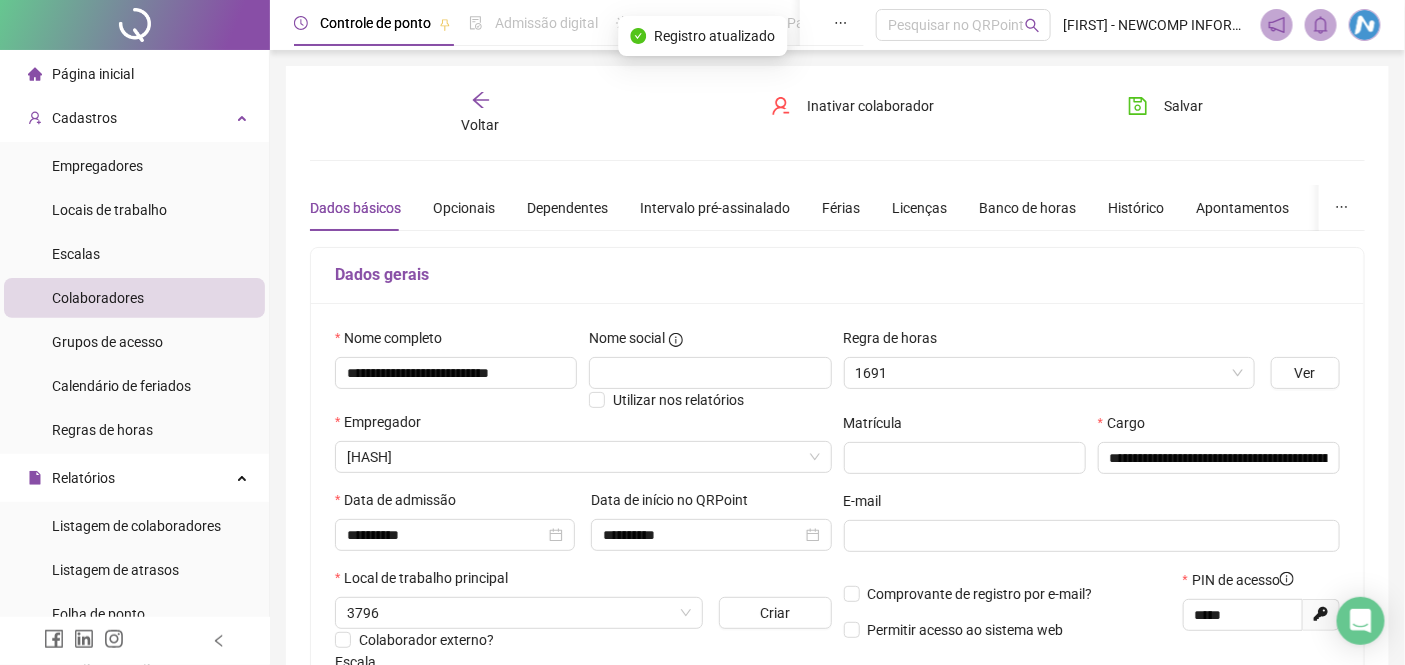 type on "******" 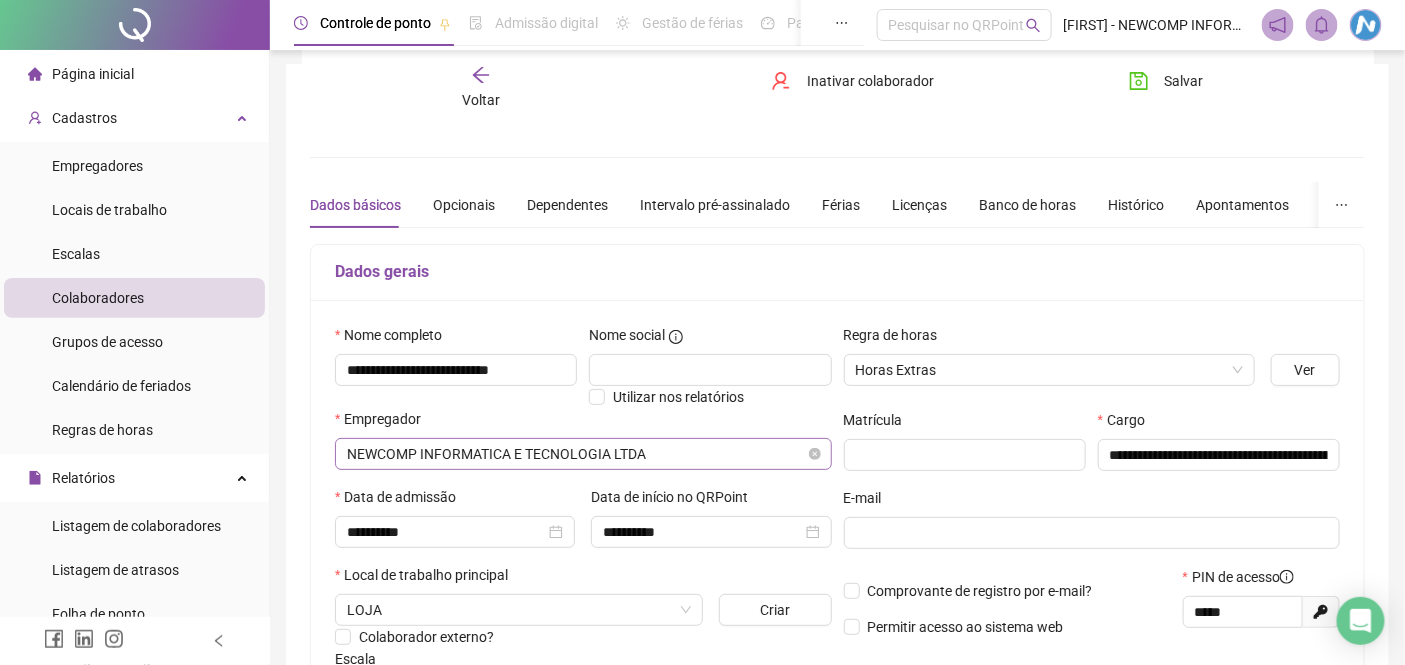 scroll, scrollTop: 0, scrollLeft: 0, axis: both 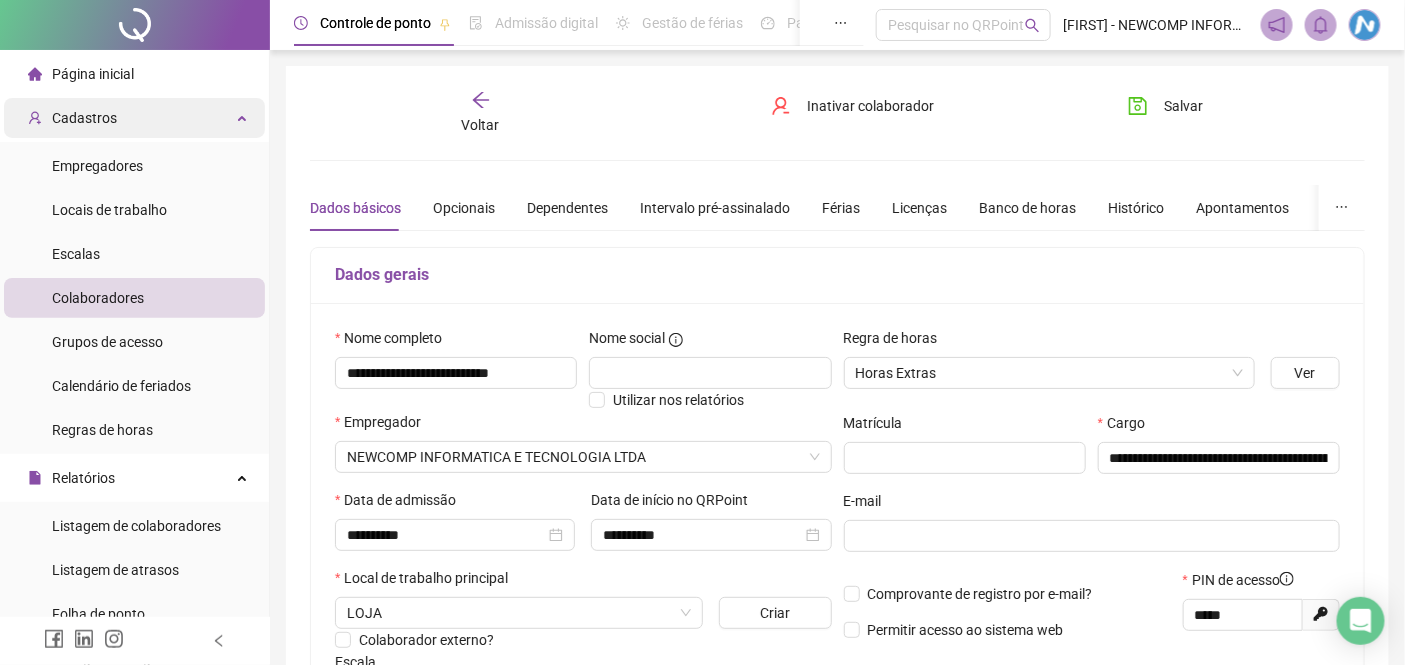 click on "Cadastros" at bounding box center (84, 118) 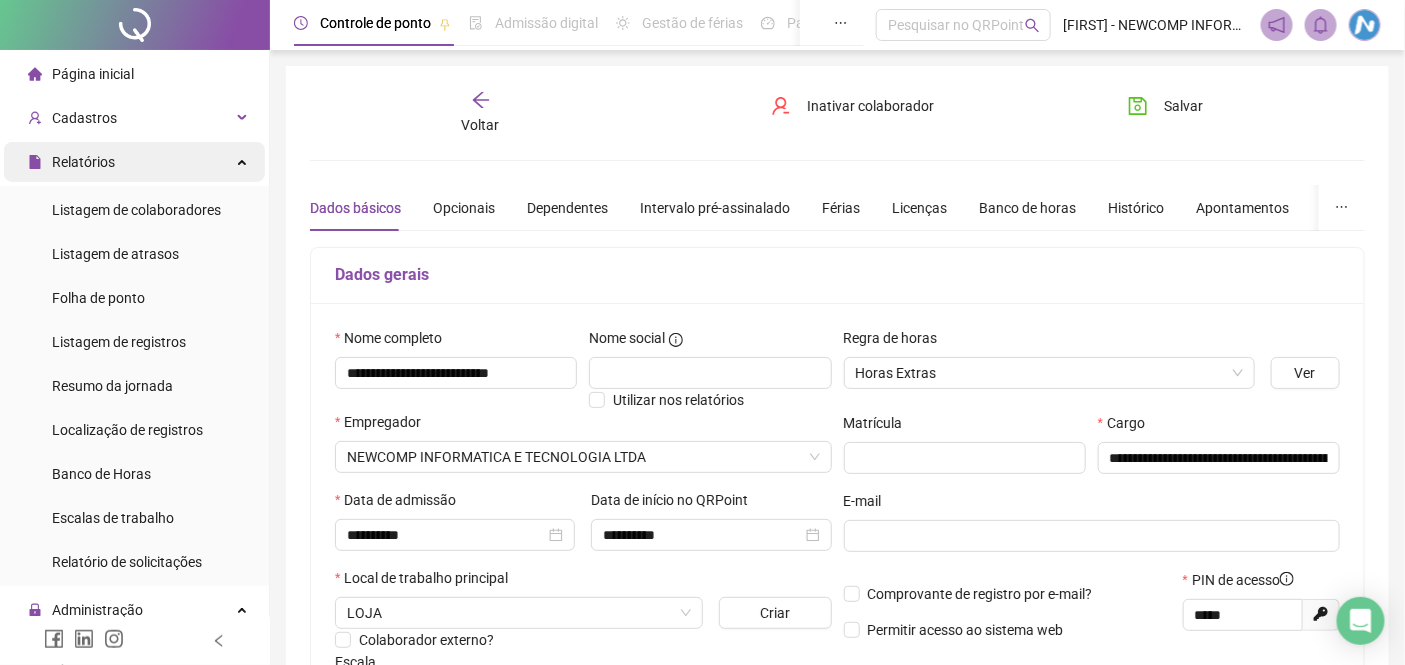 click on "Relatórios" at bounding box center (83, 162) 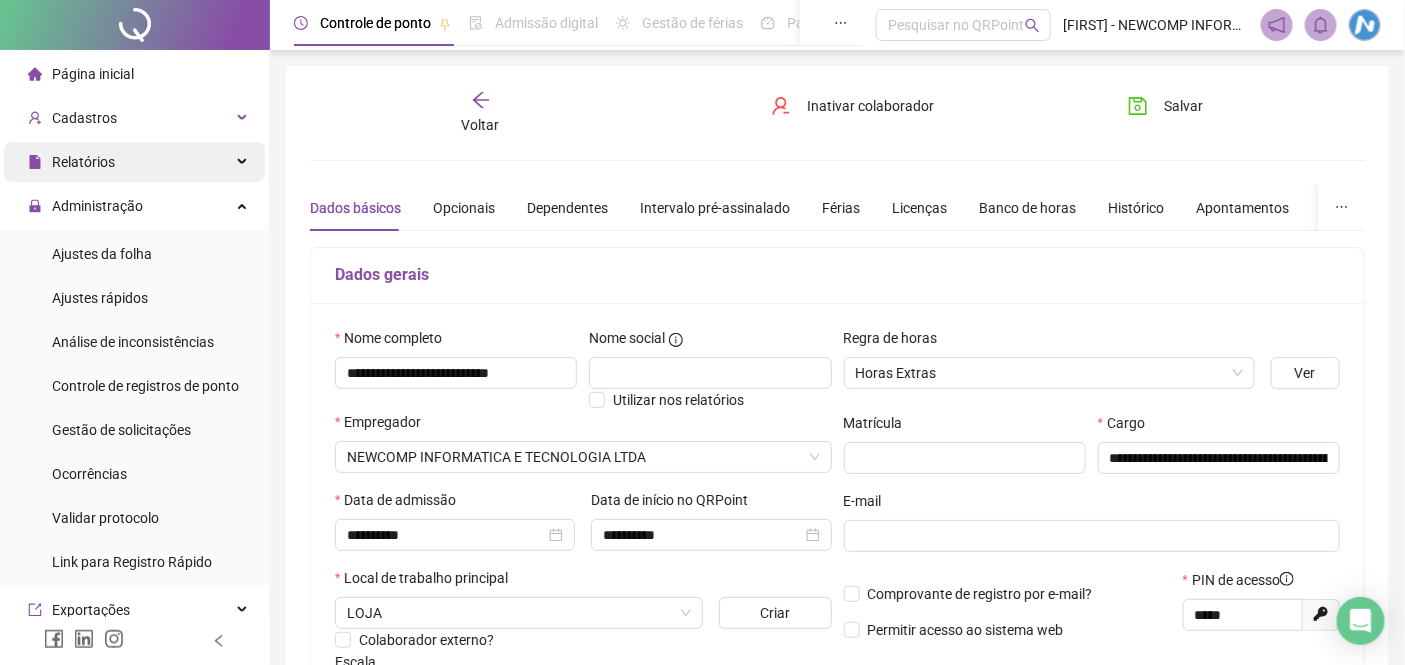click on "Relatórios" at bounding box center (83, 162) 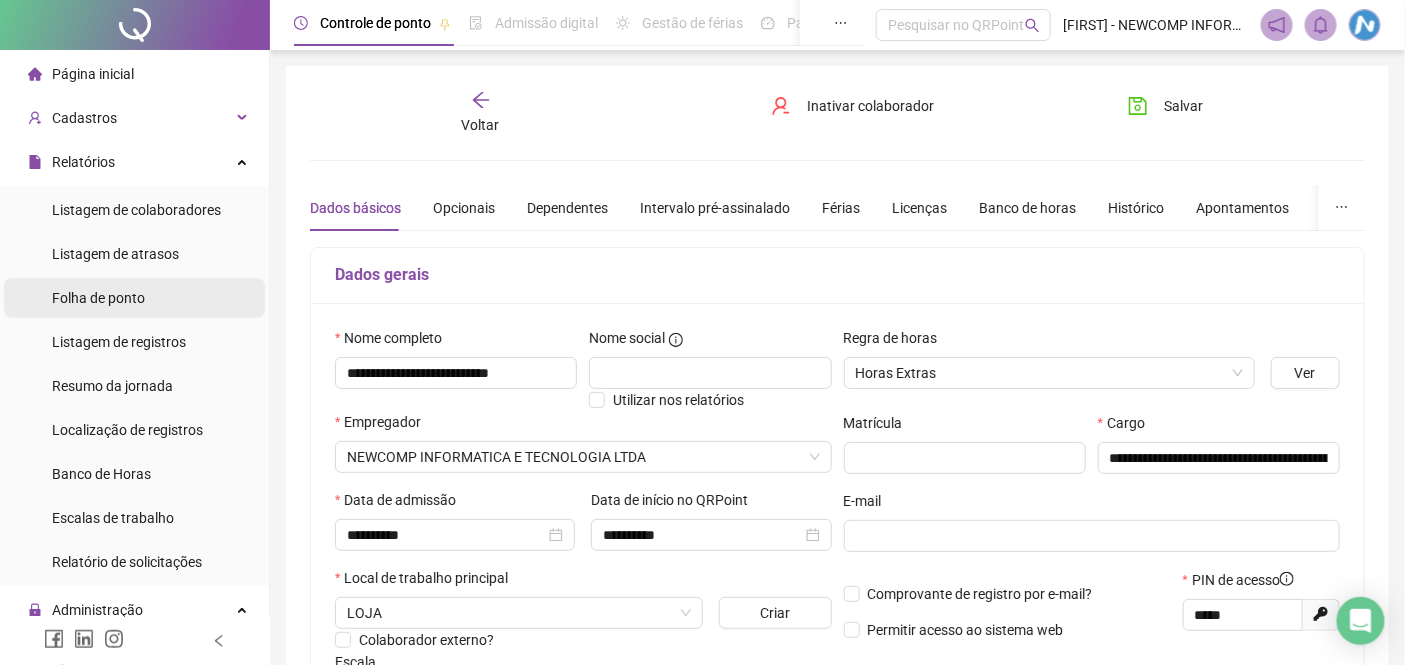click on "Folha de ponto" at bounding box center [98, 298] 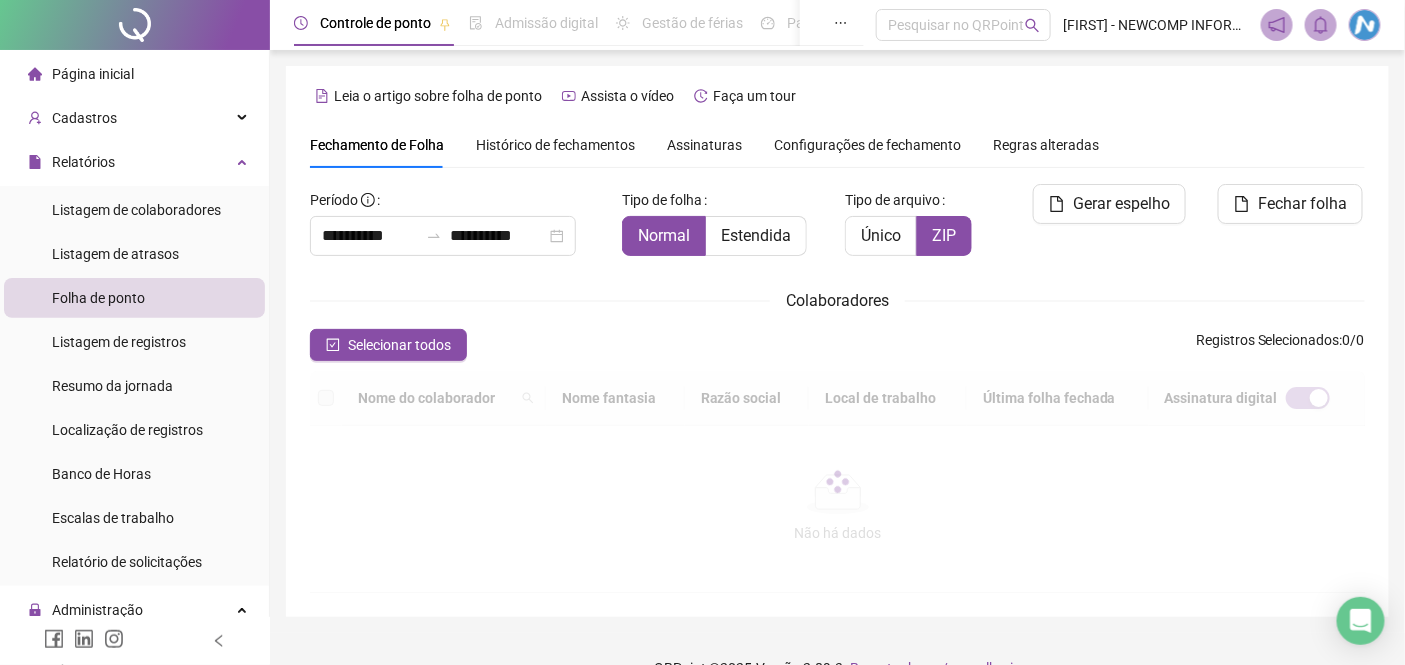scroll, scrollTop: 76, scrollLeft: 0, axis: vertical 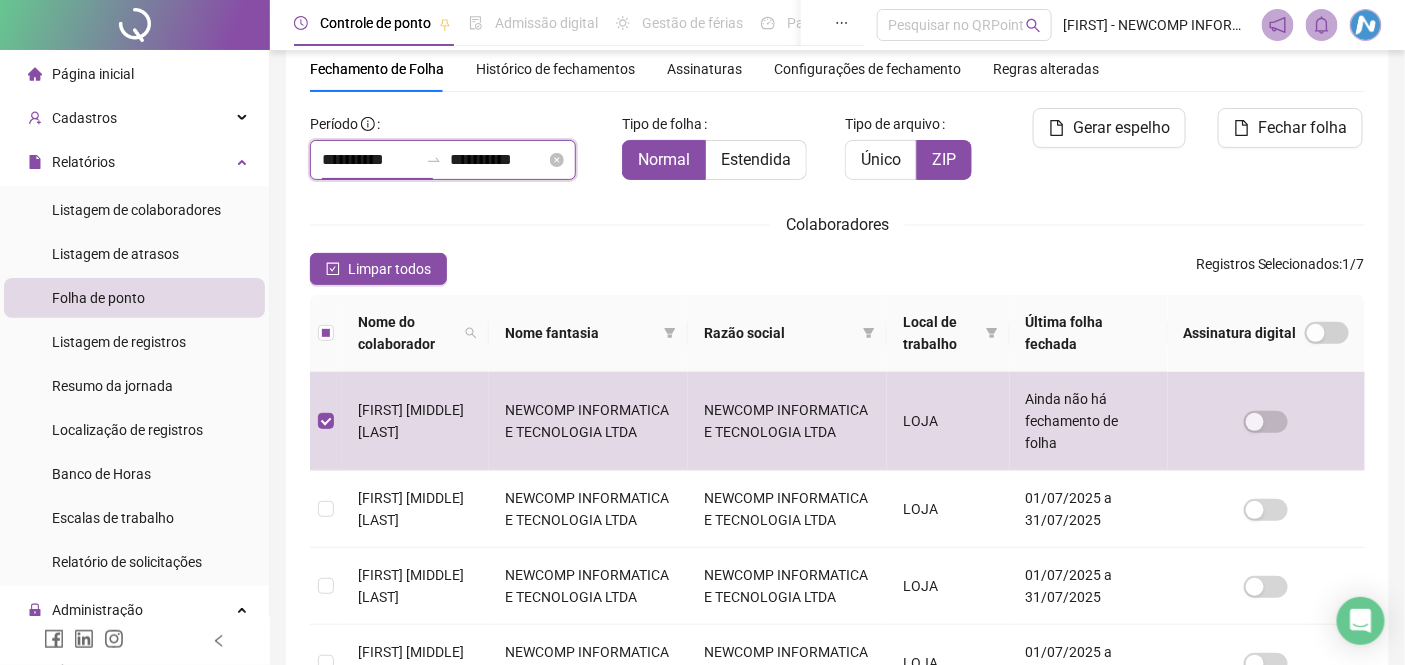 click on "**********" at bounding box center (370, 160) 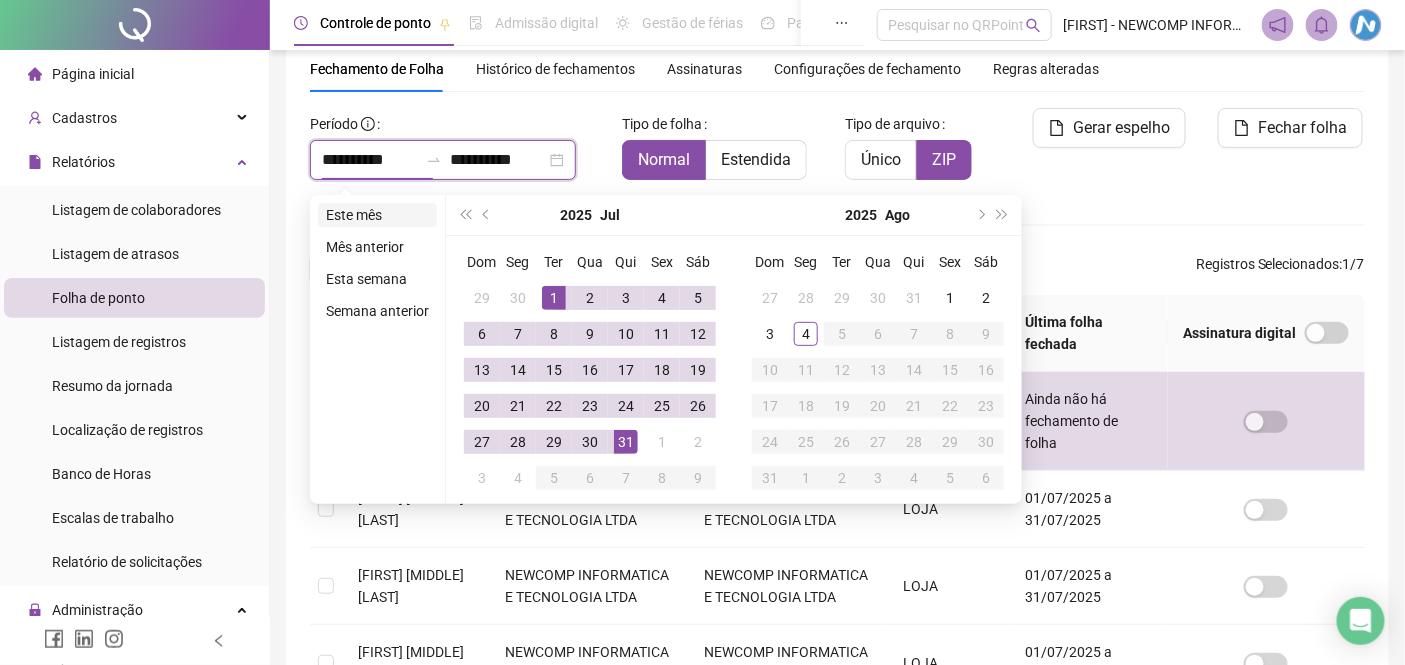 type on "**********" 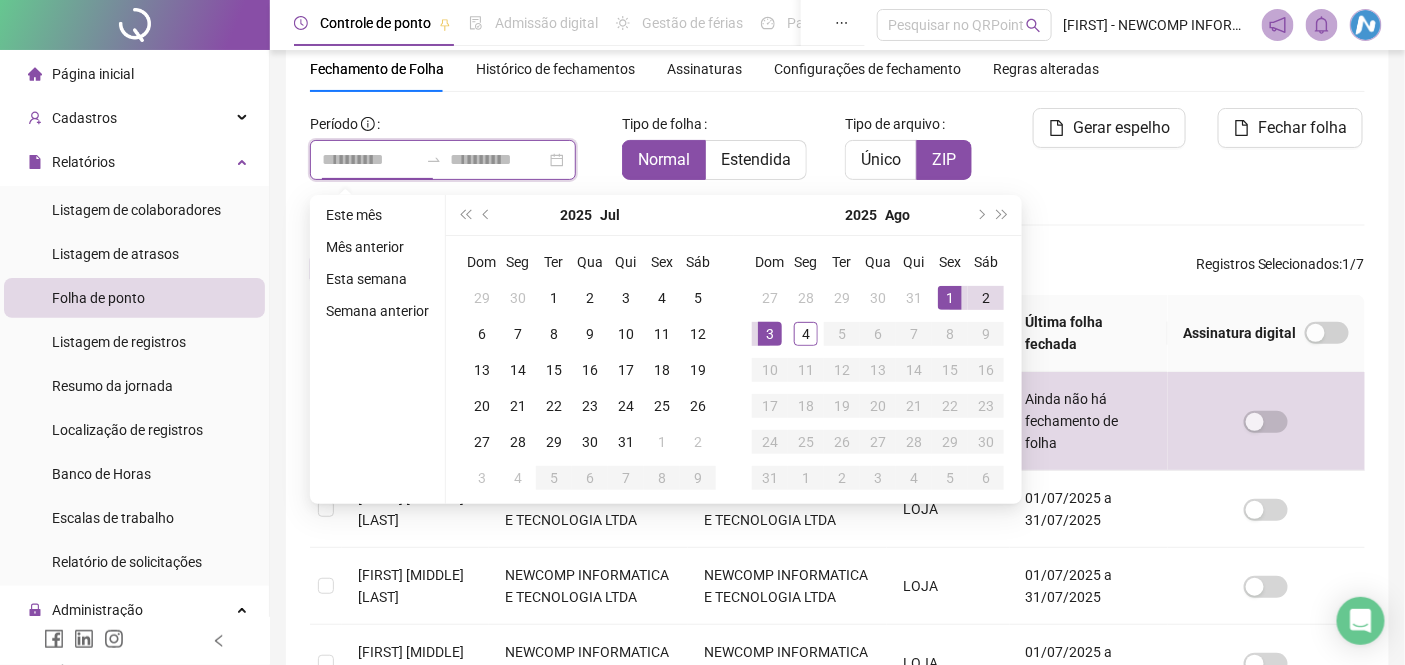 type on "**********" 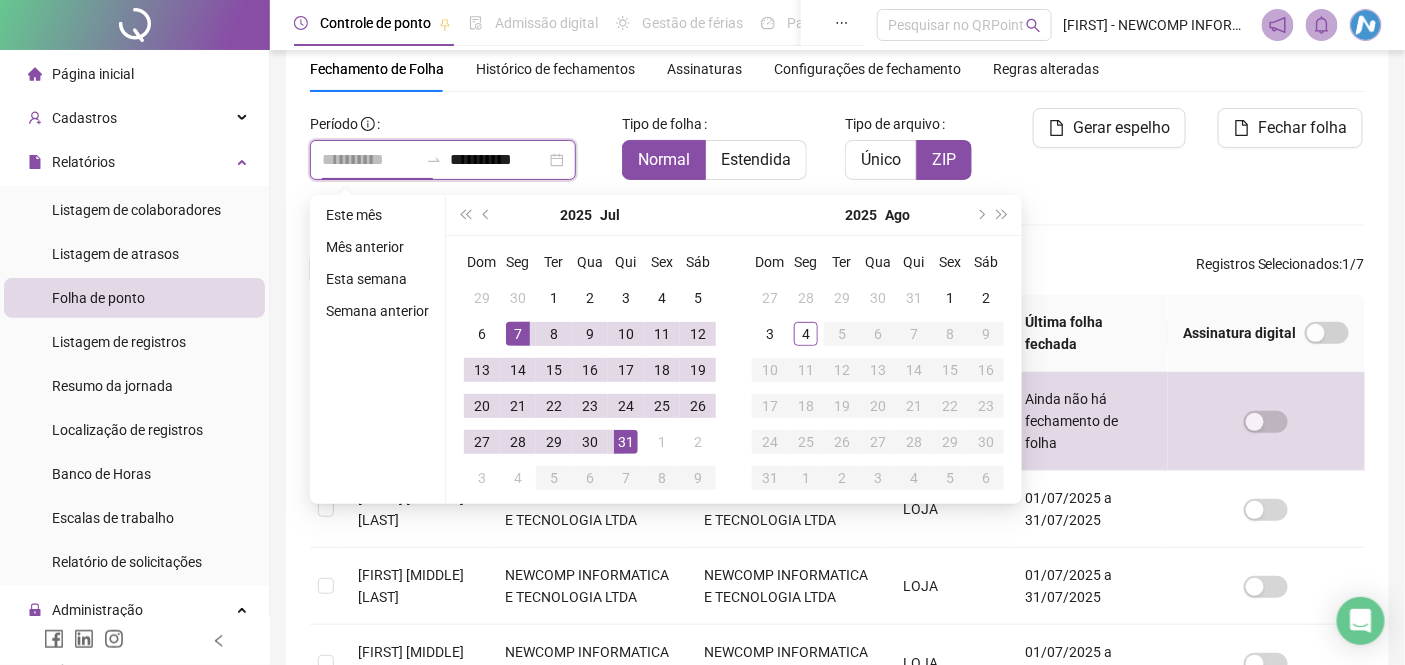 type on "**********" 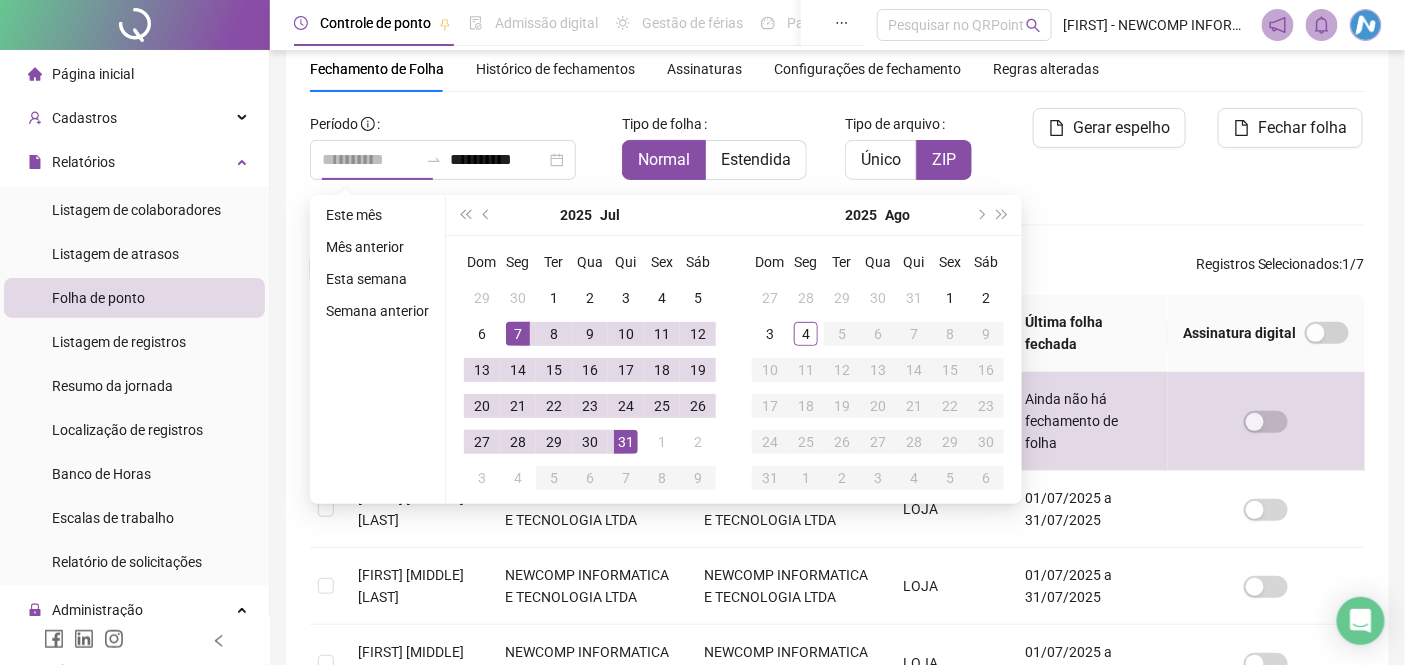 click on "7" at bounding box center [518, 334] 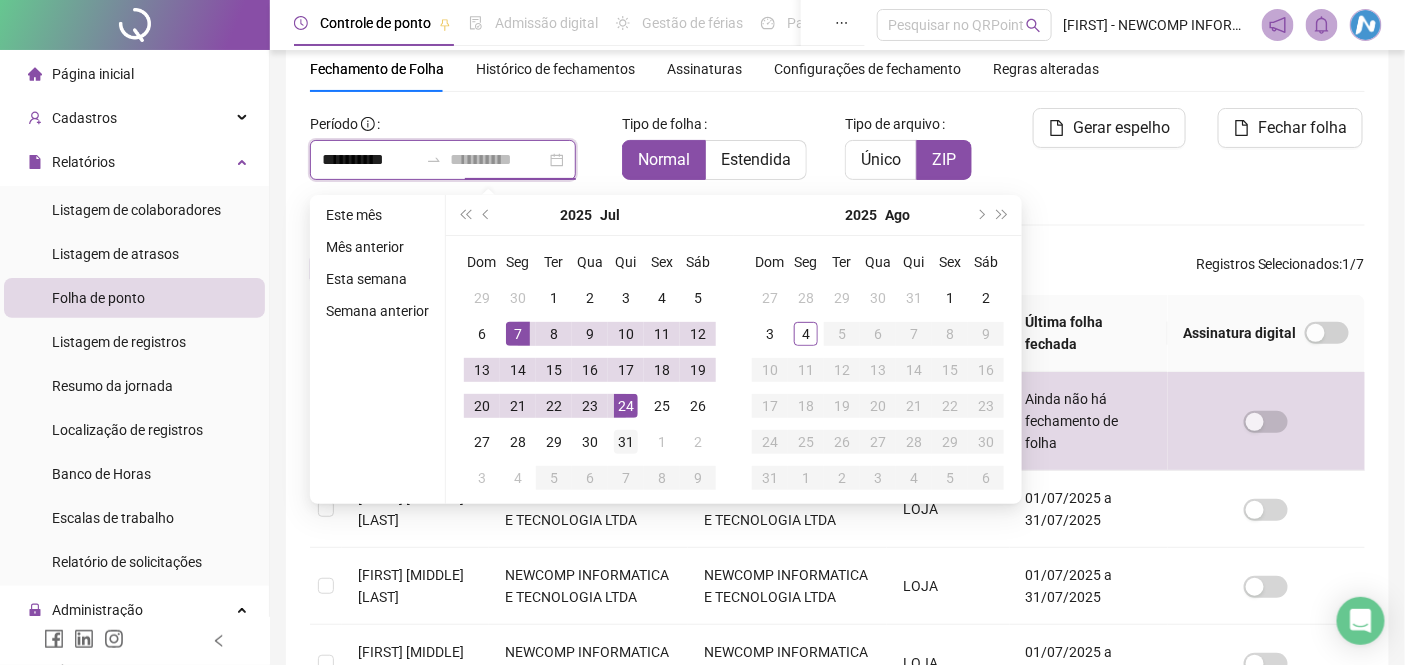 type on "**********" 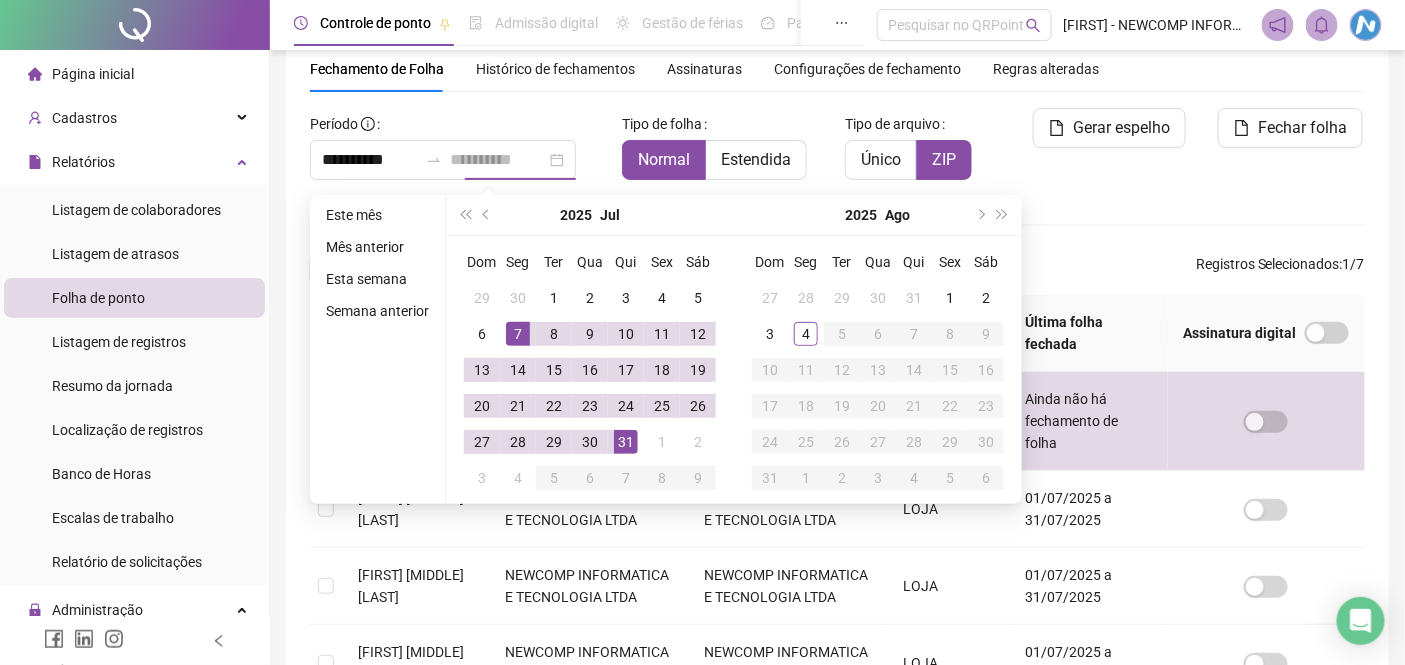 click on "31" at bounding box center [626, 442] 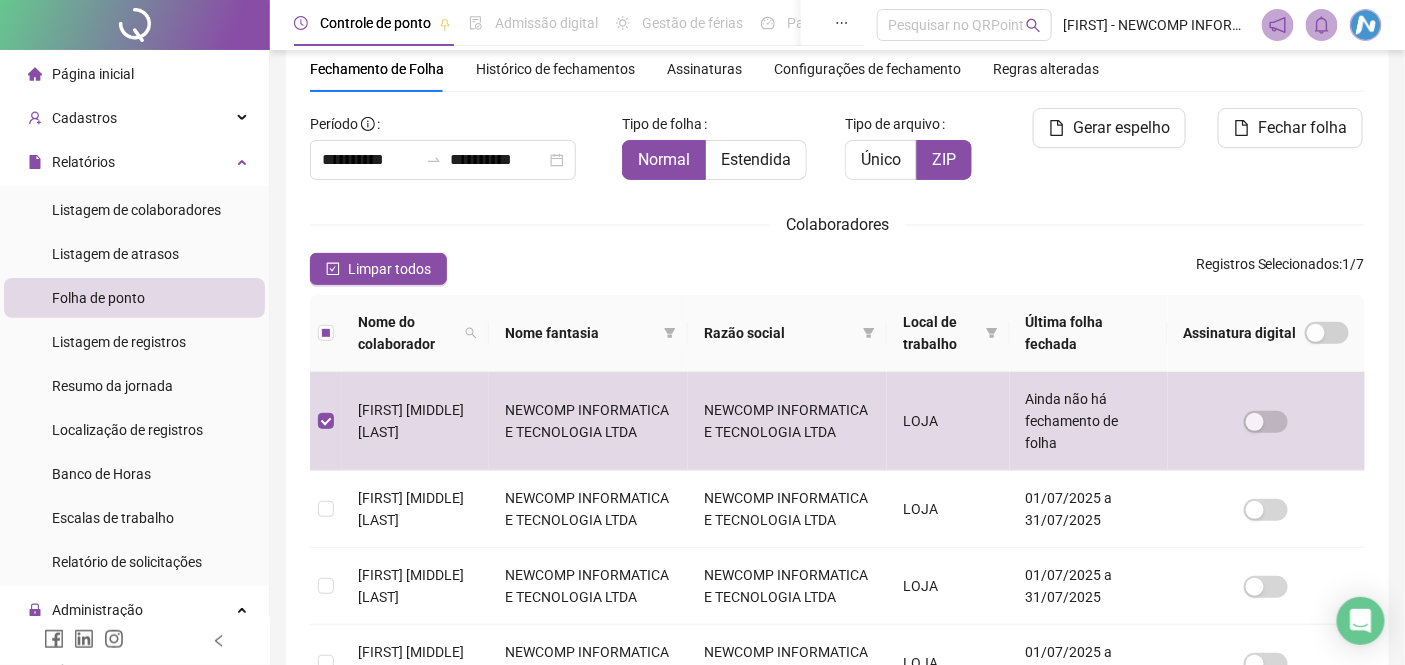 click on "**********" at bounding box center (837, 521) 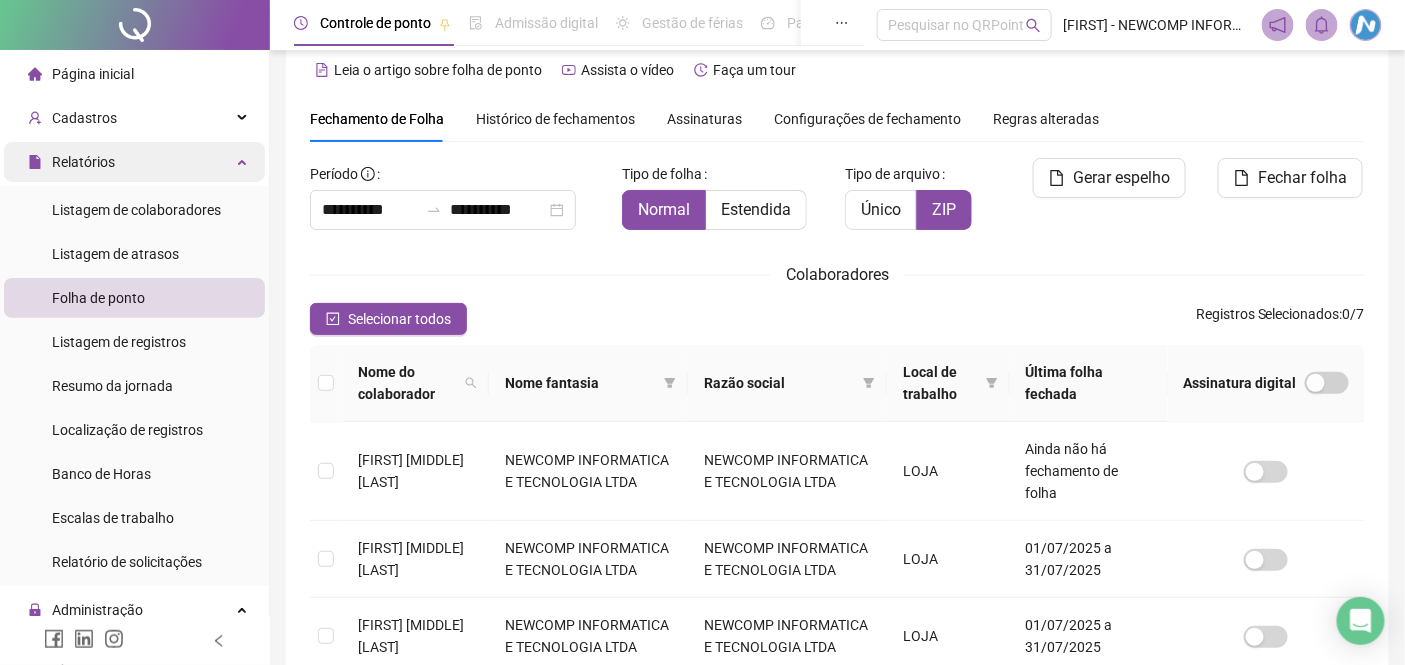 scroll, scrollTop: 0, scrollLeft: 0, axis: both 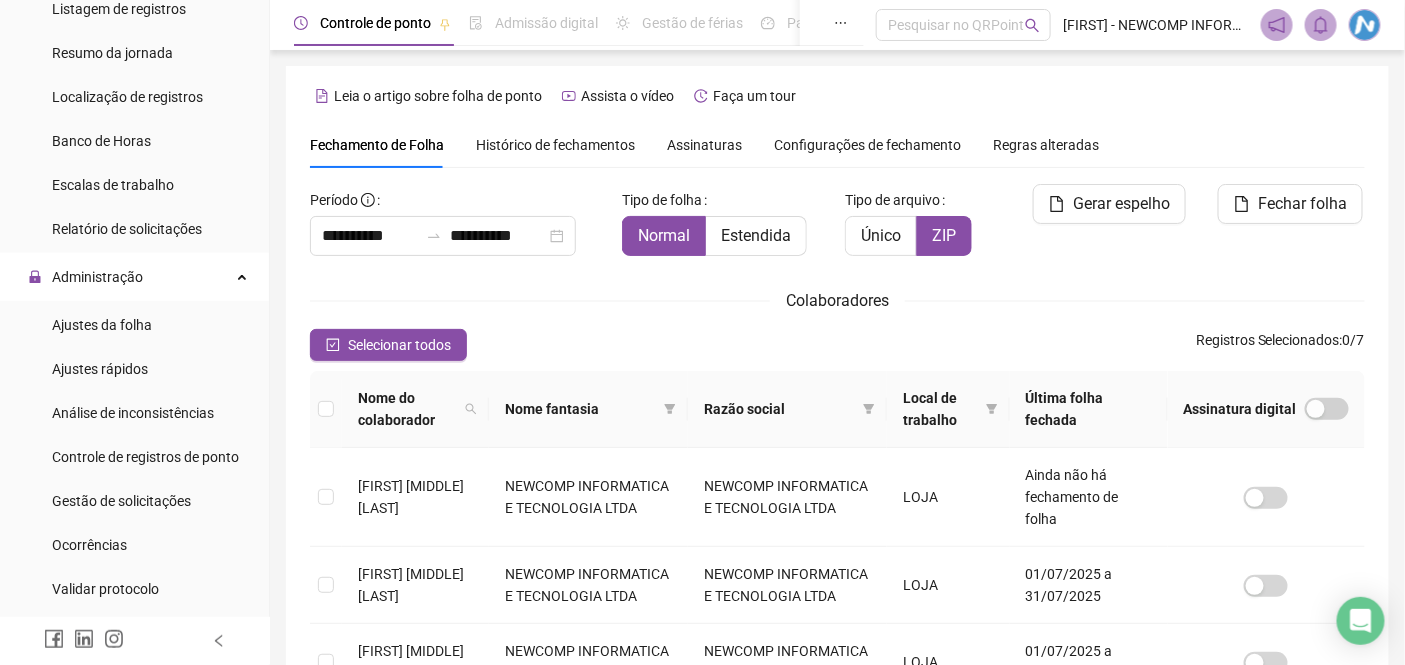 click on "Histórico de fechamentos" at bounding box center (555, 145) 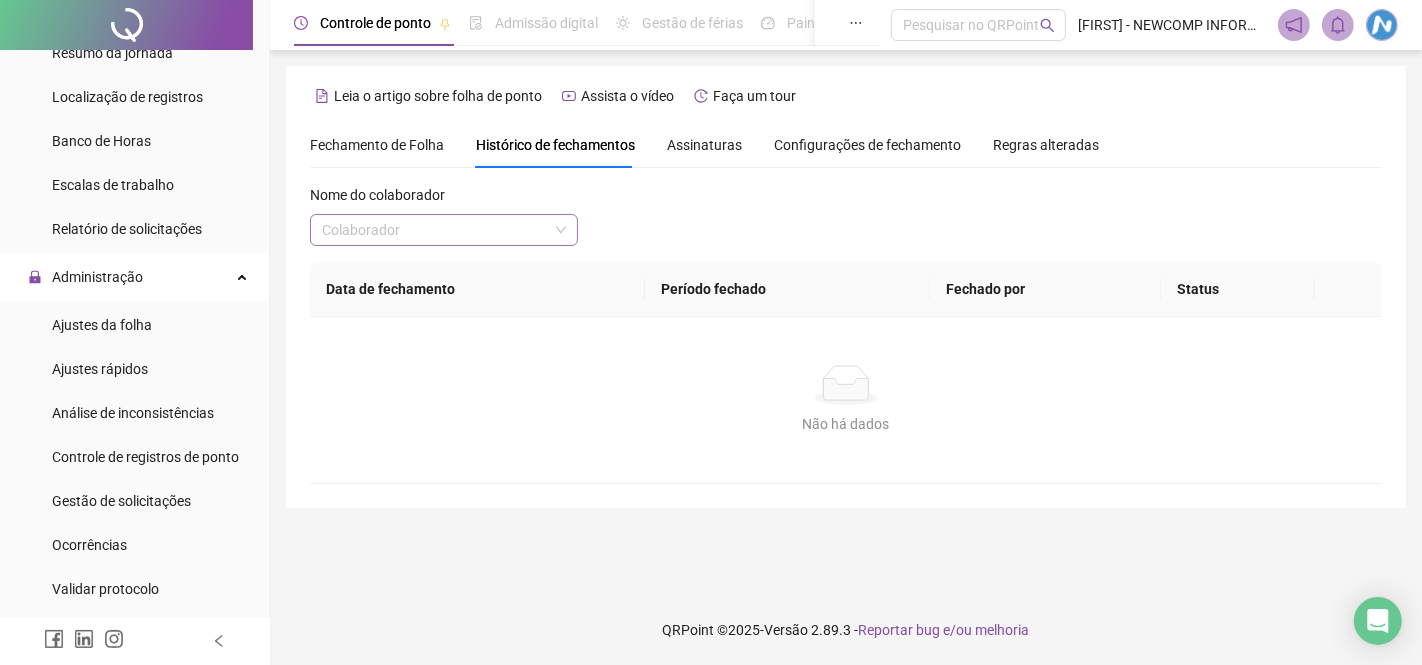 click at bounding box center [435, 230] 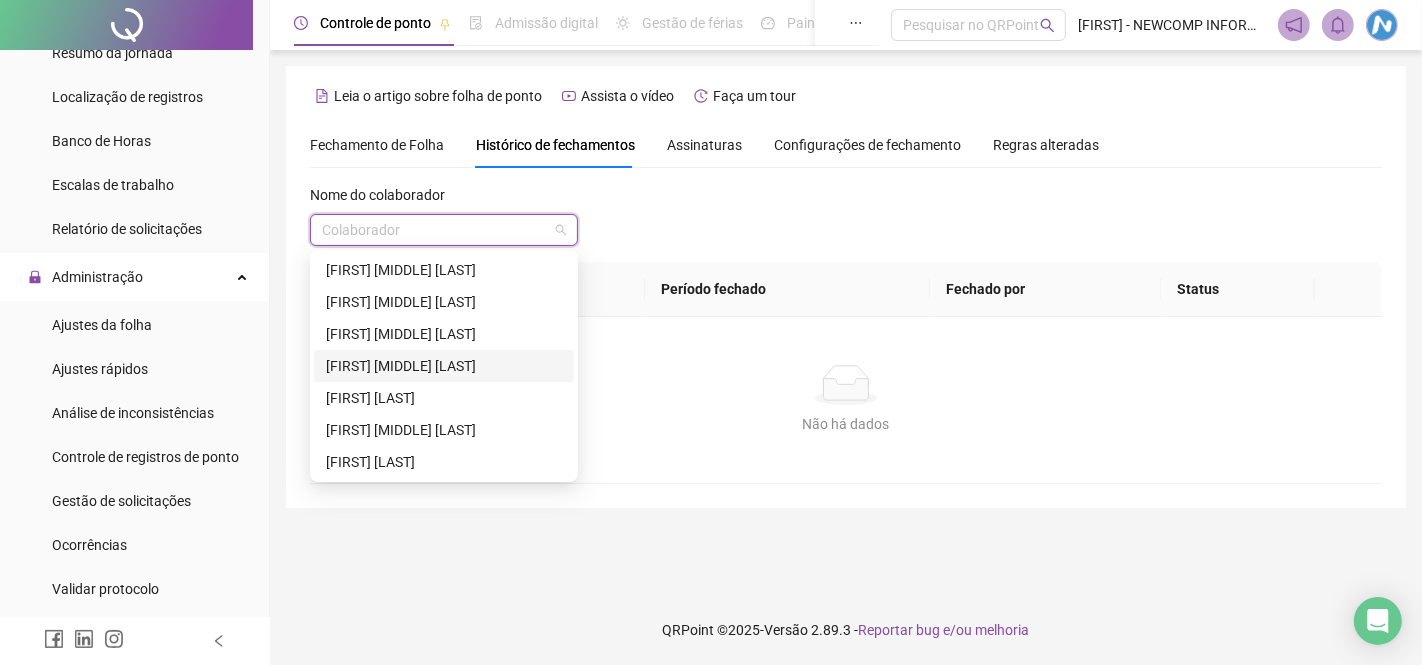 click on "[FIRST] [MIDDLE] [LAST]" at bounding box center (444, 366) 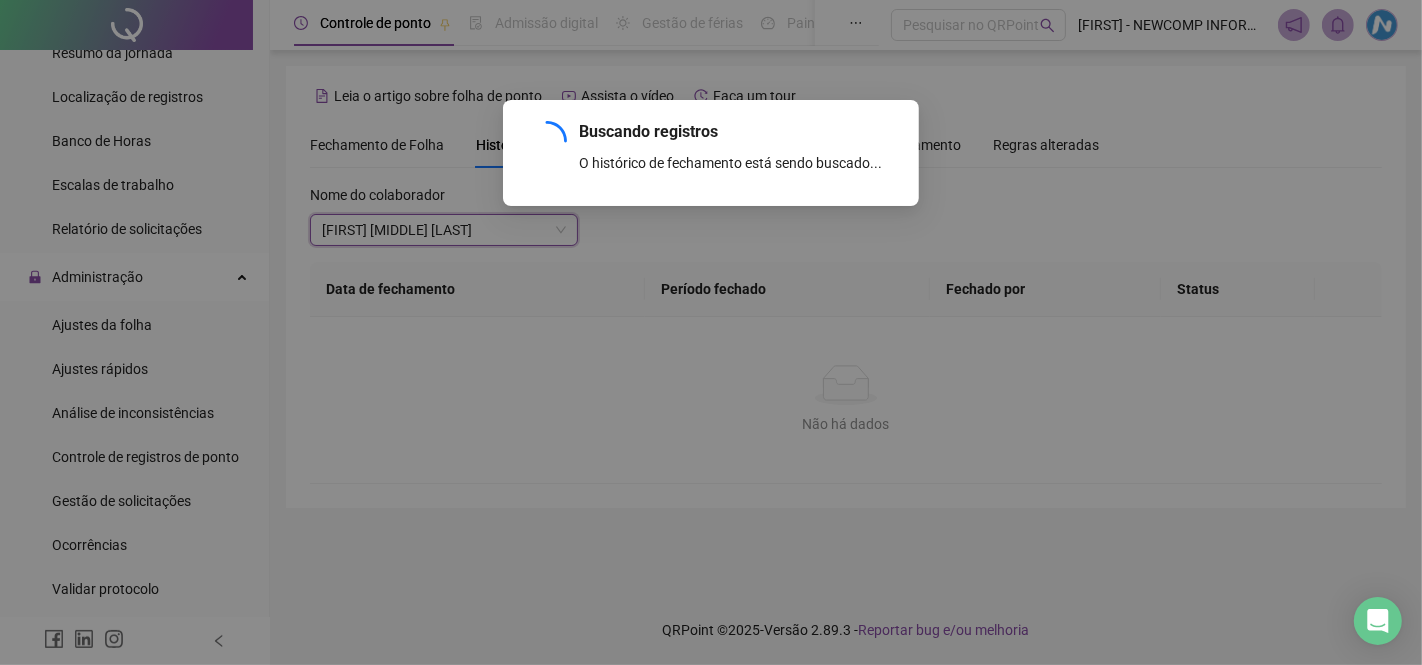 scroll, scrollTop: 215, scrollLeft: 0, axis: vertical 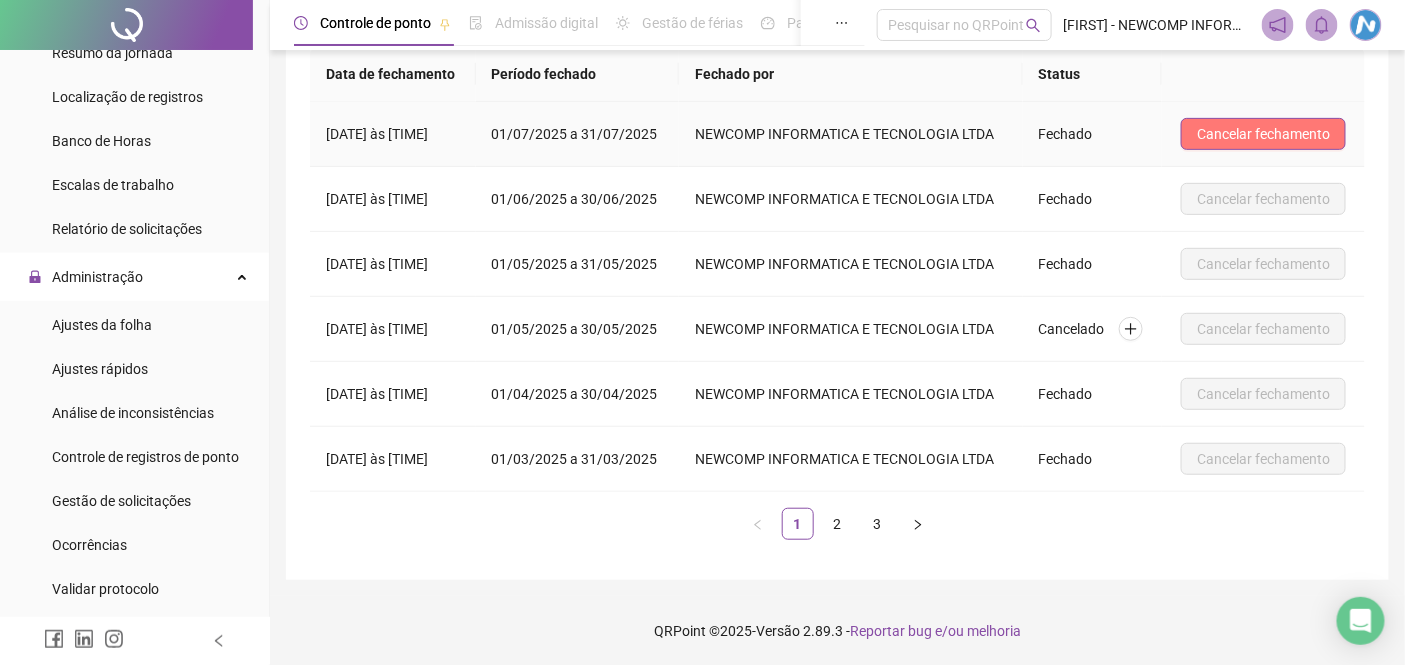 click on "Cancelar fechamento" at bounding box center (1263, 134) 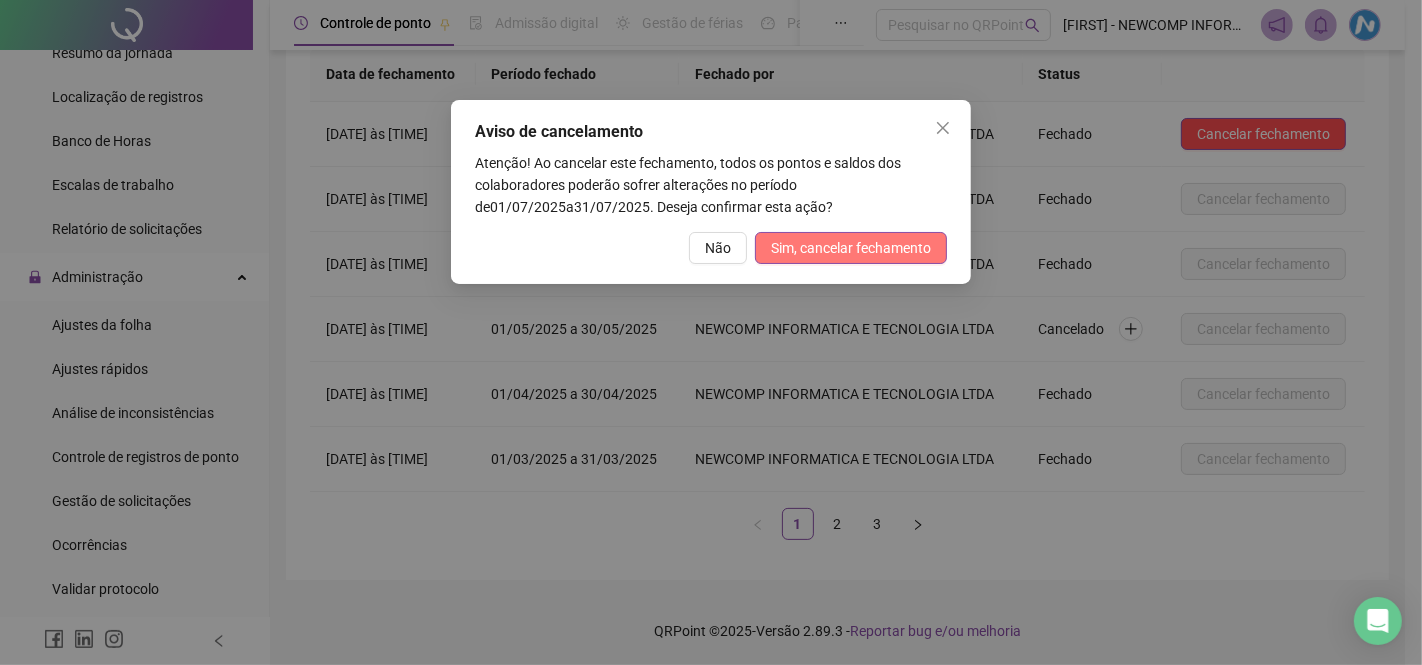 click on "Sim, cancelar fechamento" at bounding box center [851, 248] 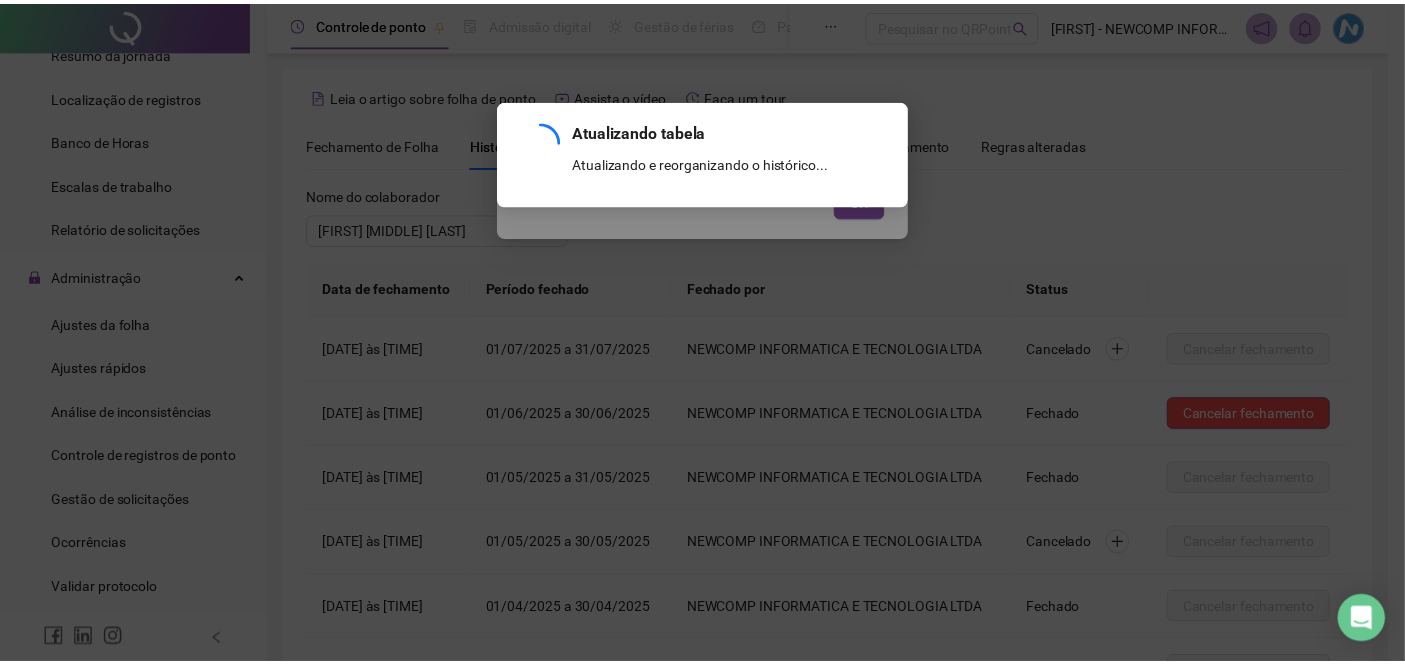 scroll, scrollTop: 215, scrollLeft: 0, axis: vertical 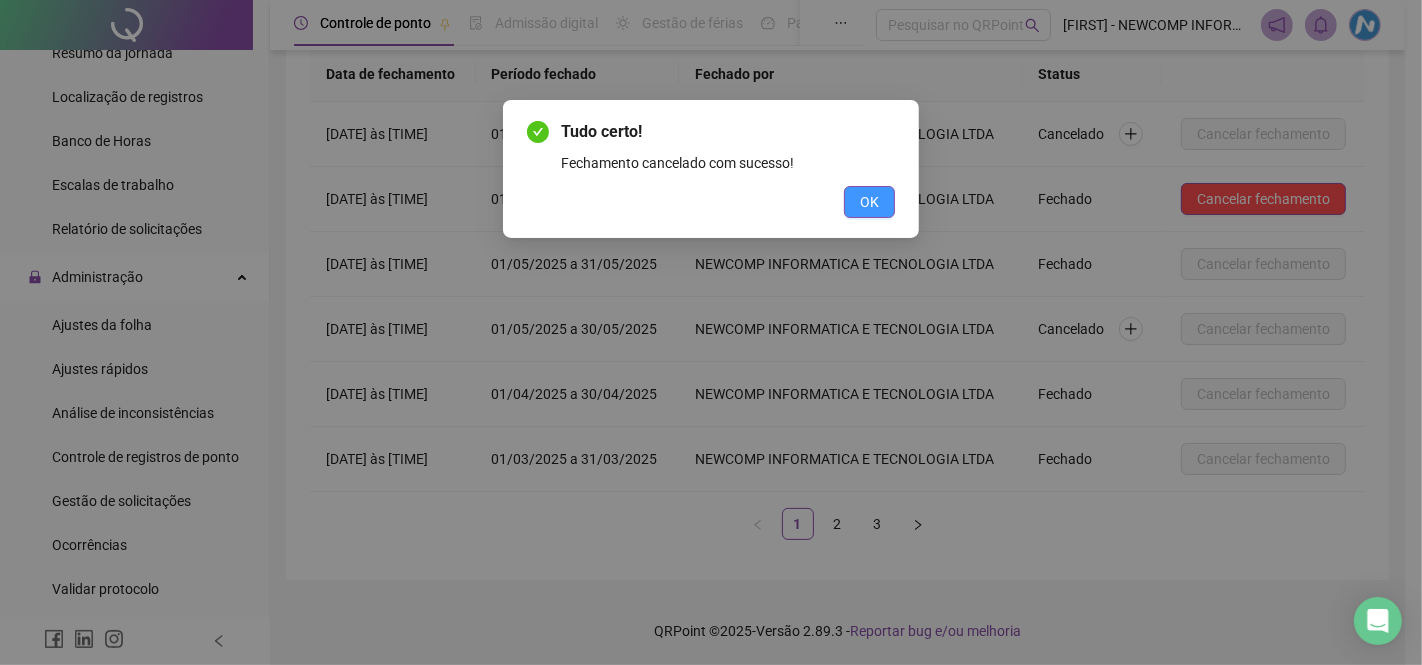 click on "OK" at bounding box center [869, 202] 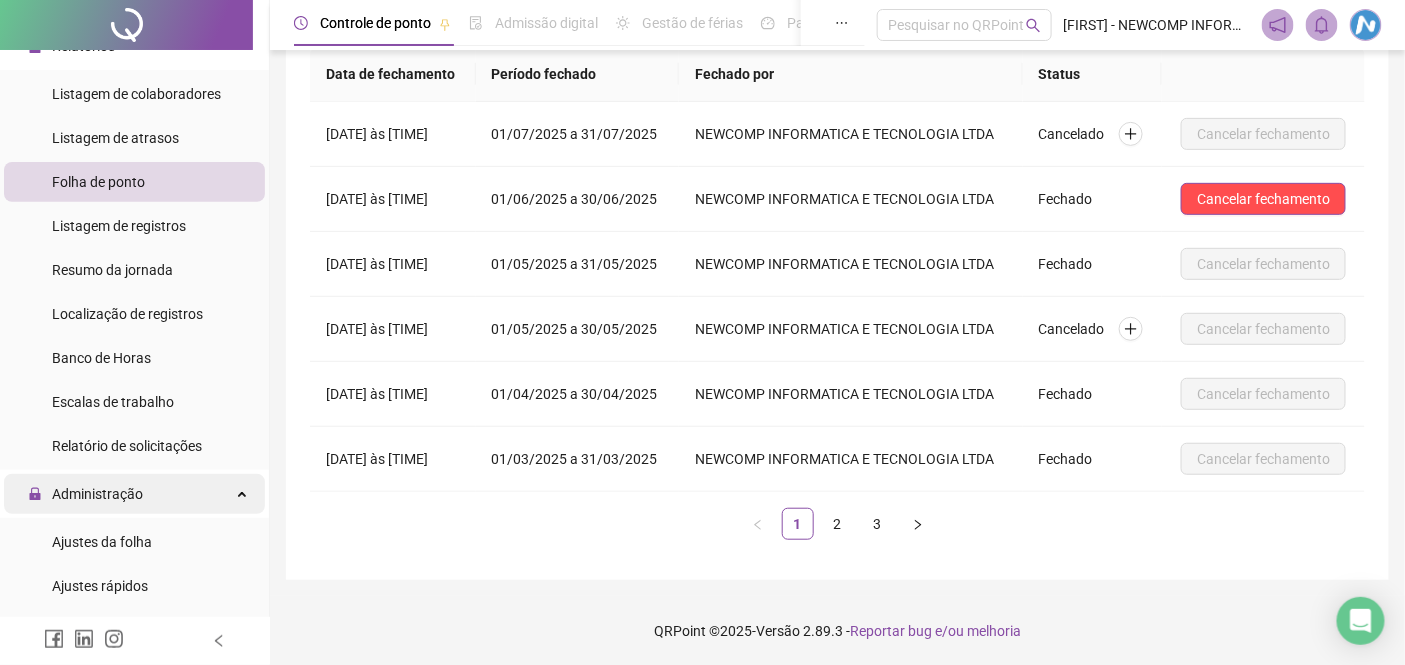 scroll, scrollTop: 0, scrollLeft: 0, axis: both 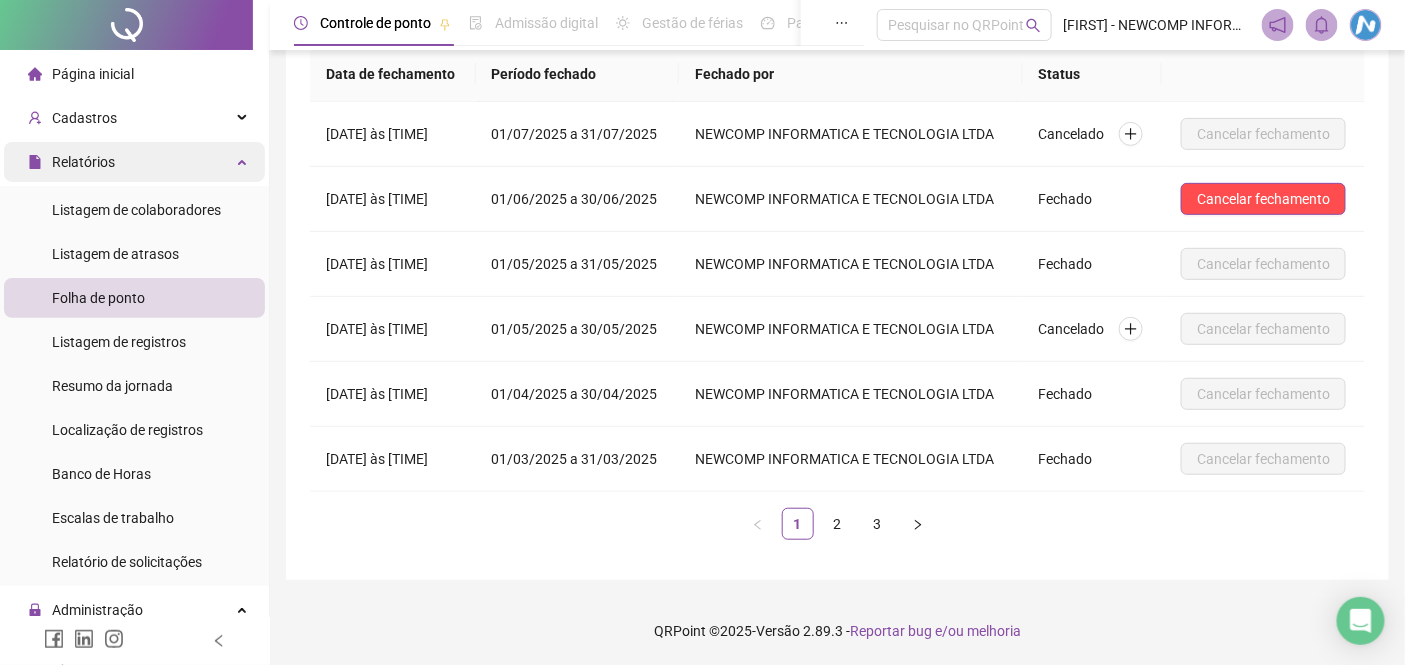 click on "Relatórios" at bounding box center (83, 162) 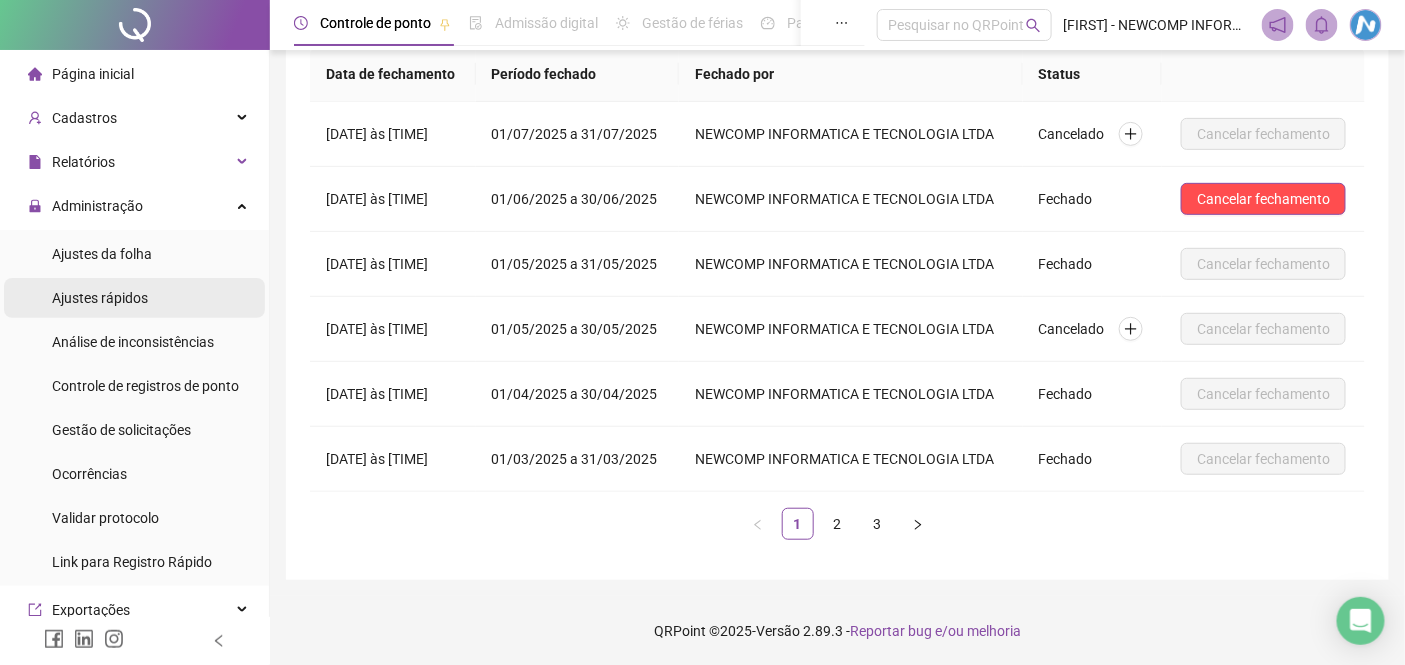 scroll, scrollTop: 0, scrollLeft: 0, axis: both 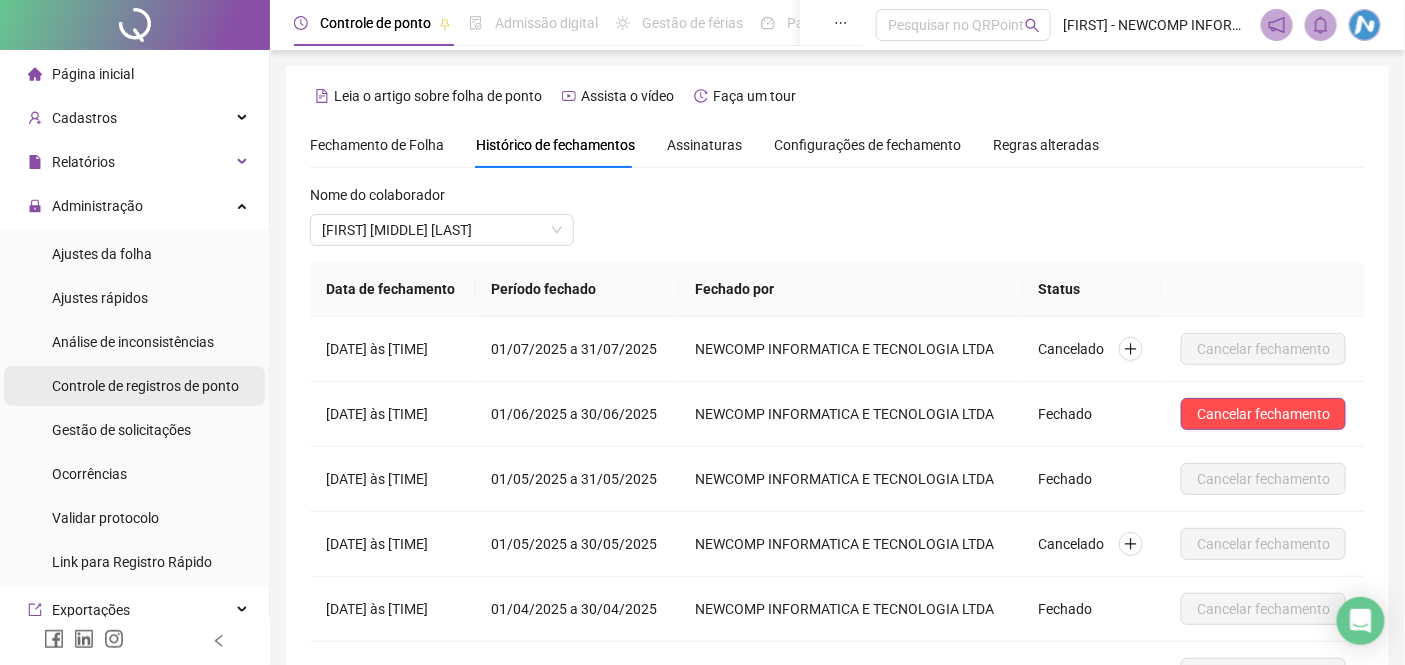 click on "Controle de registros de ponto" at bounding box center [145, 386] 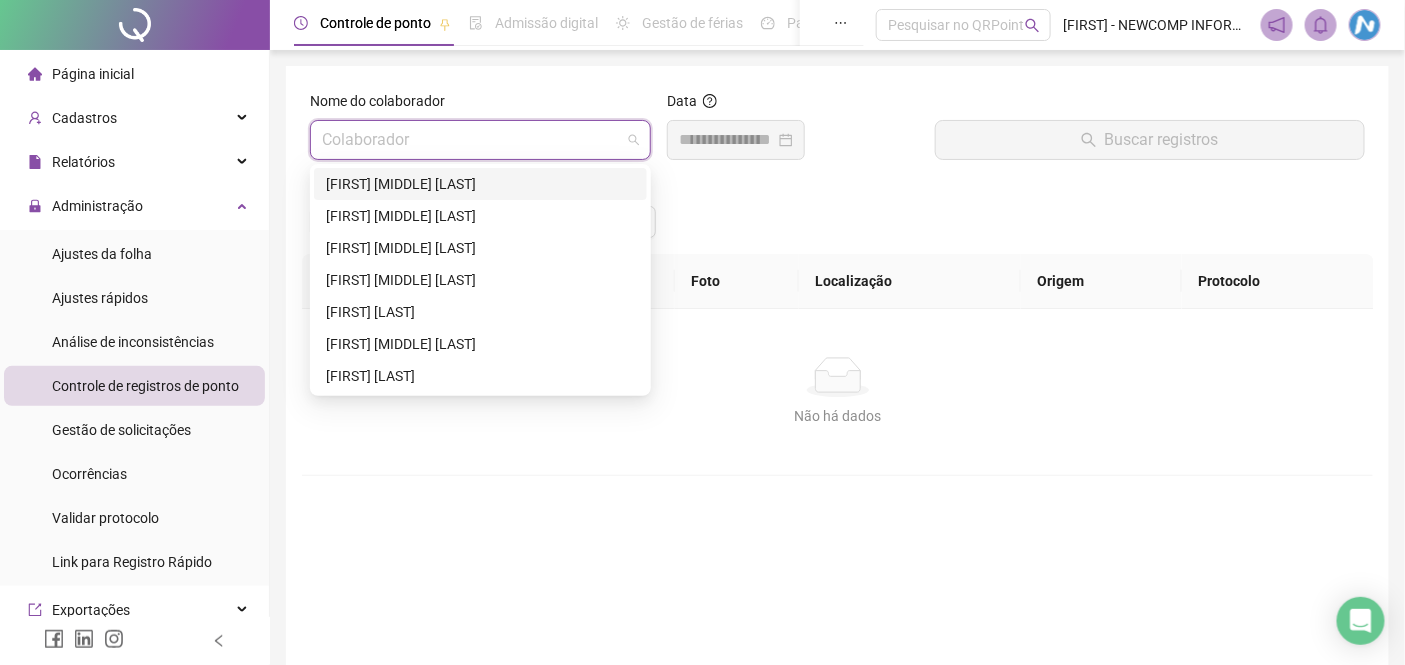 click at bounding box center [471, 140] 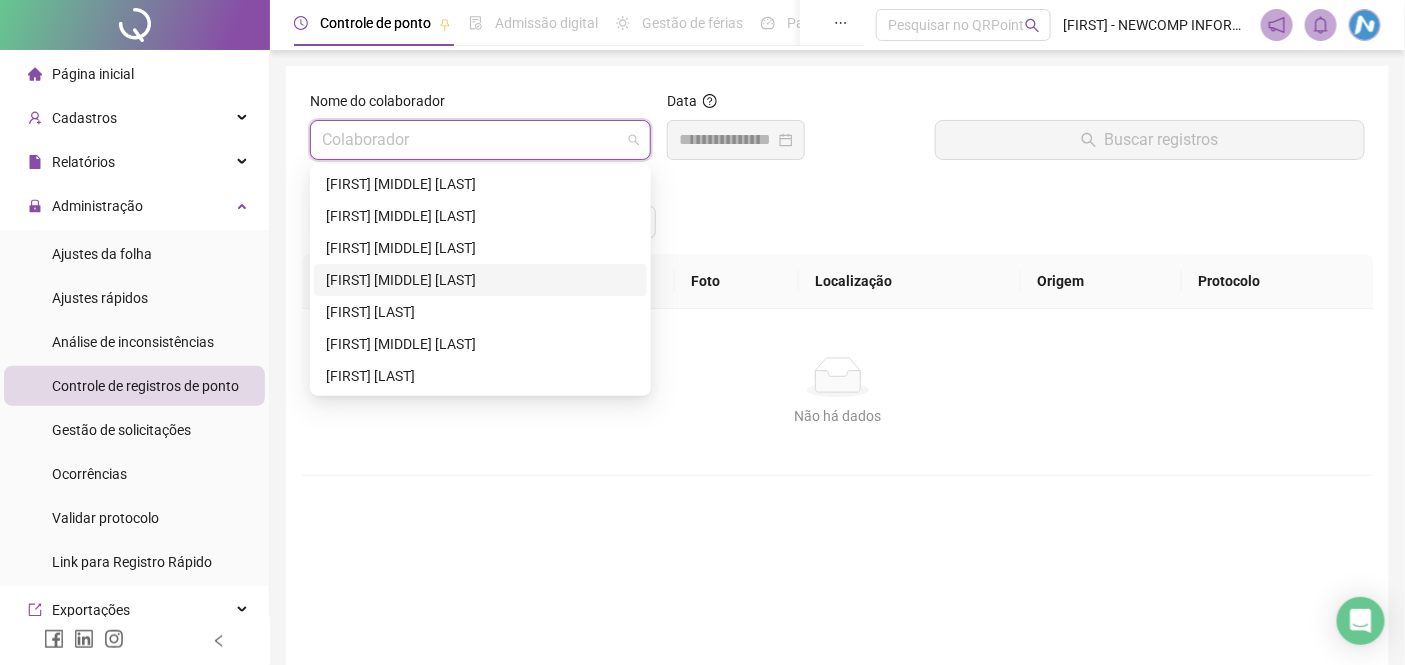 click on "[FIRST] [MIDDLE] [LAST]" at bounding box center (480, 280) 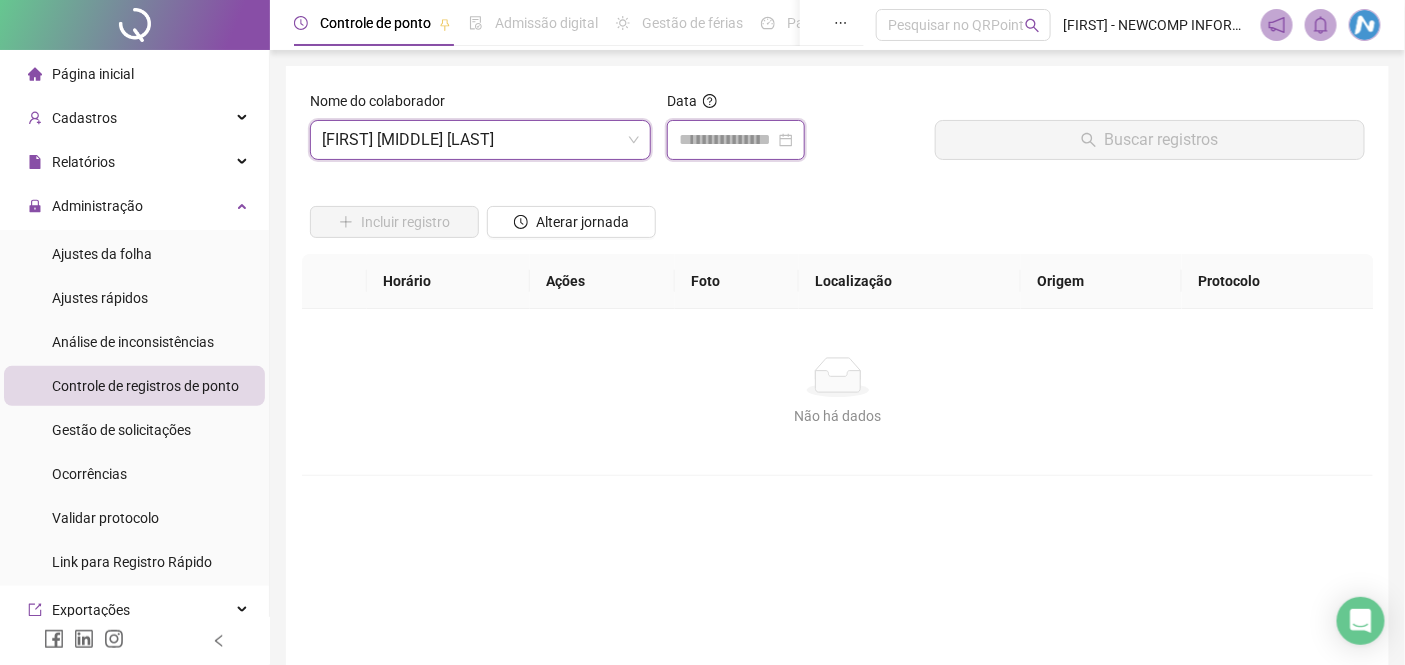 click at bounding box center (727, 140) 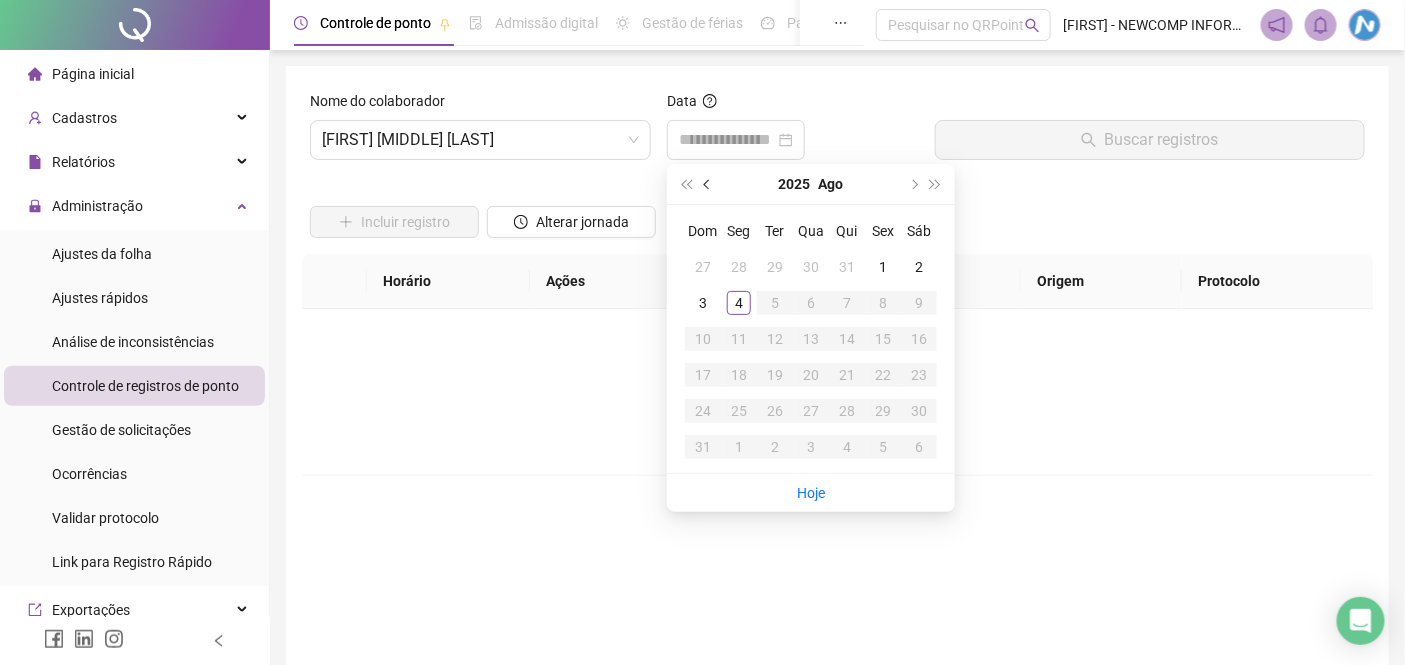 click at bounding box center (708, 184) 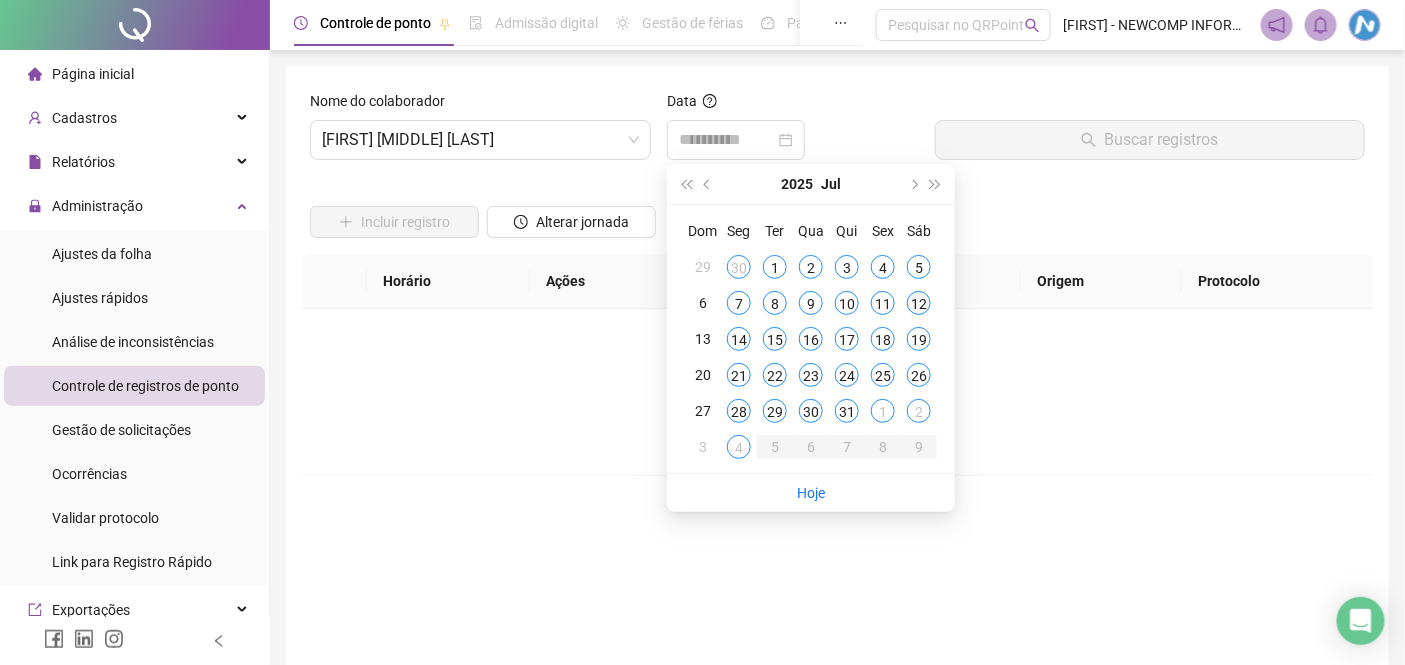 type on "**********" 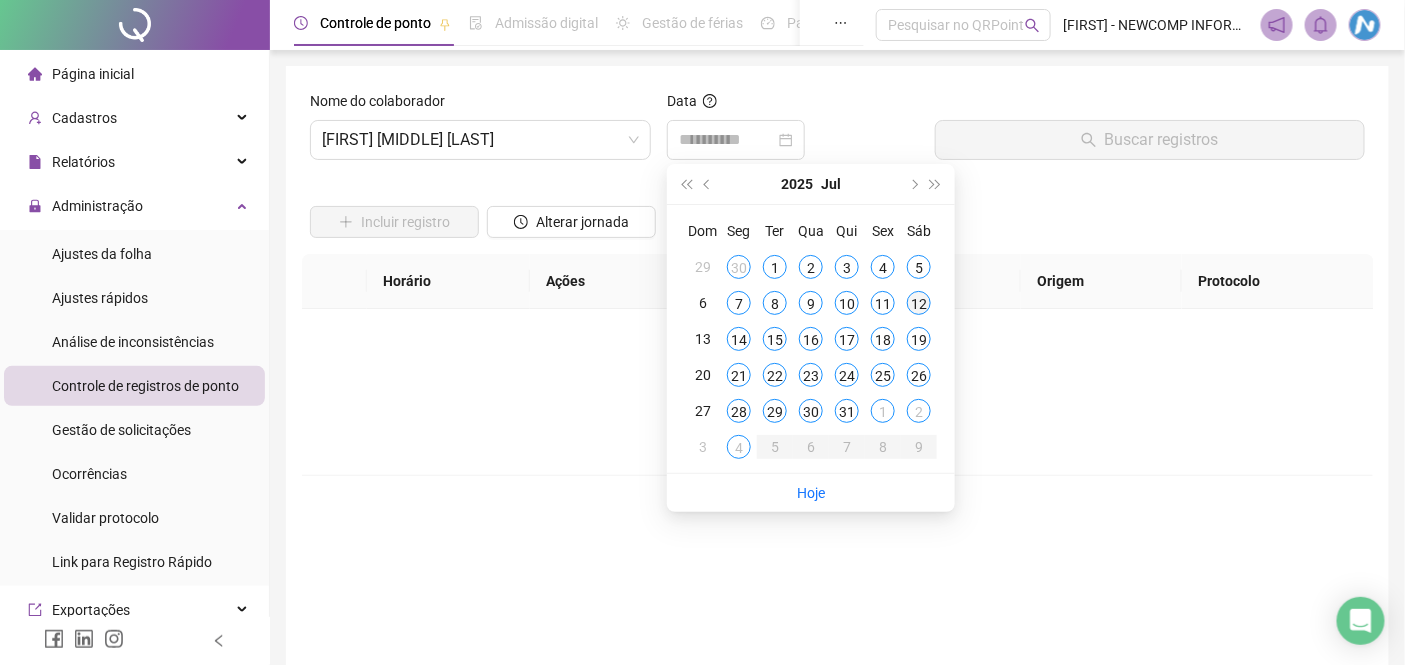 click on "12" at bounding box center (919, 303) 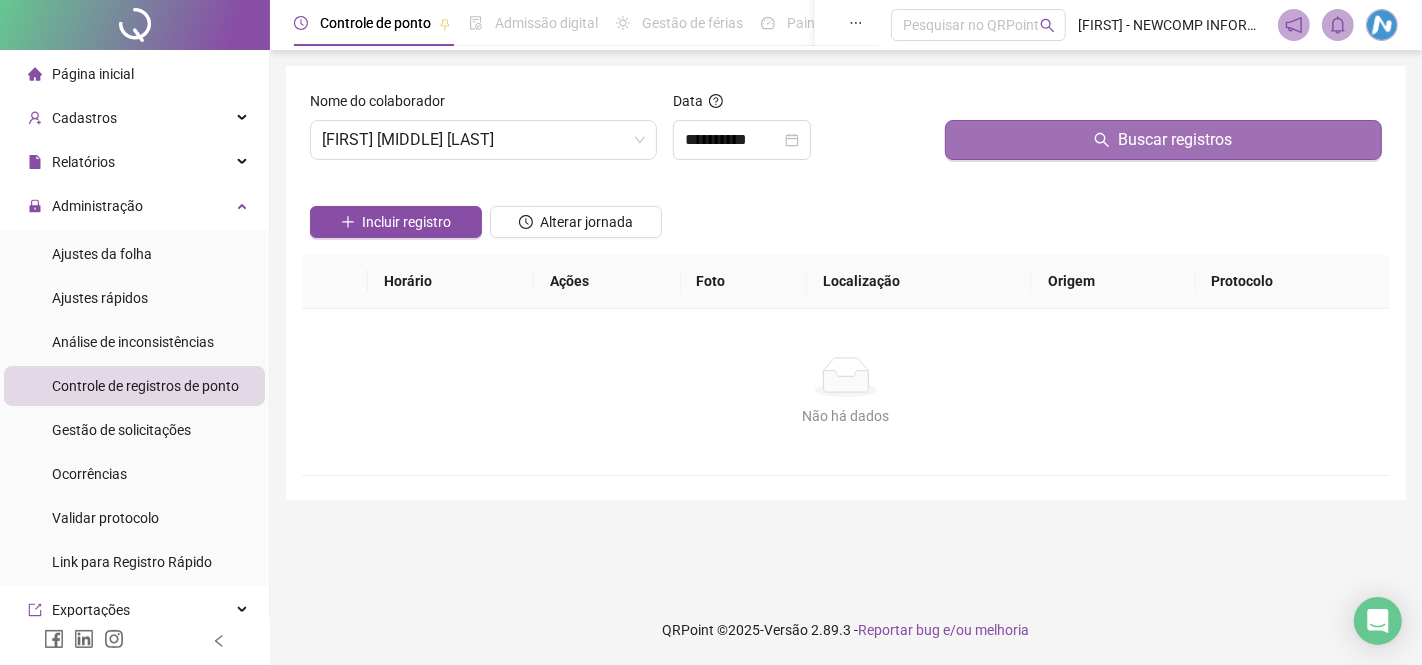 click on "Buscar registros" at bounding box center (1163, 140) 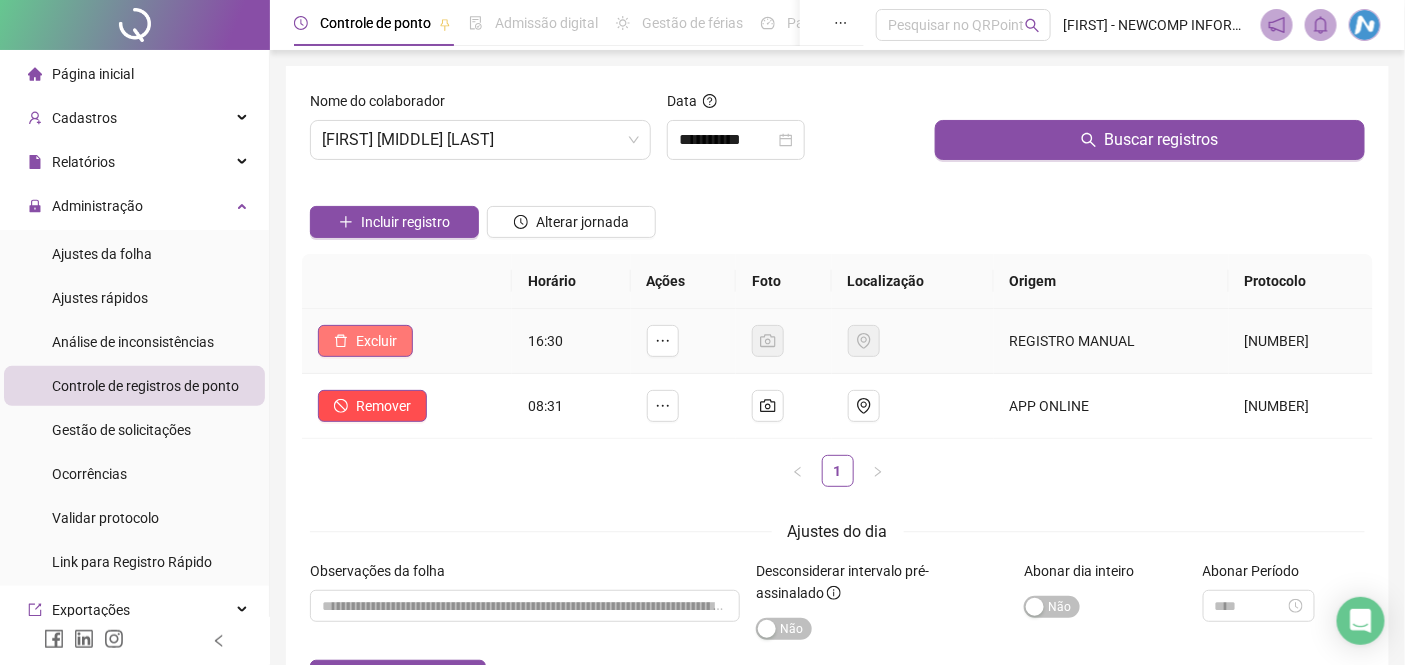 click on "Excluir" at bounding box center (365, 341) 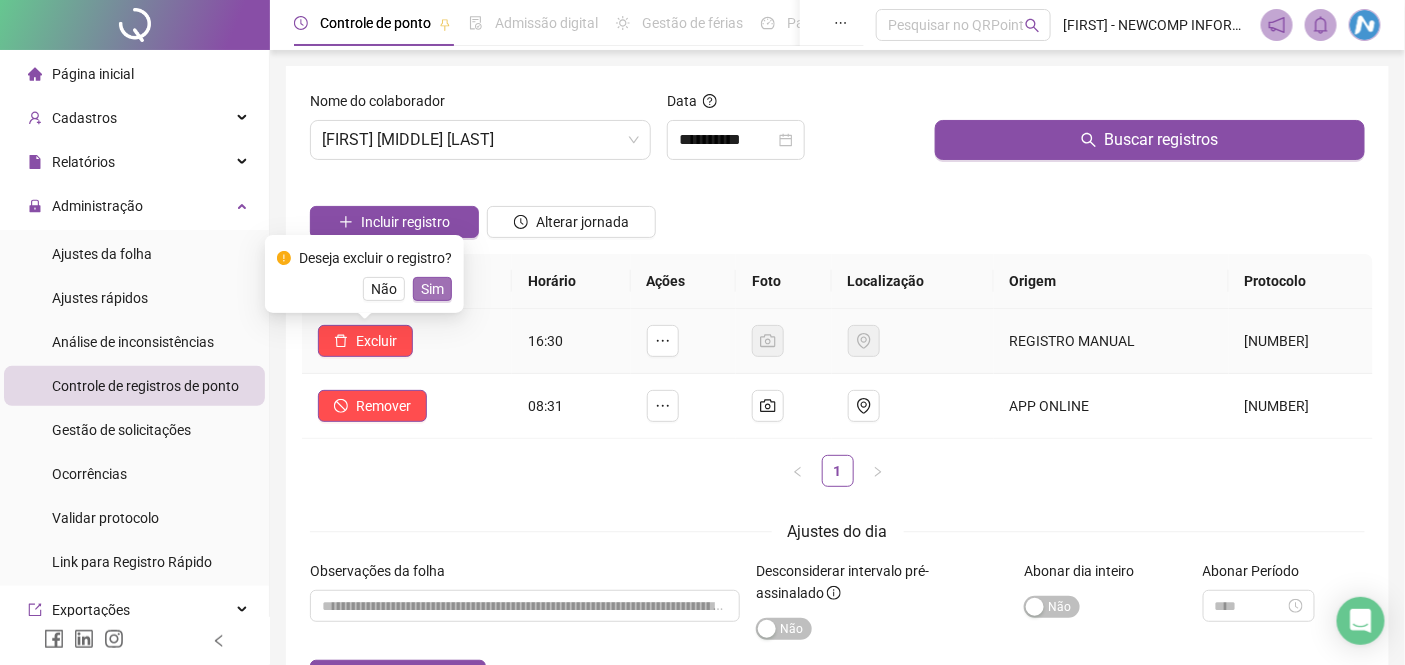 click on "Sim" at bounding box center [432, 289] 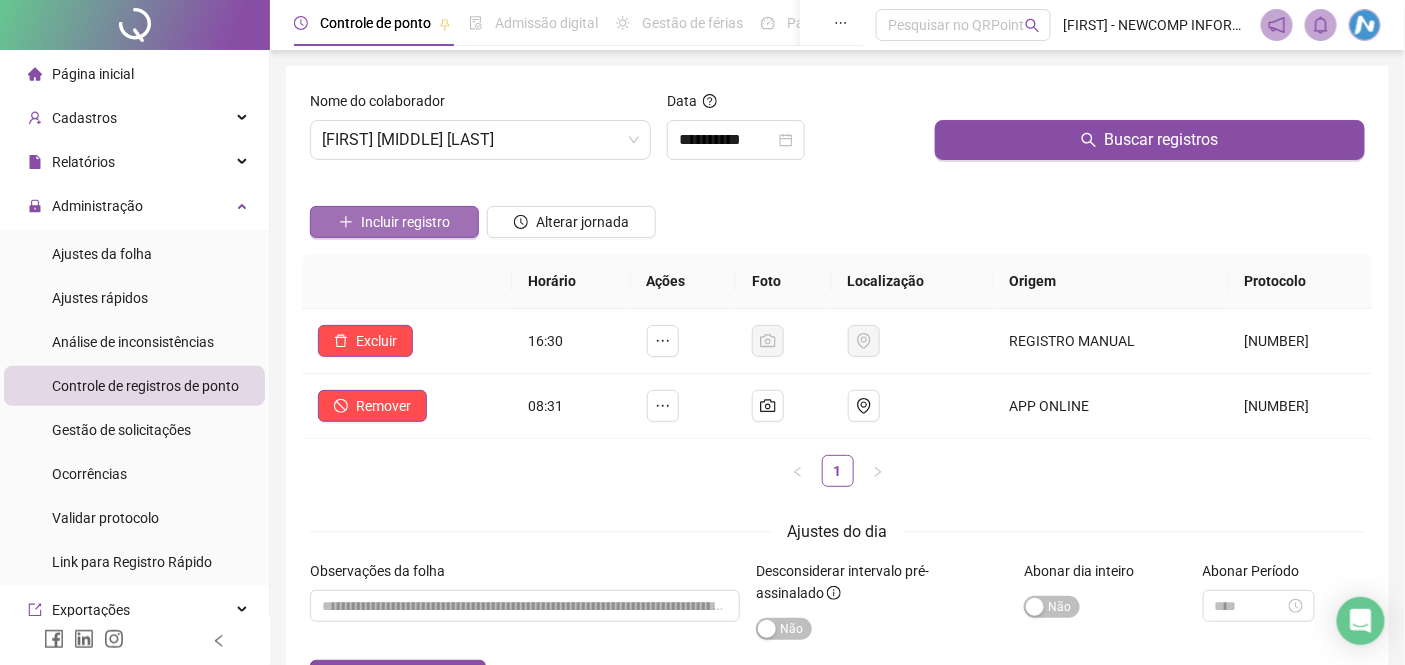 click on "Incluir registro" at bounding box center [405, 222] 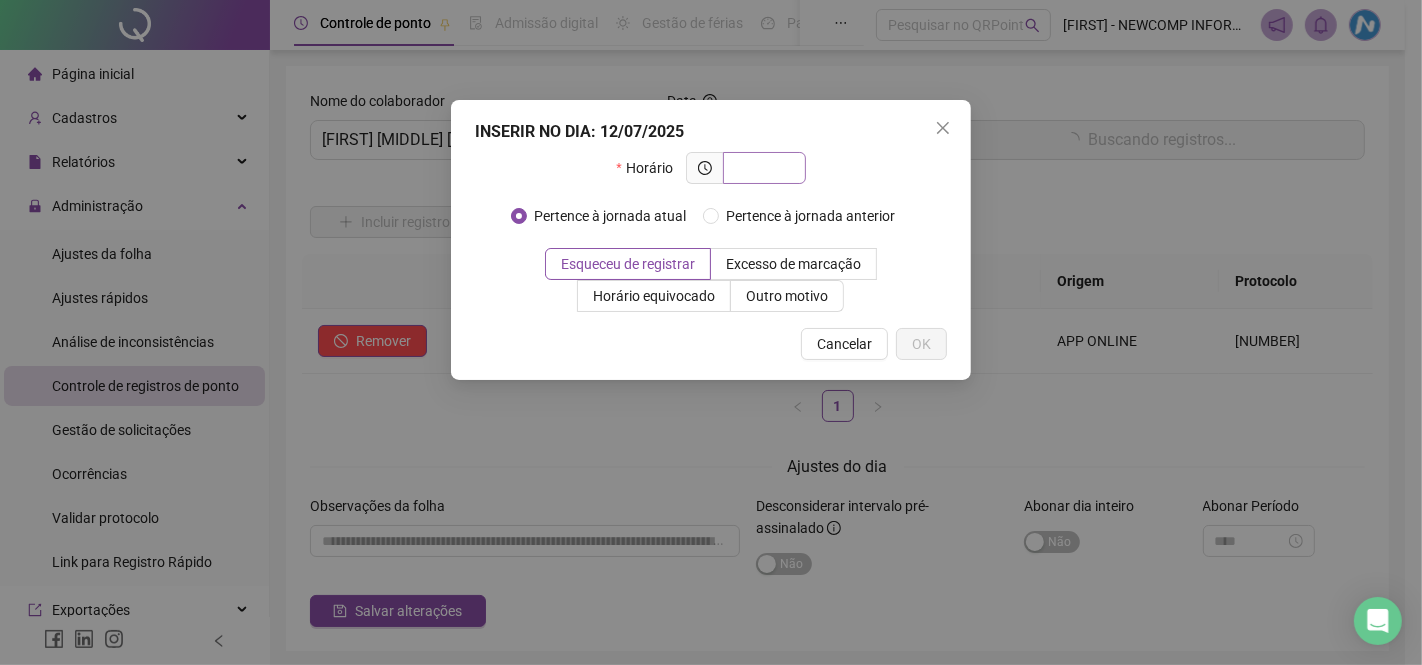 click at bounding box center (762, 168) 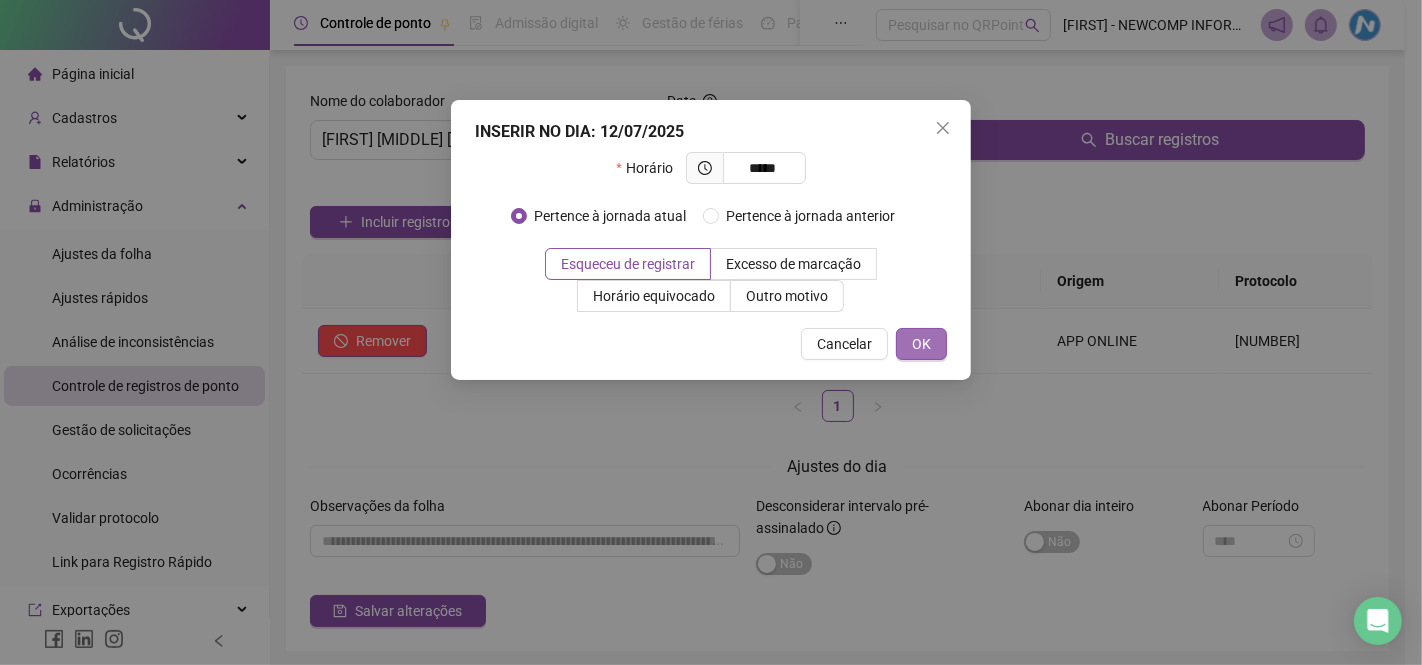 type on "*****" 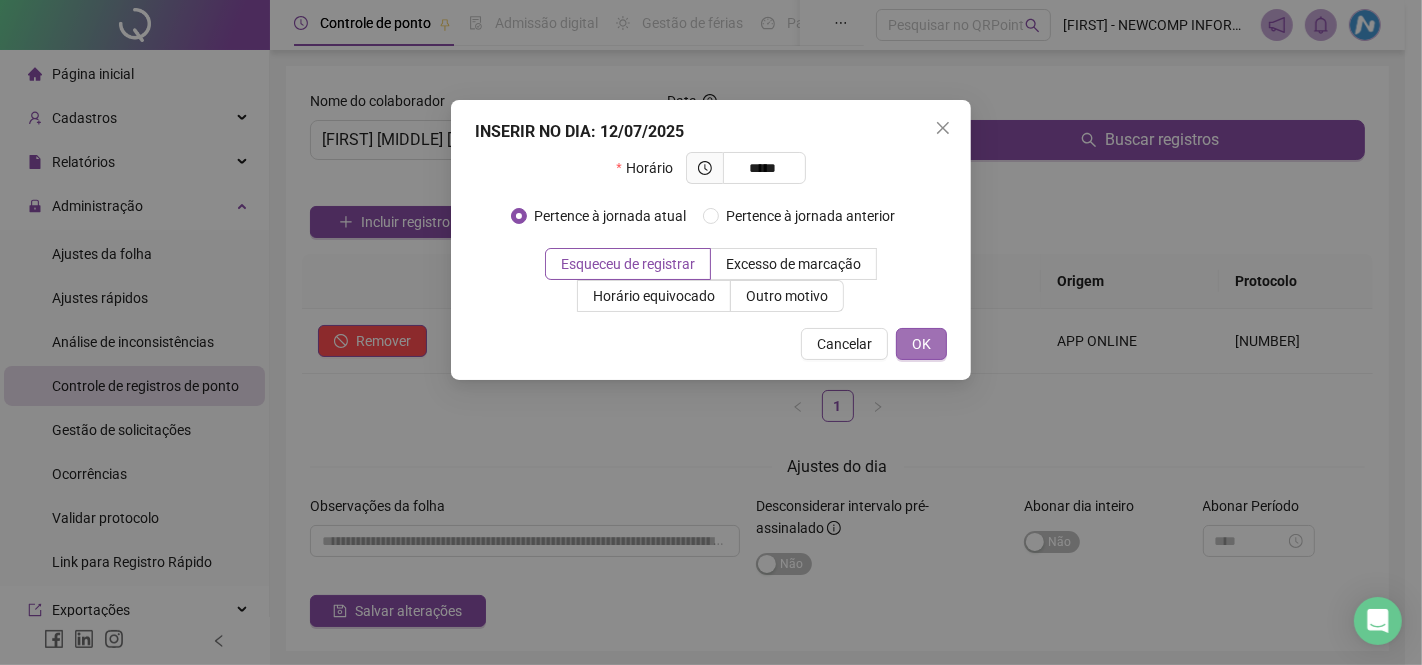 click on "OK" at bounding box center [921, 344] 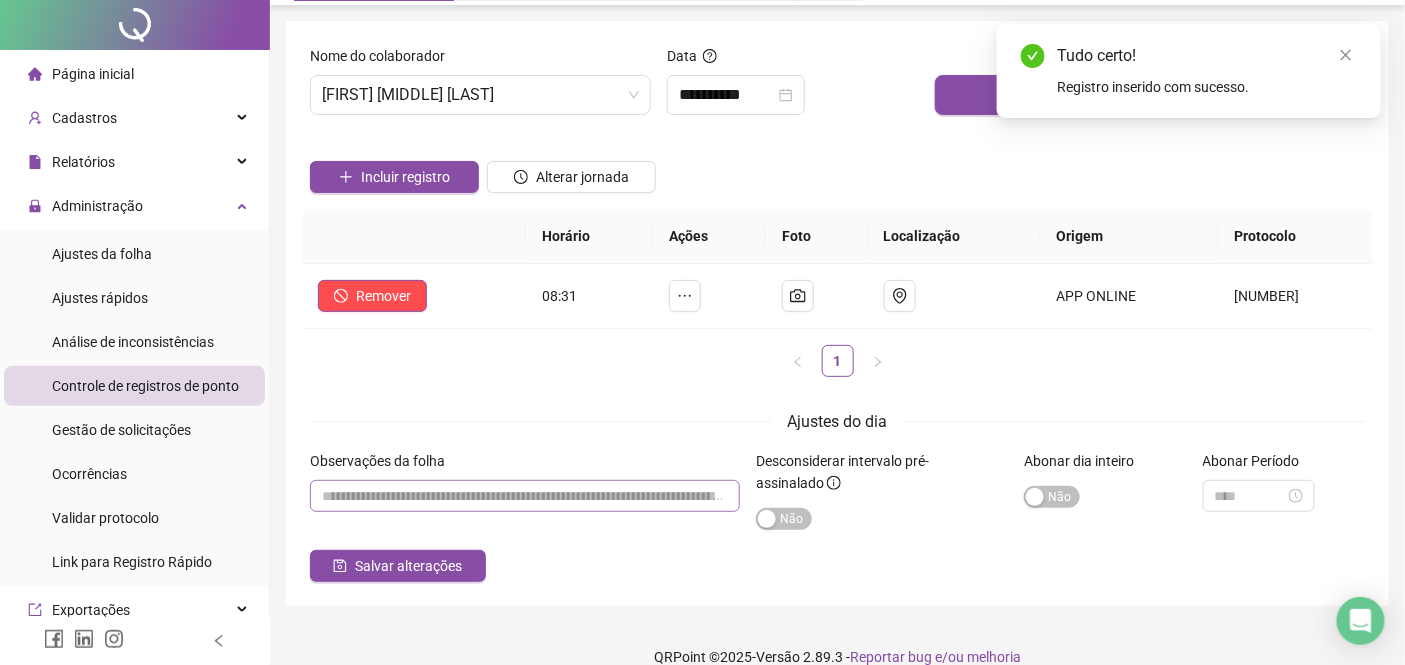 scroll, scrollTop: 71, scrollLeft: 0, axis: vertical 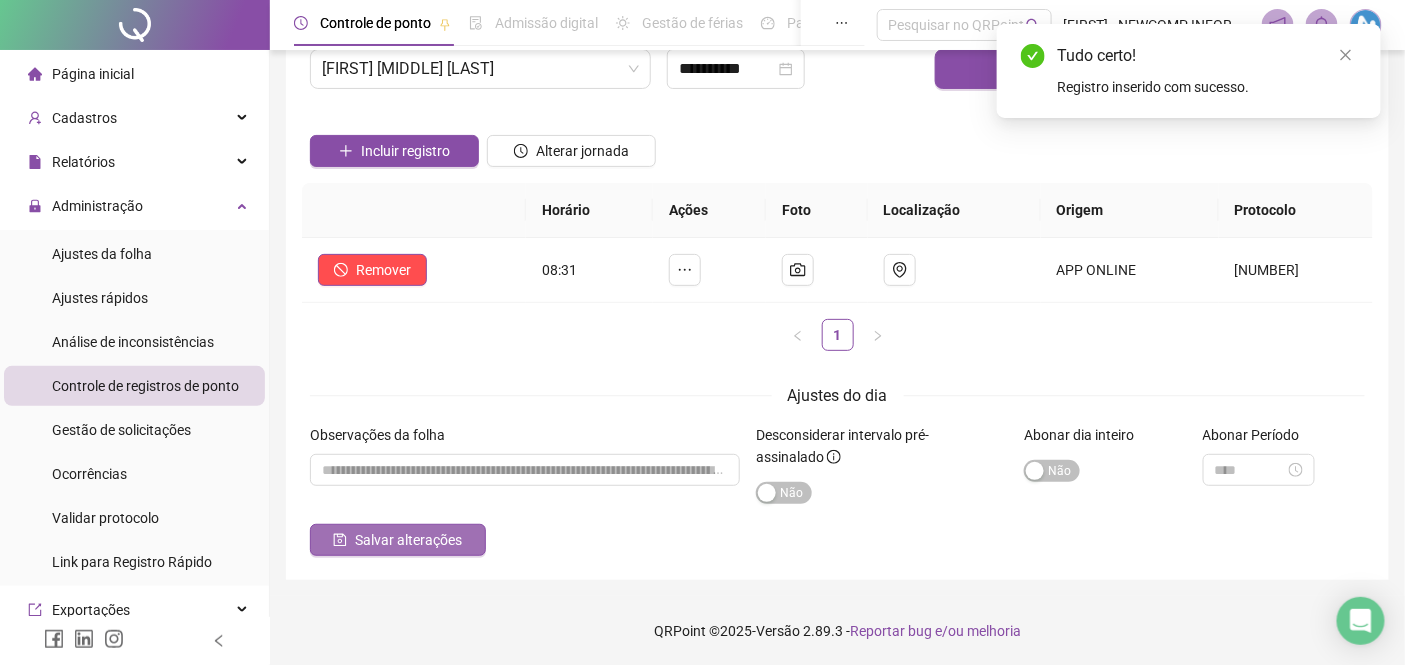 click on "Salvar alterações" at bounding box center (408, 540) 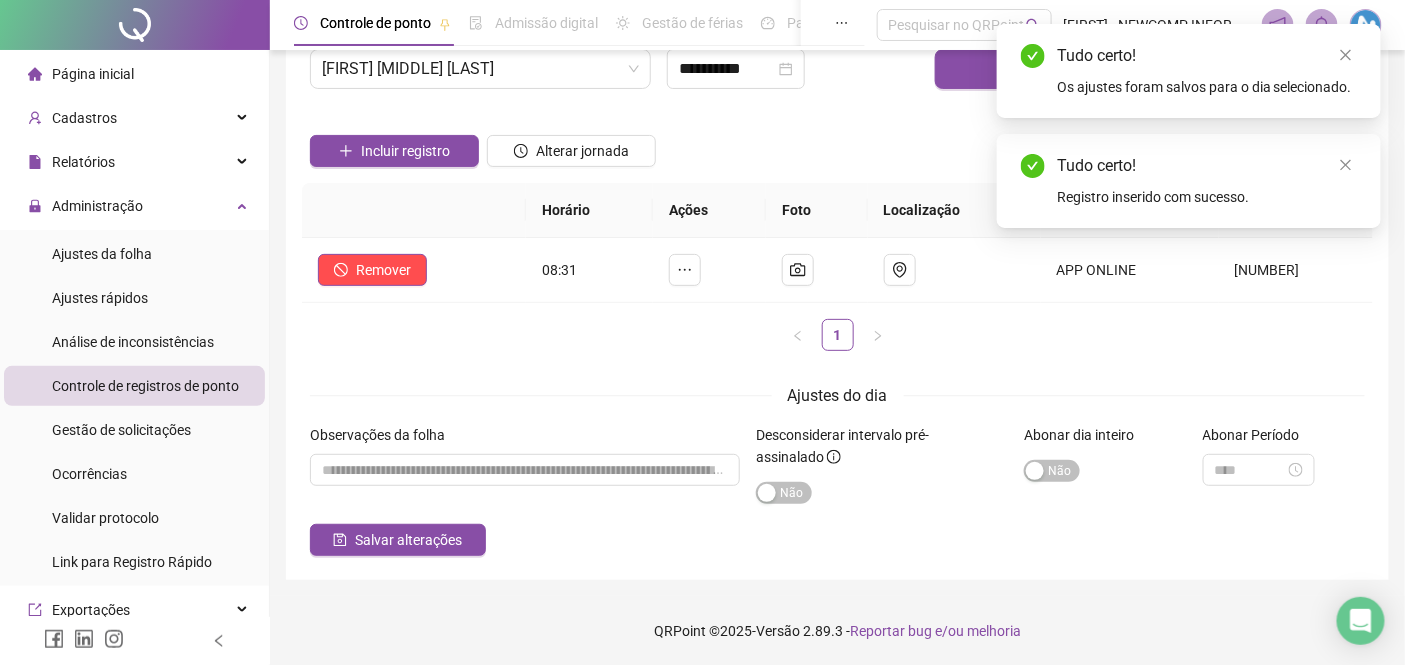scroll, scrollTop: 0, scrollLeft: 0, axis: both 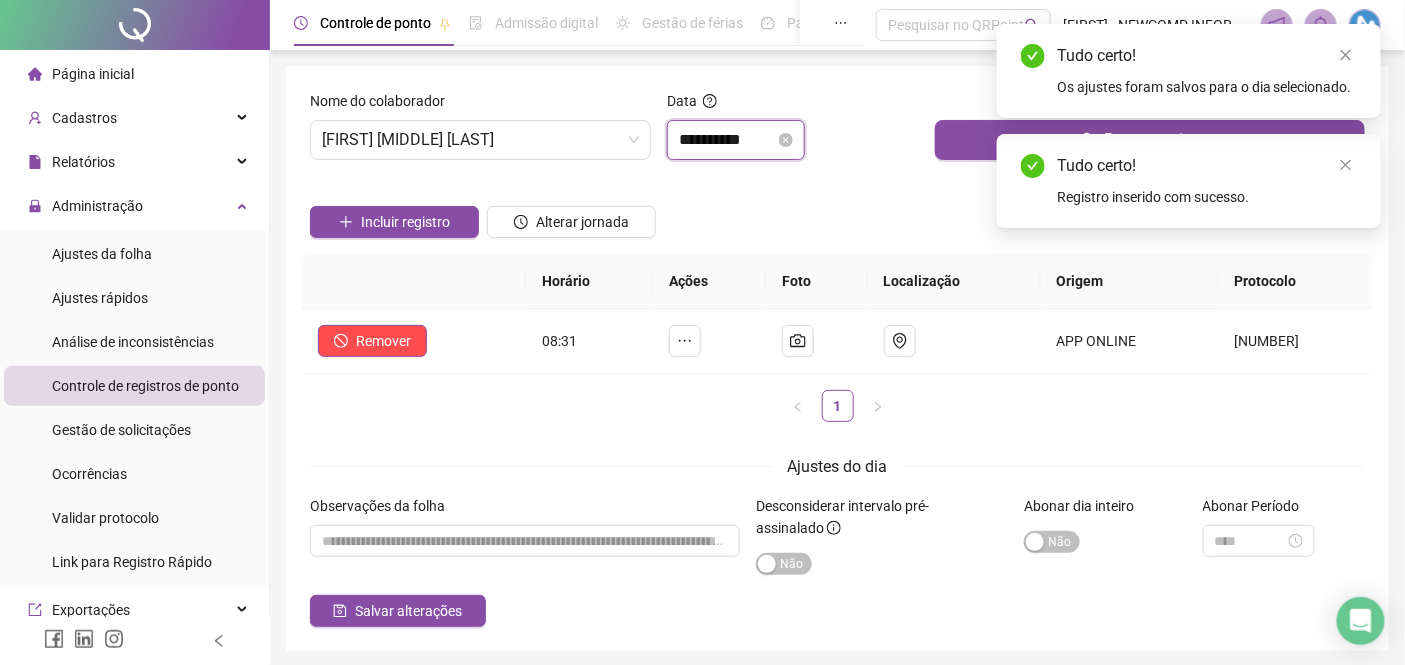 click on "**********" at bounding box center [727, 140] 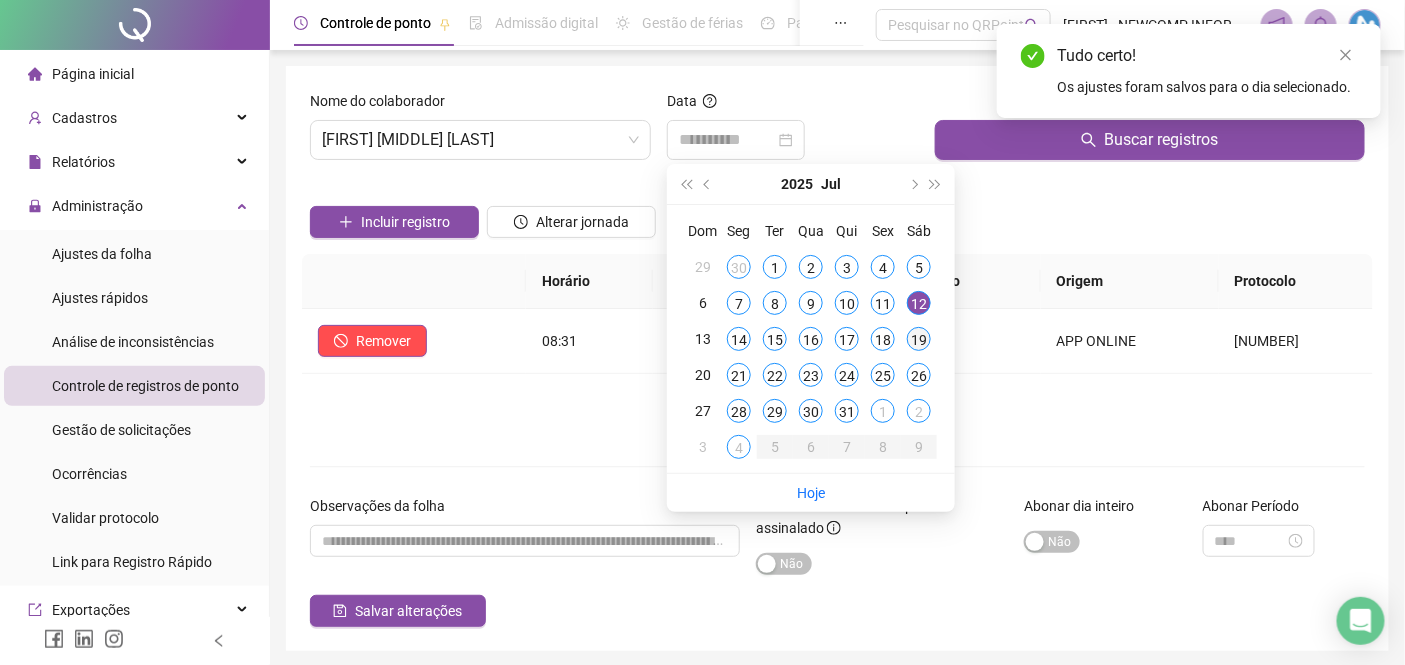 click on "19" at bounding box center (919, 339) 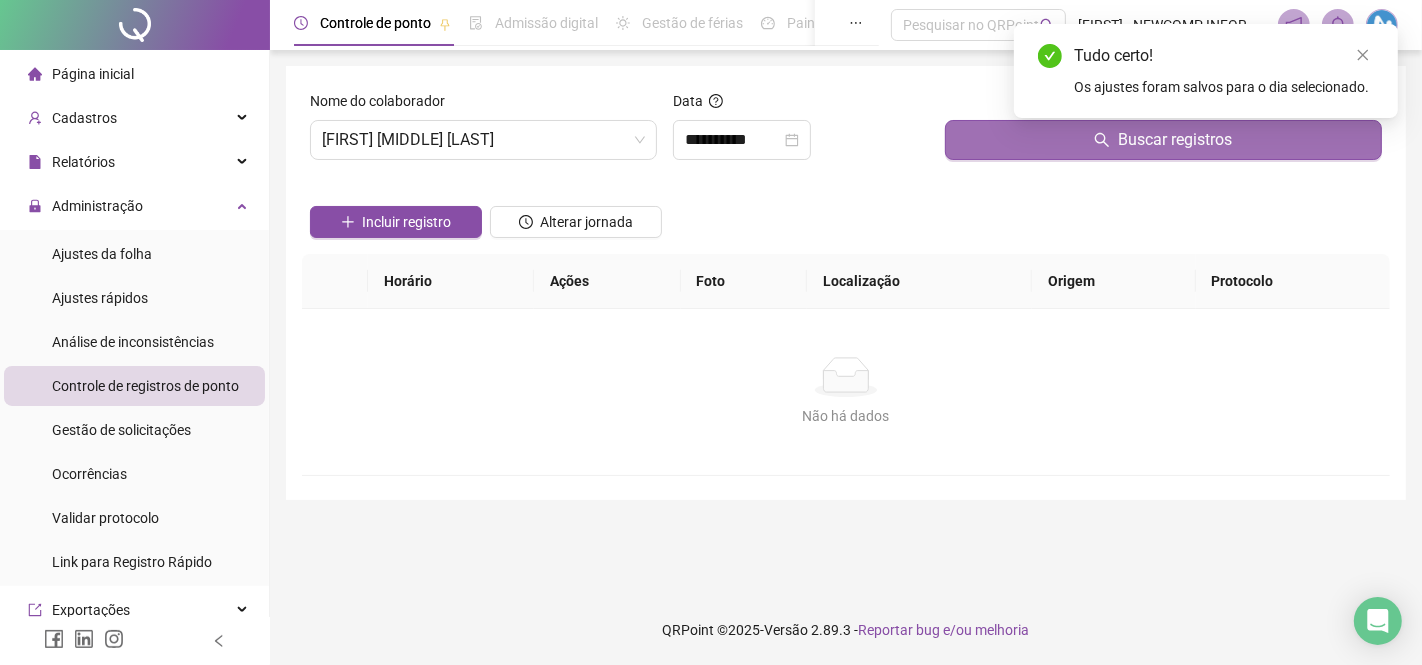 click on "Buscar registros" at bounding box center [1163, 140] 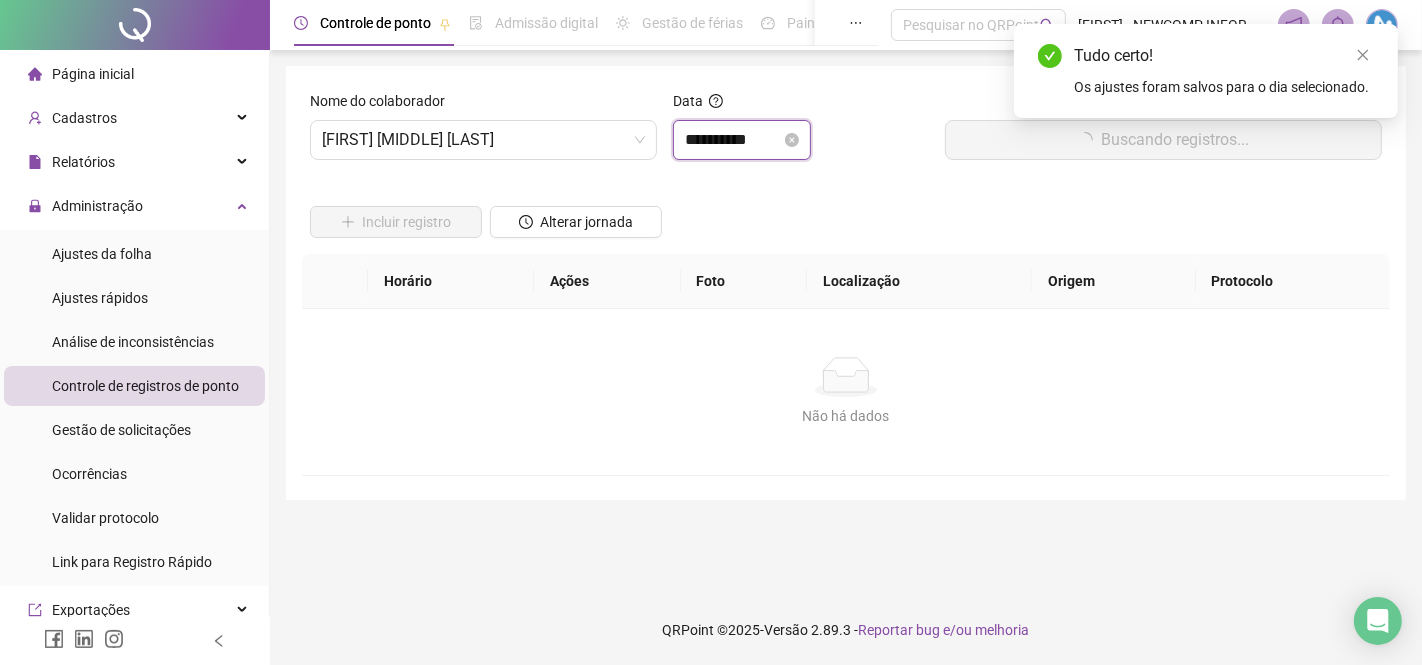 click on "**********" at bounding box center [733, 140] 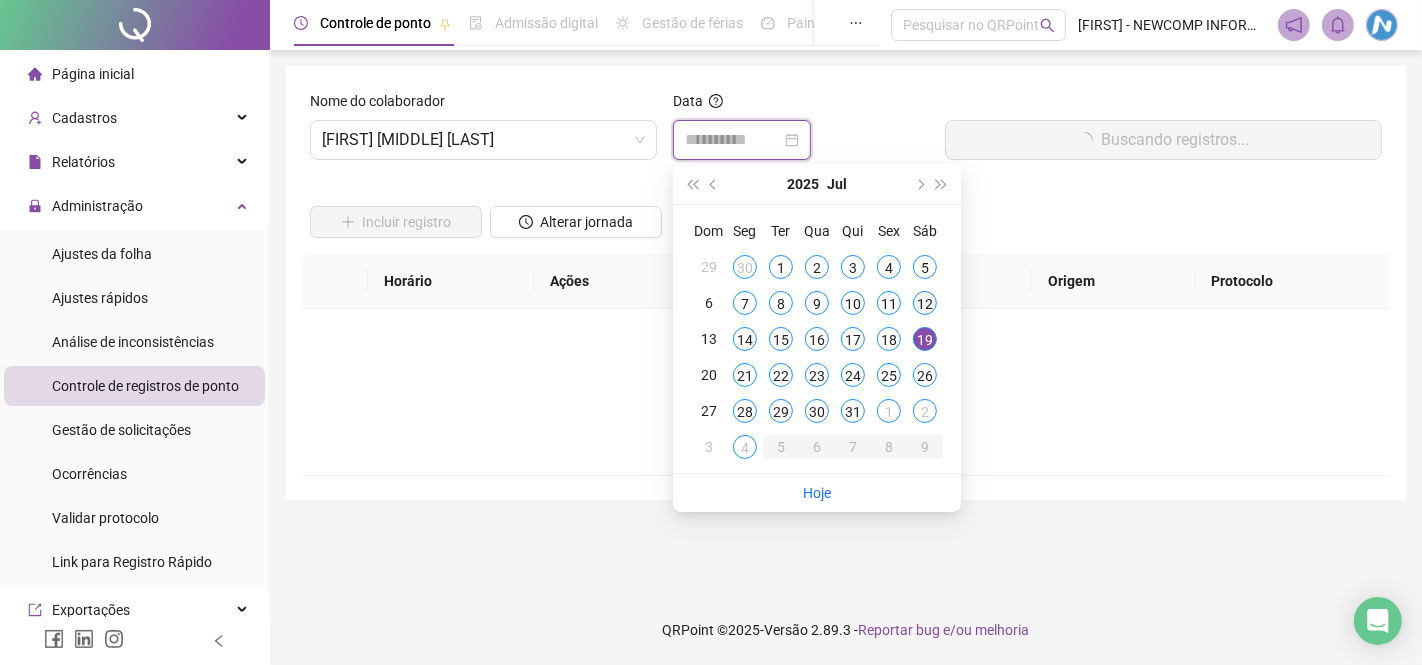 type on "**********" 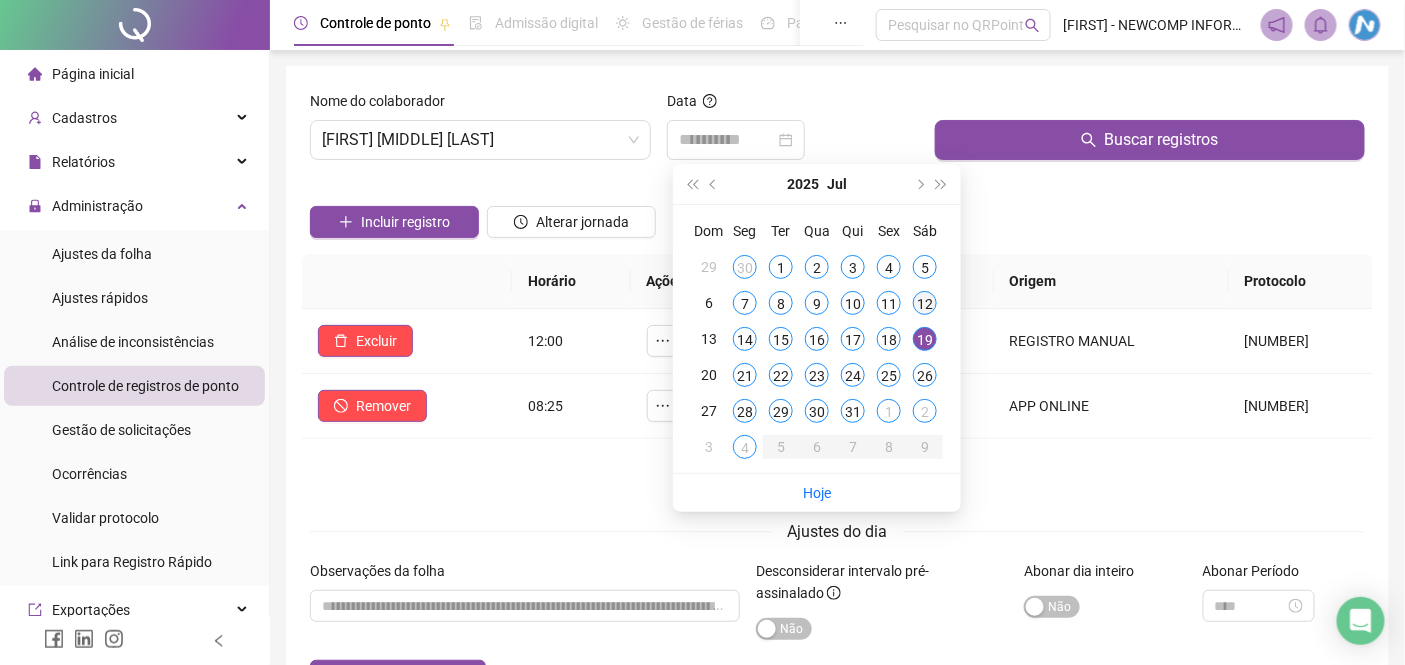click on "12" at bounding box center (925, 303) 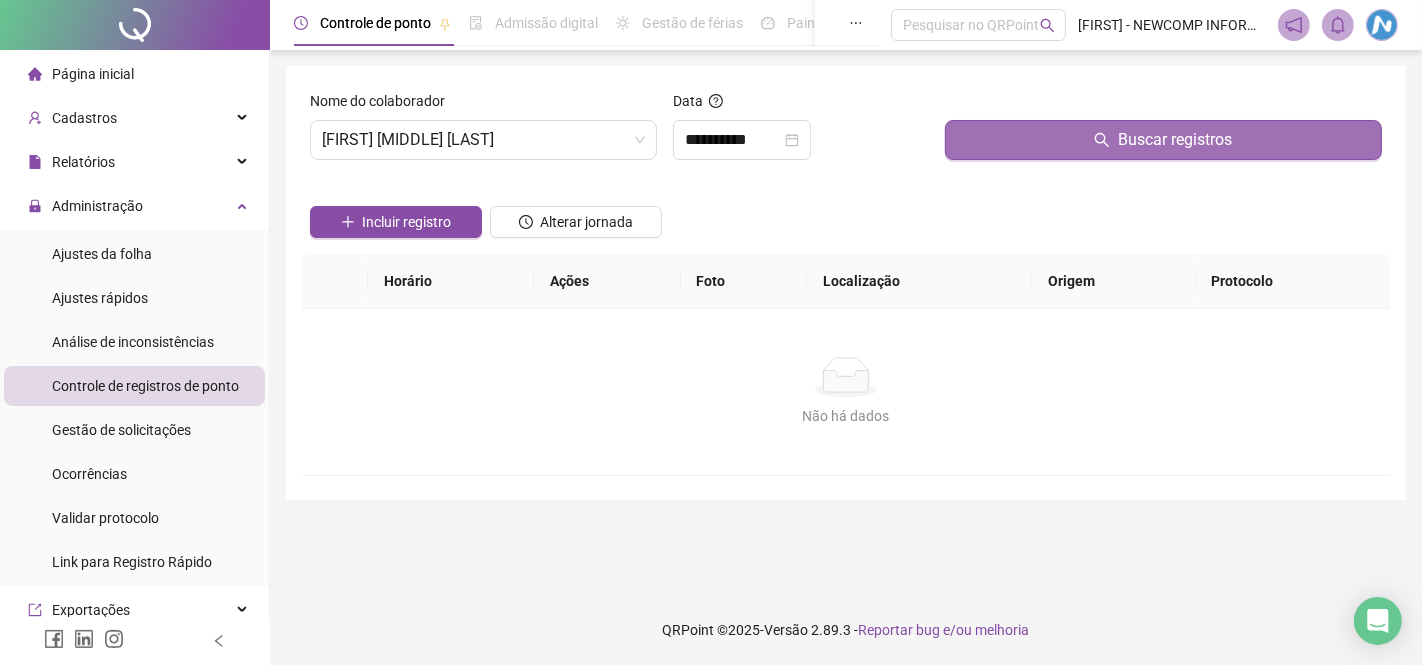 click on "Buscar registros" at bounding box center (1163, 140) 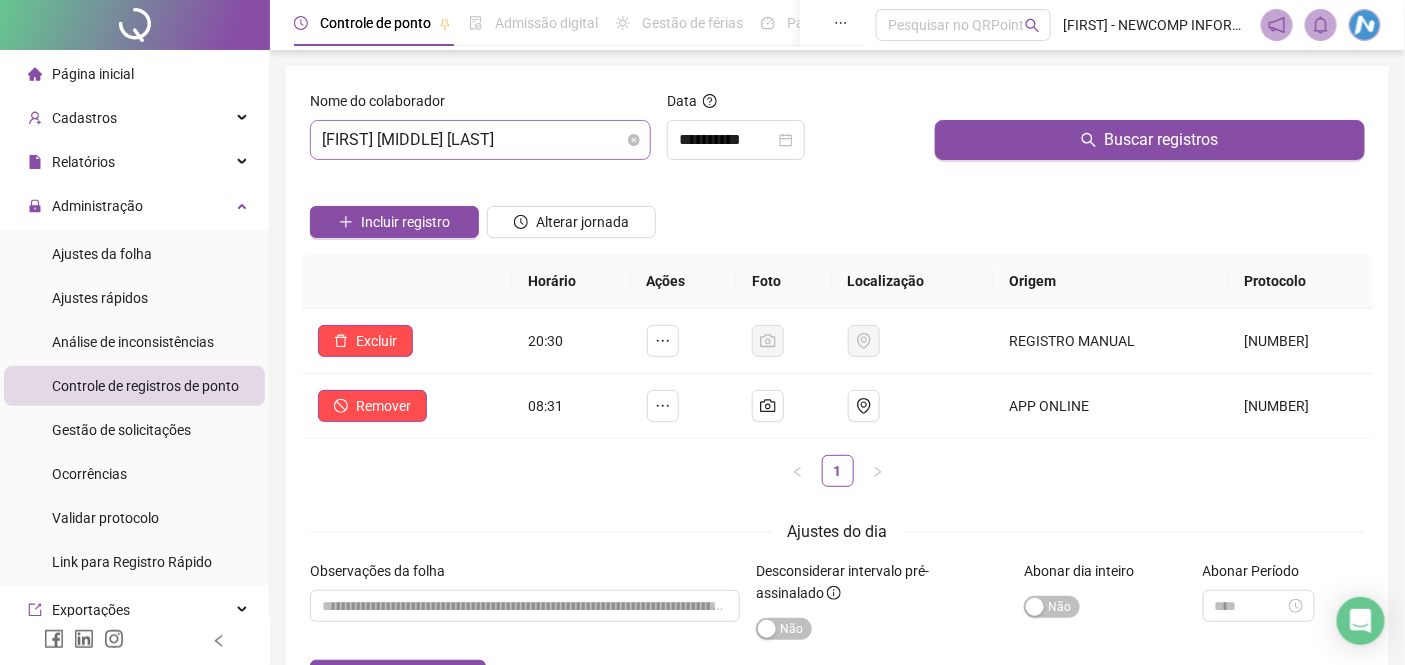 click on "[FIRST] [MIDDLE] [LAST]" at bounding box center [480, 140] 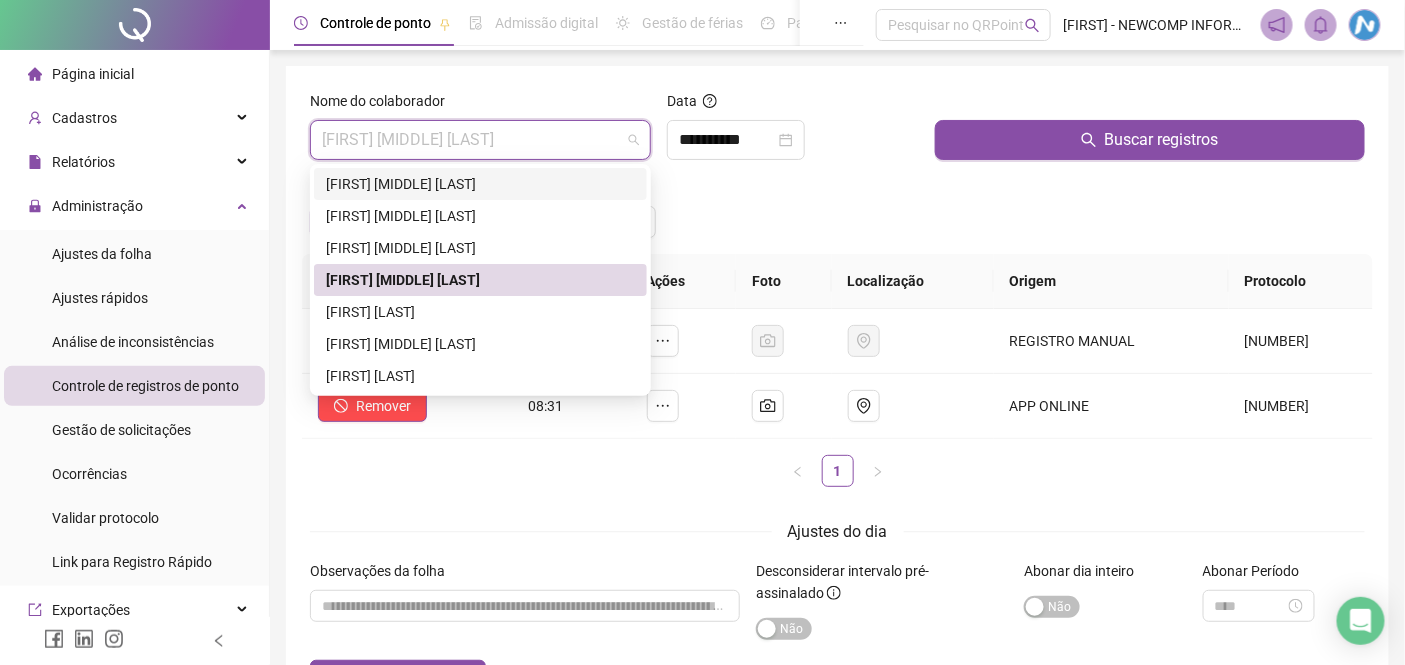 click on "[FIRST] [MIDDLE] [LAST]" at bounding box center [480, 184] 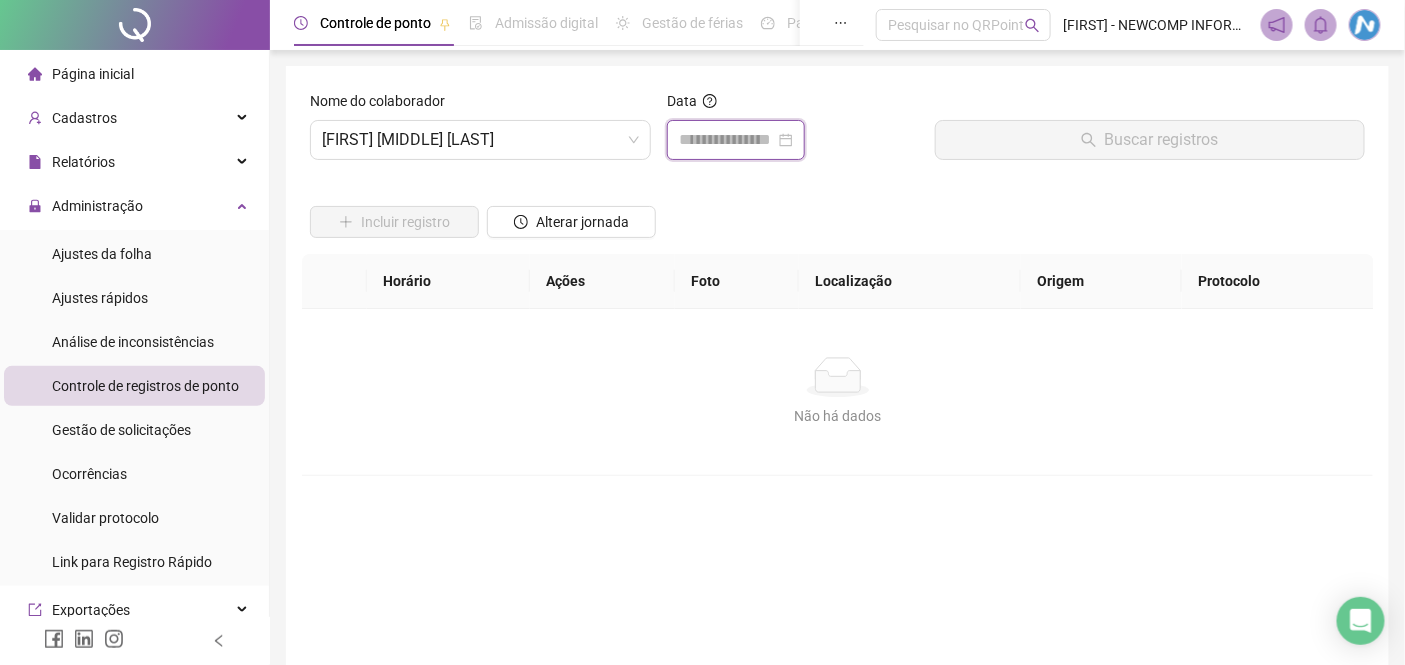 click at bounding box center (727, 140) 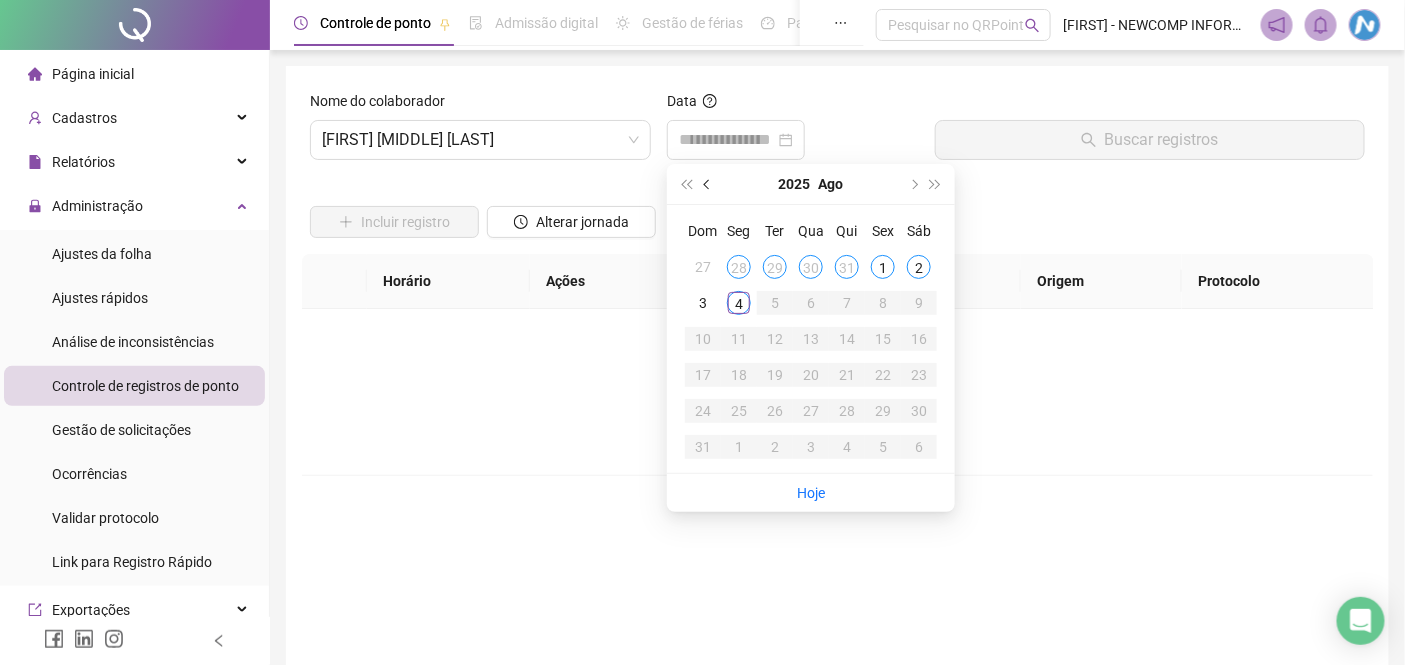 click at bounding box center (709, 184) 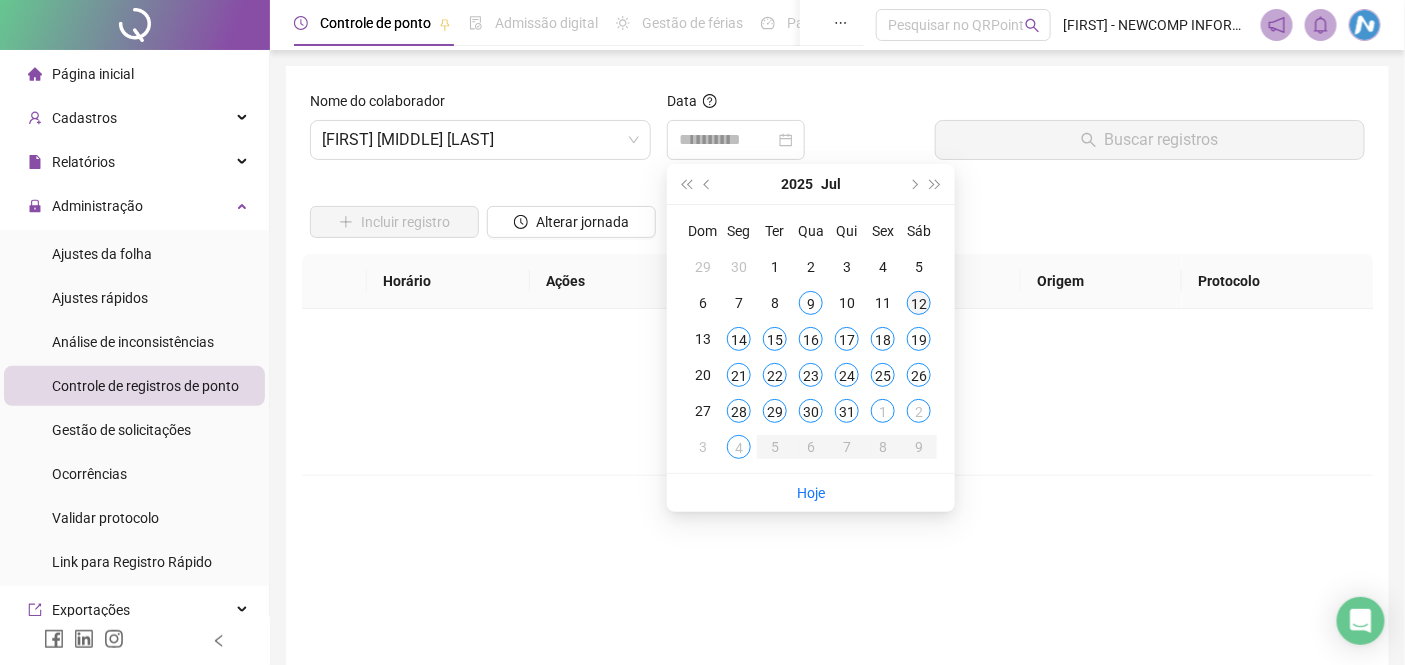 type on "**********" 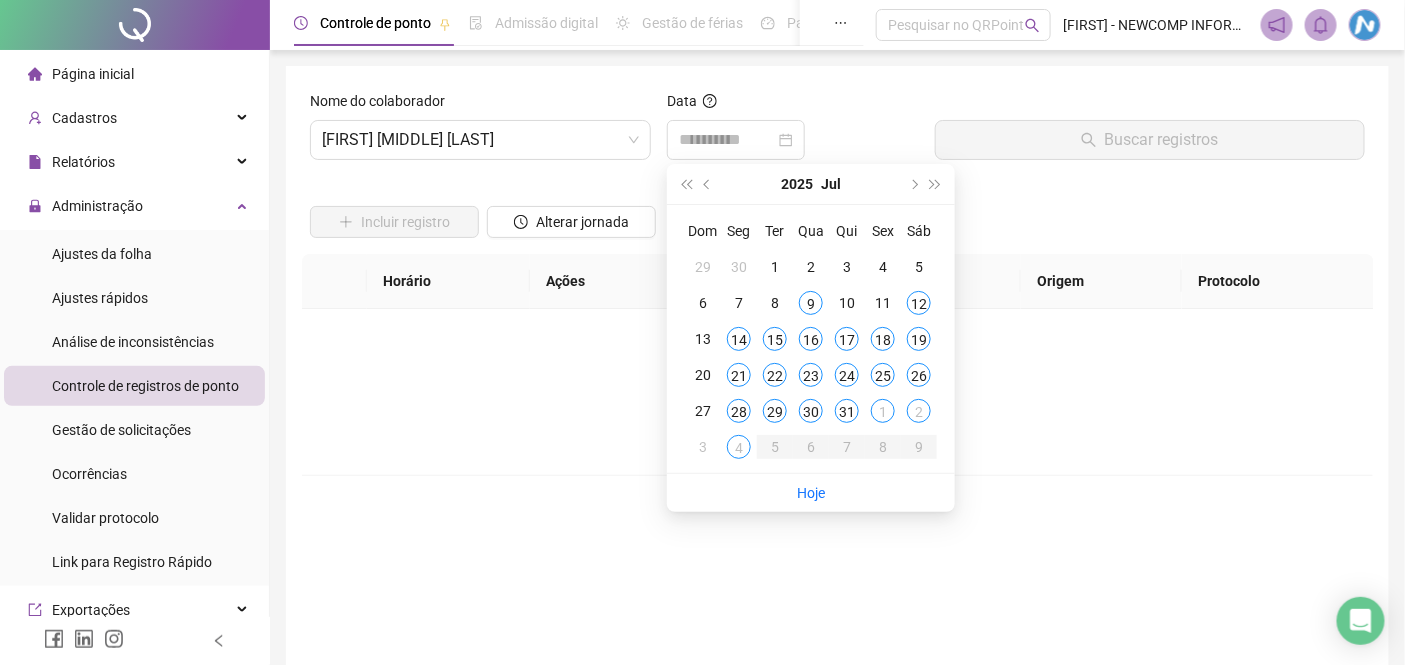 click on "12" at bounding box center (919, 303) 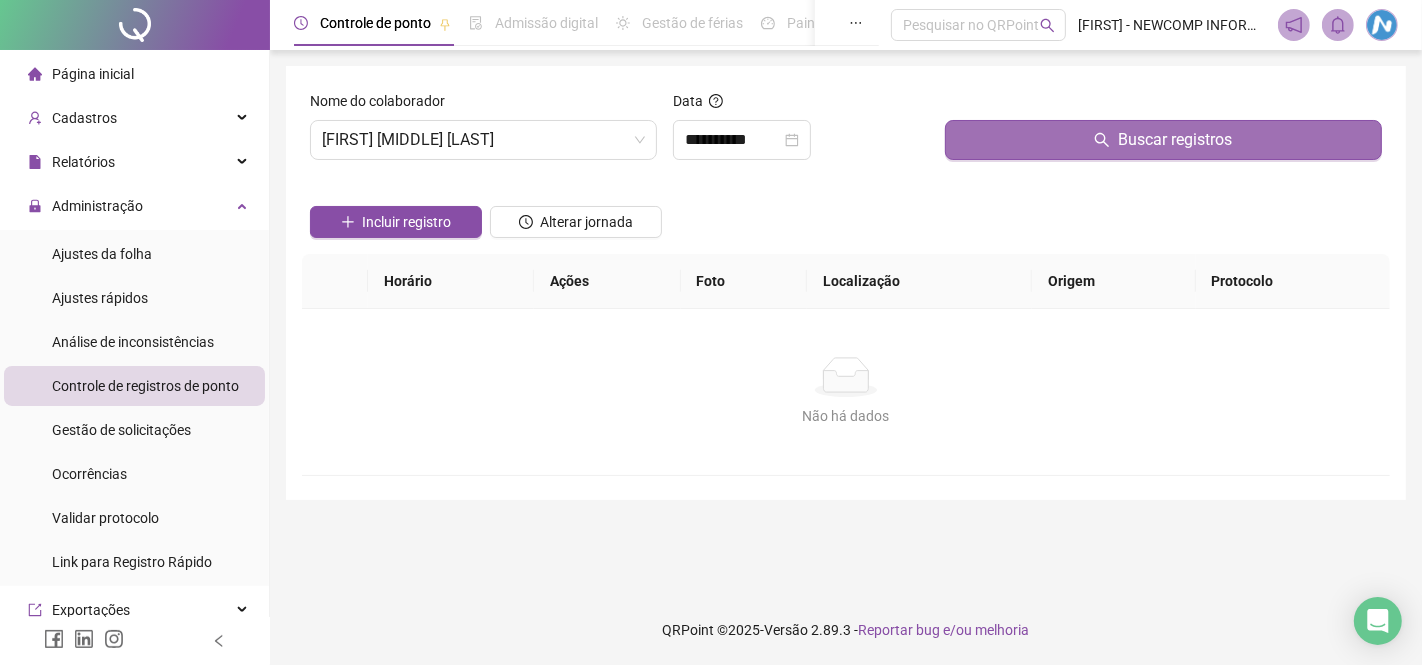 click on "Buscar registros" at bounding box center [1163, 140] 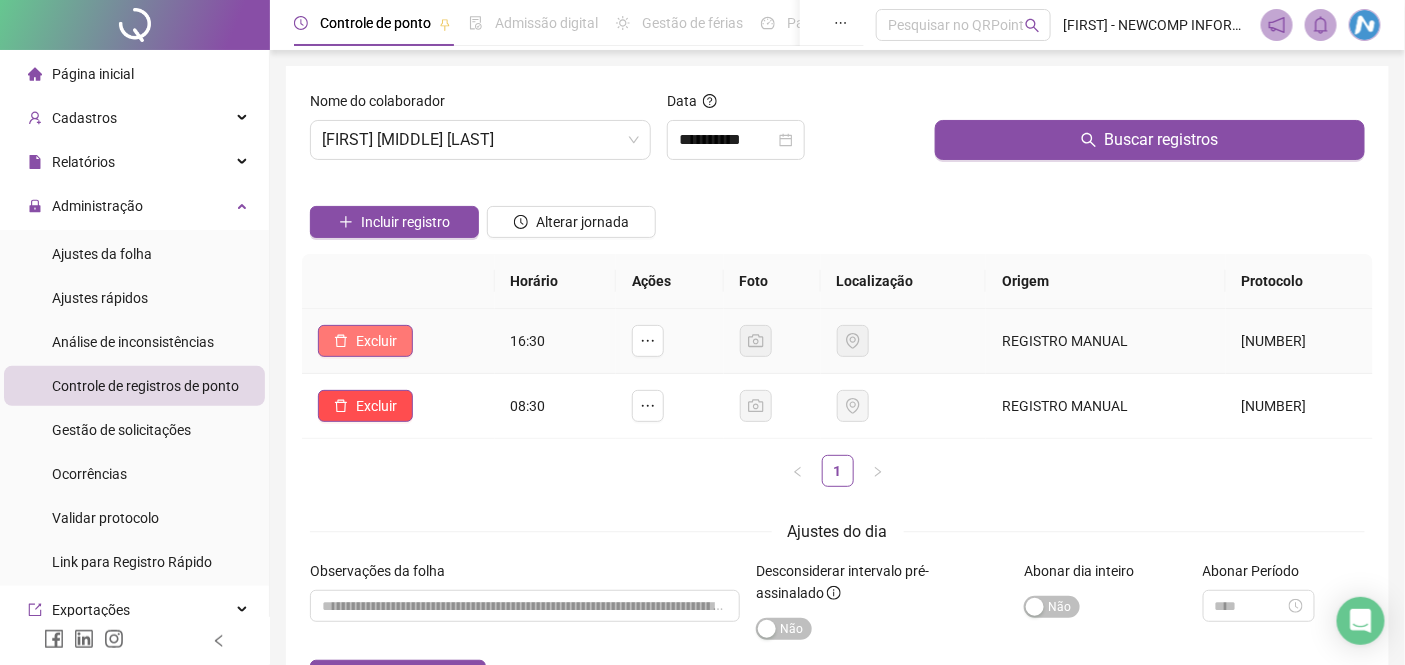 click on "Excluir" at bounding box center [376, 341] 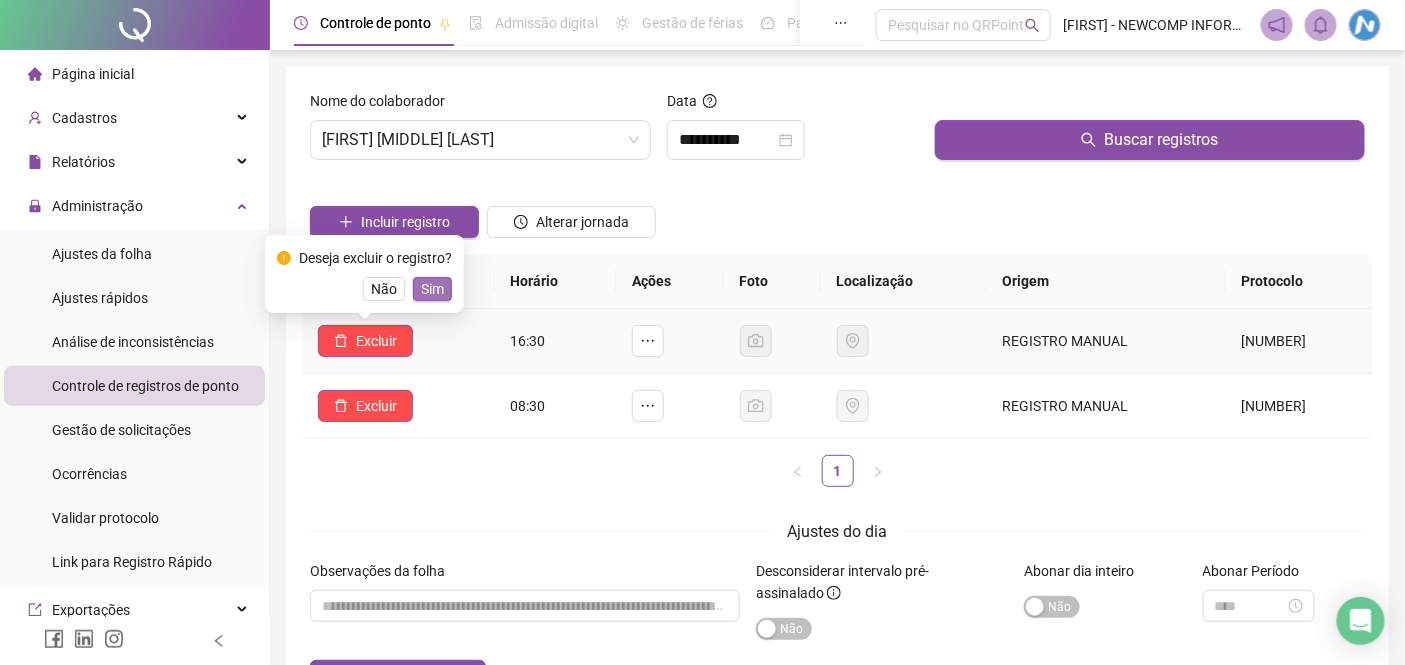 click on "Sim" at bounding box center [432, 289] 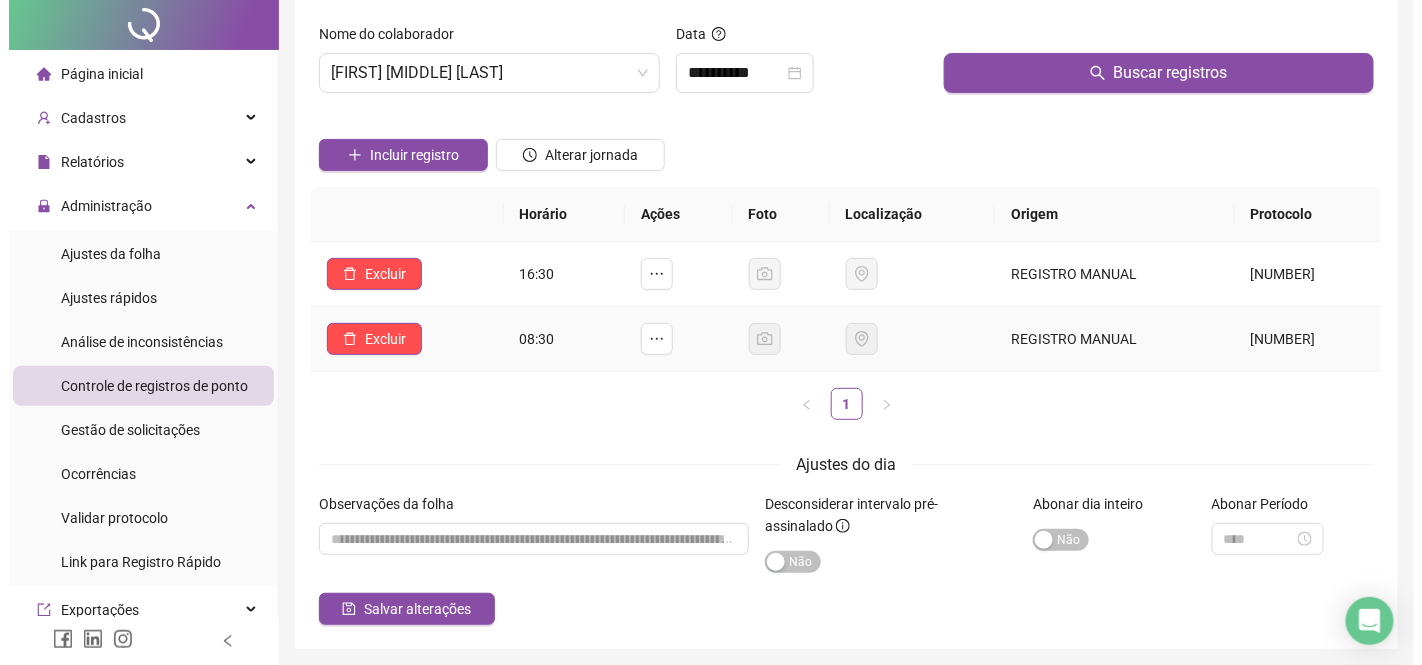 scroll, scrollTop: 136, scrollLeft: 0, axis: vertical 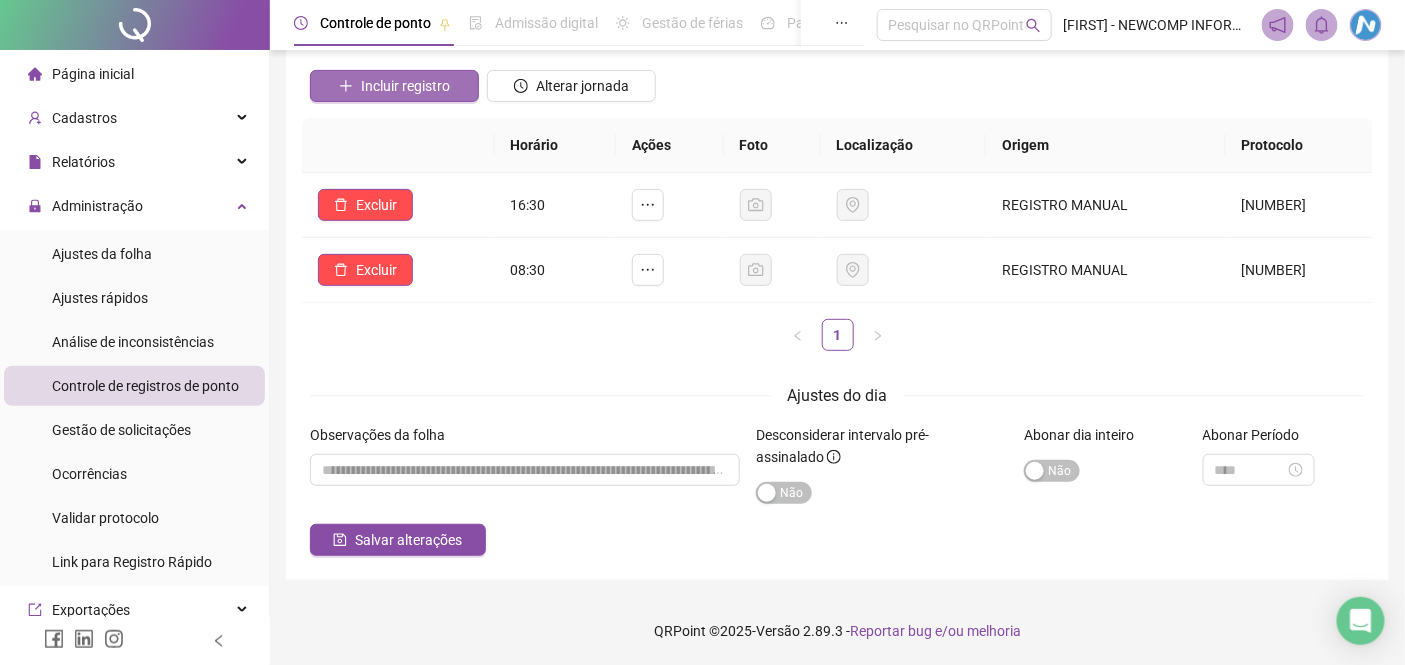 click on "Incluir registro" at bounding box center [405, 86] 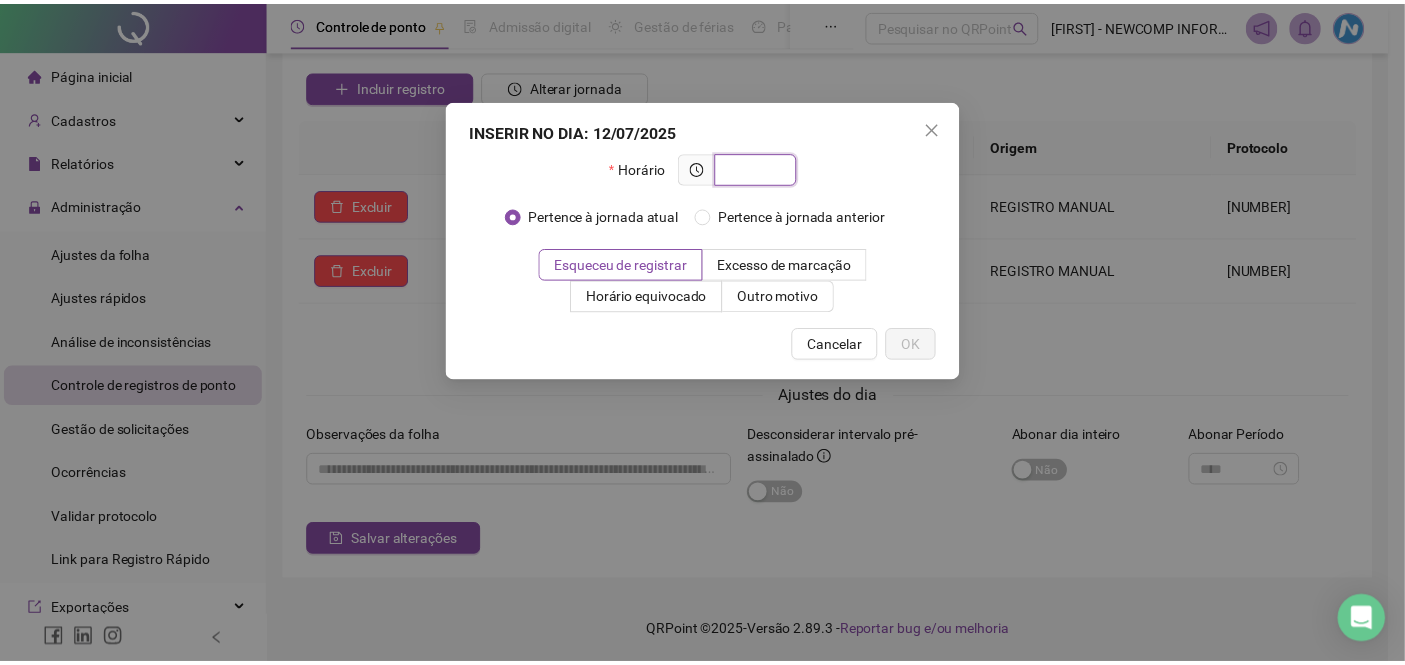 scroll, scrollTop: 71, scrollLeft: 0, axis: vertical 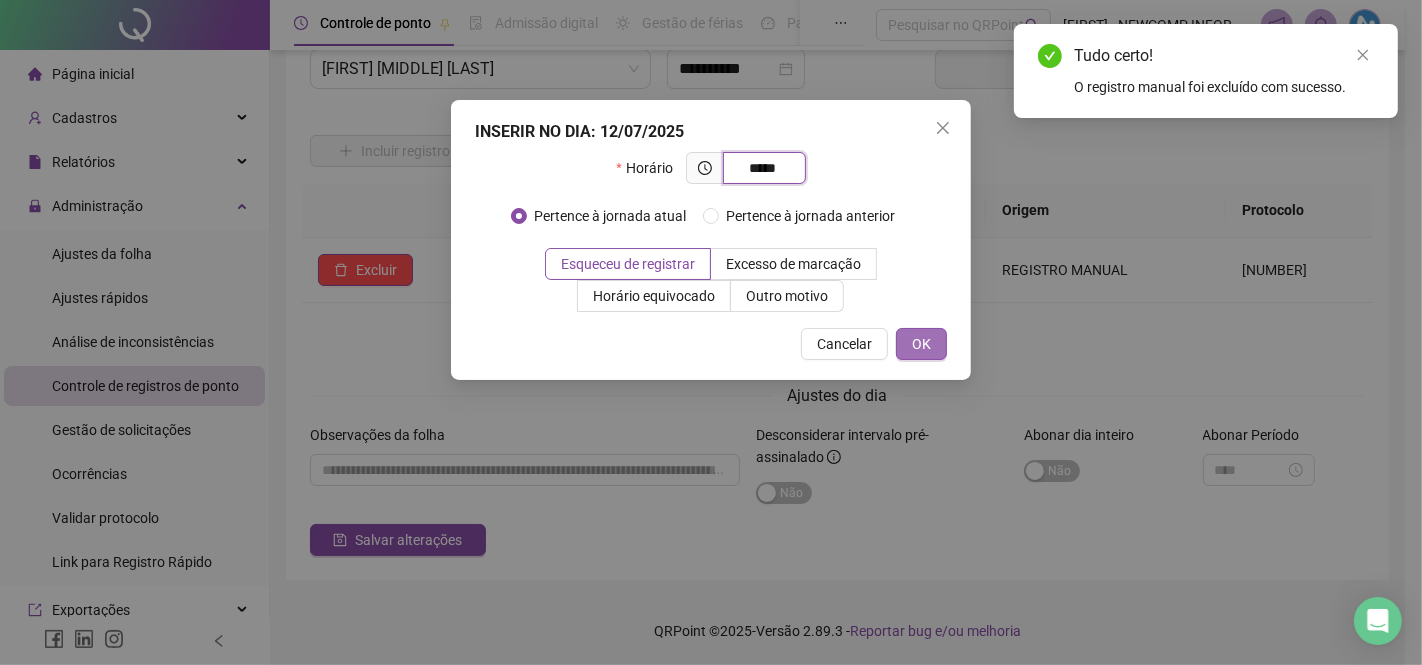 type on "*****" 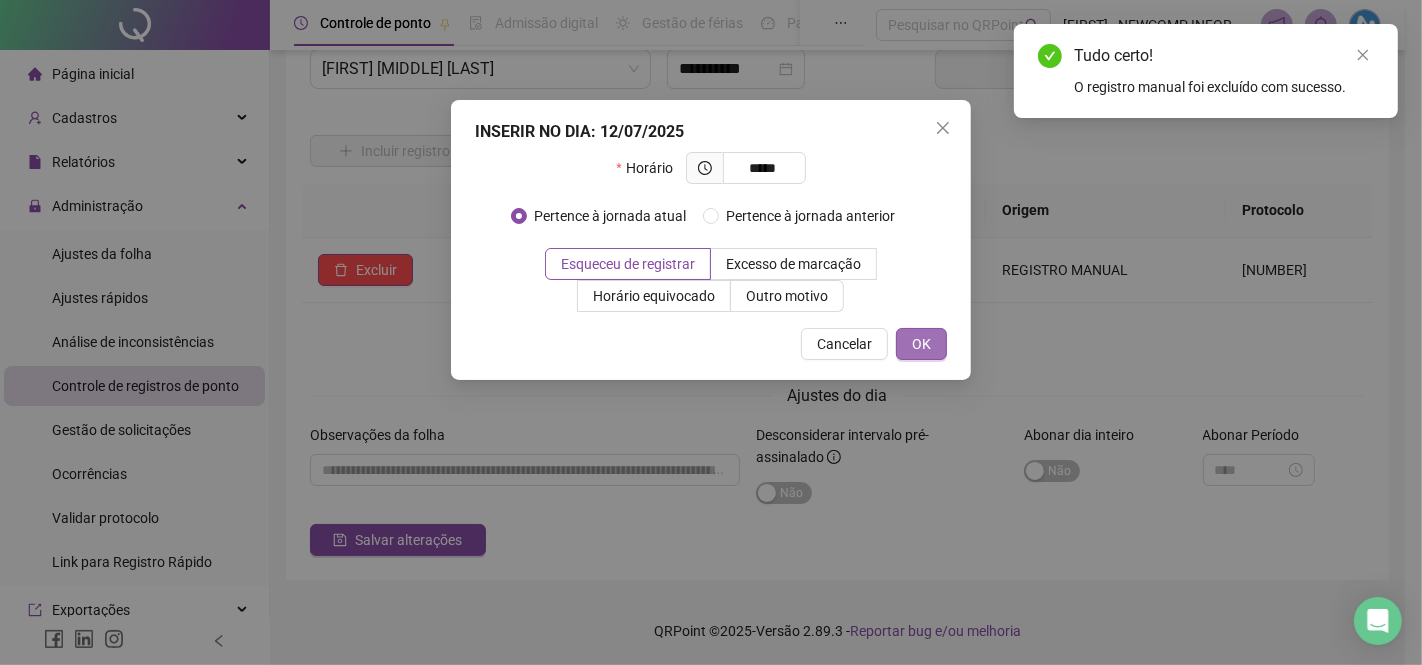 click on "OK" at bounding box center (921, 344) 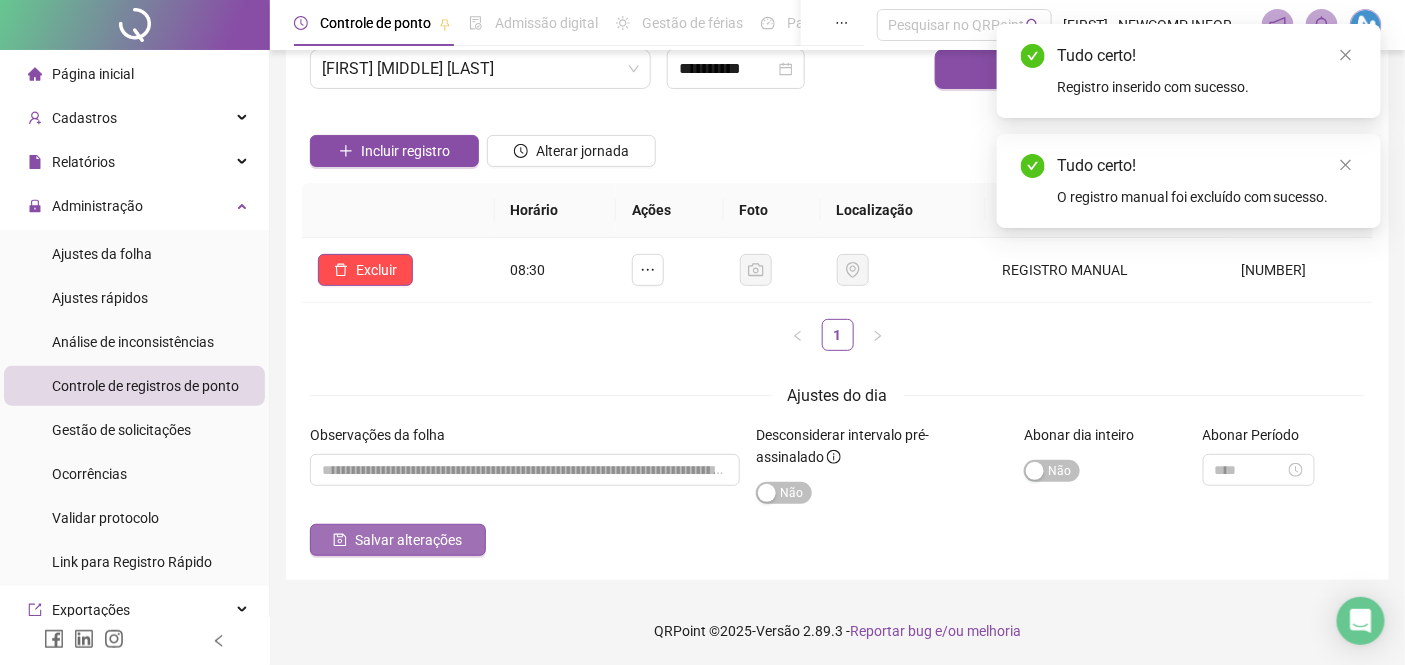 click on "Salvar alterações" at bounding box center (408, 540) 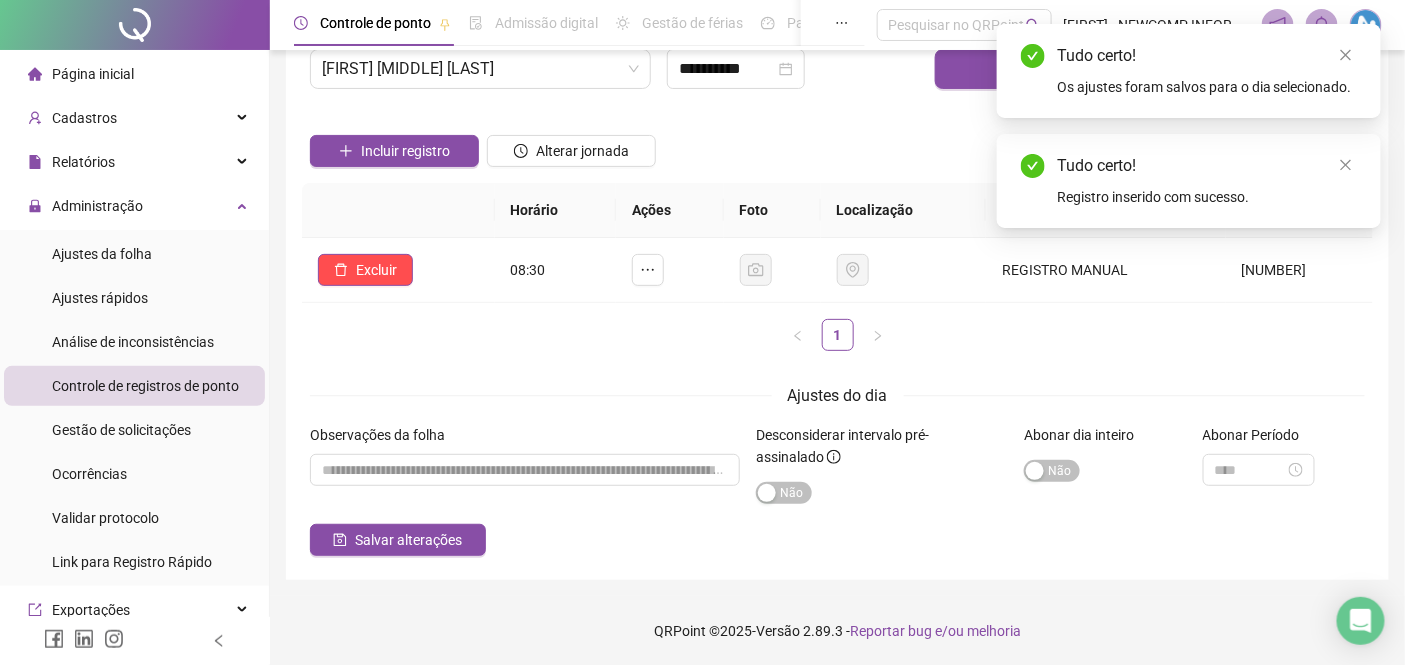 scroll, scrollTop: 0, scrollLeft: 0, axis: both 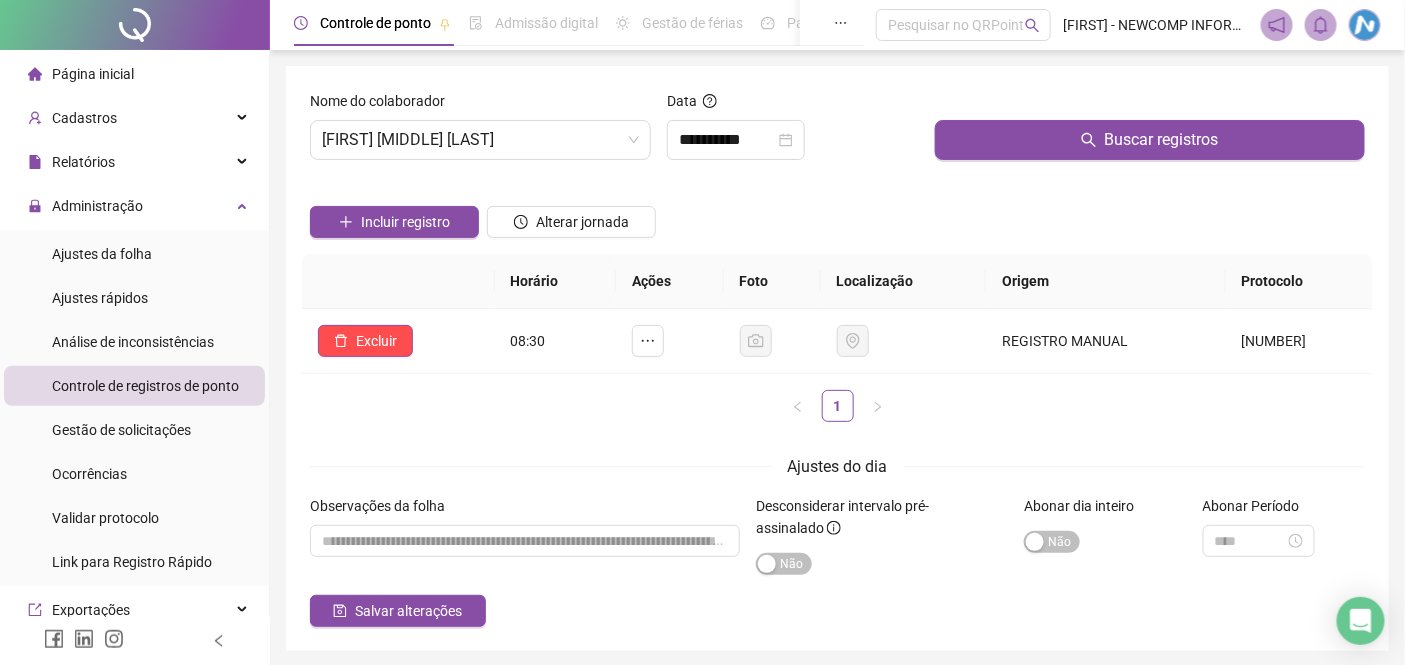 click on "**********" at bounding box center [837, 358] 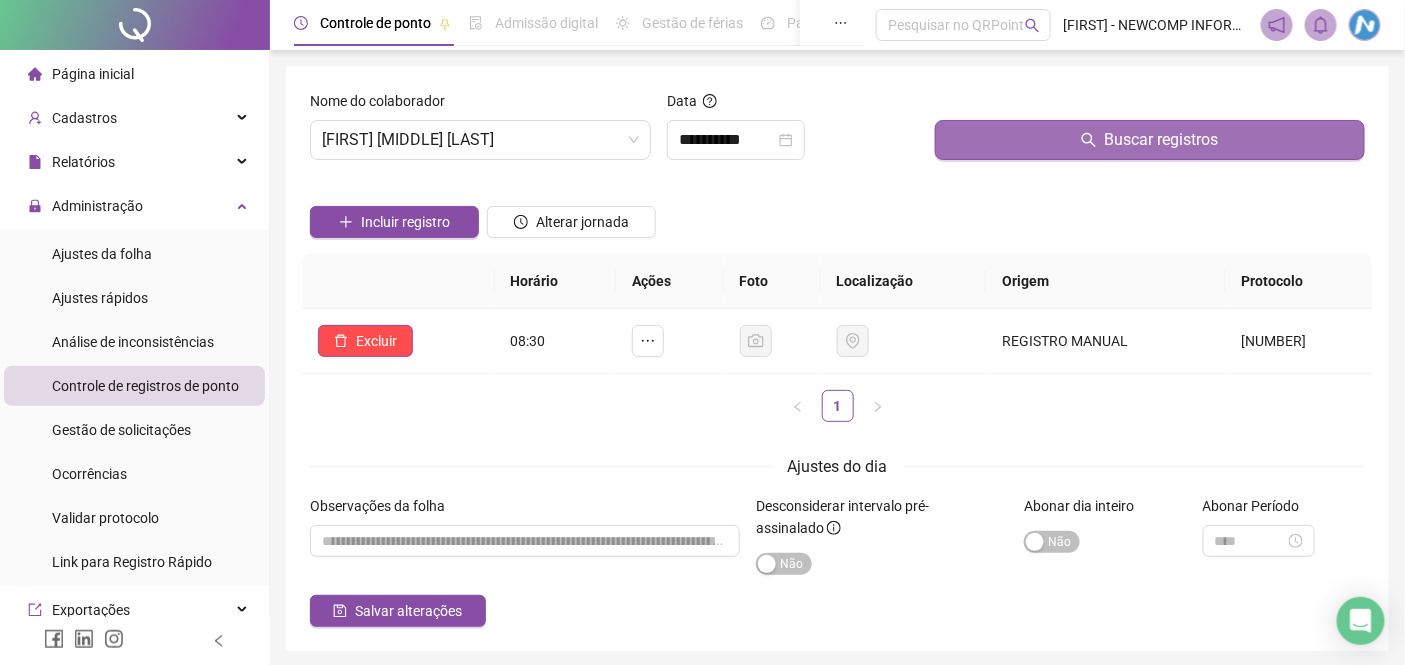 click on "Buscar registros" at bounding box center [1162, 140] 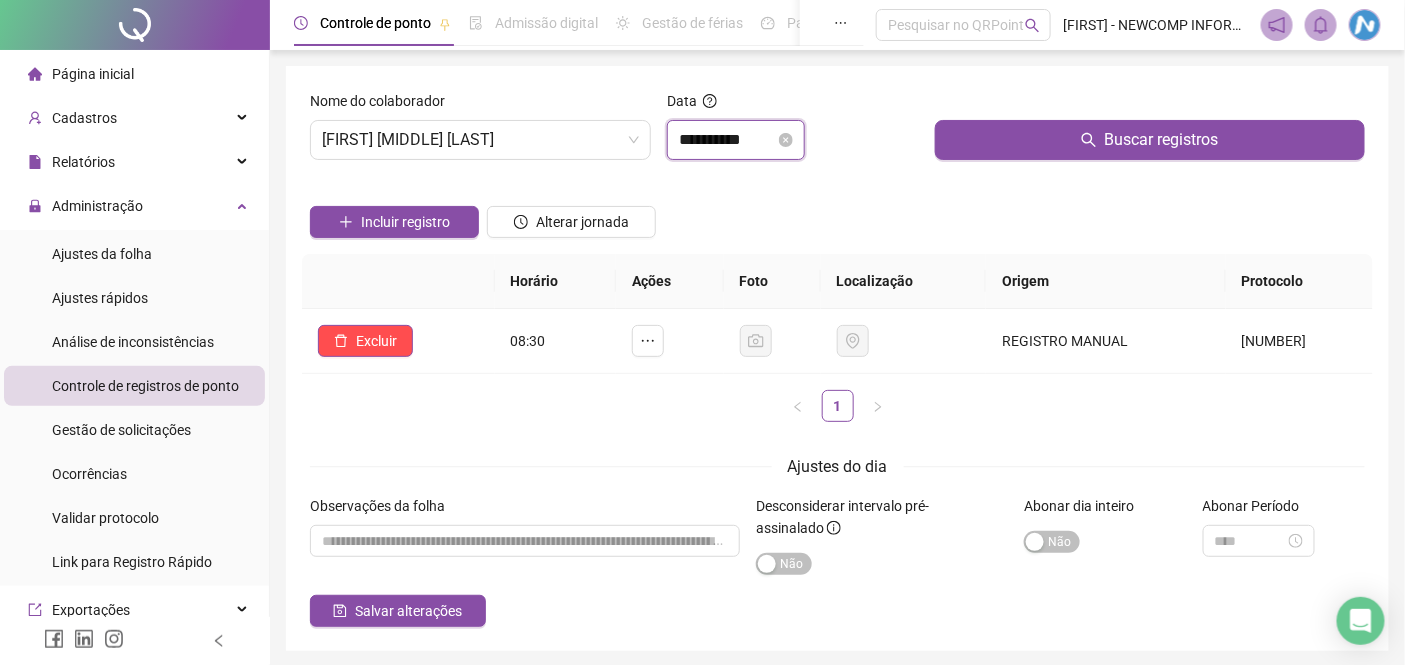 click on "**********" at bounding box center [727, 140] 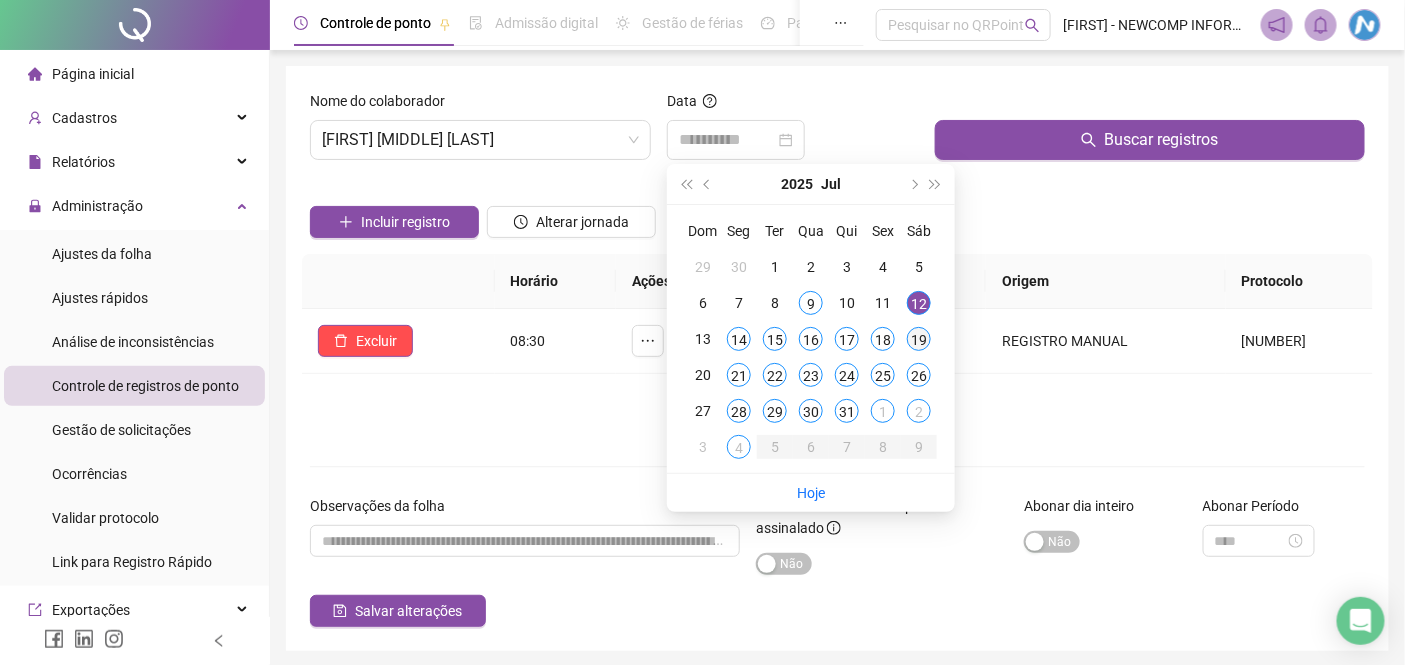 click on "19" at bounding box center (919, 339) 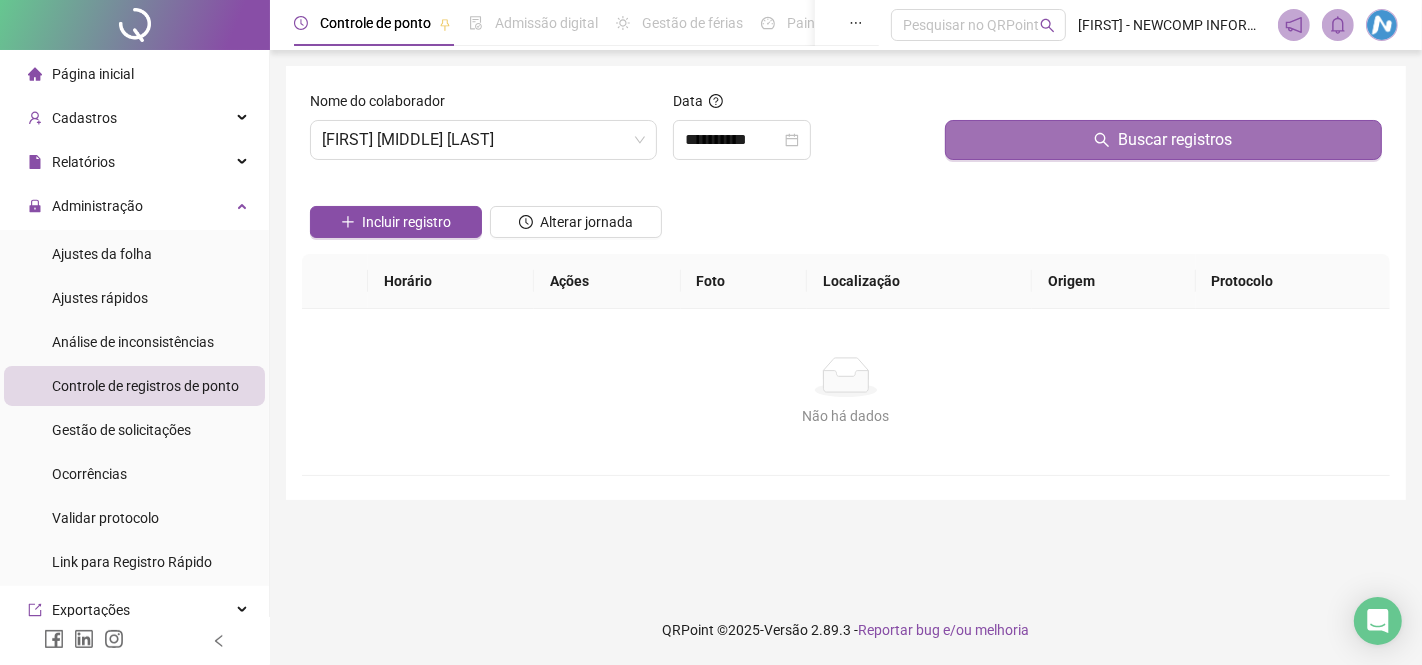 click on "Buscar registros" at bounding box center [1163, 140] 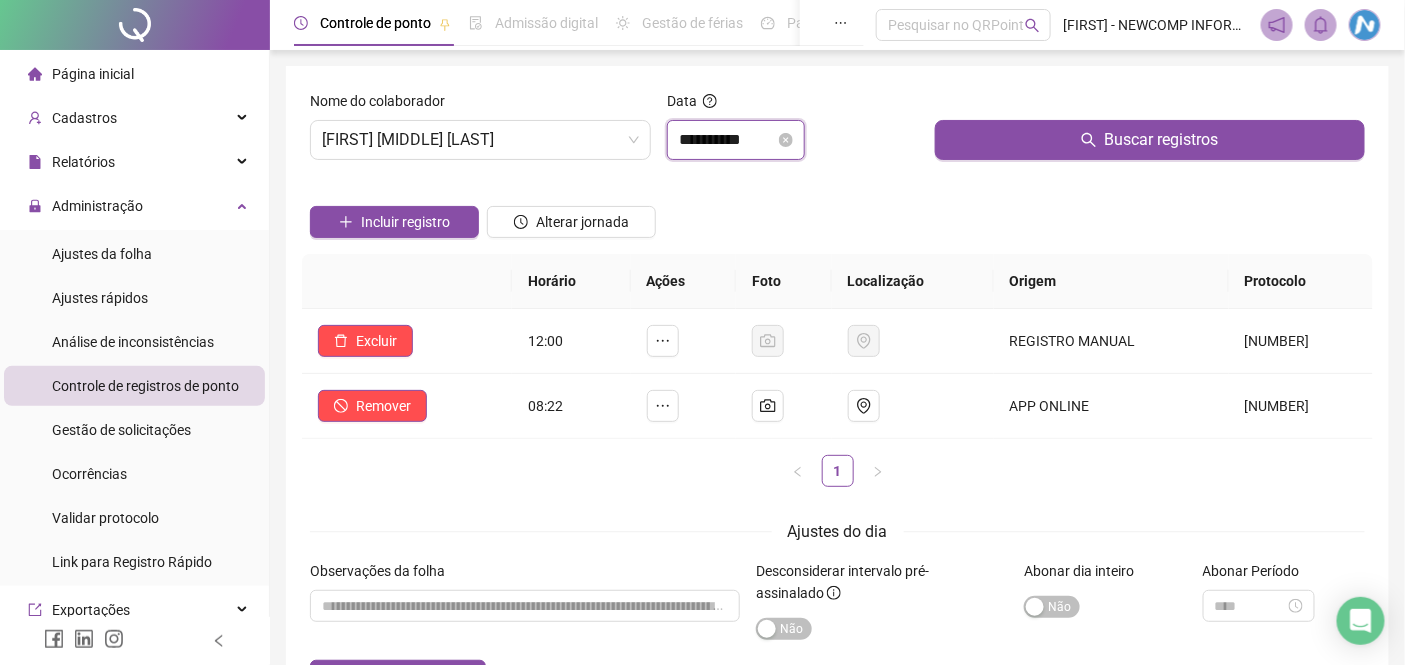 click on "**********" at bounding box center (727, 140) 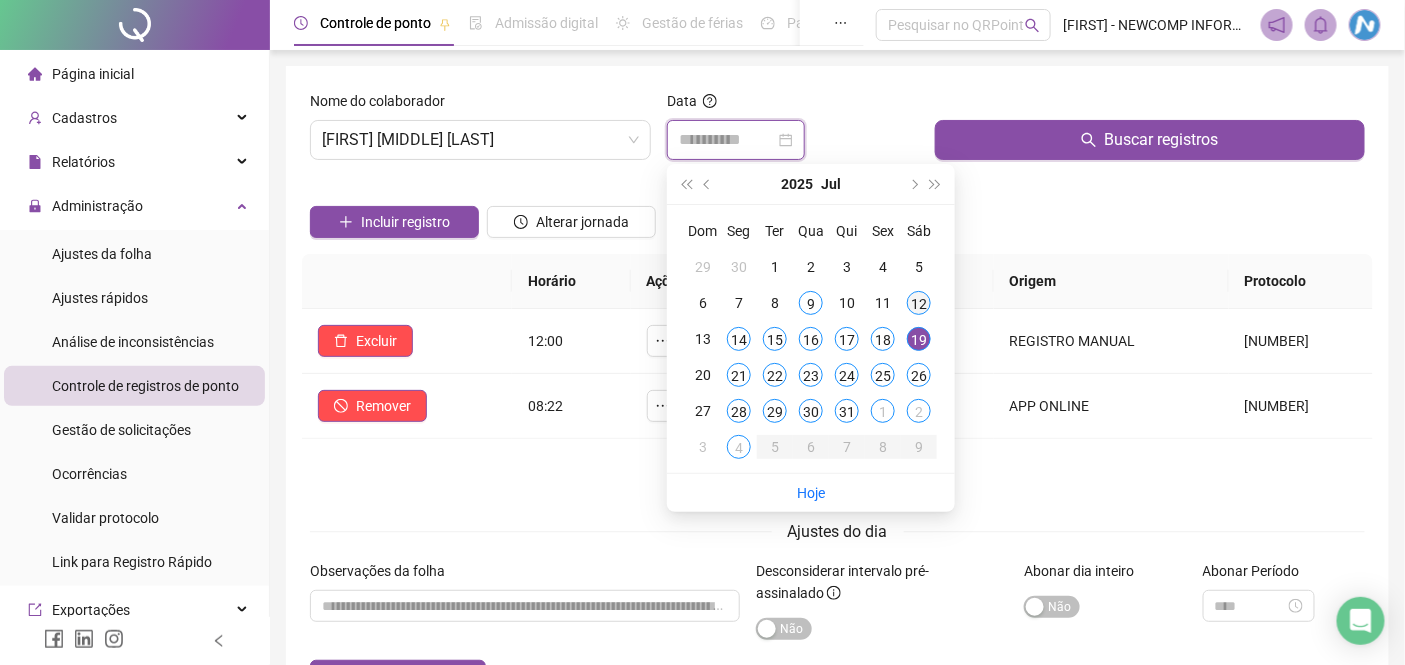 type on "**********" 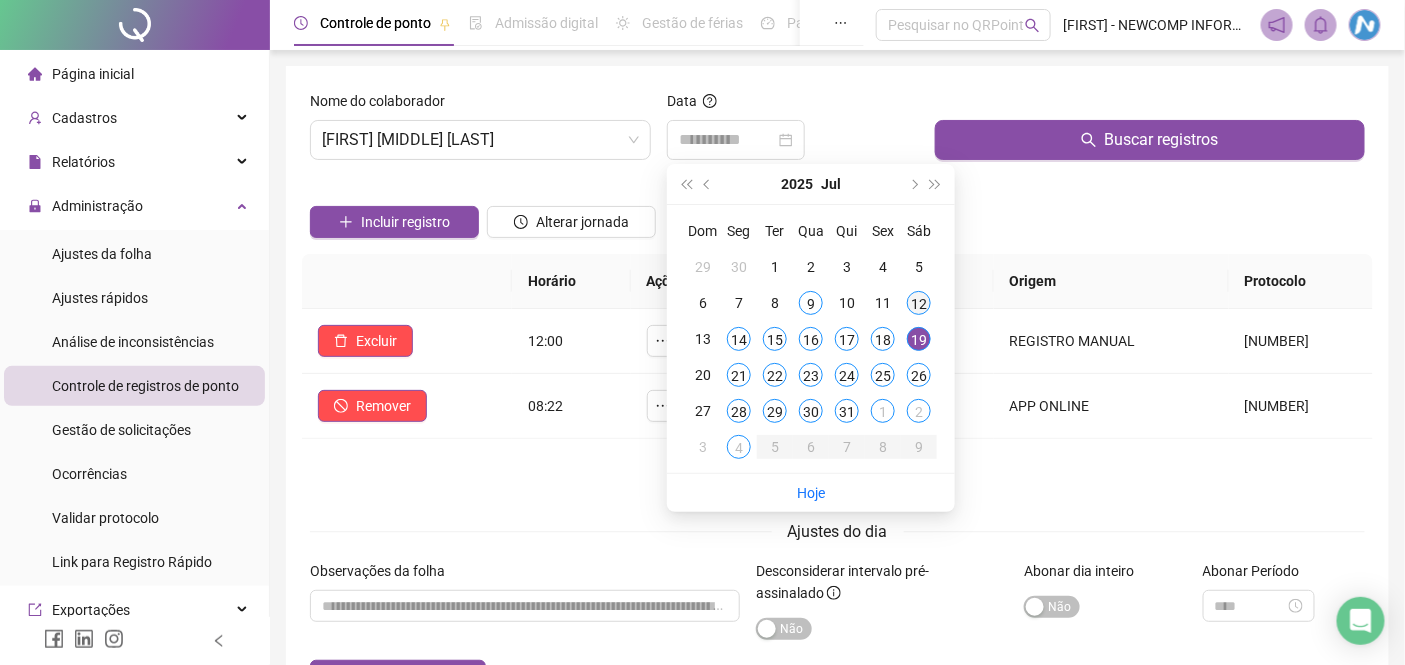 click on "12" at bounding box center [919, 303] 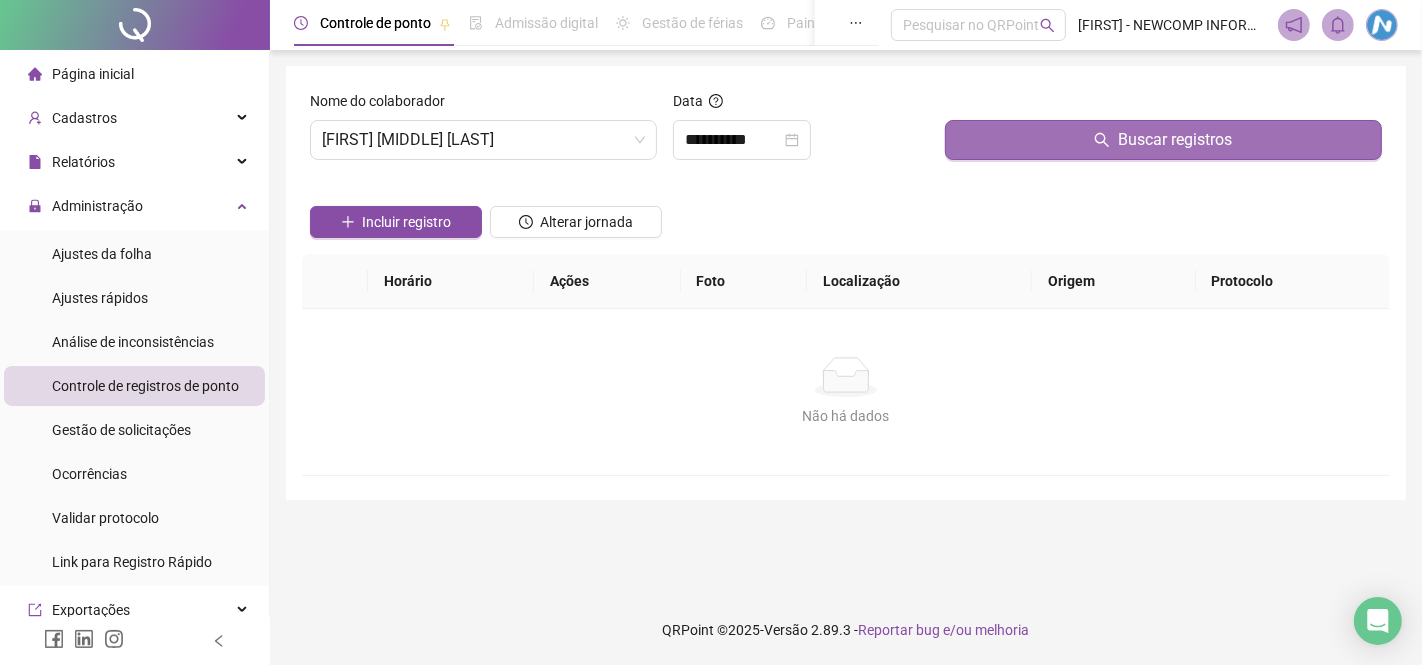 click on "Buscar registros" at bounding box center [1163, 140] 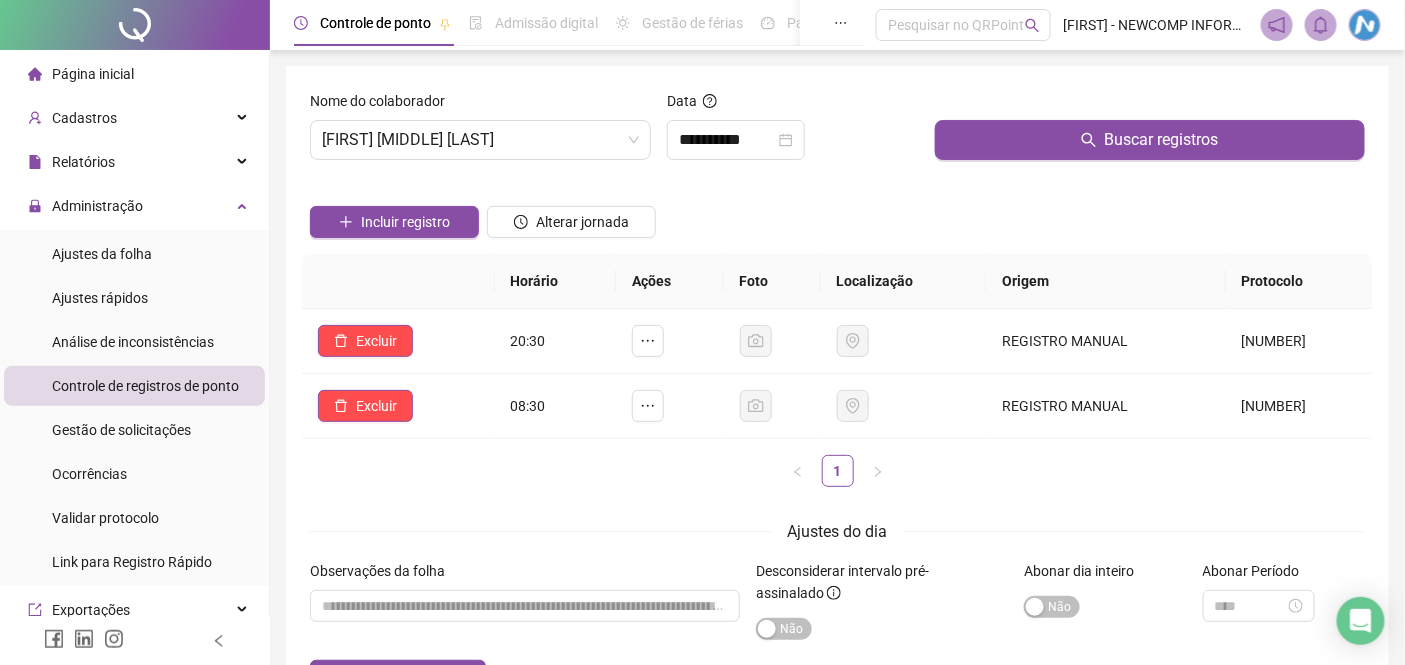 click on "**********" at bounding box center [837, 391] 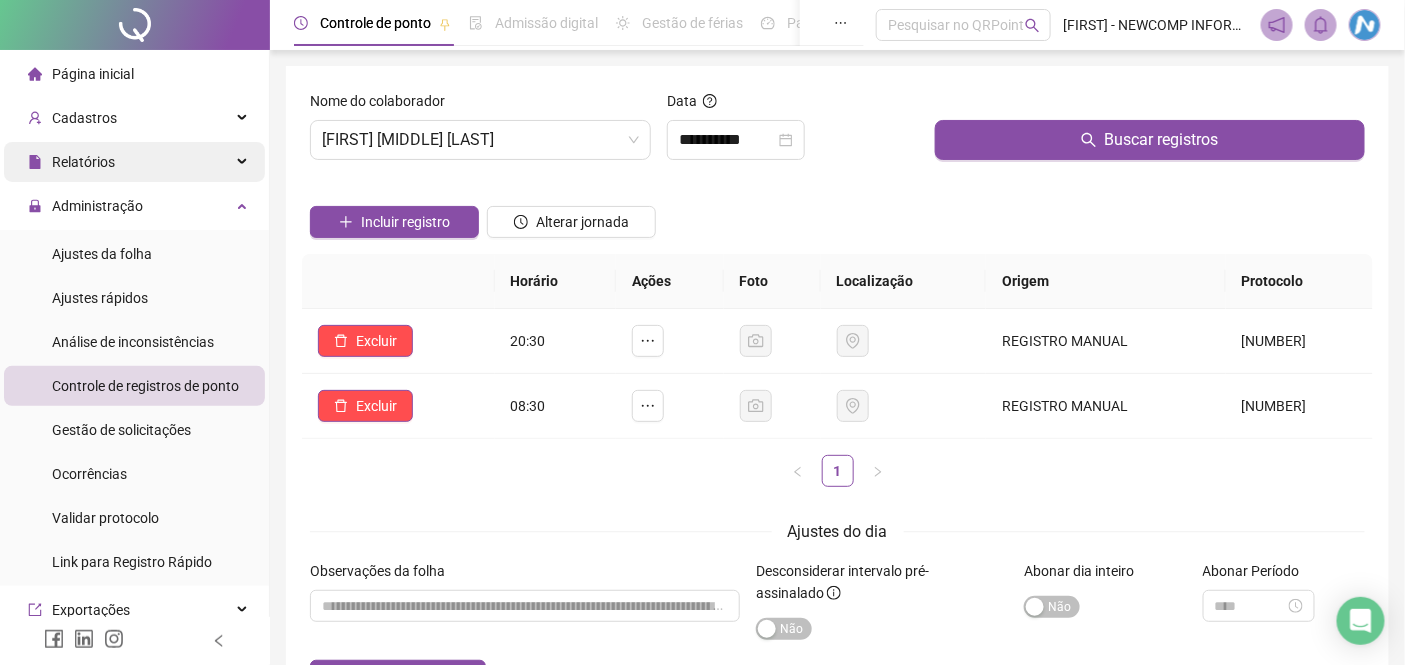 click on "Relatórios" at bounding box center [83, 162] 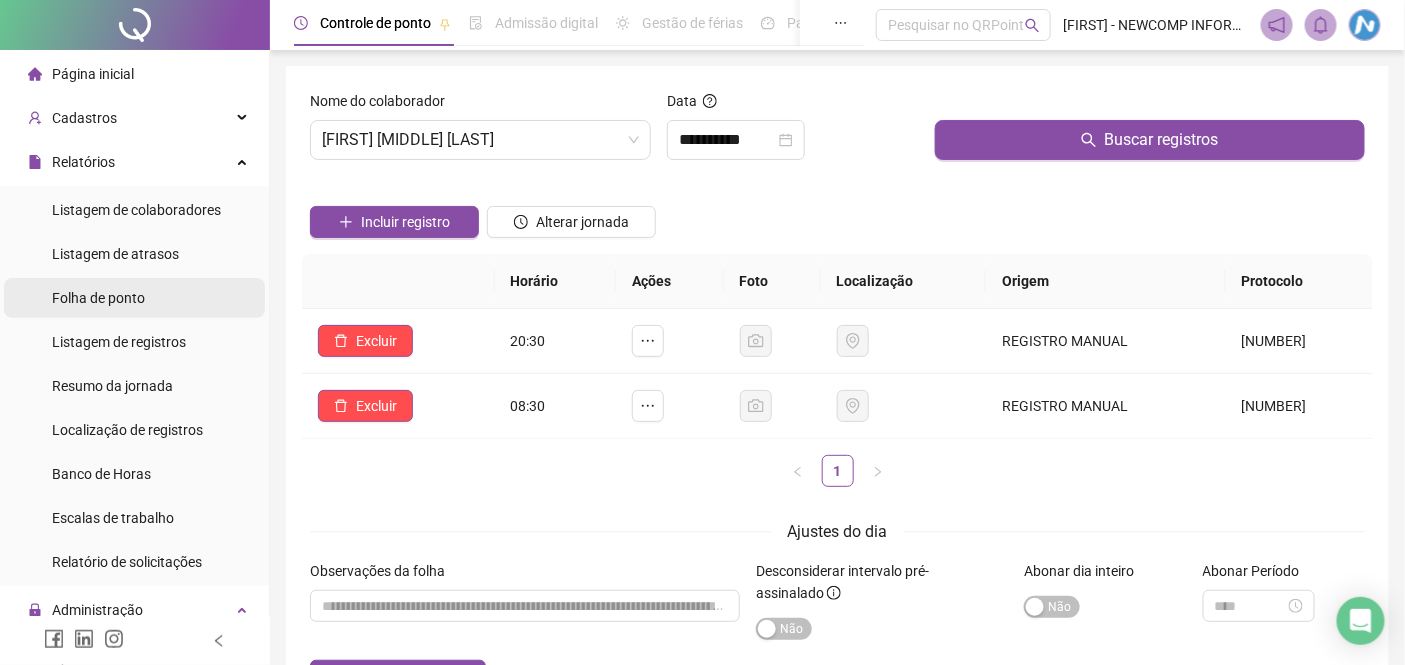 click on "Folha de ponto" at bounding box center (98, 298) 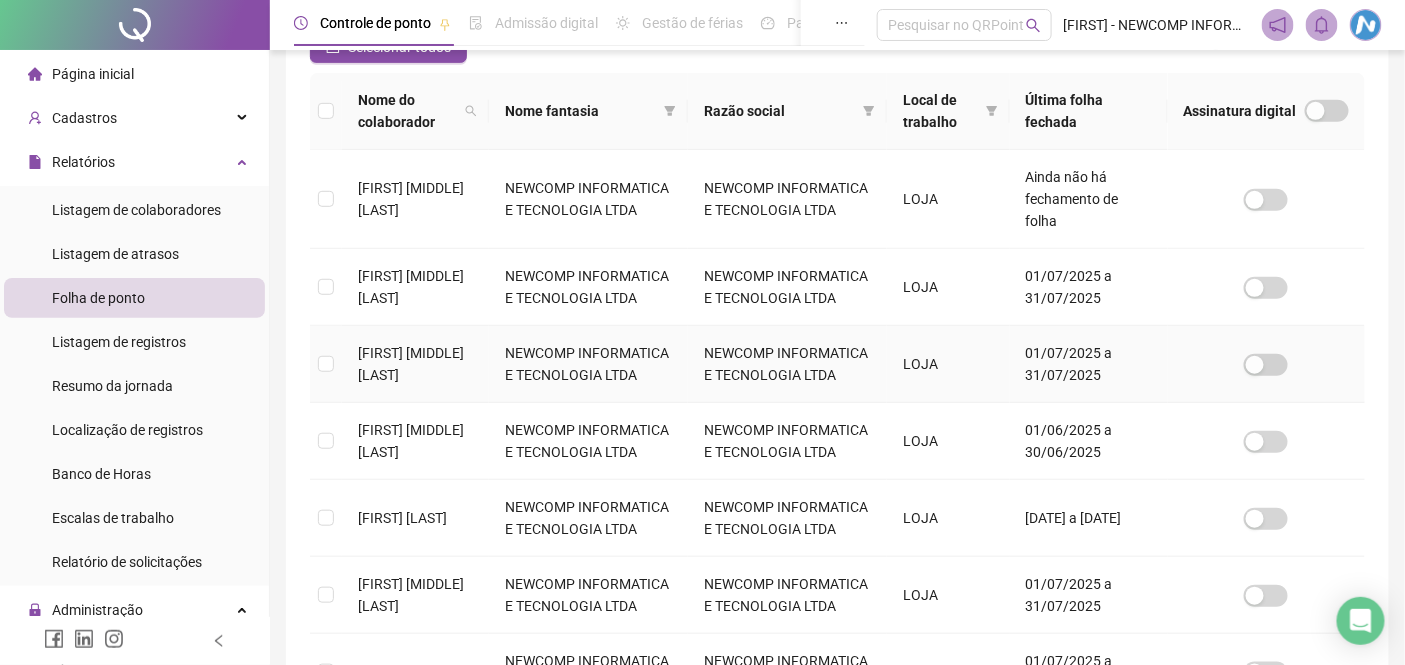 scroll, scrollTop: 521, scrollLeft: 0, axis: vertical 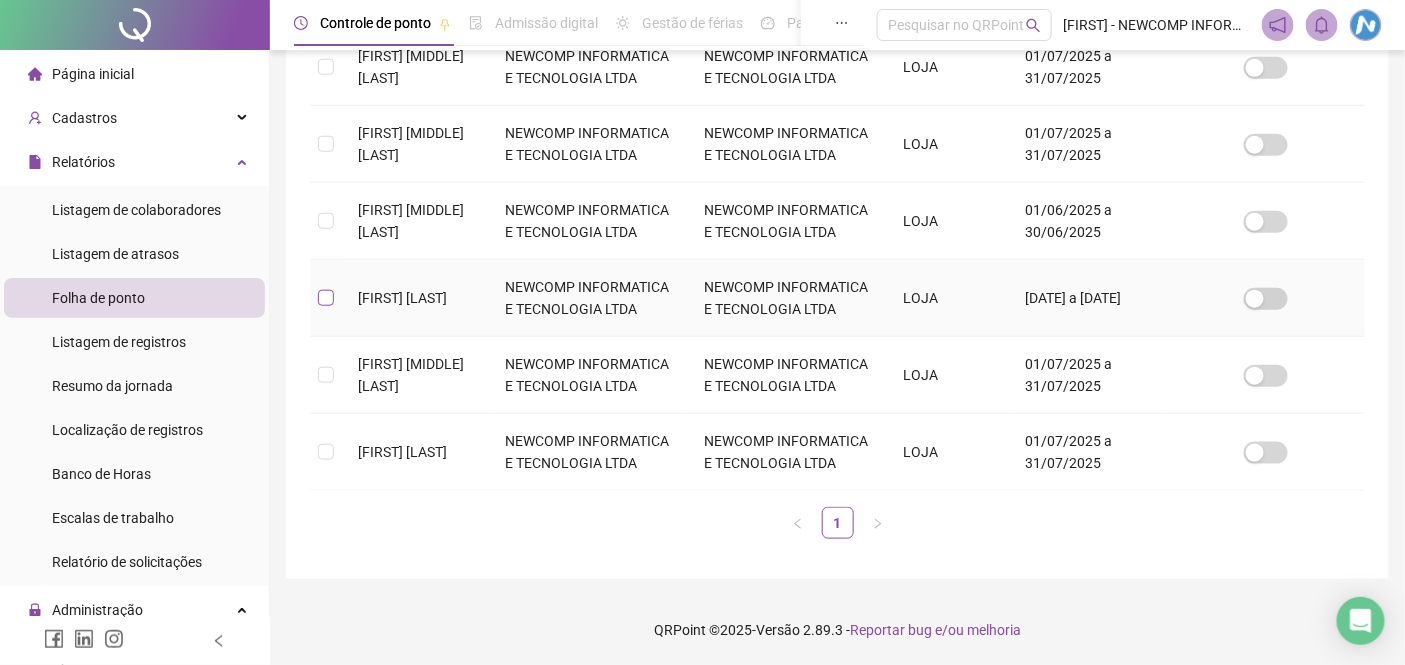 click at bounding box center (326, 298) 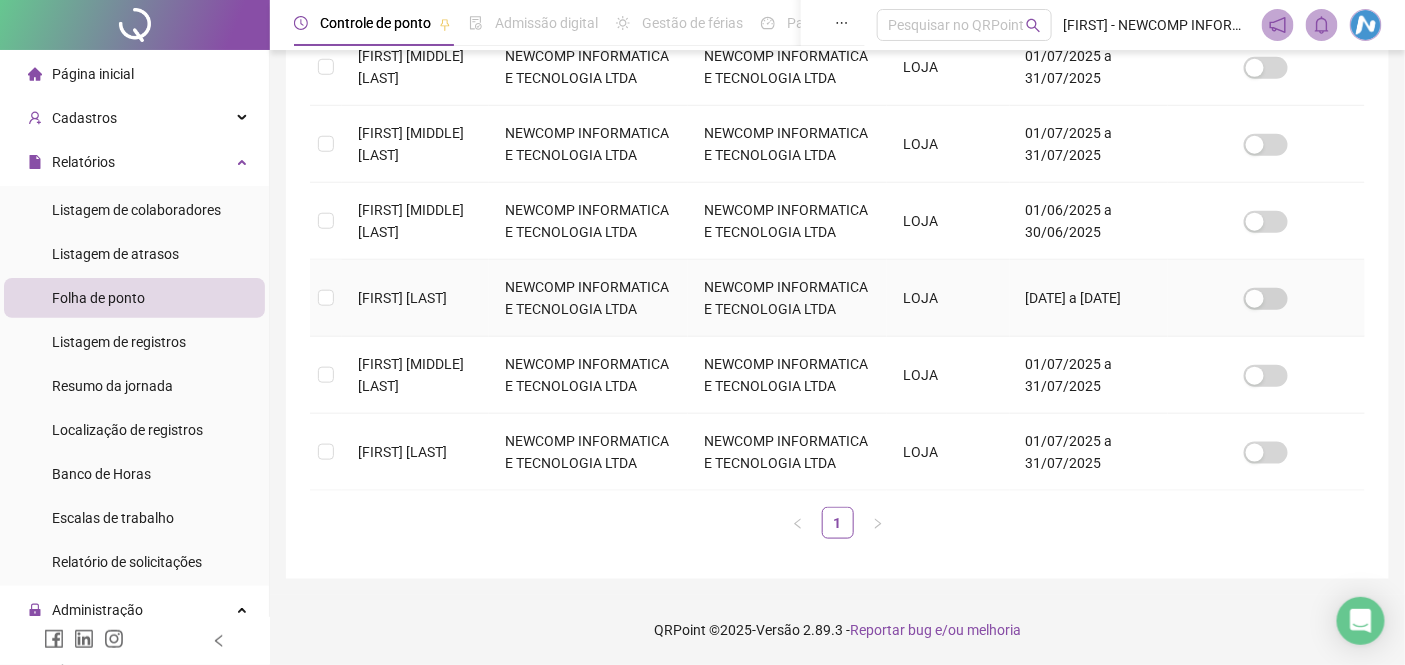 scroll, scrollTop: 76, scrollLeft: 0, axis: vertical 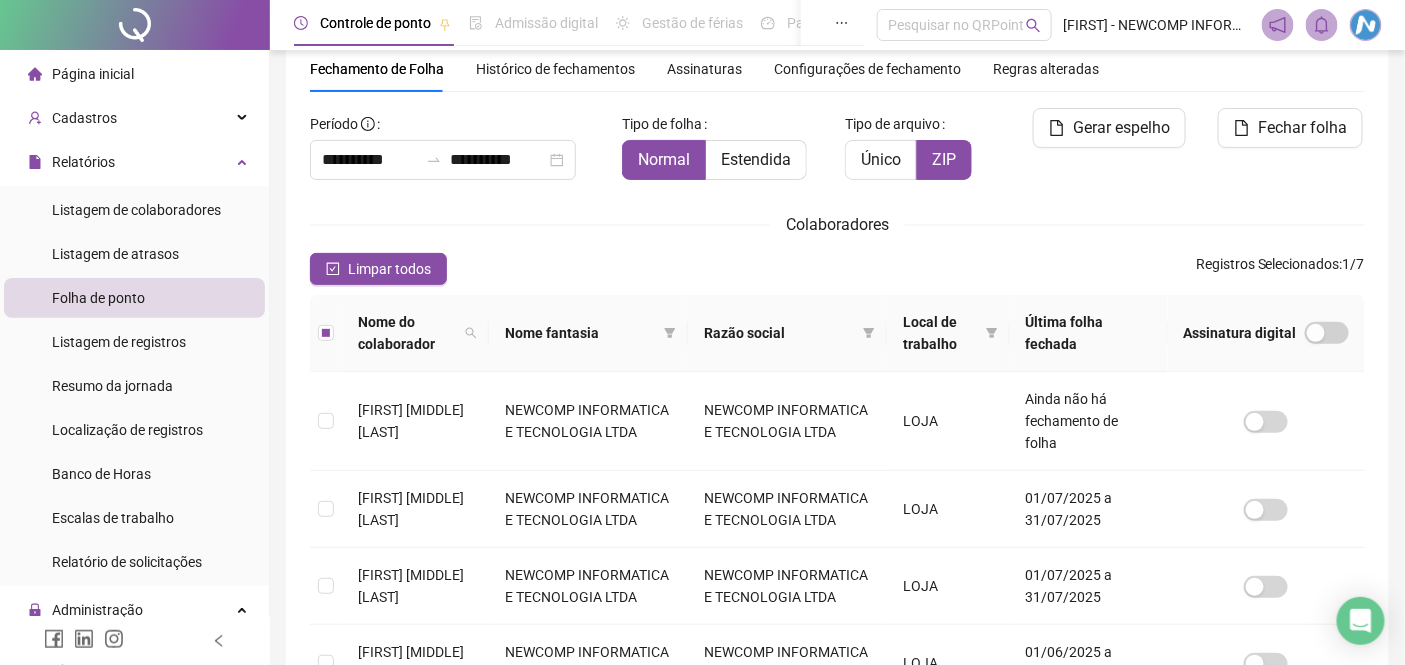 click on "Histórico de fechamentos" at bounding box center (555, 69) 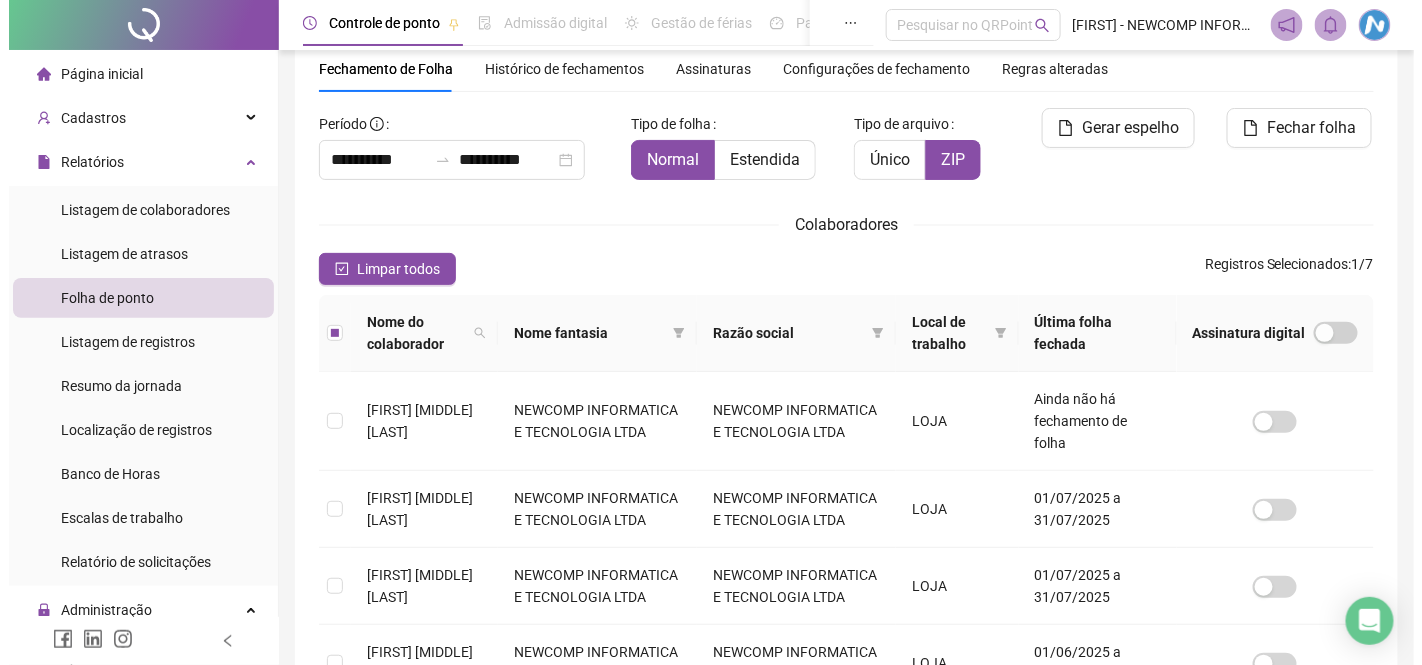scroll, scrollTop: 0, scrollLeft: 0, axis: both 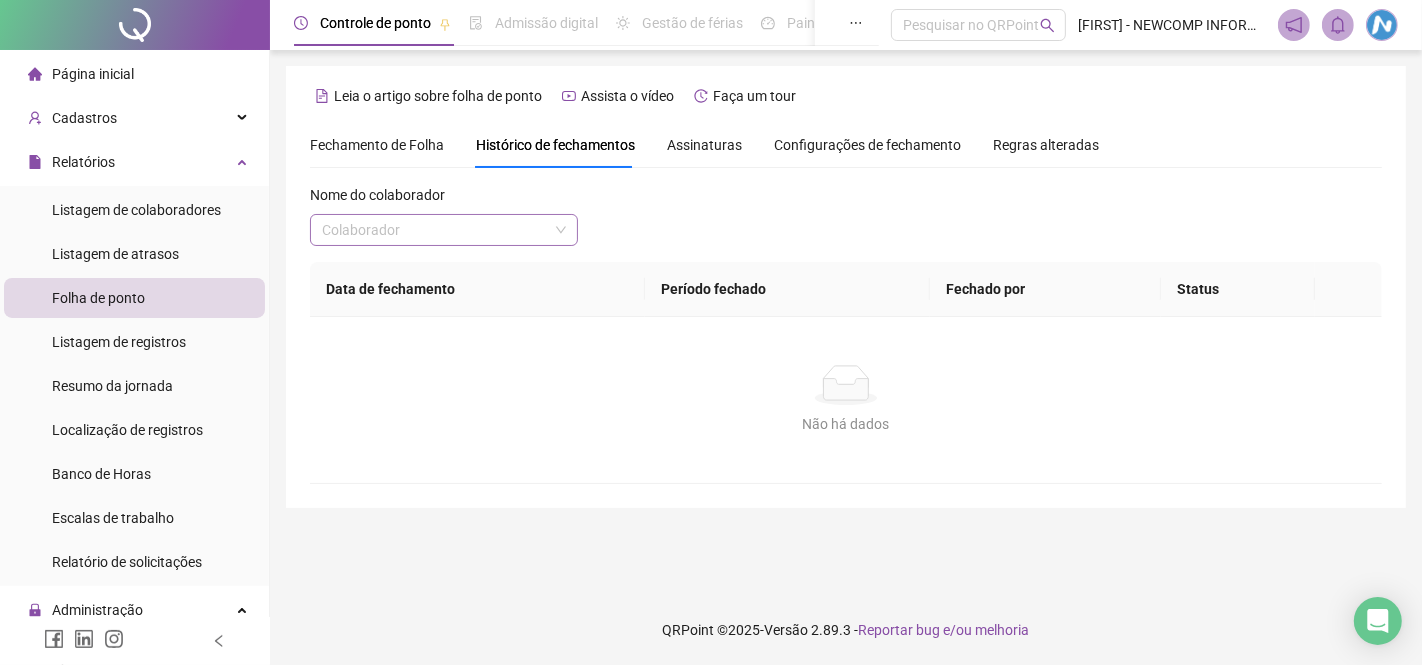 click at bounding box center (435, 230) 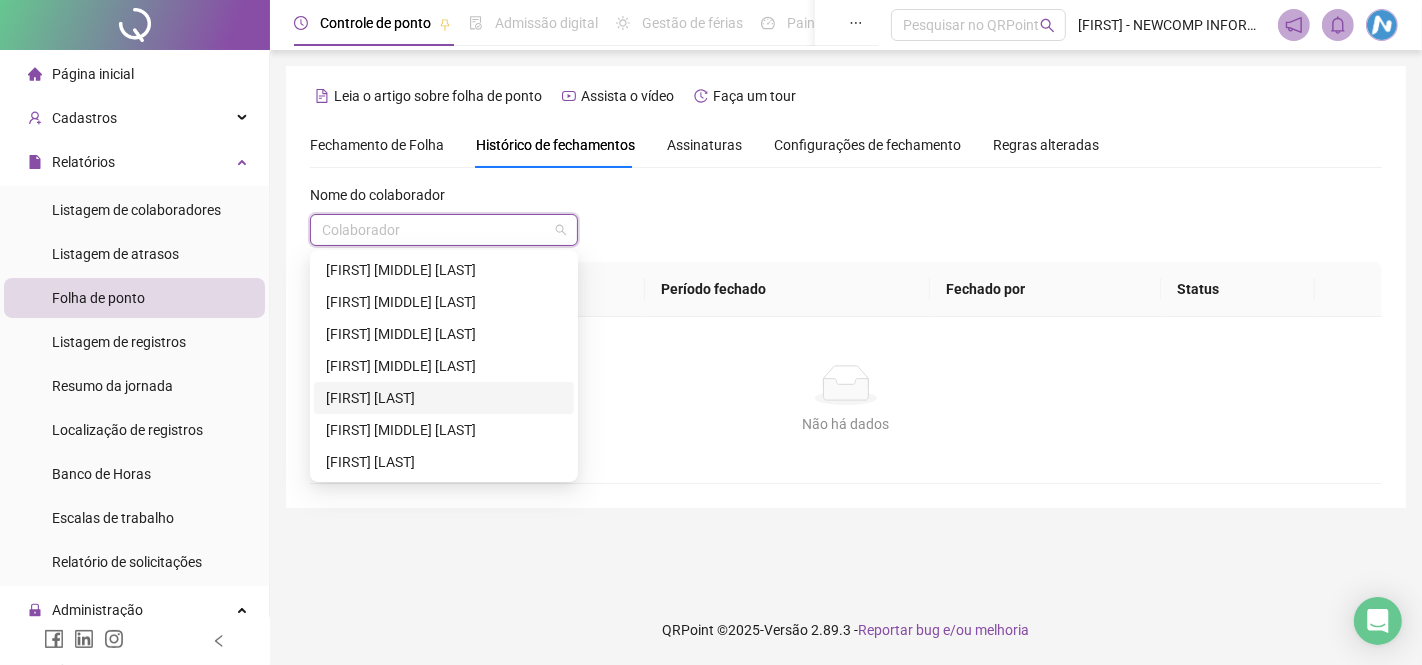 click on "[FIRST] [LAST]" at bounding box center (444, 398) 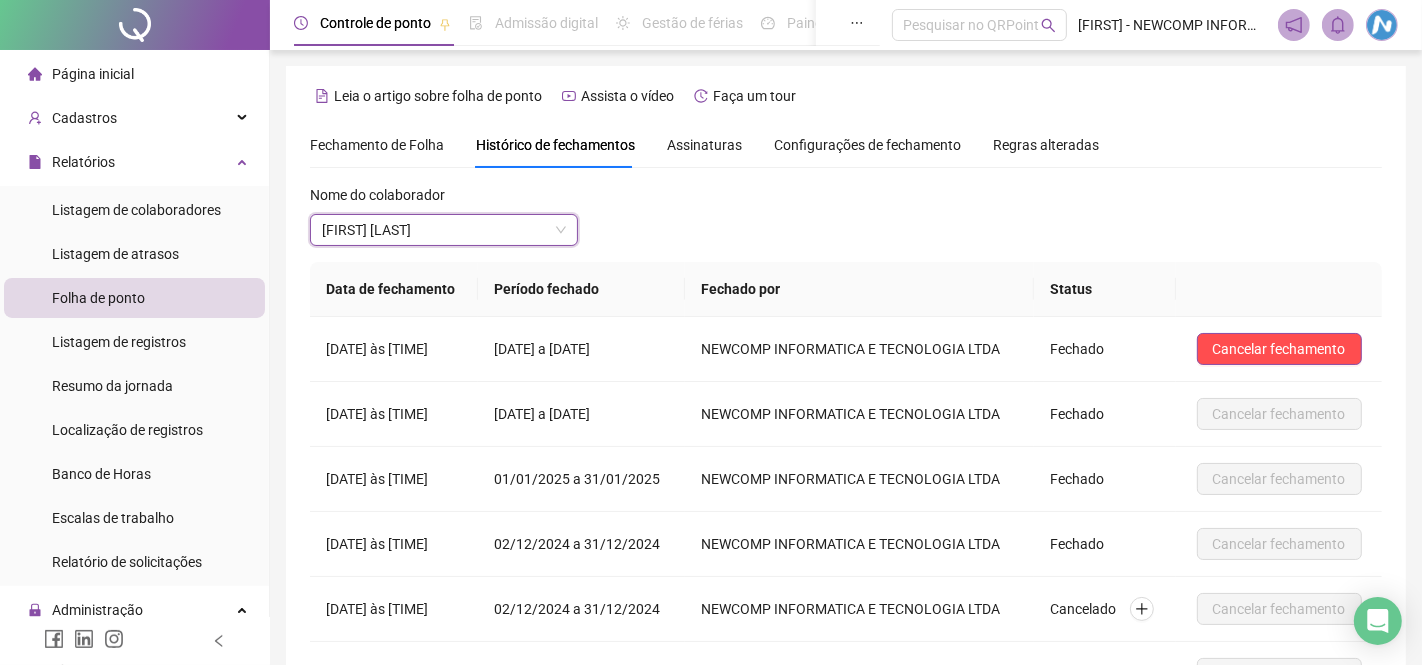 scroll, scrollTop: 215, scrollLeft: 0, axis: vertical 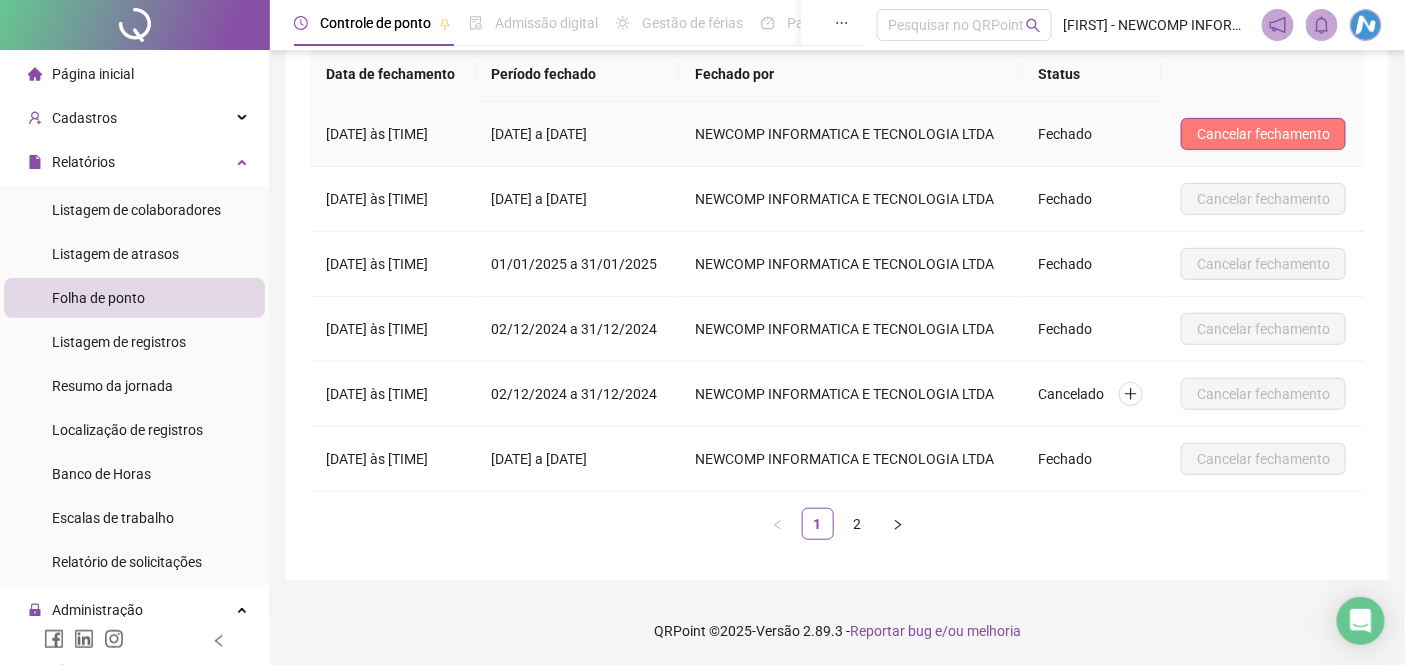 click on "Cancelar fechamento" at bounding box center [1263, 134] 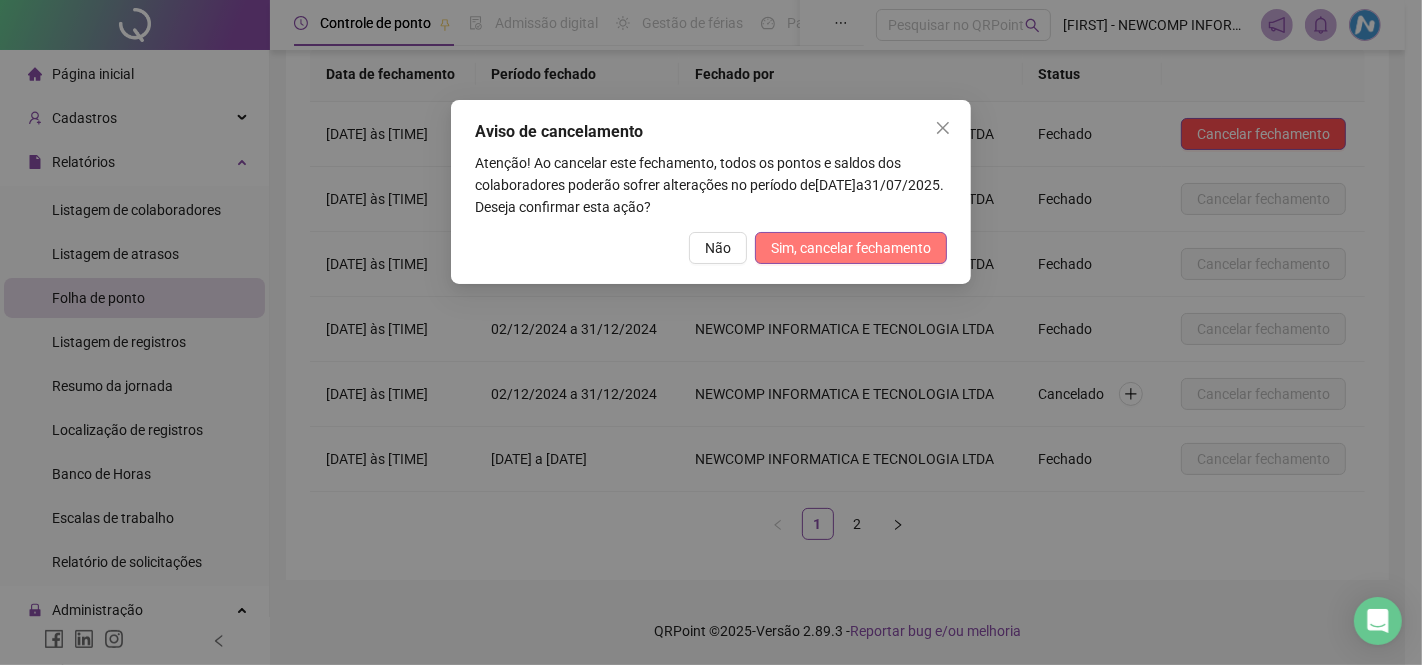 click on "Sim, cancelar fechamento" at bounding box center [851, 248] 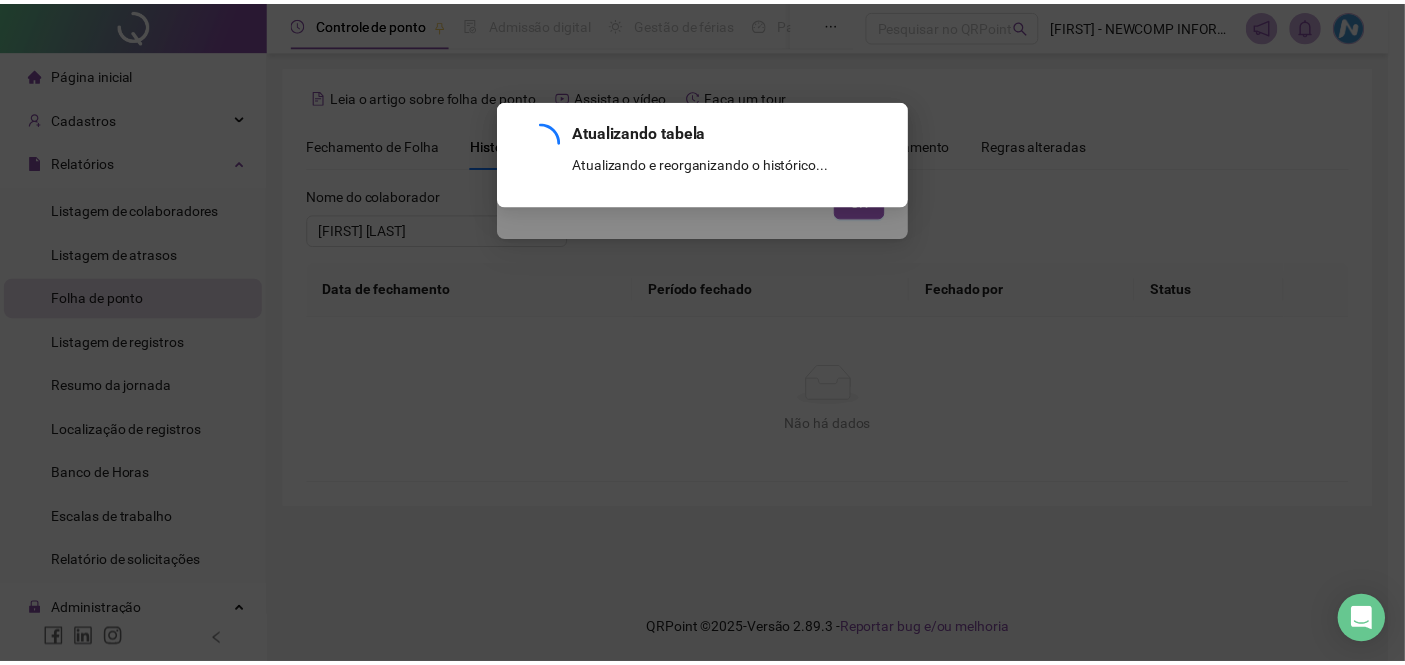 scroll, scrollTop: 215, scrollLeft: 0, axis: vertical 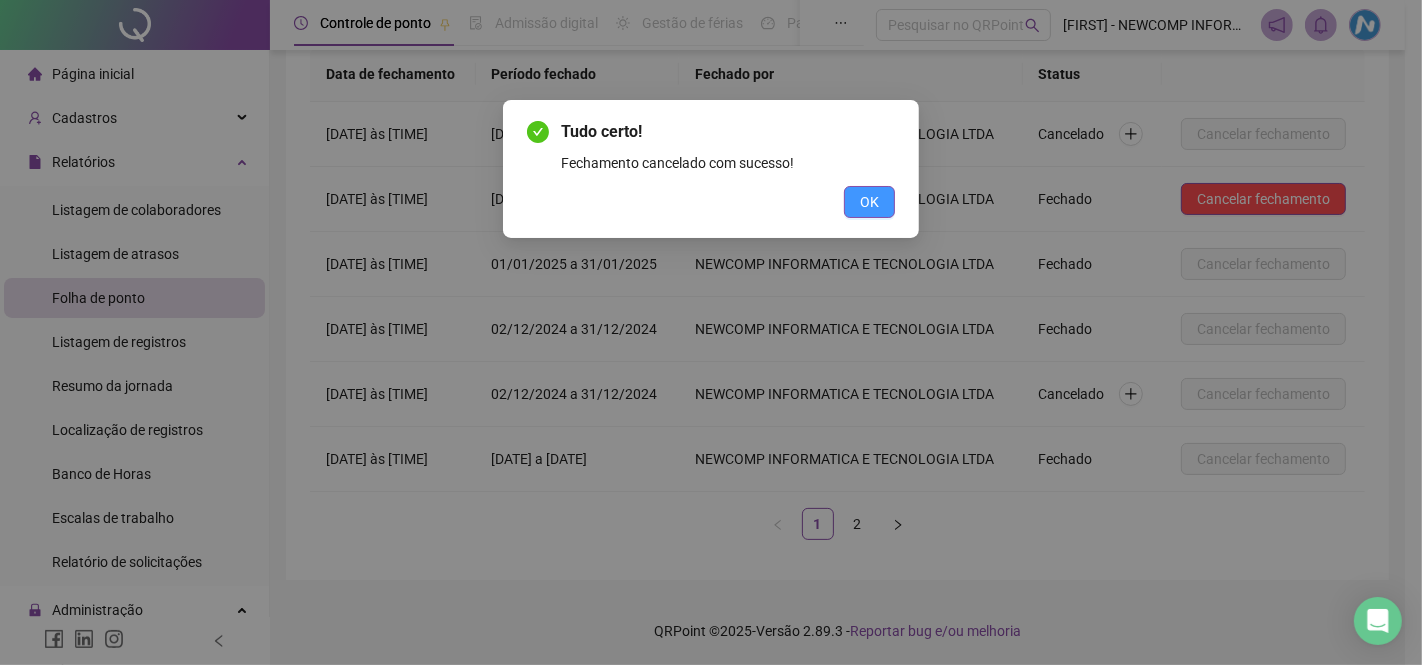 click on "OK" at bounding box center (869, 202) 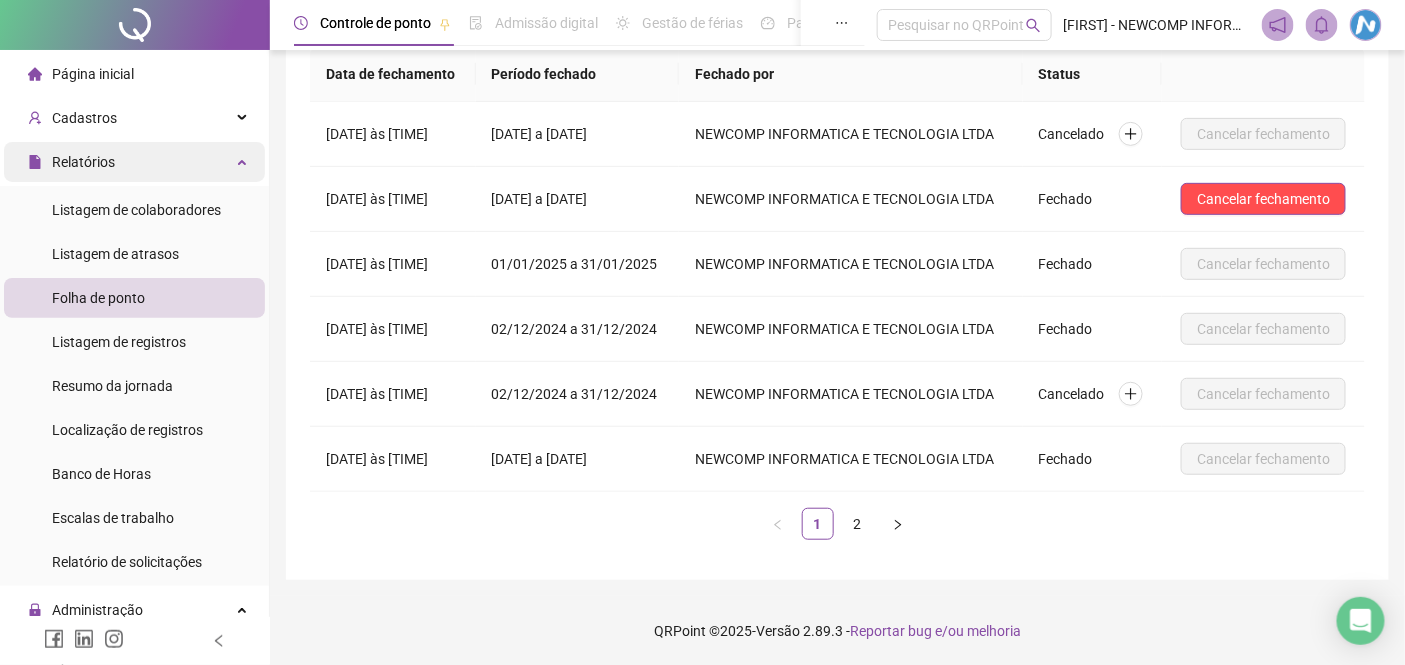 click on "Relatórios" at bounding box center [83, 162] 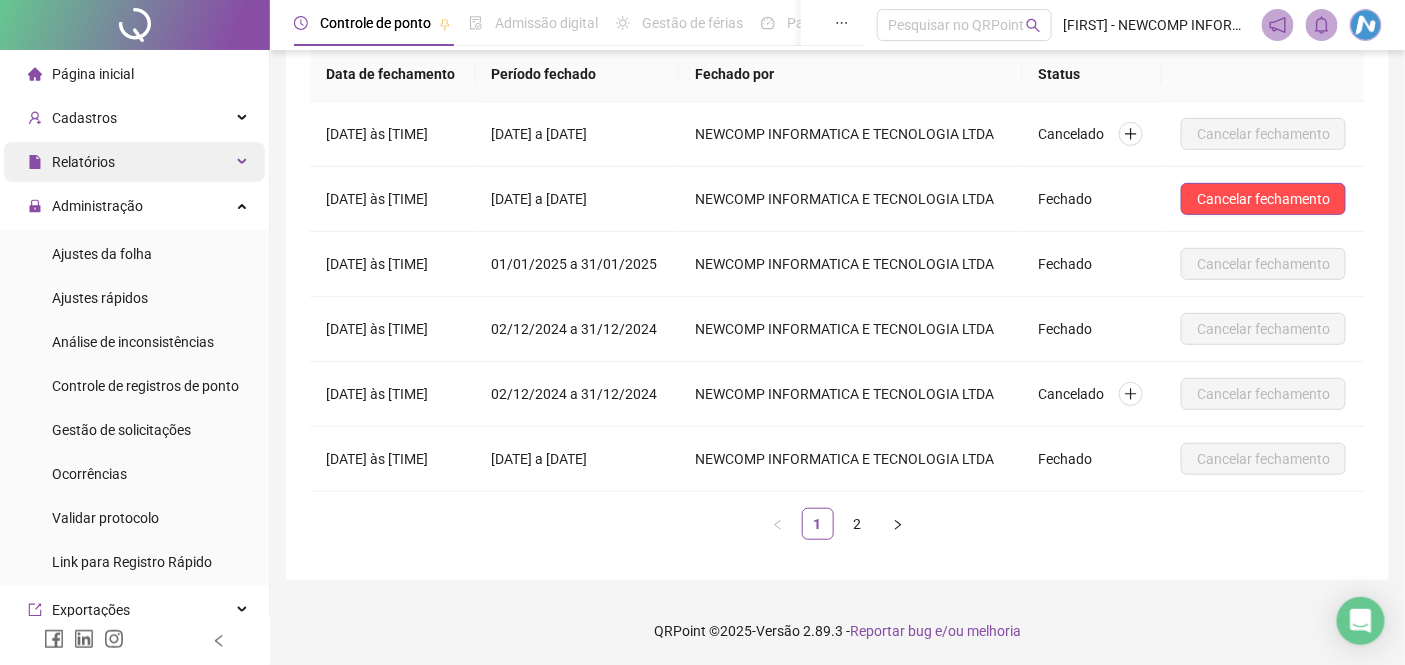 click on "Relatórios" at bounding box center [83, 162] 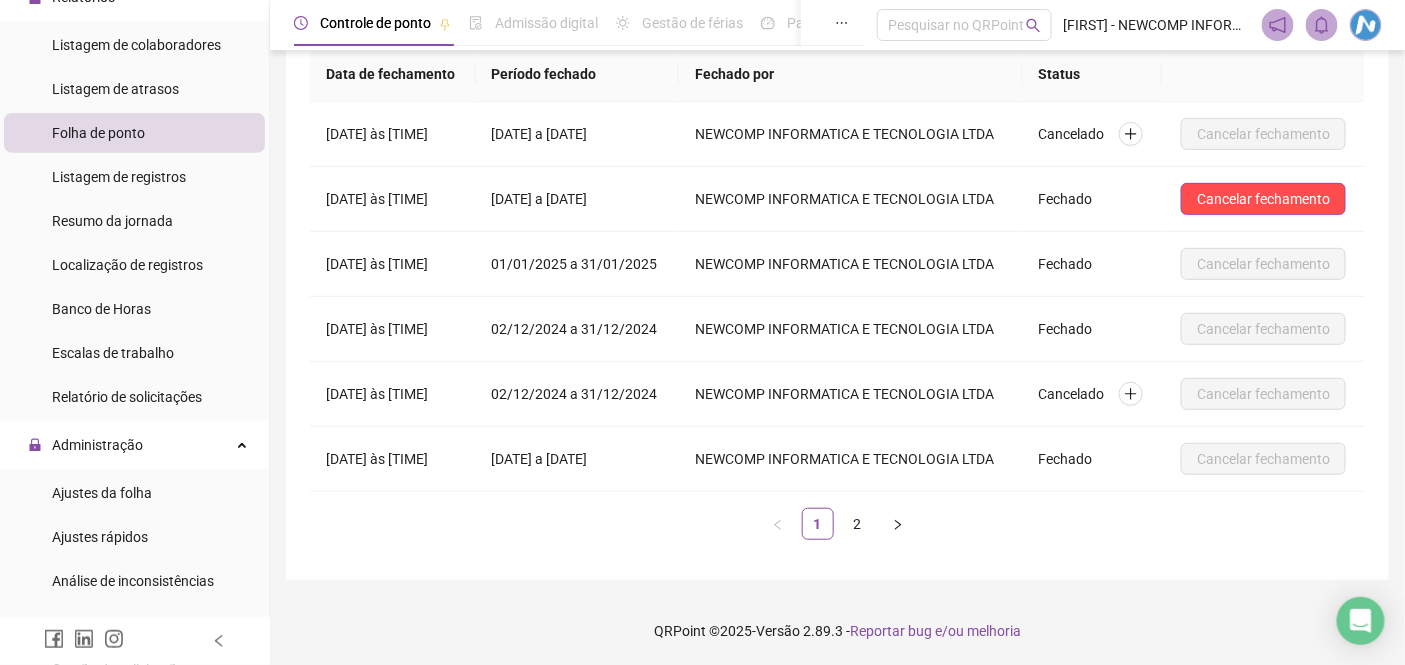 scroll, scrollTop: 333, scrollLeft: 0, axis: vertical 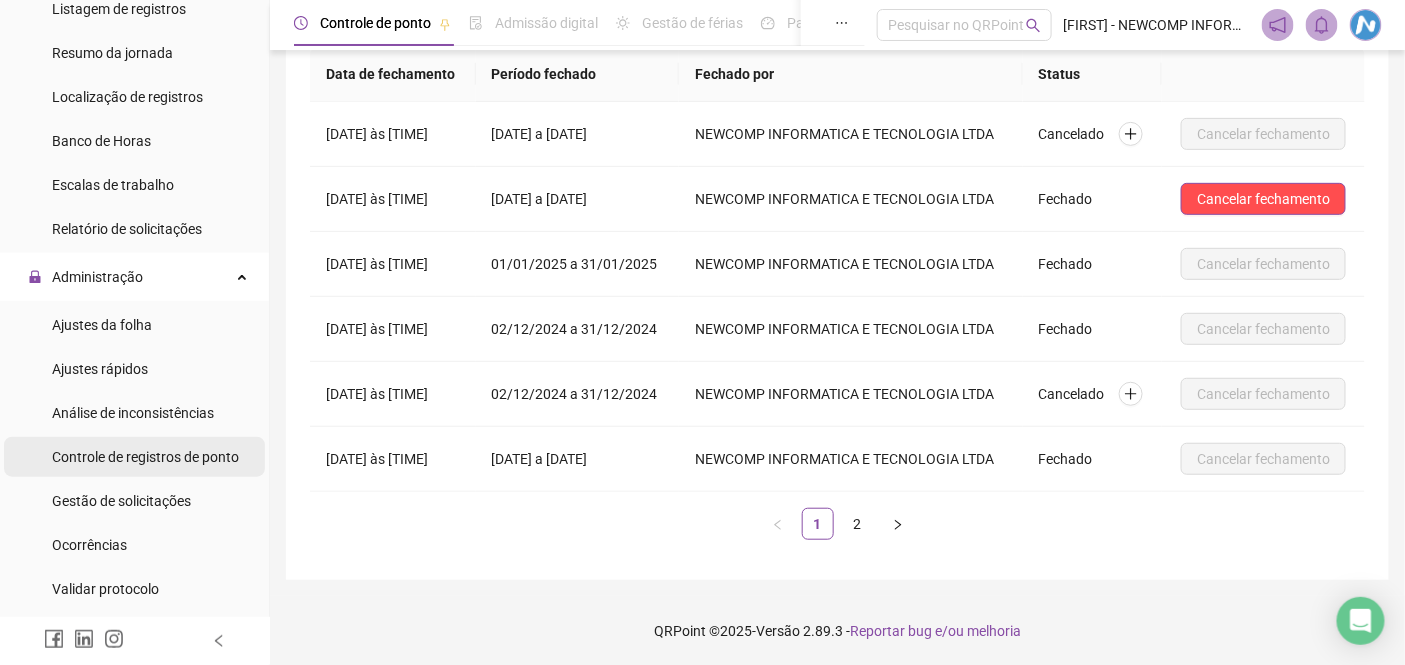 click on "Controle de registros de ponto" at bounding box center [145, 457] 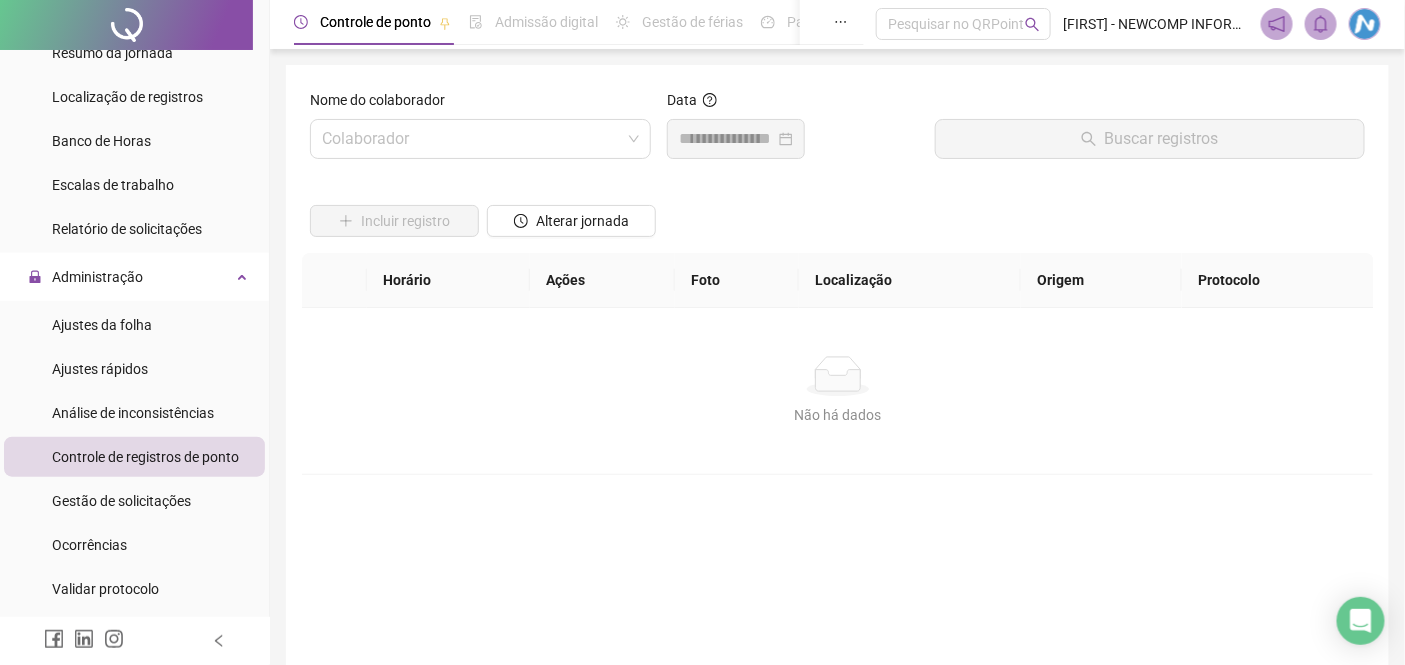 scroll, scrollTop: 0, scrollLeft: 0, axis: both 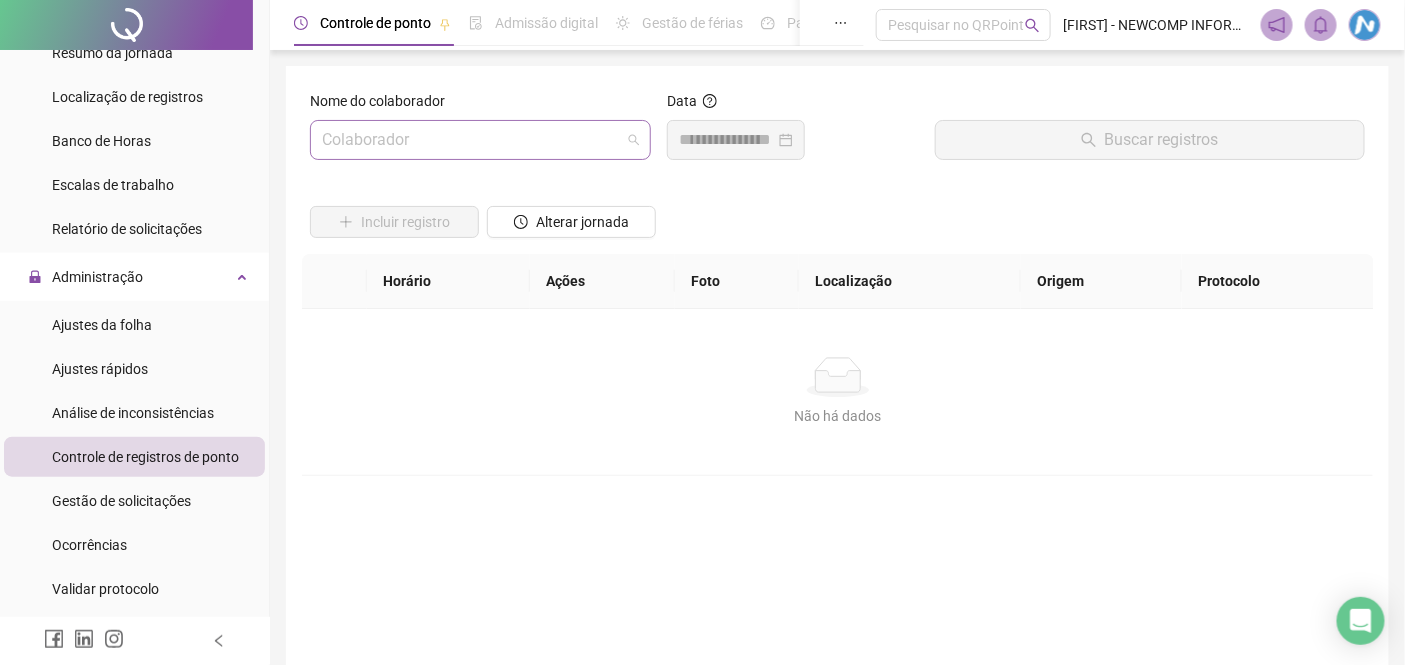 click at bounding box center (471, 140) 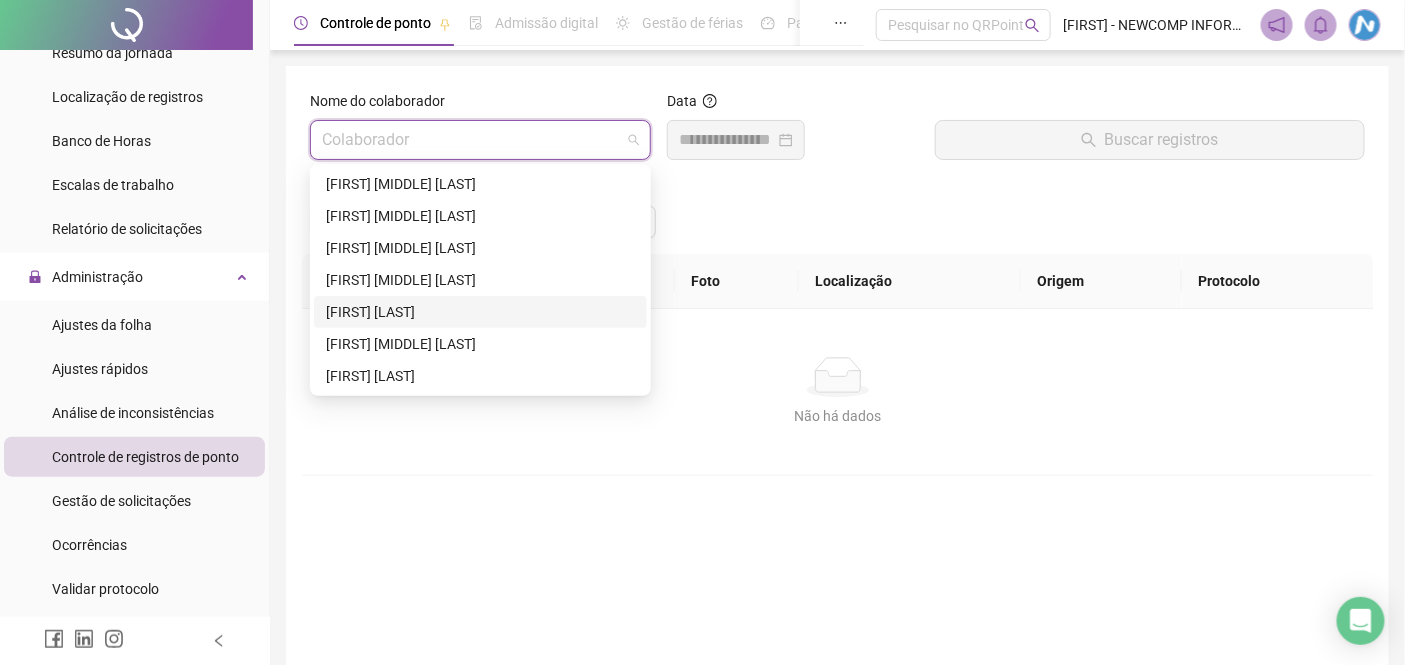 click on "[FIRST] [LAST]" at bounding box center (480, 312) 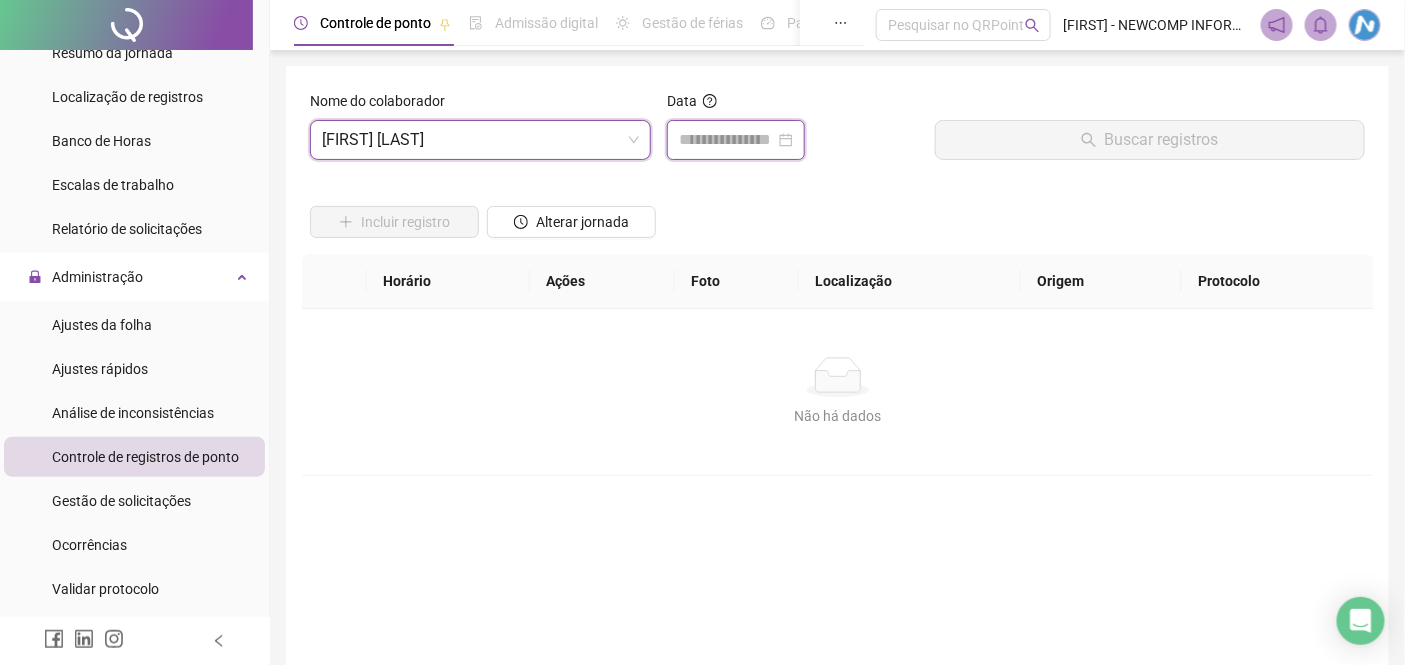 click at bounding box center [727, 140] 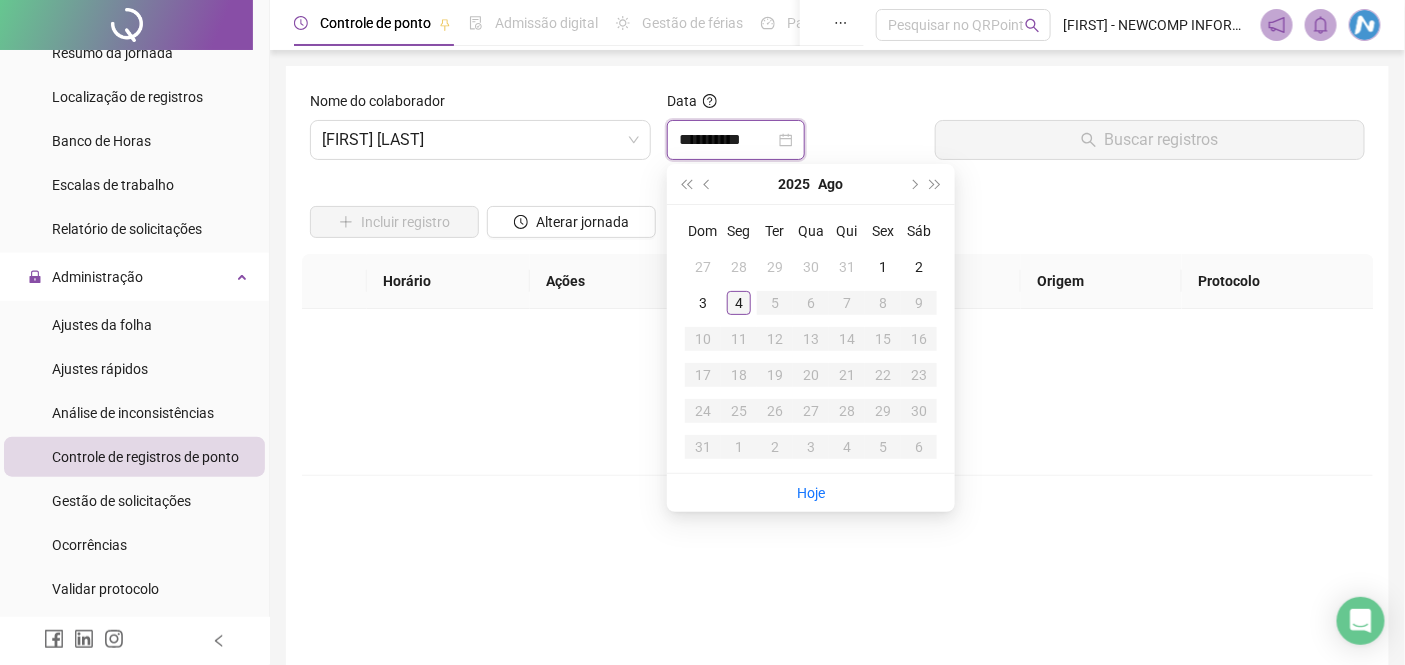 type on "**********" 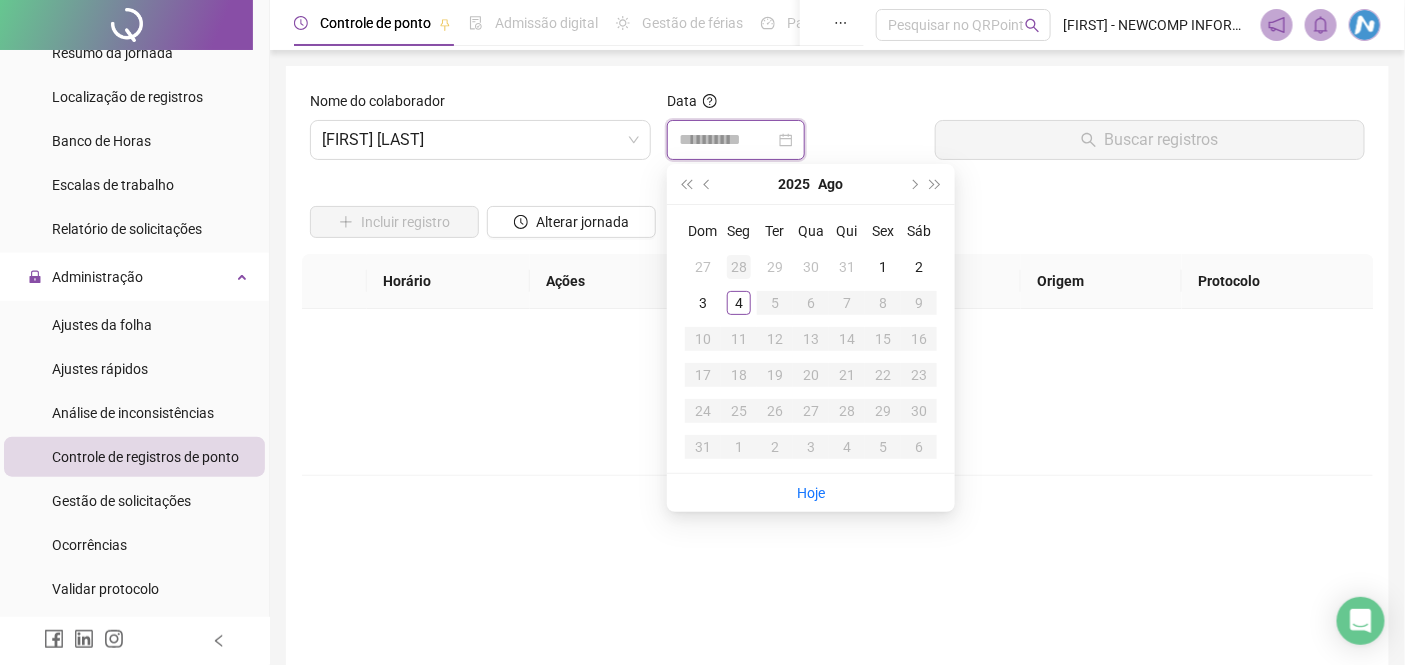type on "**********" 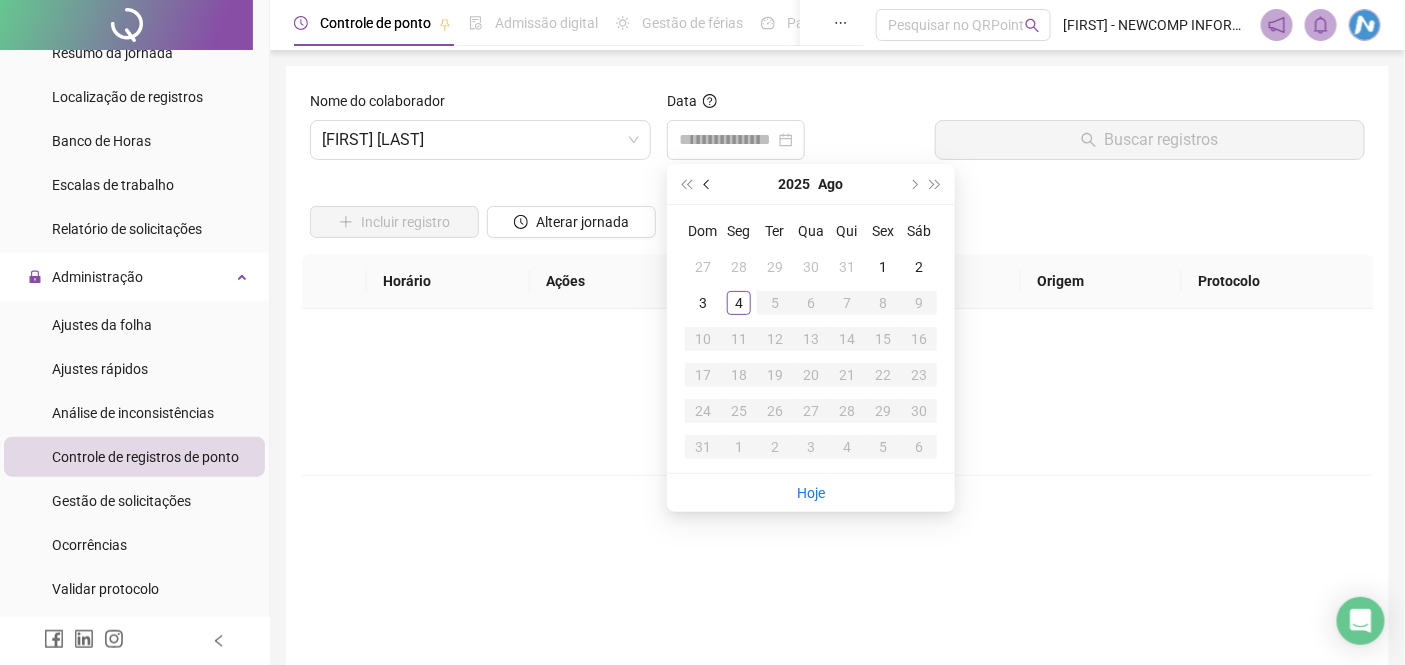 click at bounding box center (708, 184) 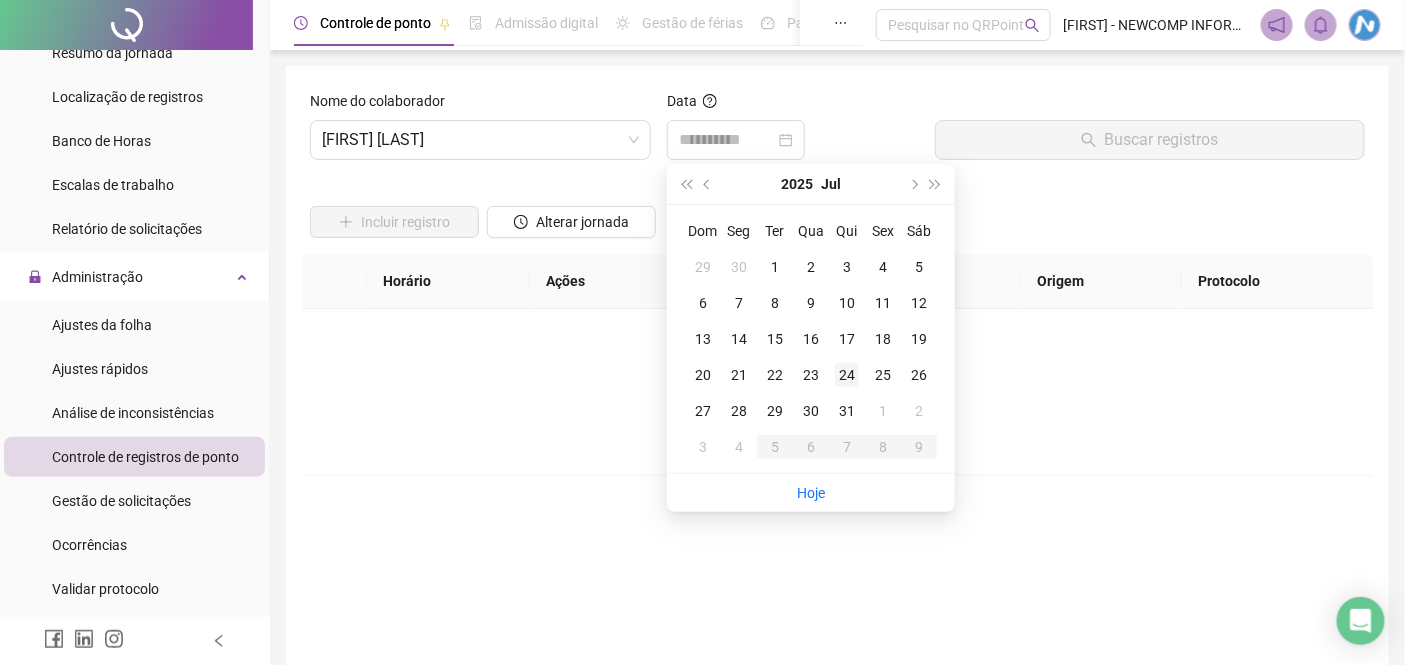 type on "**********" 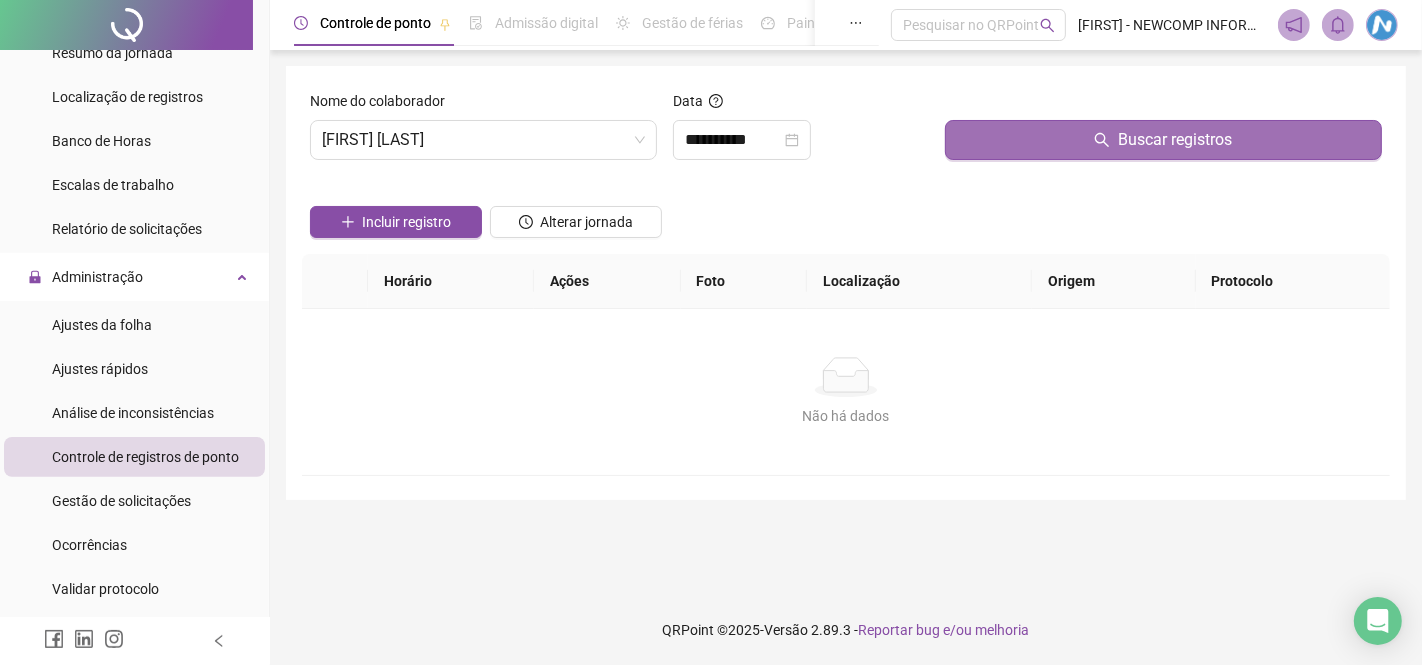 click 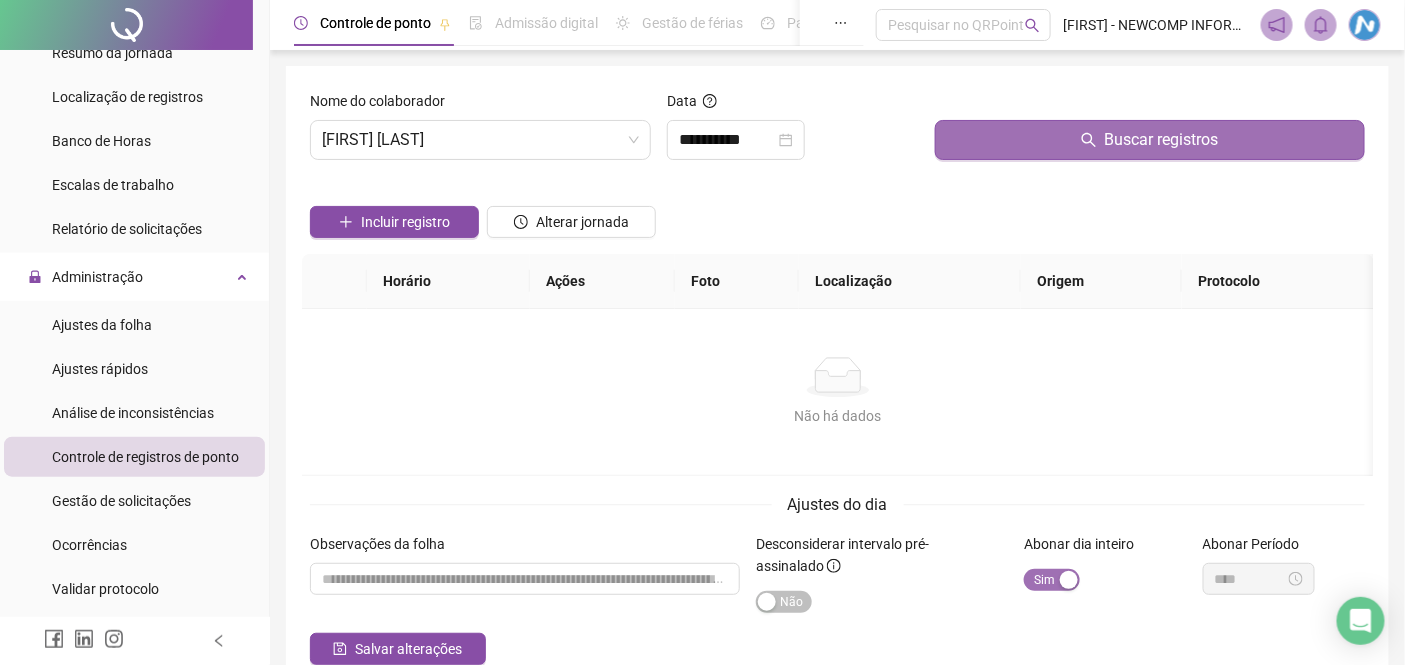 click at bounding box center (1069, 580) 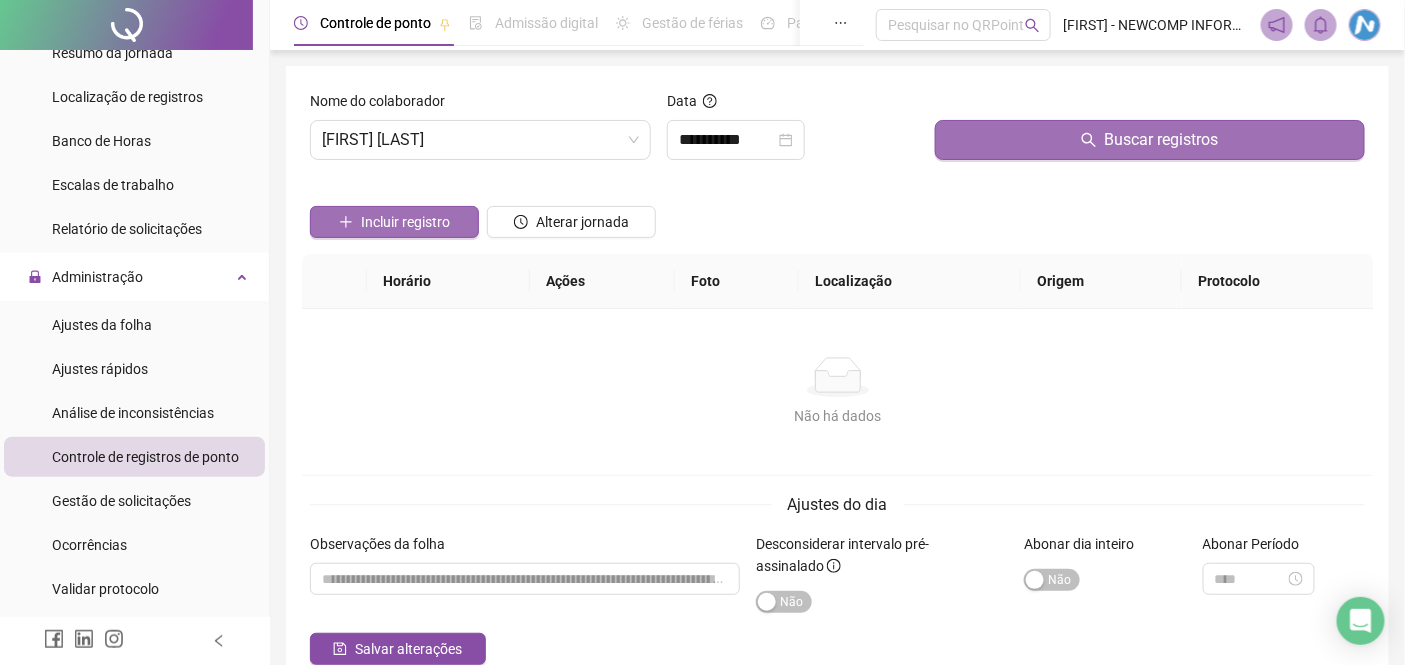 click on "Incluir registro" at bounding box center [405, 222] 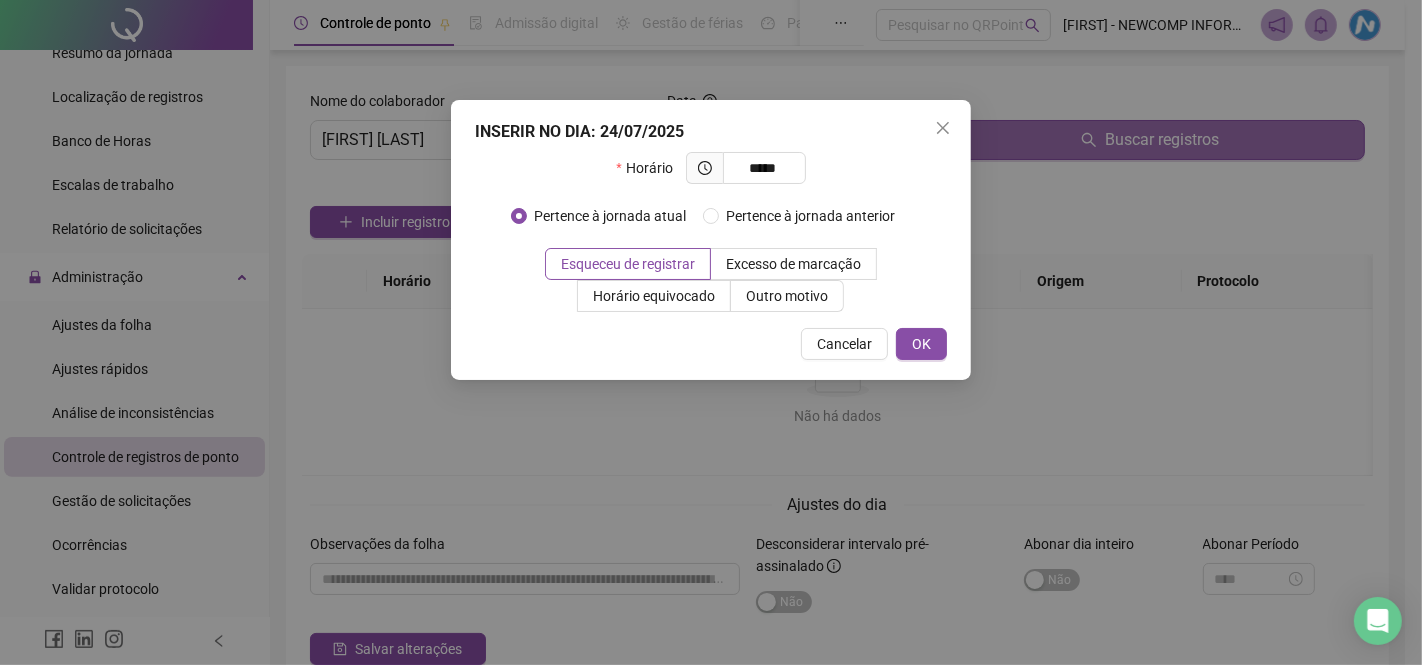 type on "*****" 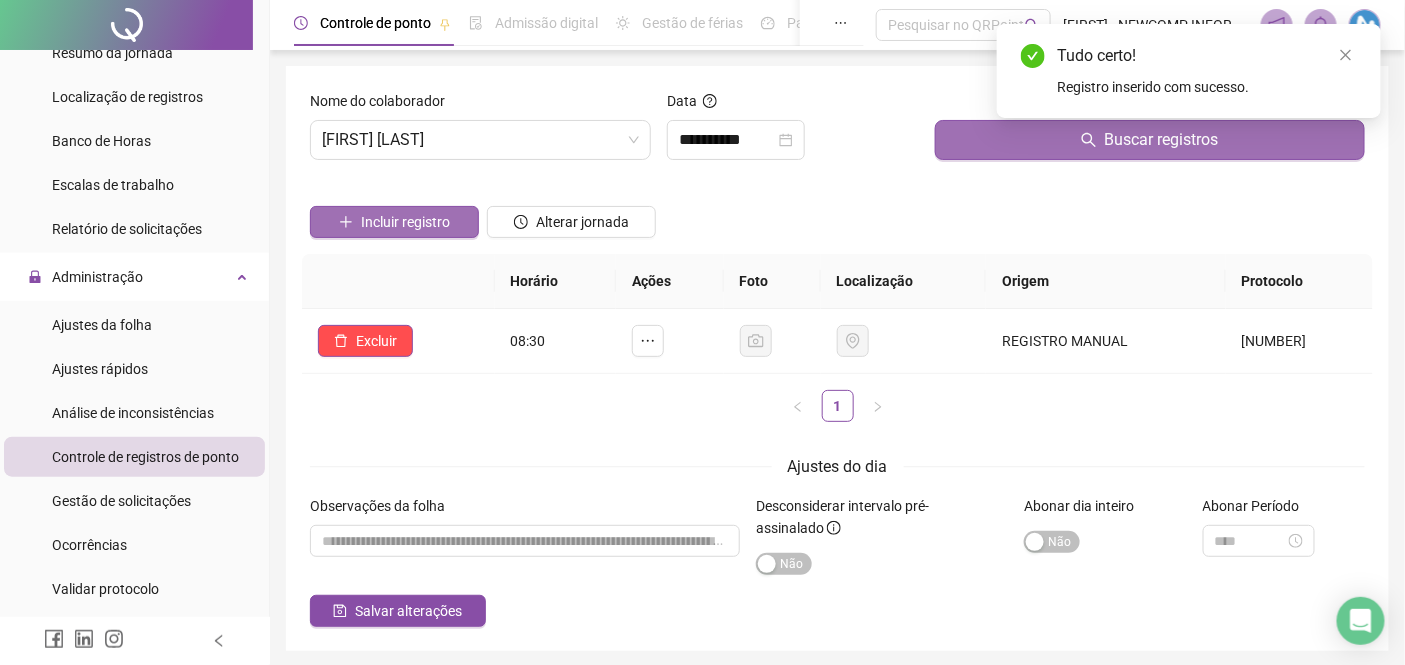 click on "Incluir registro" at bounding box center [405, 222] 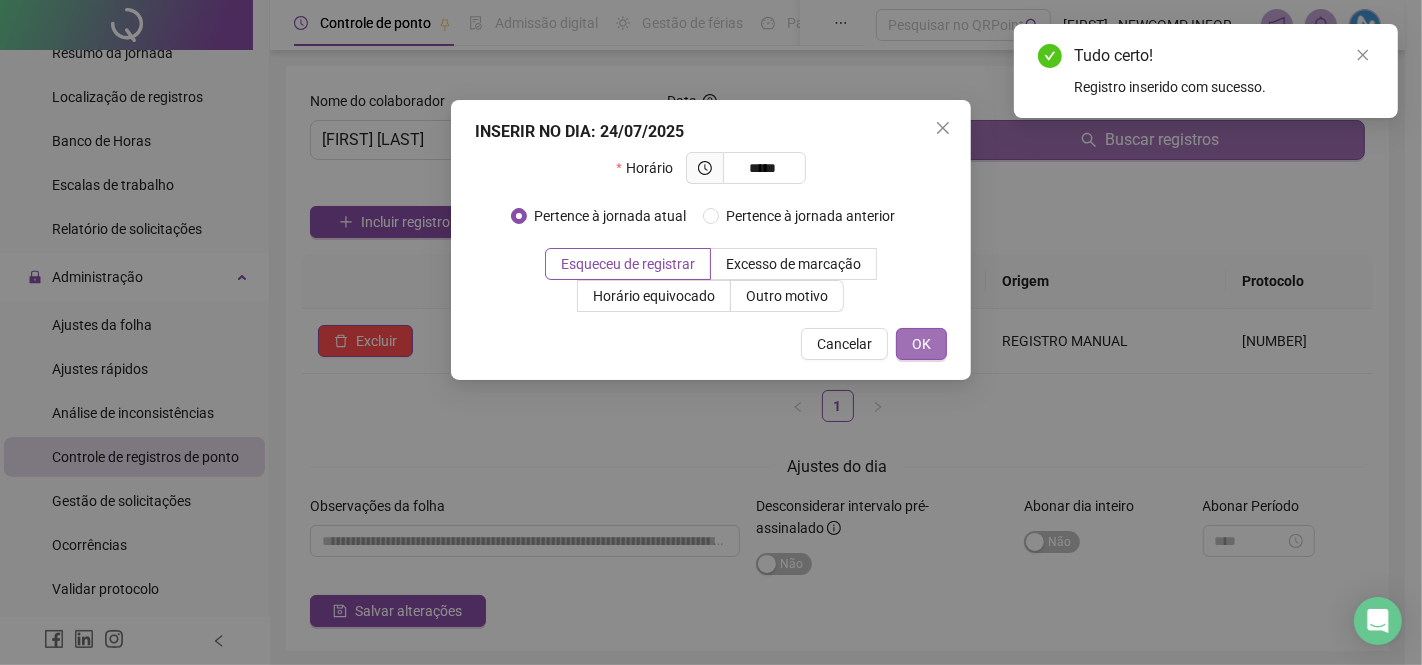 type on "*****" 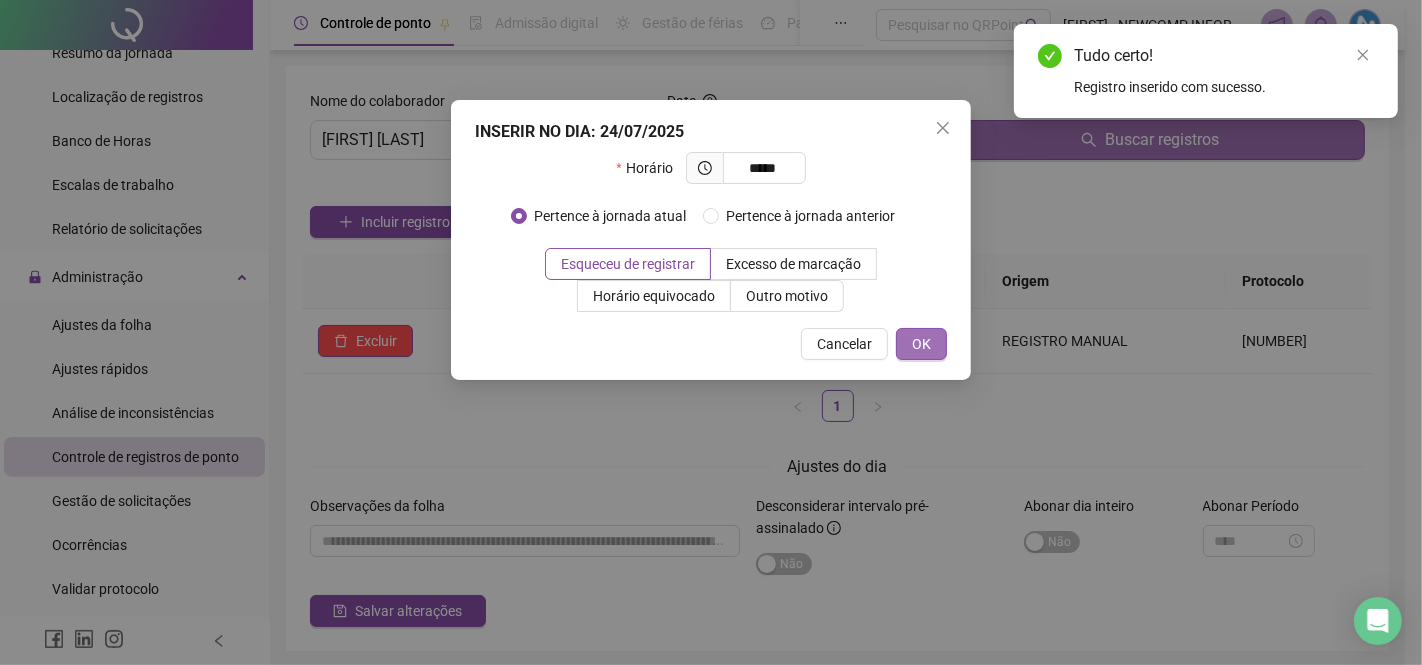 click on "OK" at bounding box center (921, 344) 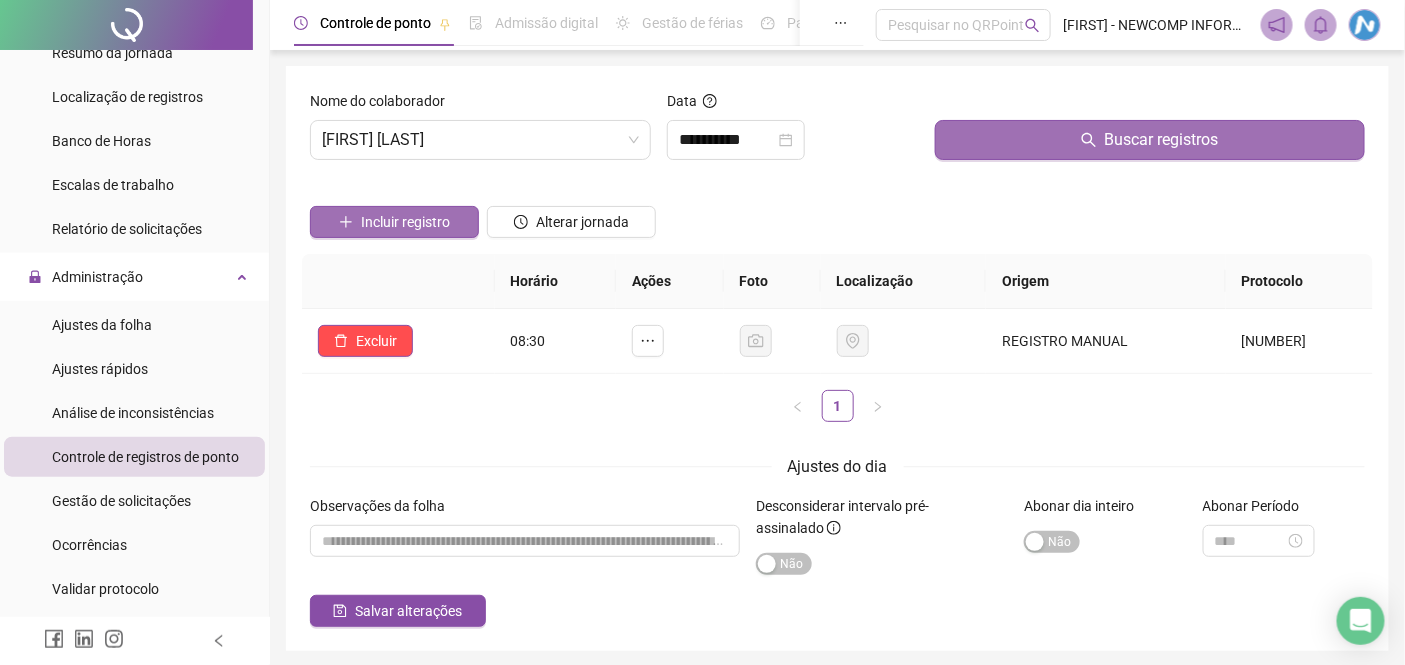 click on "Incluir registro" at bounding box center [405, 222] 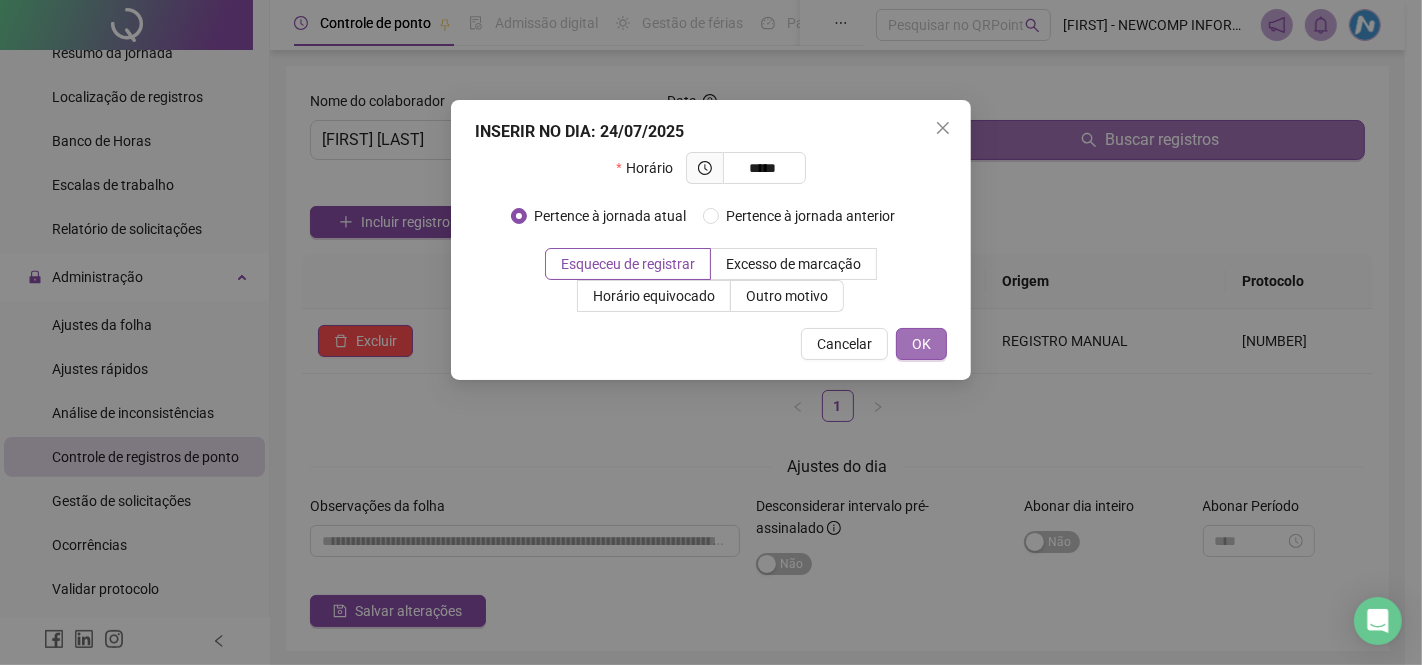 type on "*****" 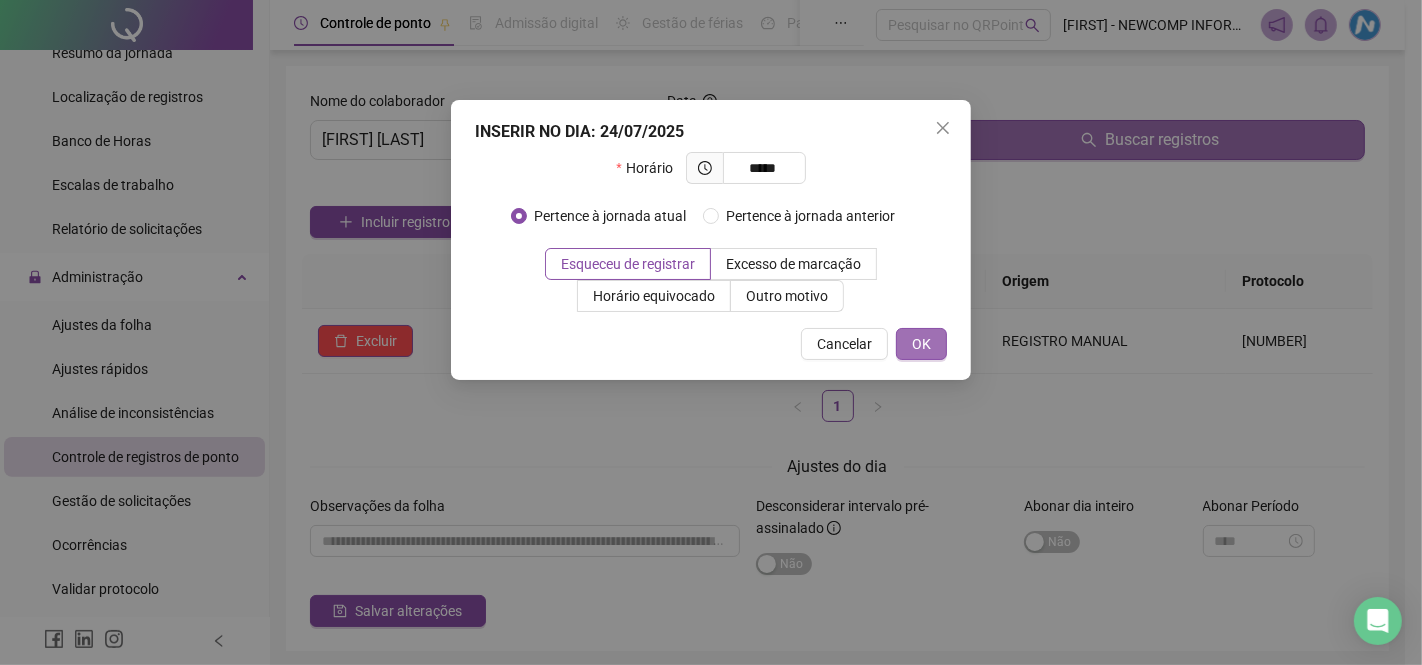 click on "OK" at bounding box center [921, 344] 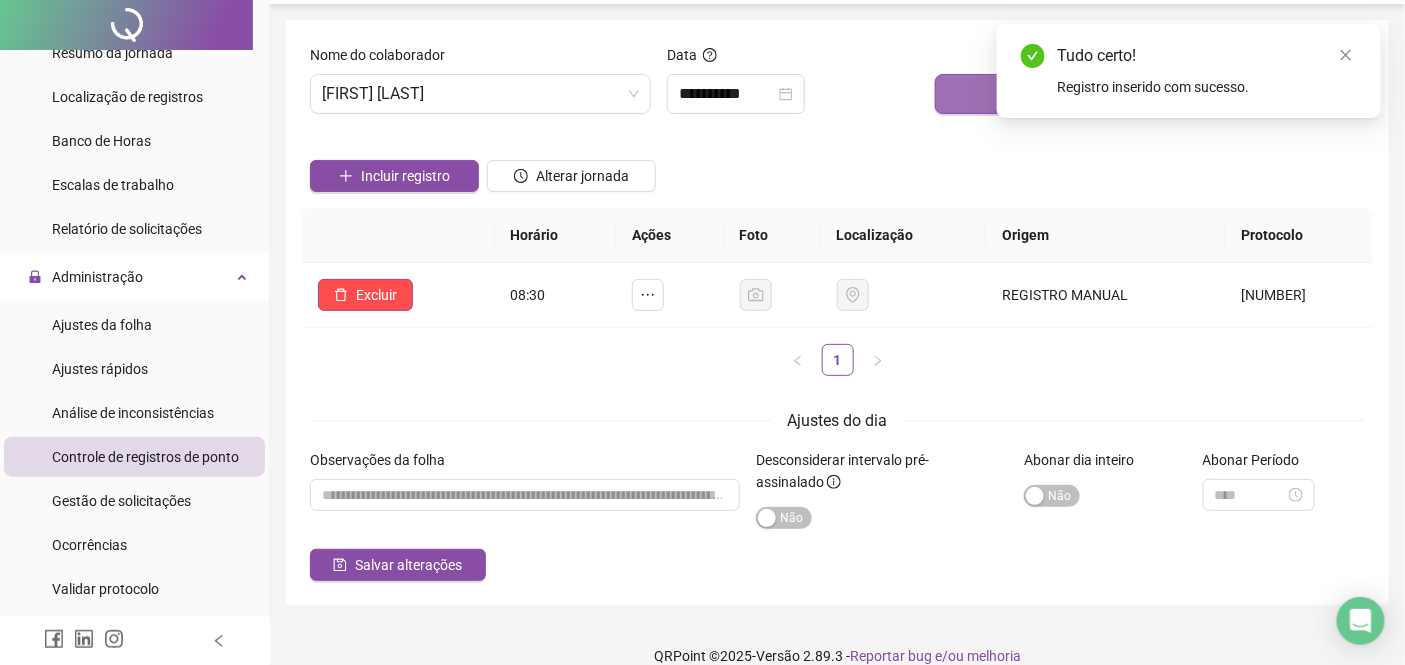 scroll, scrollTop: 71, scrollLeft: 0, axis: vertical 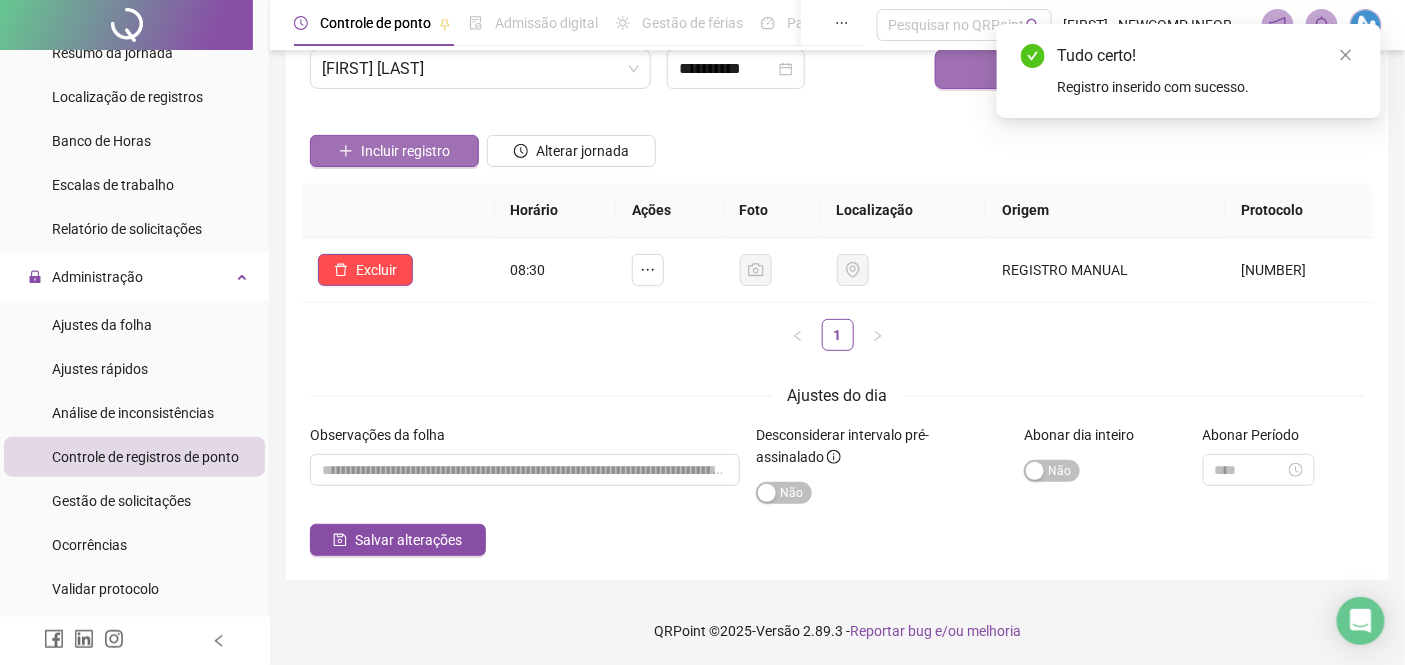 click on "Incluir registro" at bounding box center [405, 151] 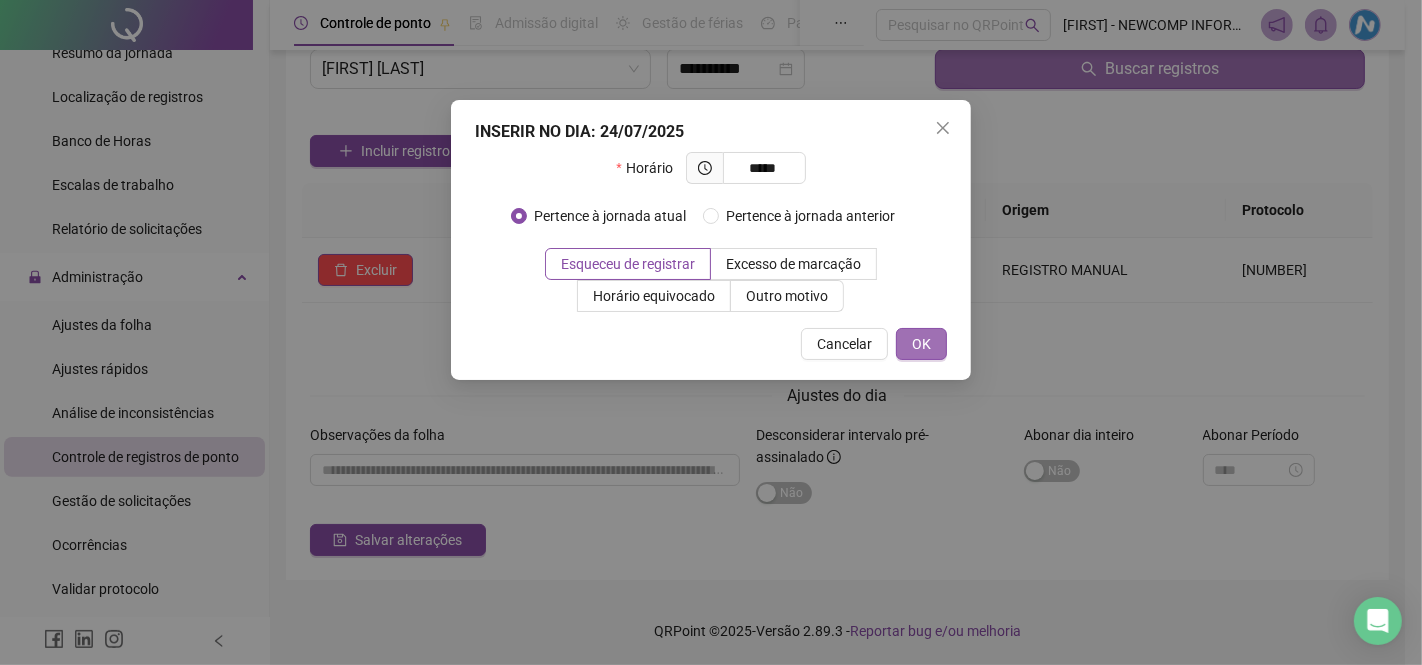 type on "*****" 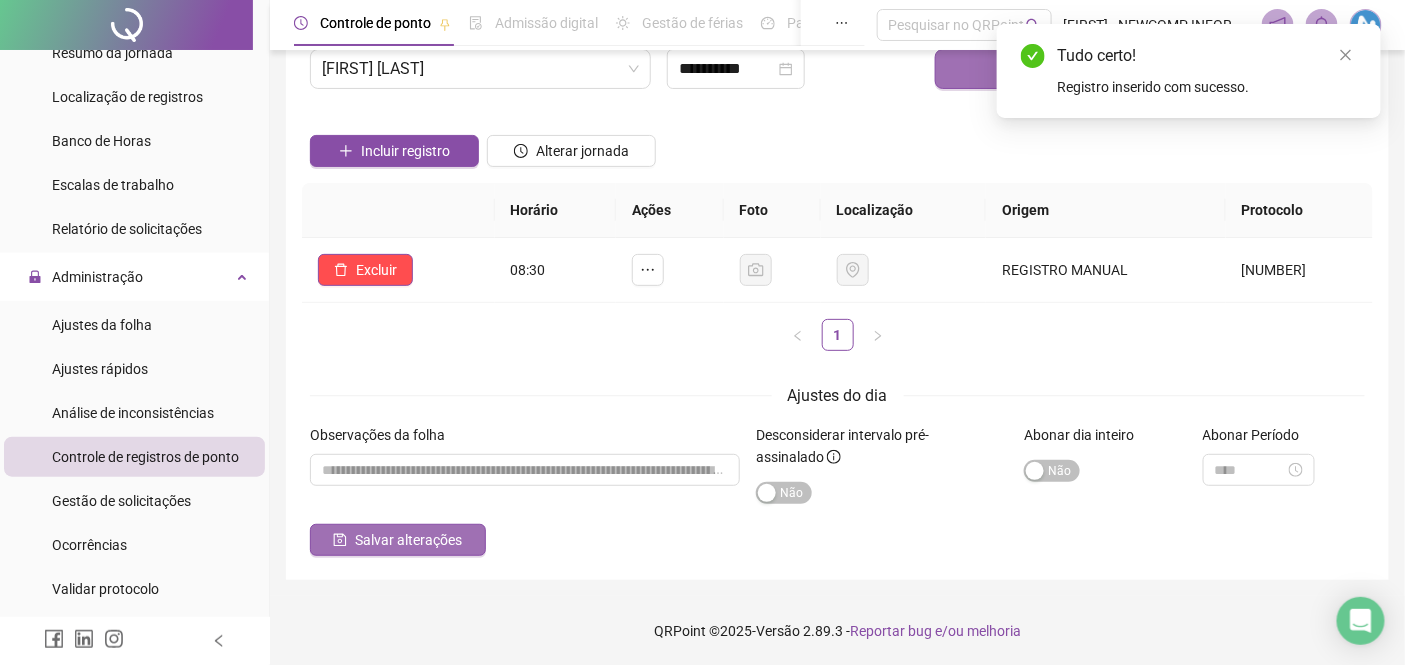 click on "Salvar alterações" at bounding box center [408, 540] 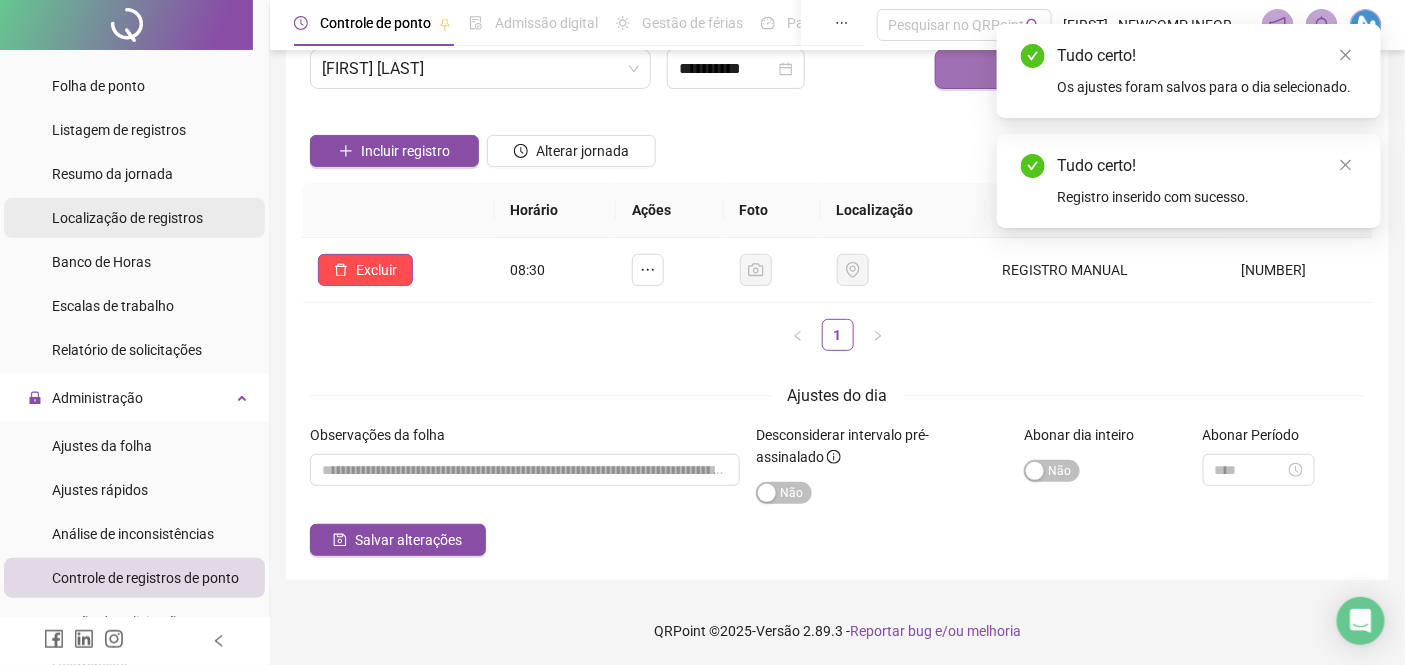 scroll, scrollTop: 0, scrollLeft: 0, axis: both 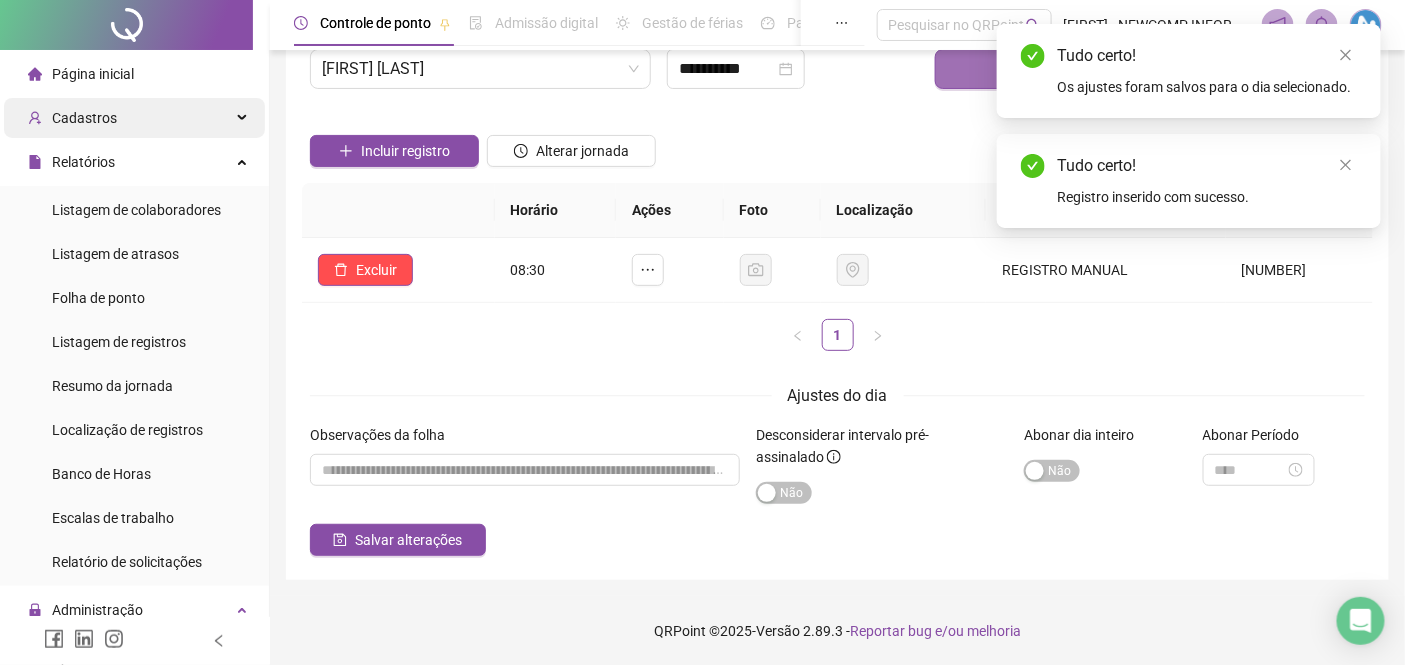 click on "Cadastros" at bounding box center [84, 118] 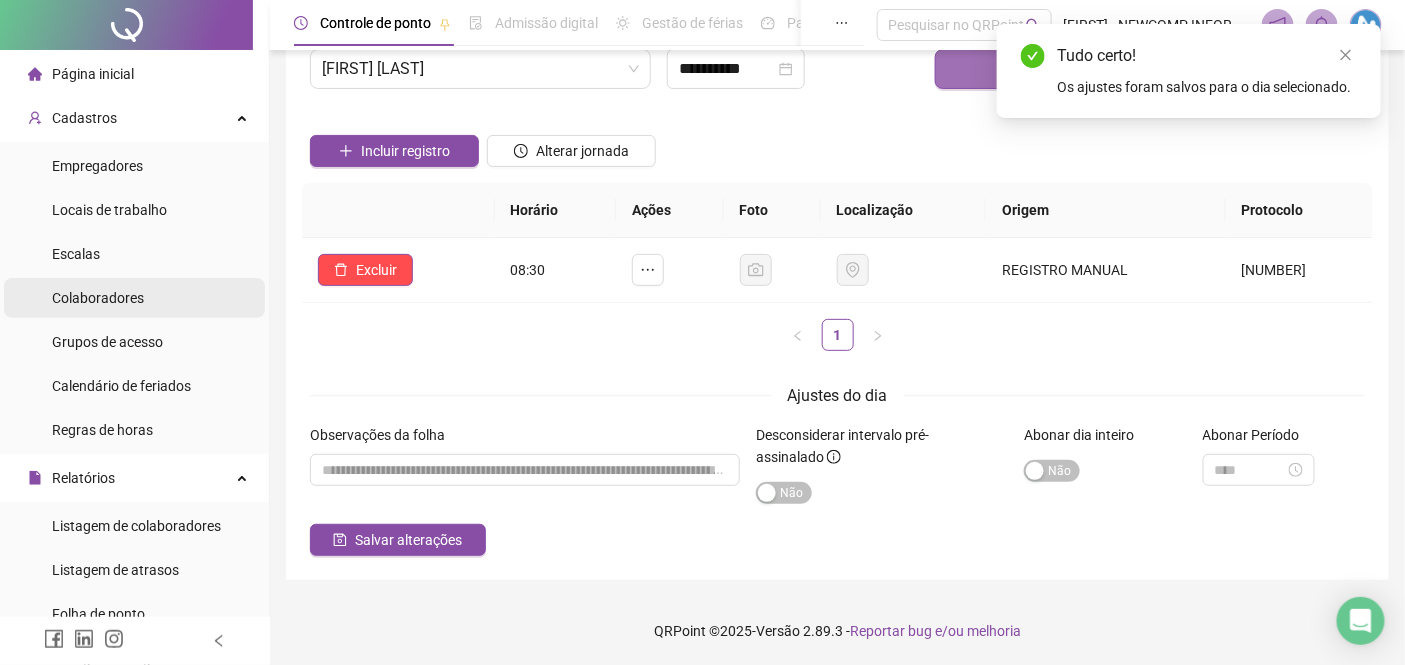 click on "Colaboradores" at bounding box center (98, 298) 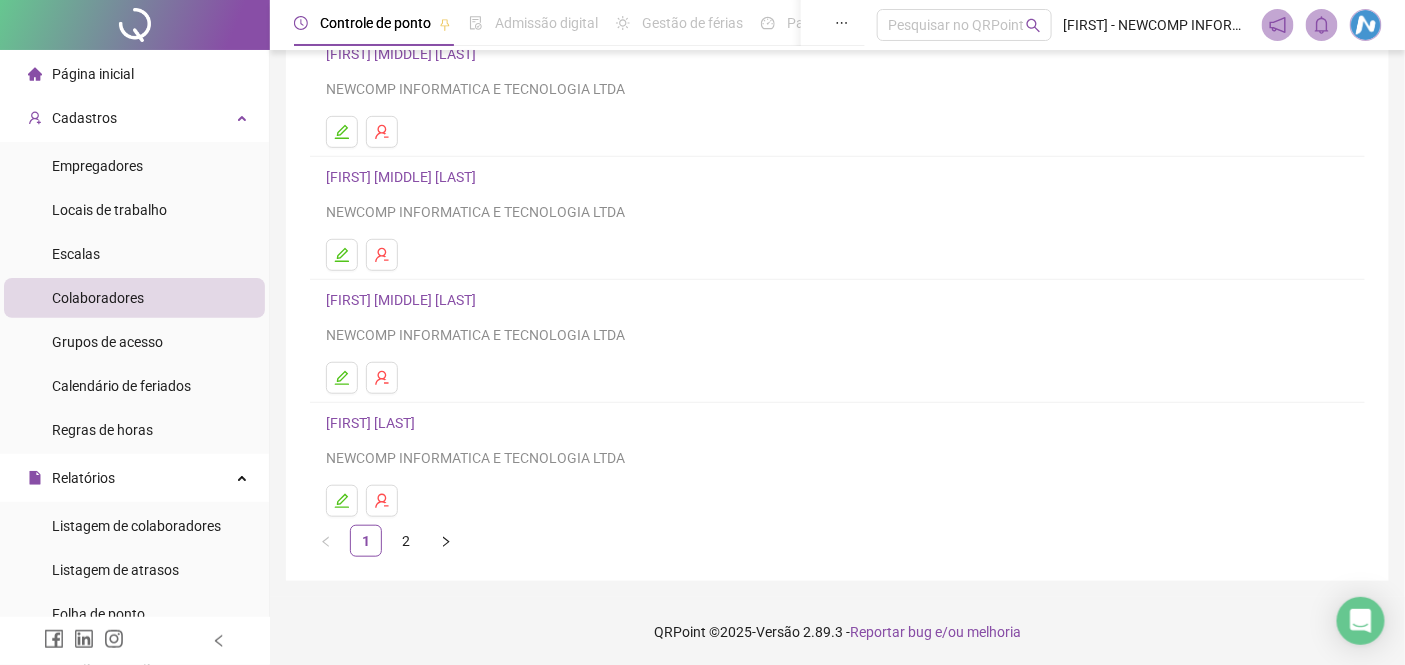 scroll, scrollTop: 302, scrollLeft: 0, axis: vertical 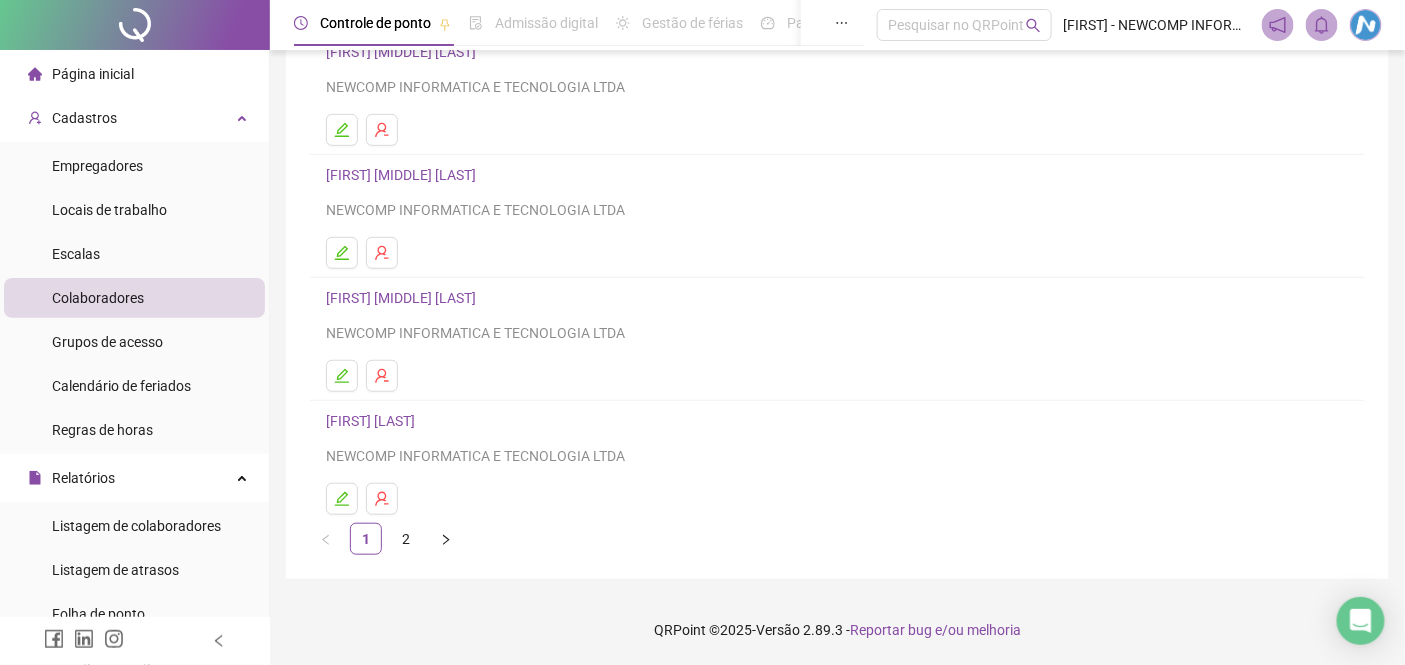 click on "[FIRST] [LAST]" at bounding box center [373, 421] 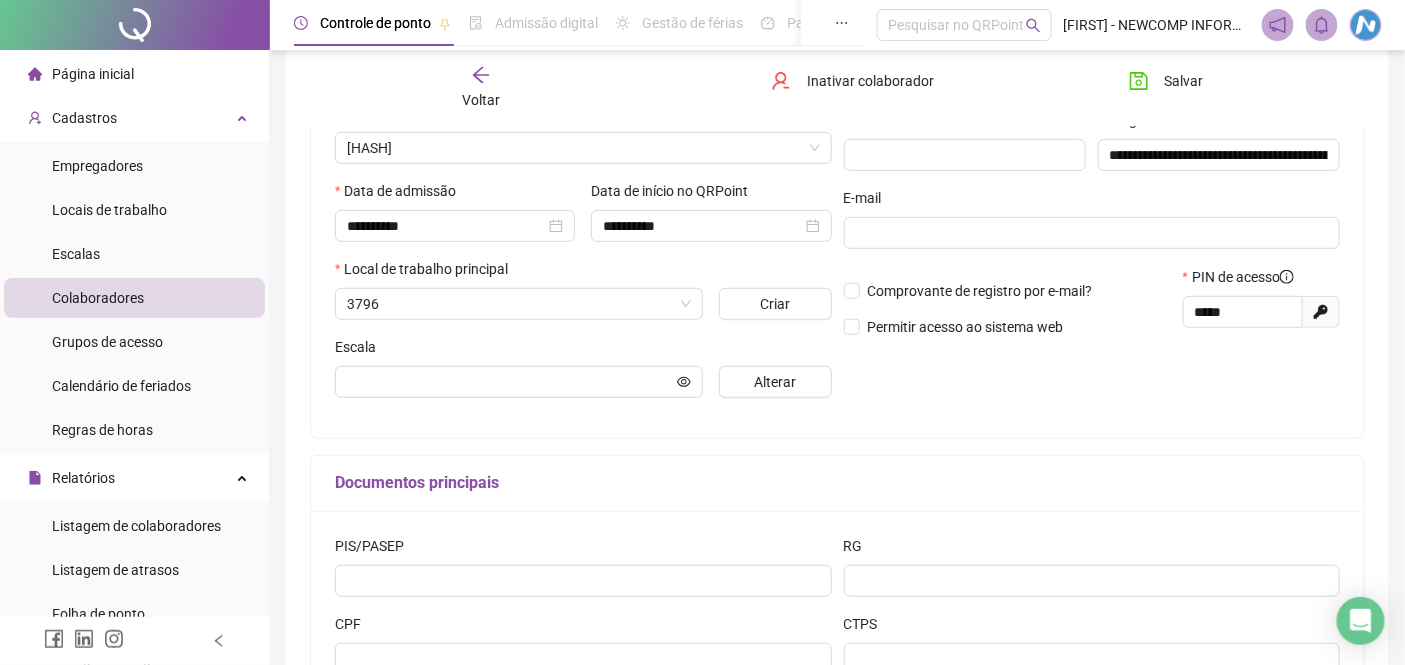 scroll, scrollTop: 312, scrollLeft: 0, axis: vertical 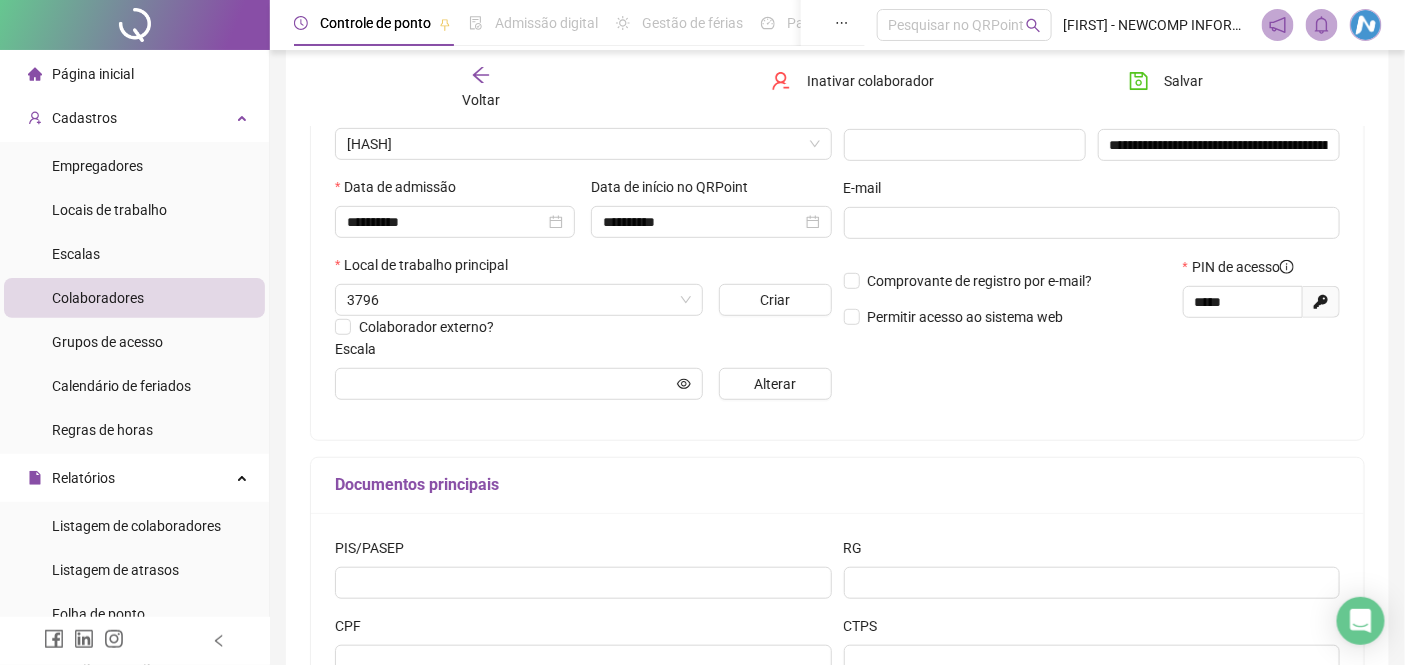 type on "******" 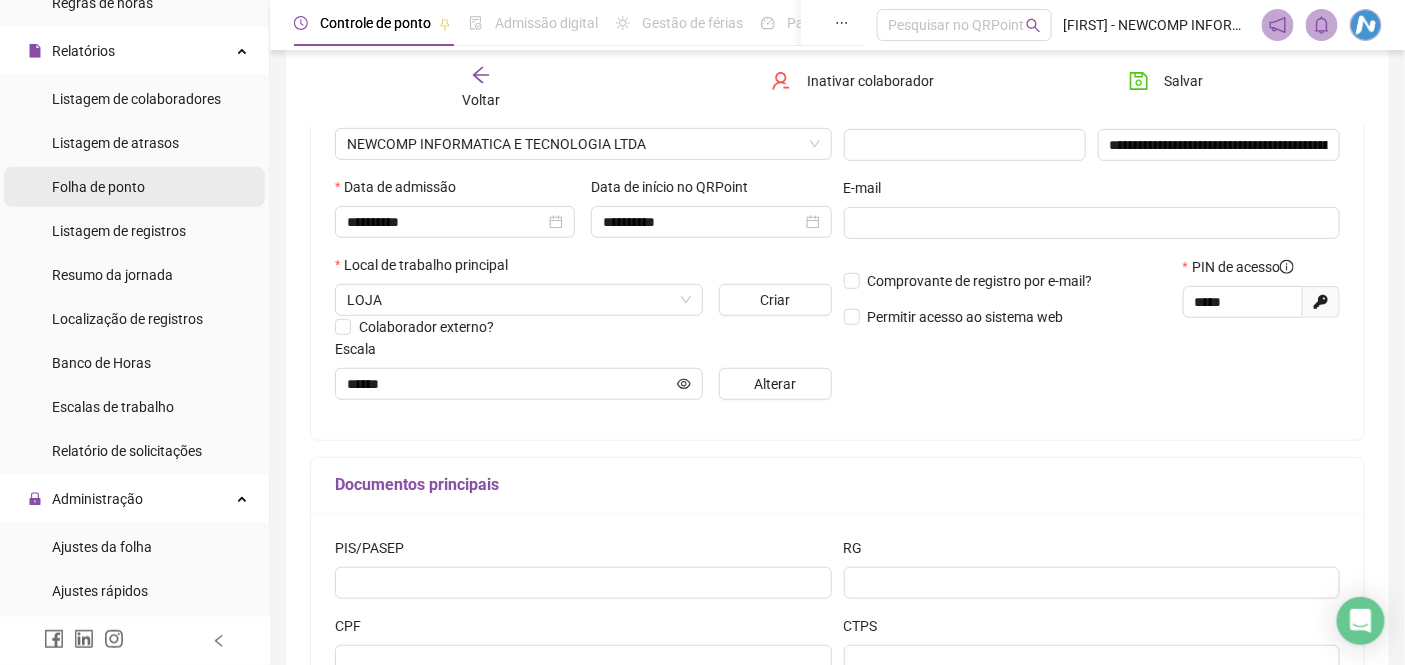scroll, scrollTop: 444, scrollLeft: 0, axis: vertical 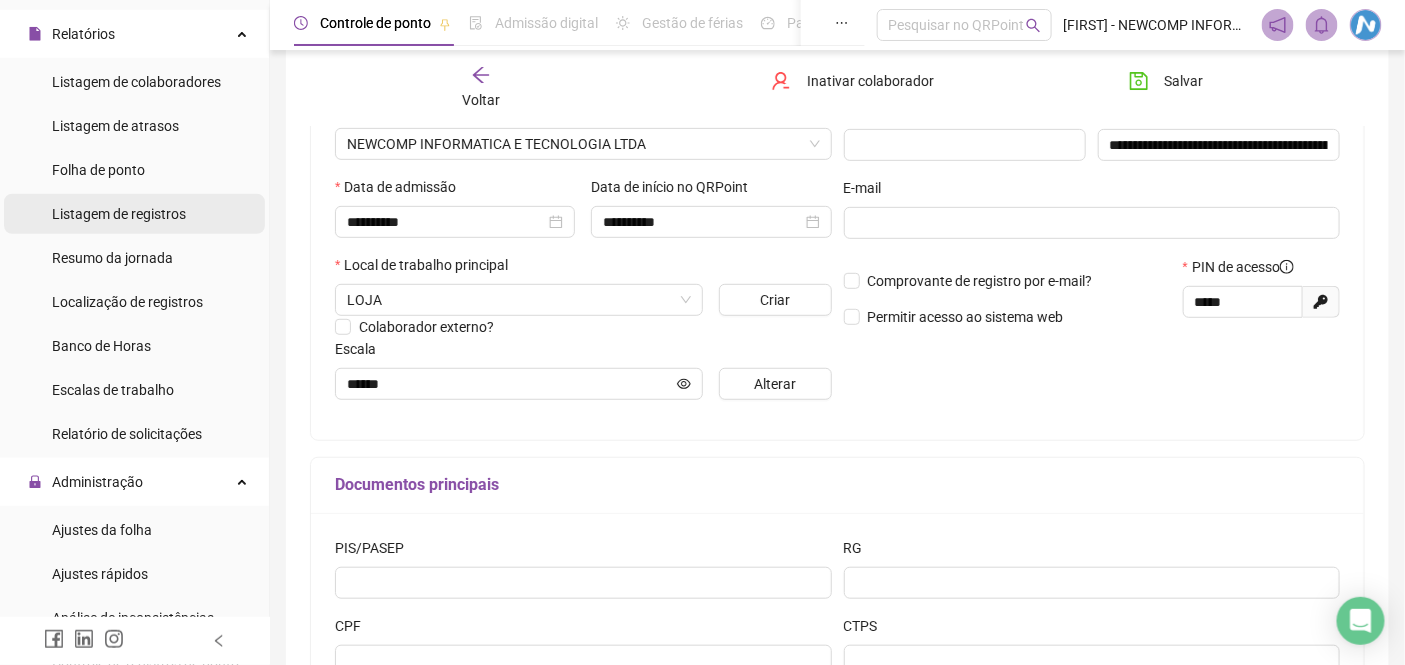 click on "Listagem de registros" at bounding box center (119, 214) 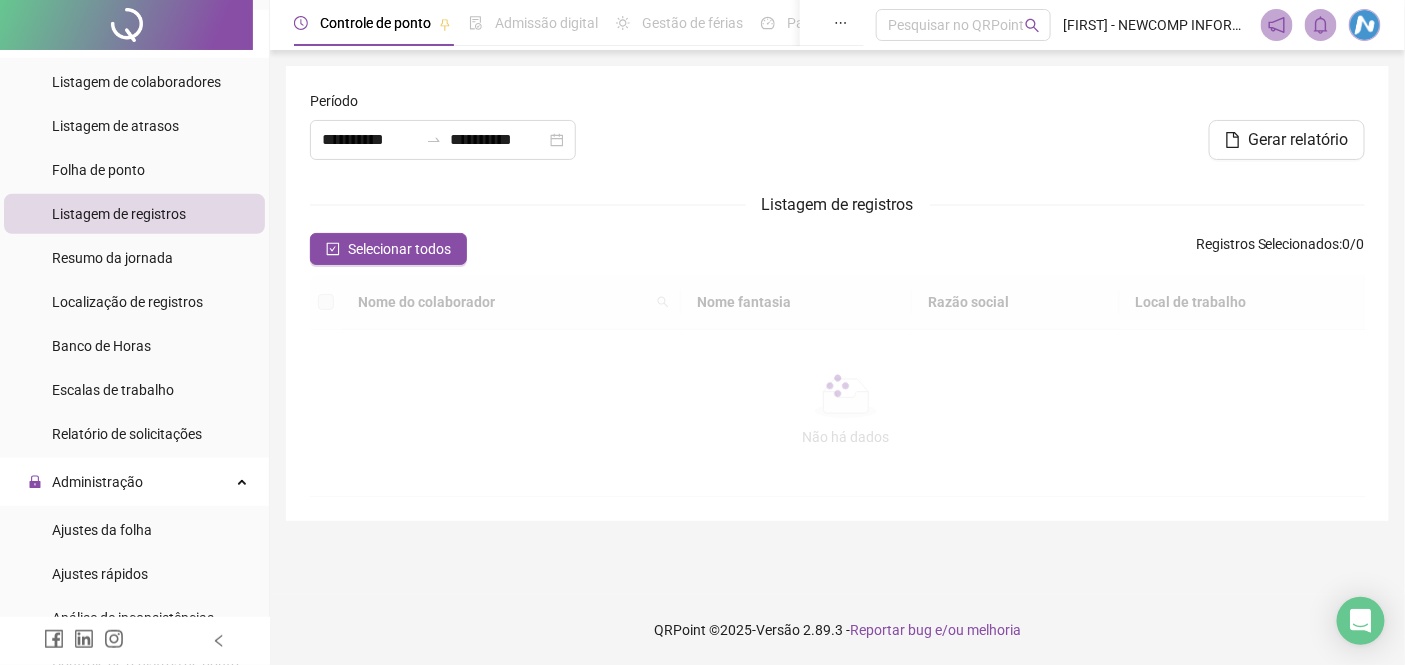 scroll, scrollTop: 0, scrollLeft: 0, axis: both 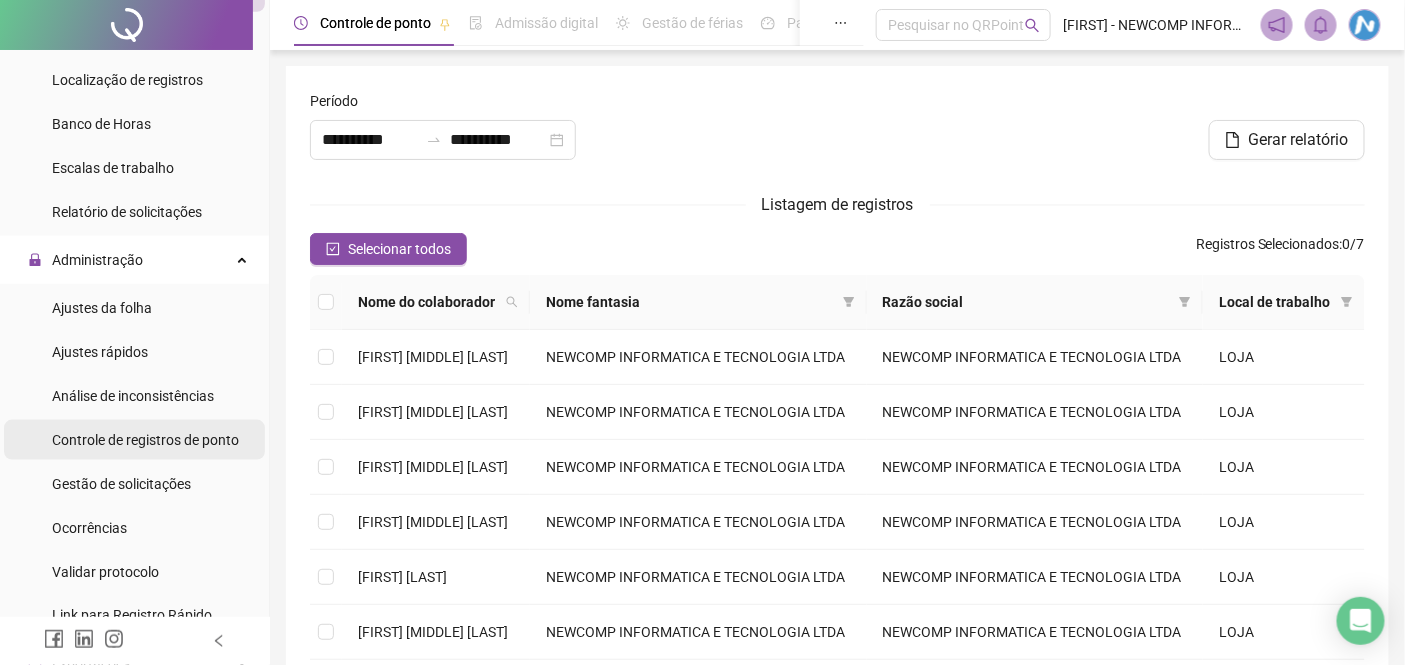 click on "Controle de registros de ponto" at bounding box center [145, 440] 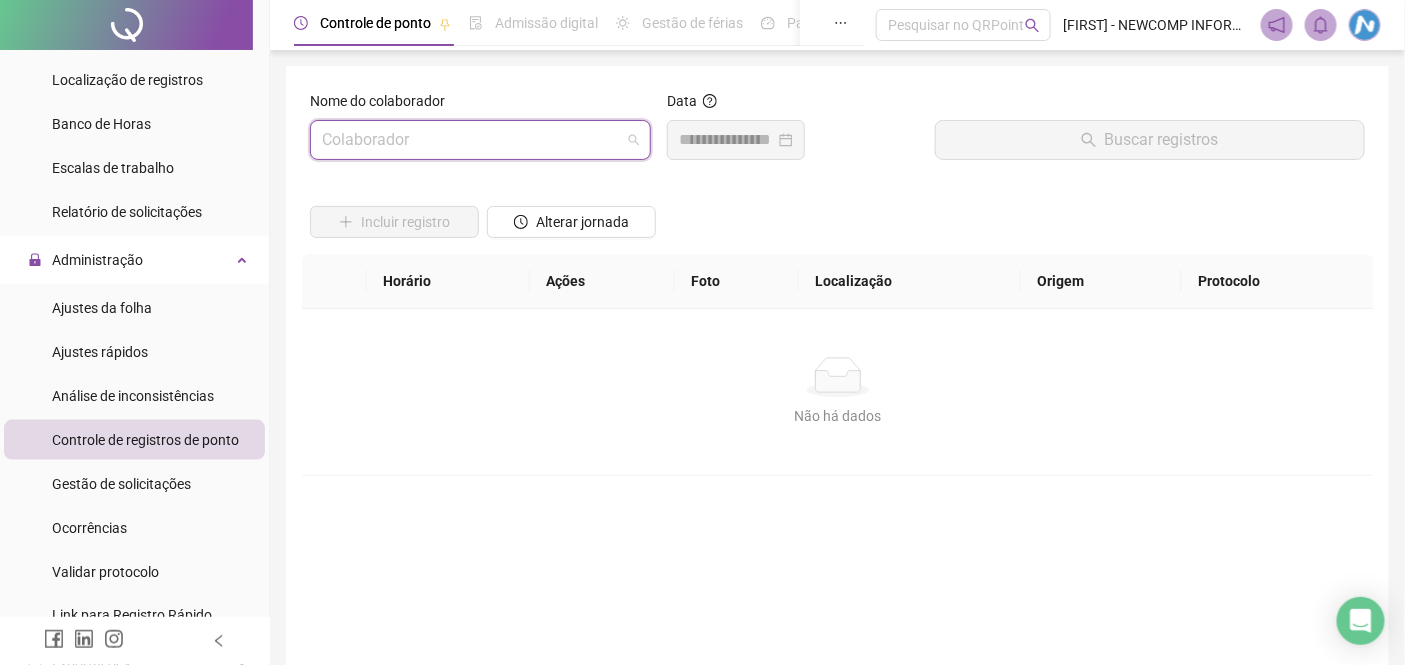 click at bounding box center [471, 140] 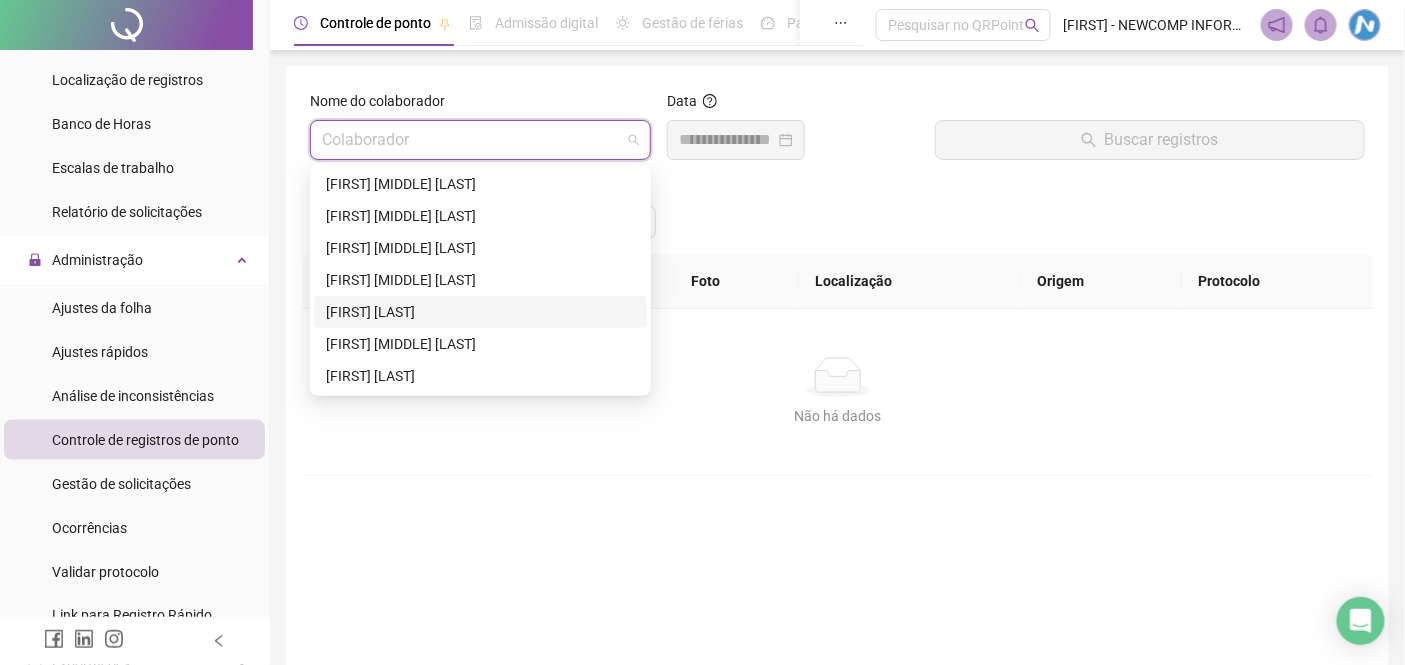 click on "[FIRST] [LAST]" at bounding box center (480, 312) 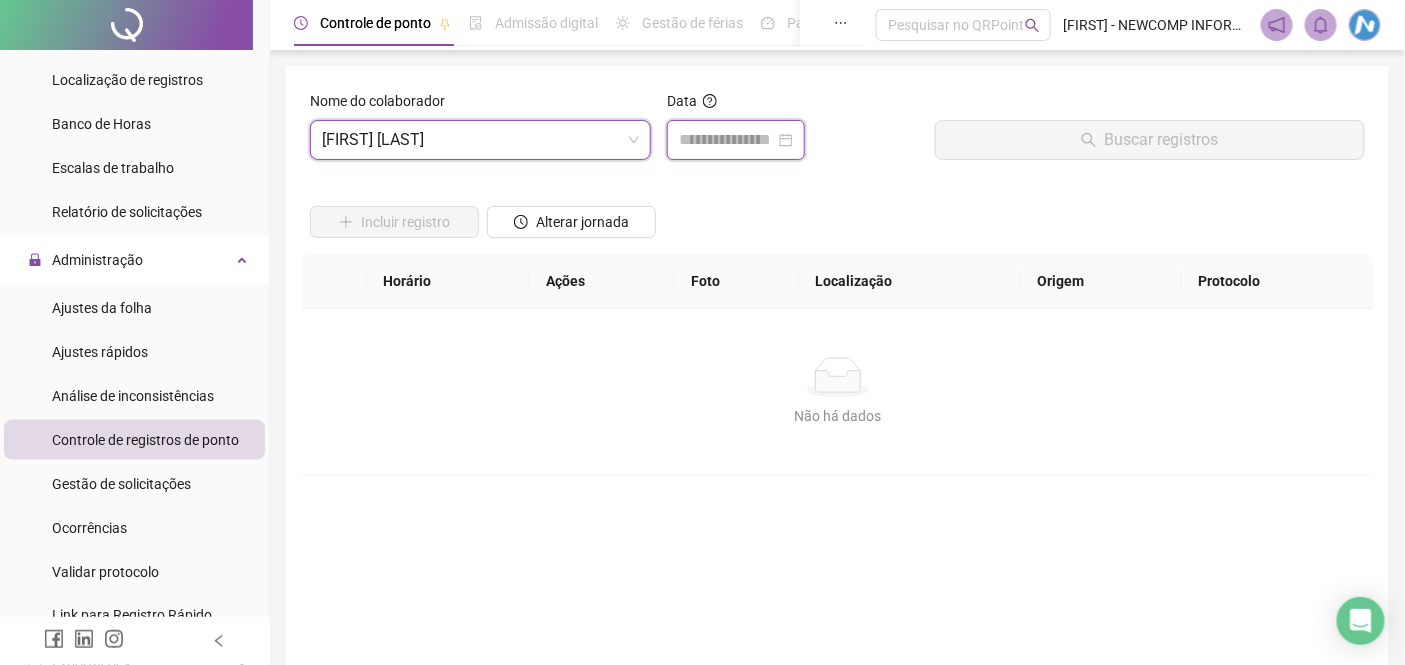 click at bounding box center [727, 140] 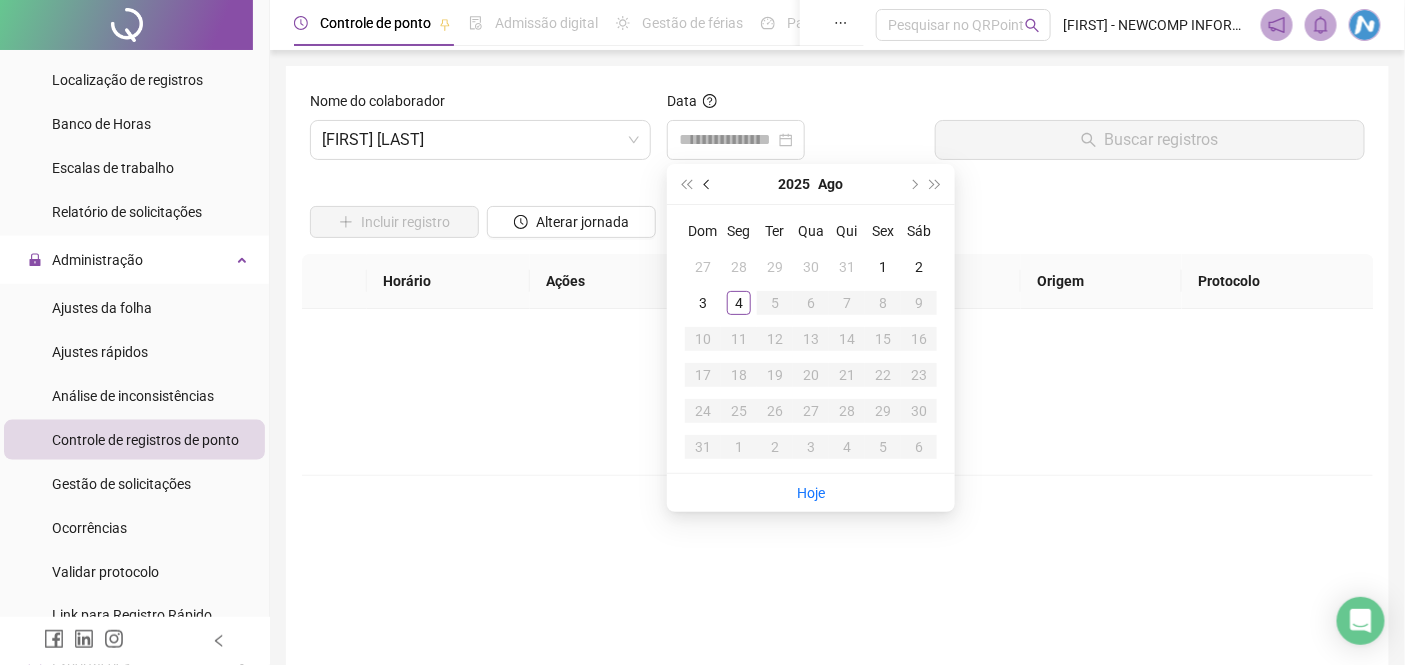 click at bounding box center [709, 184] 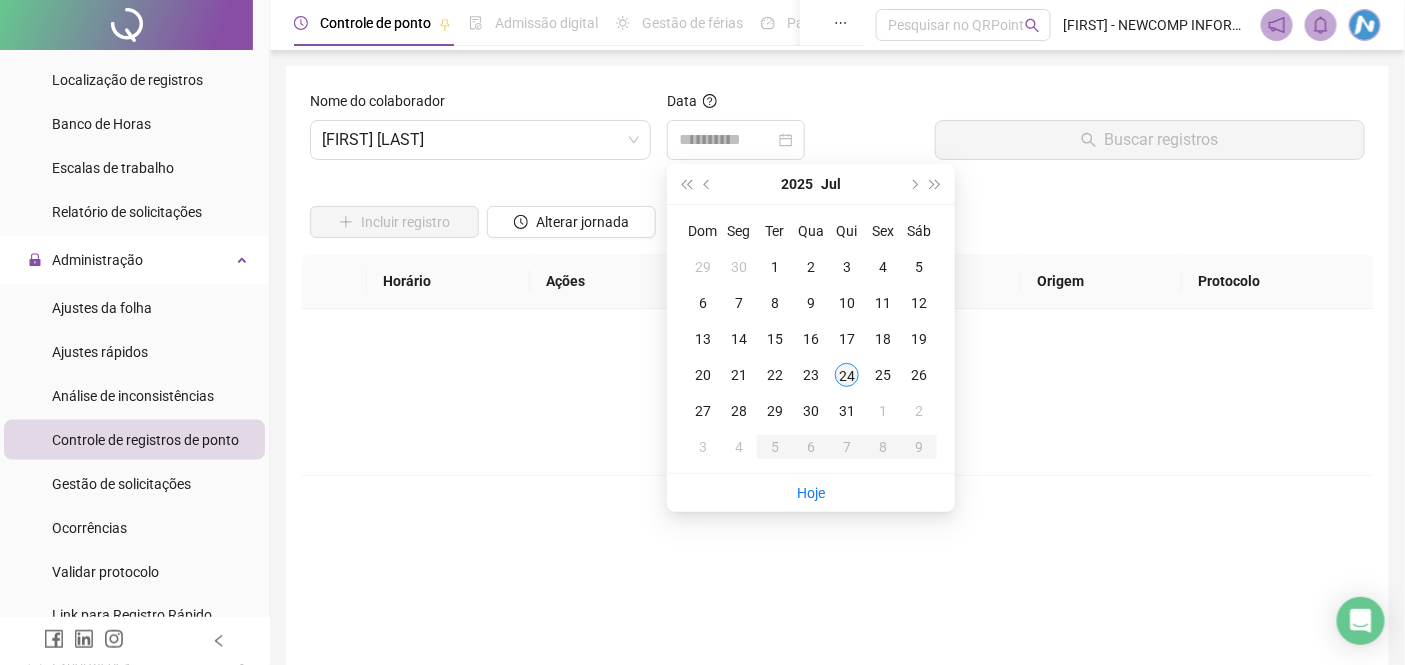 click on "24" at bounding box center [847, 375] 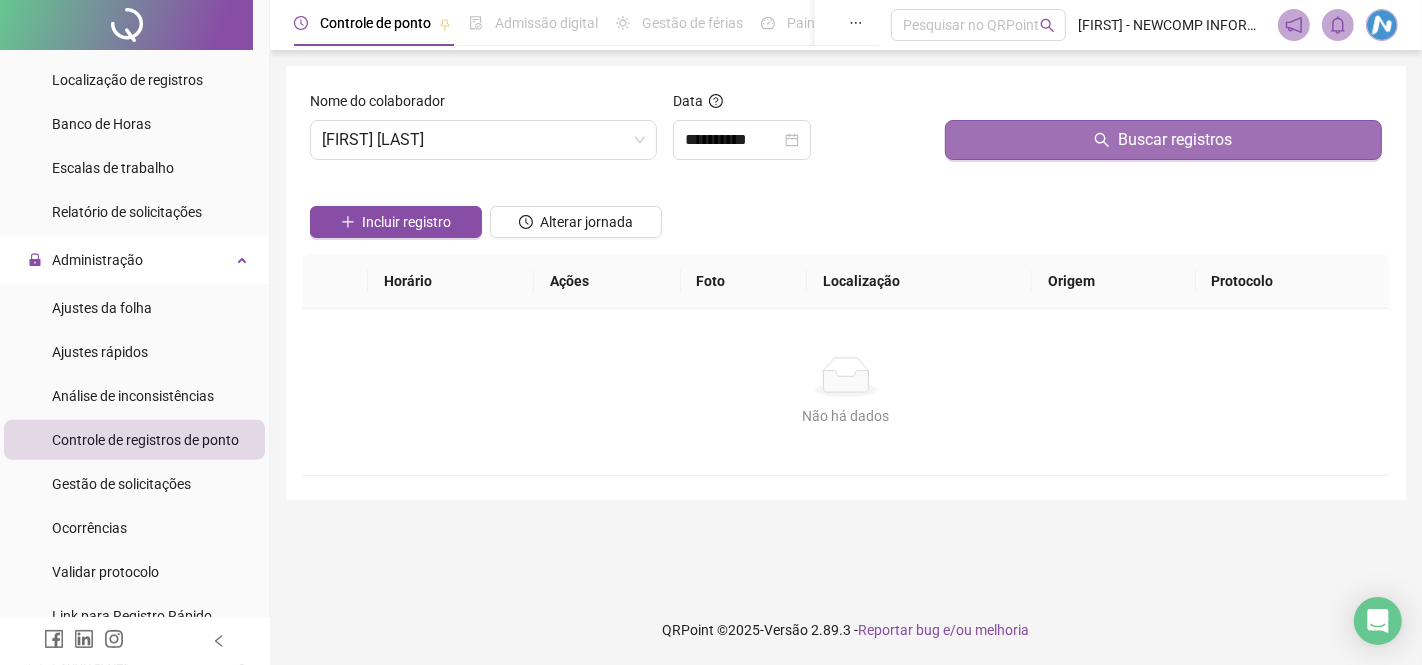 click on "Buscar registros" at bounding box center [1163, 140] 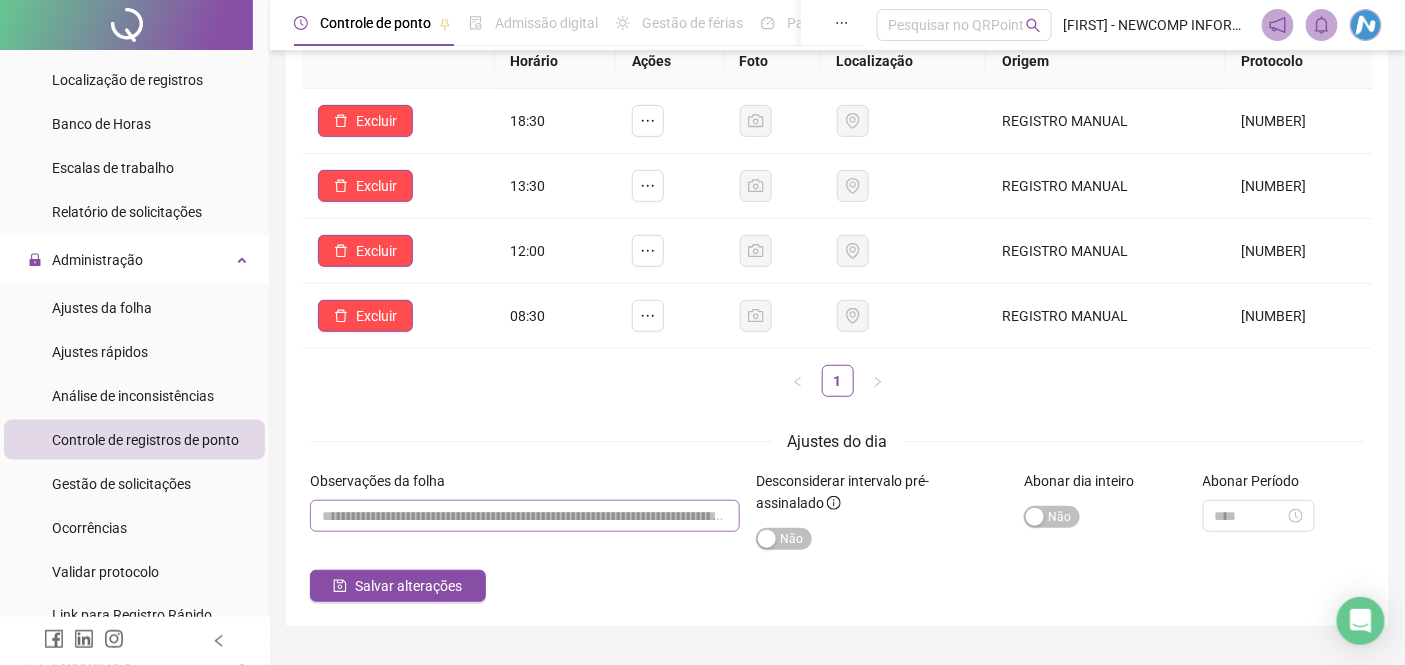 scroll, scrollTop: 222, scrollLeft: 0, axis: vertical 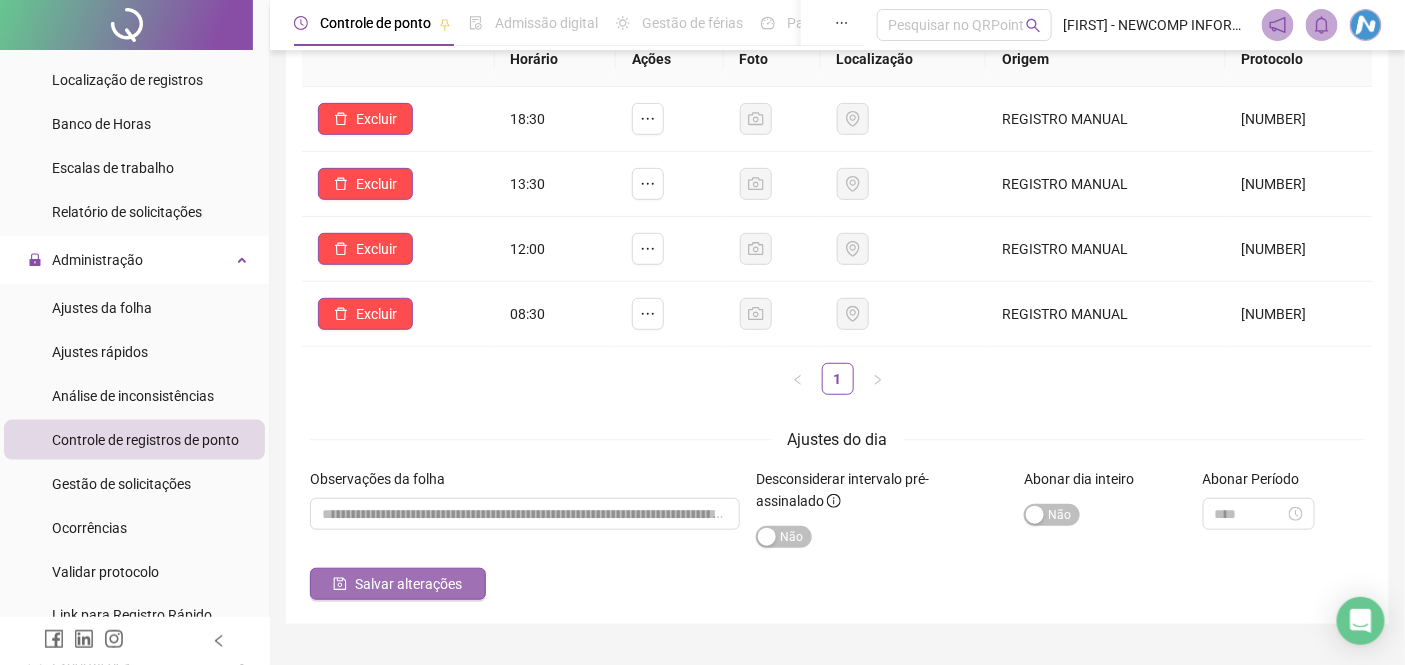 click on "Salvar alterações" at bounding box center [408, 584] 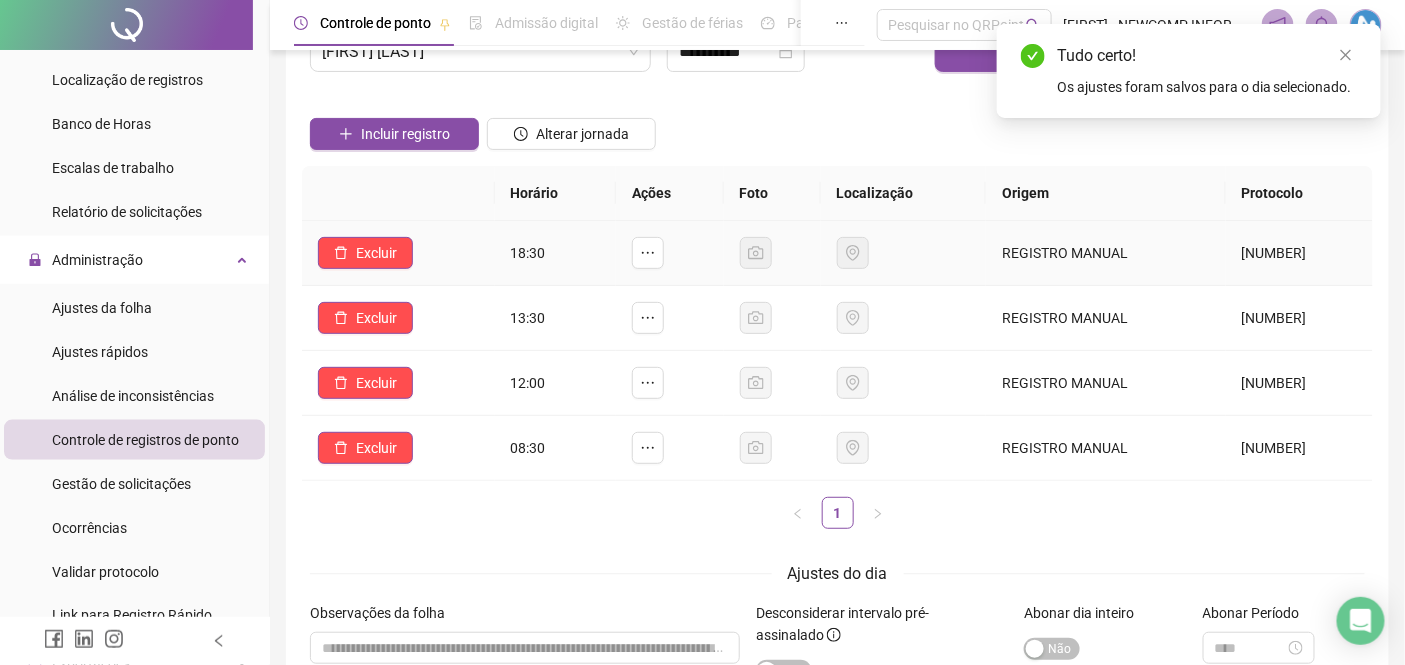 scroll, scrollTop: 0, scrollLeft: 0, axis: both 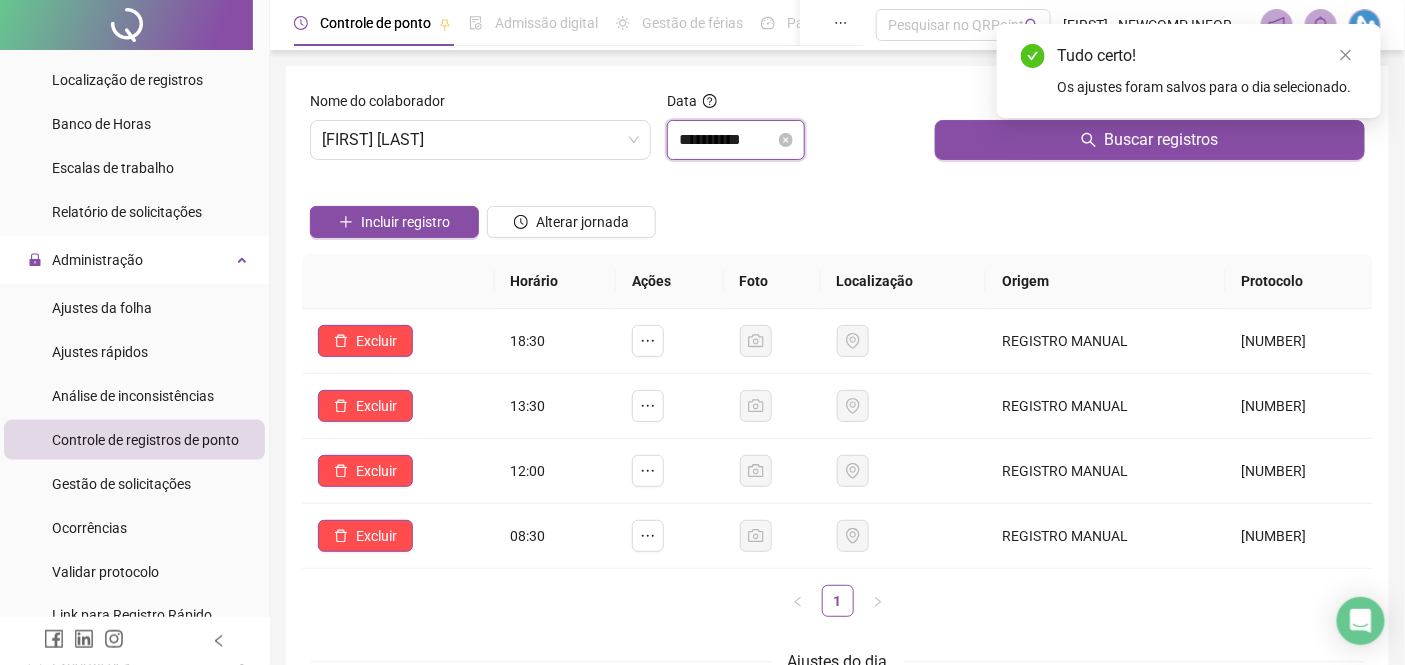 click on "**********" at bounding box center [727, 140] 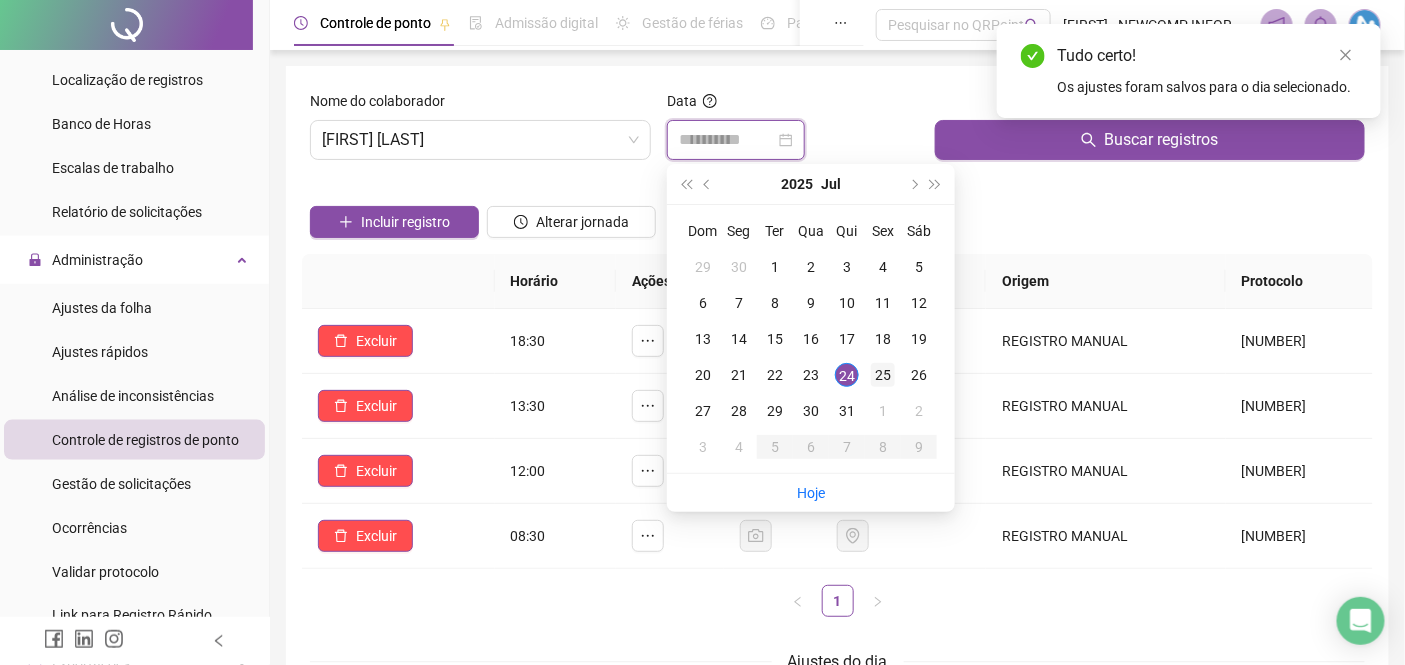 type on "**********" 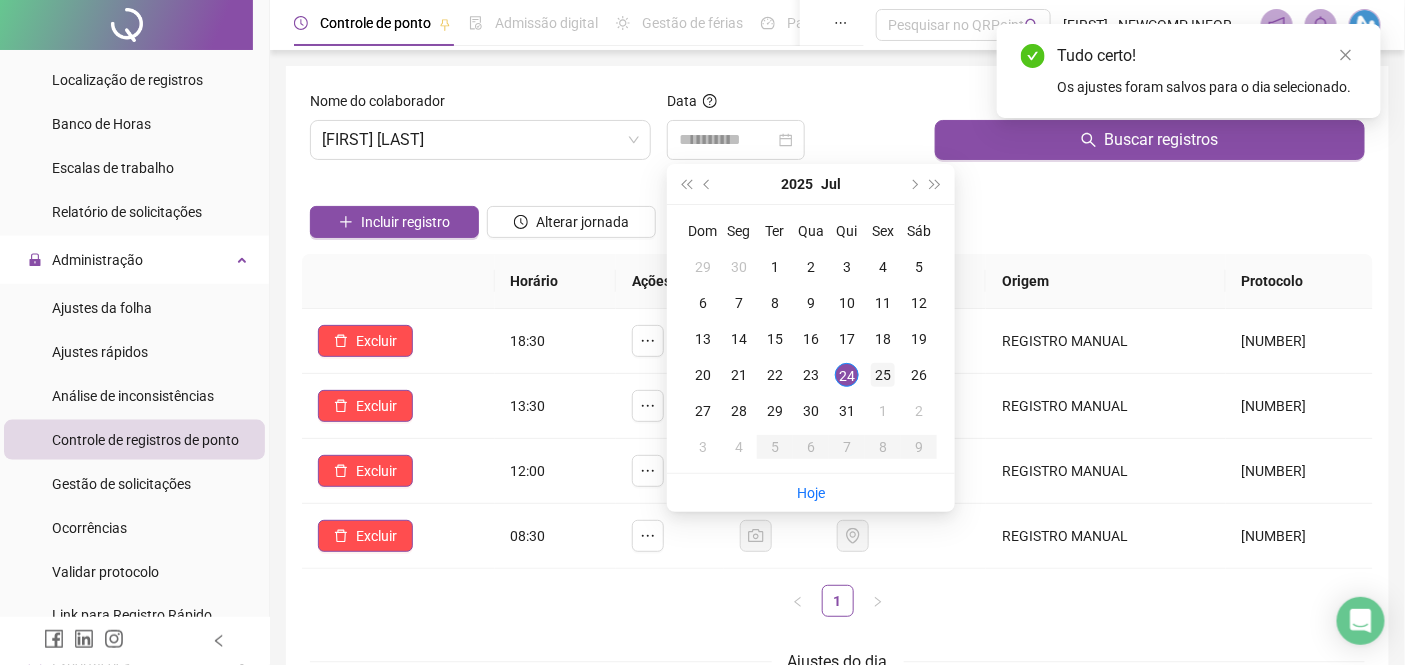 click on "25" at bounding box center [883, 375] 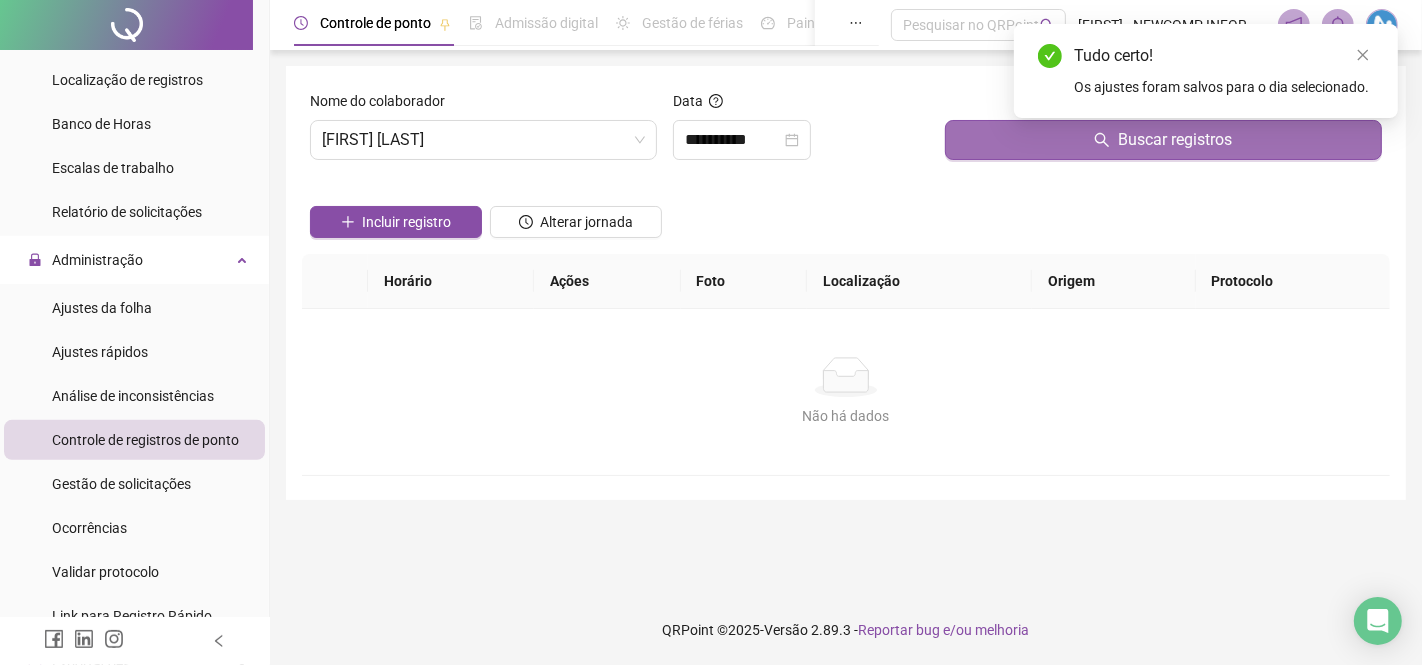 click on "Buscar registros" at bounding box center [1163, 140] 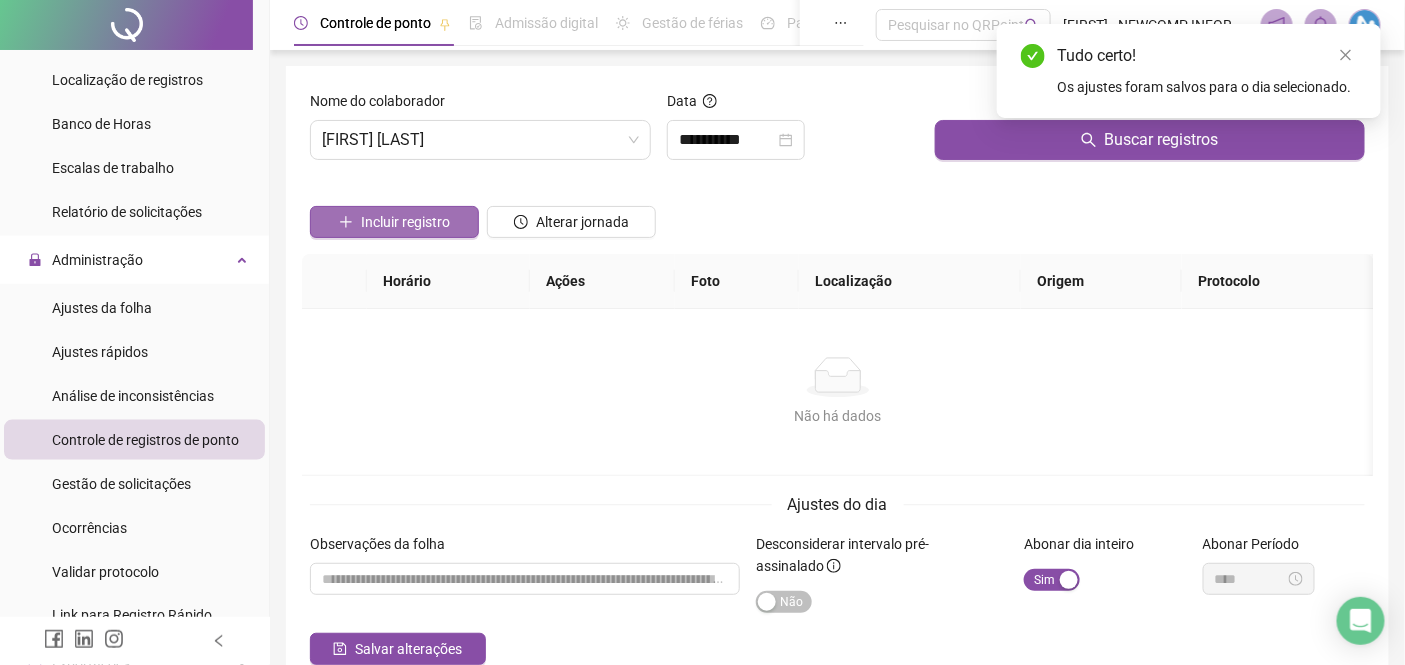 click on "Incluir registro" at bounding box center (405, 222) 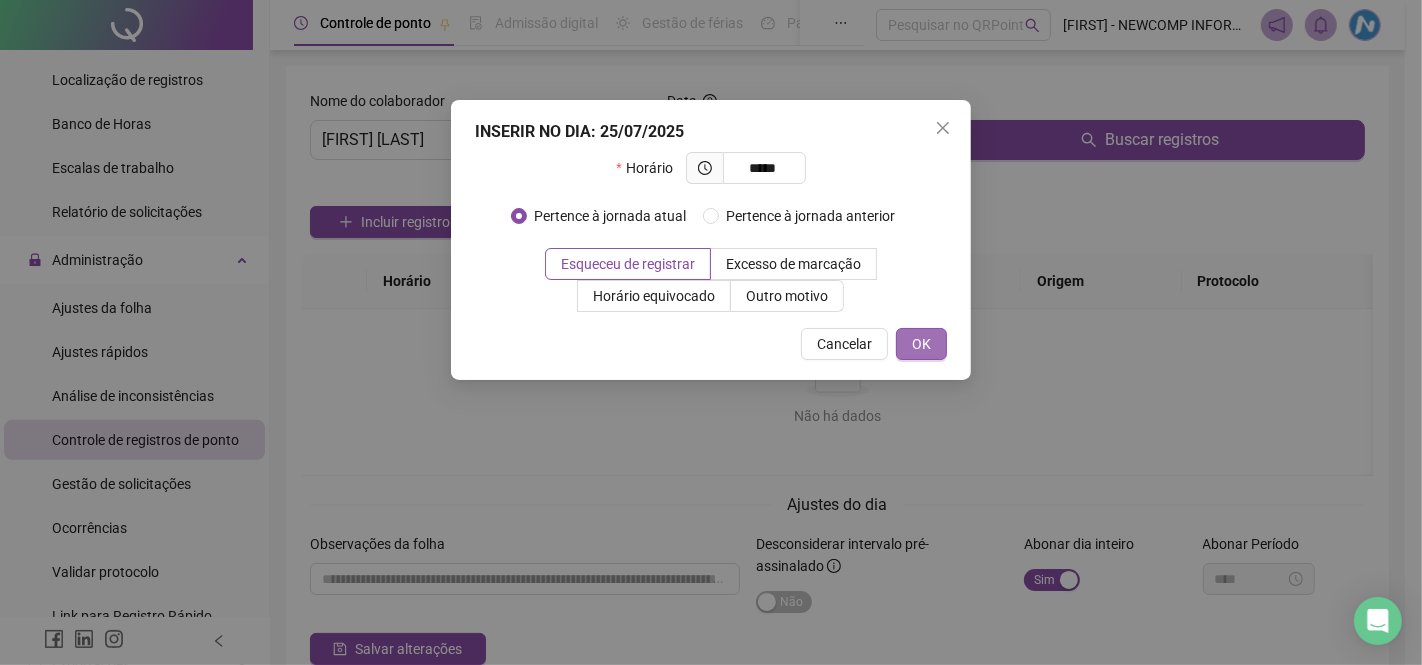 type on "*****" 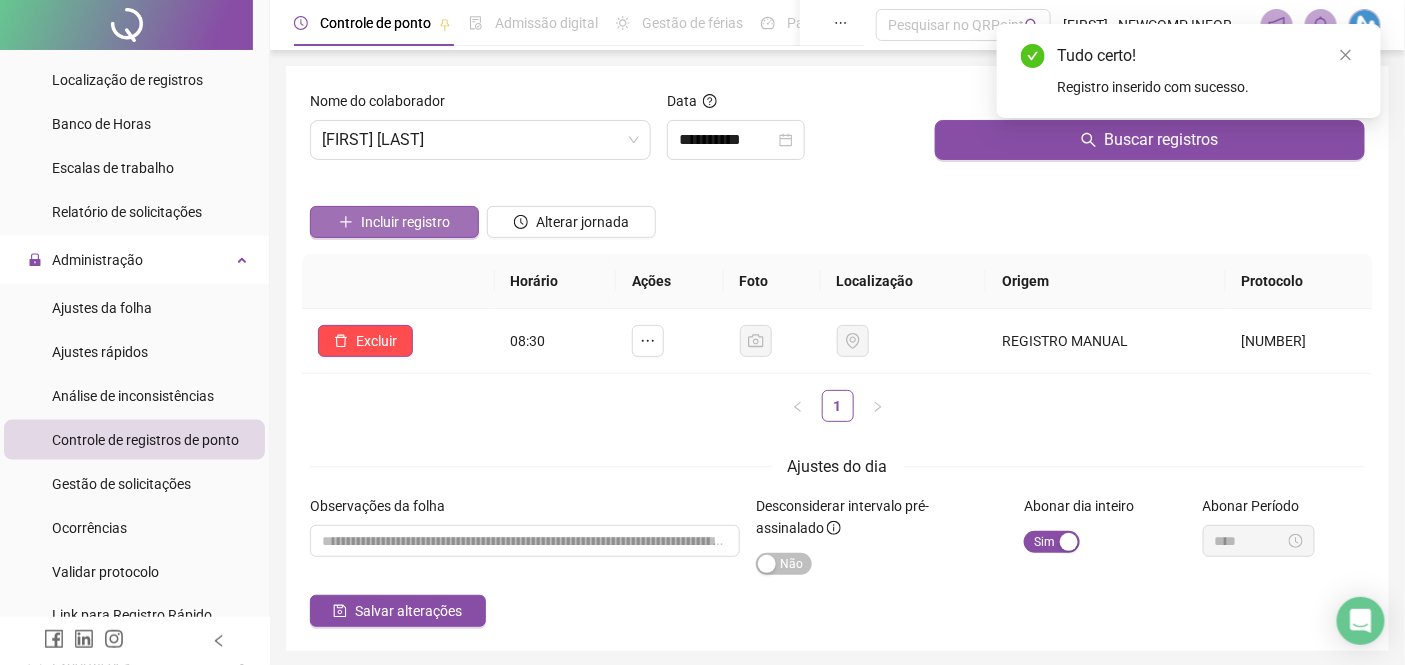 click on "Incluir registro" at bounding box center [405, 222] 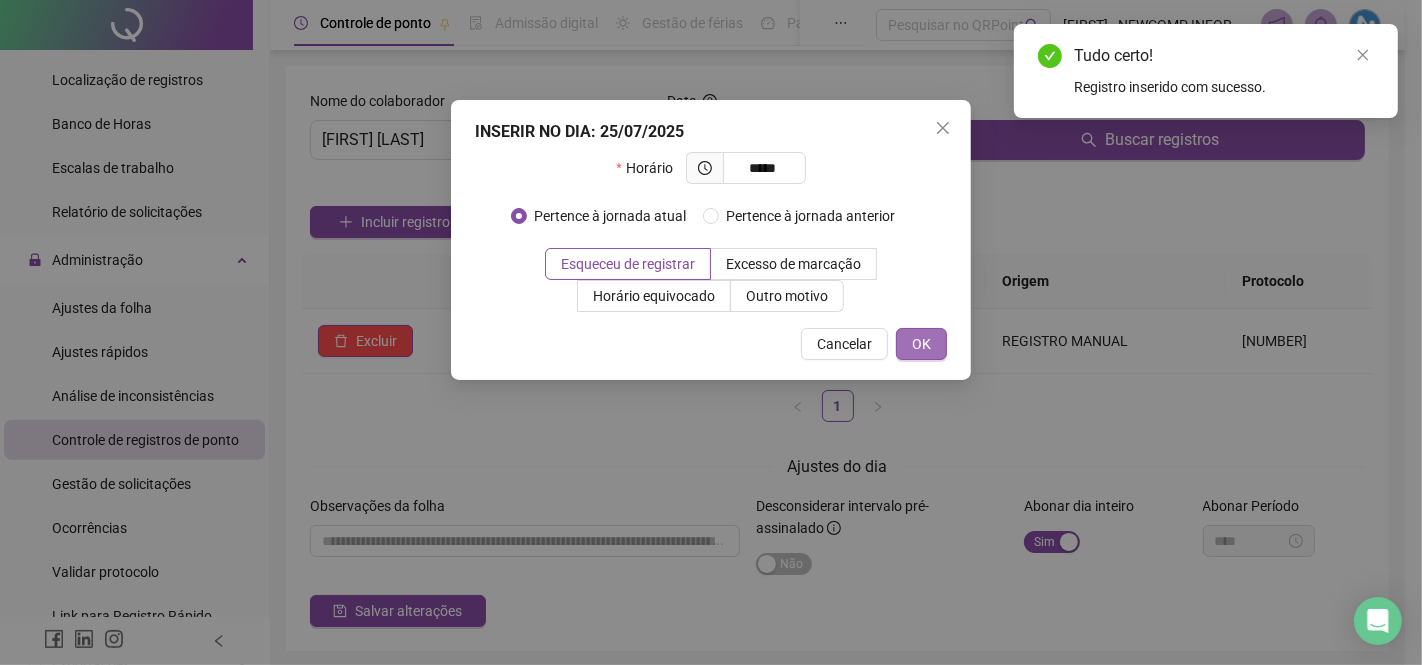 type on "*****" 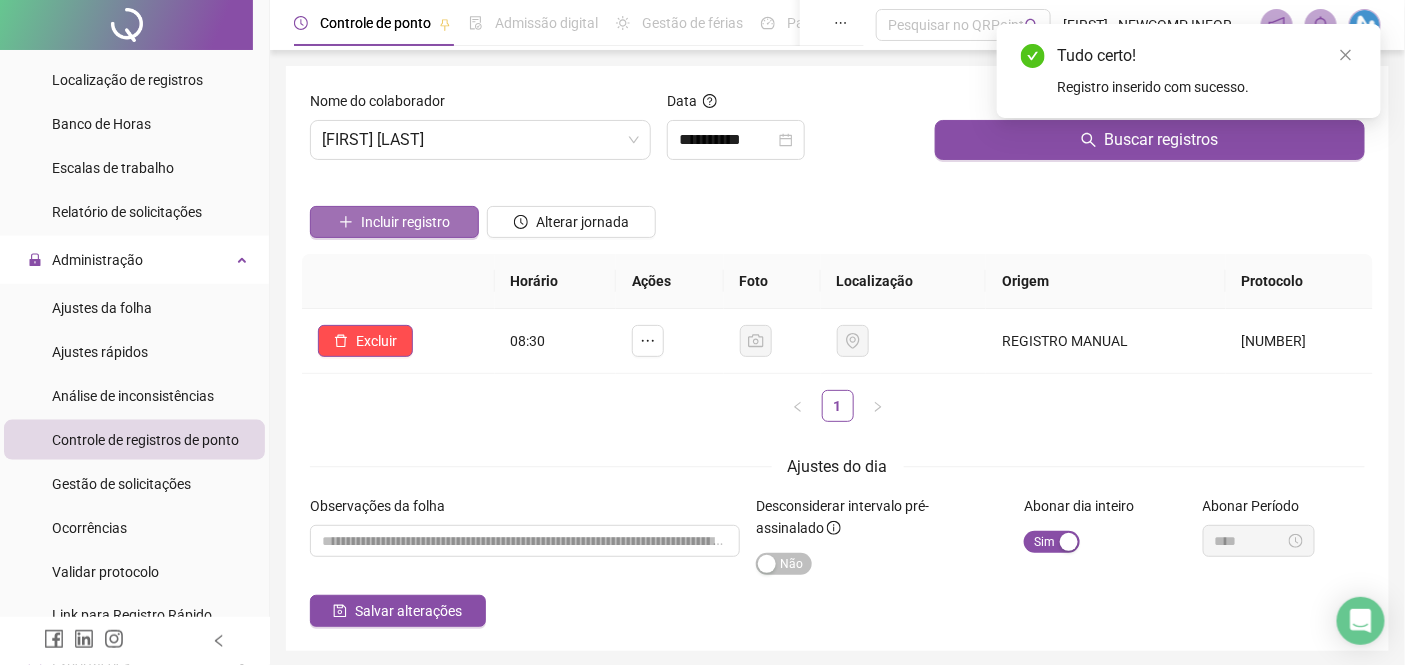 click on "Incluir registro" at bounding box center (405, 222) 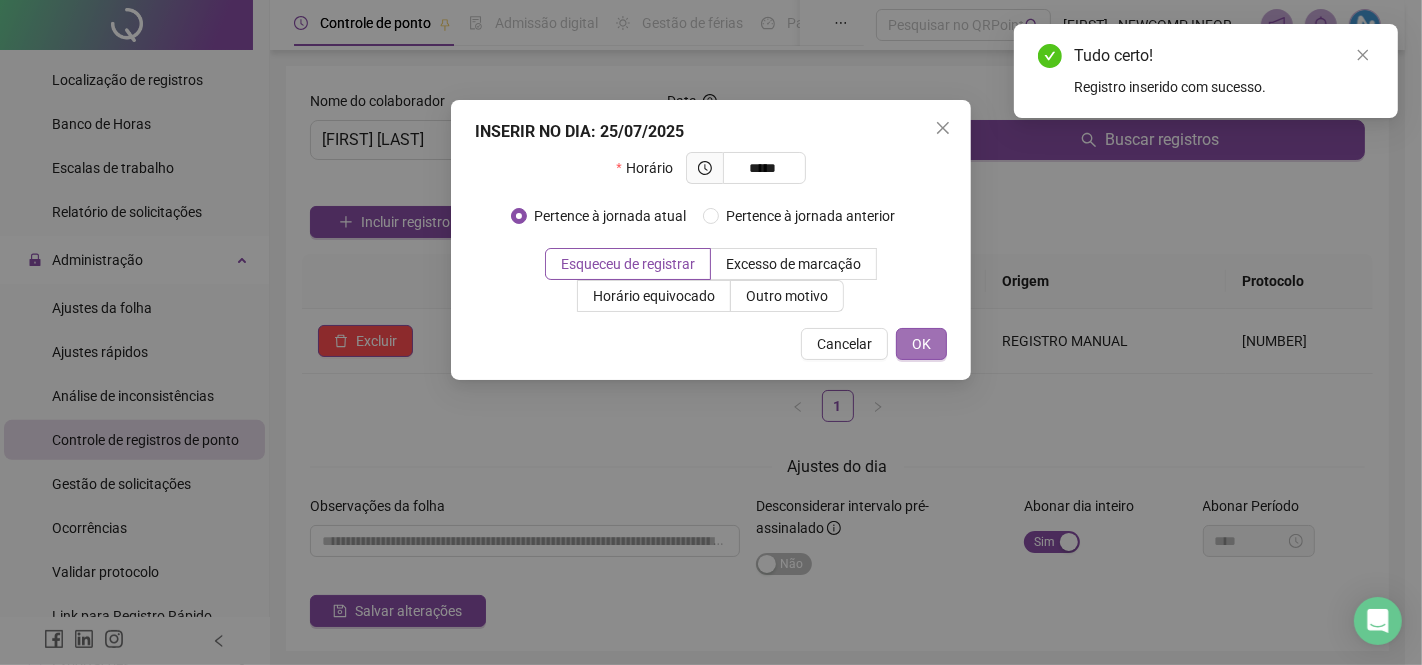 type on "*****" 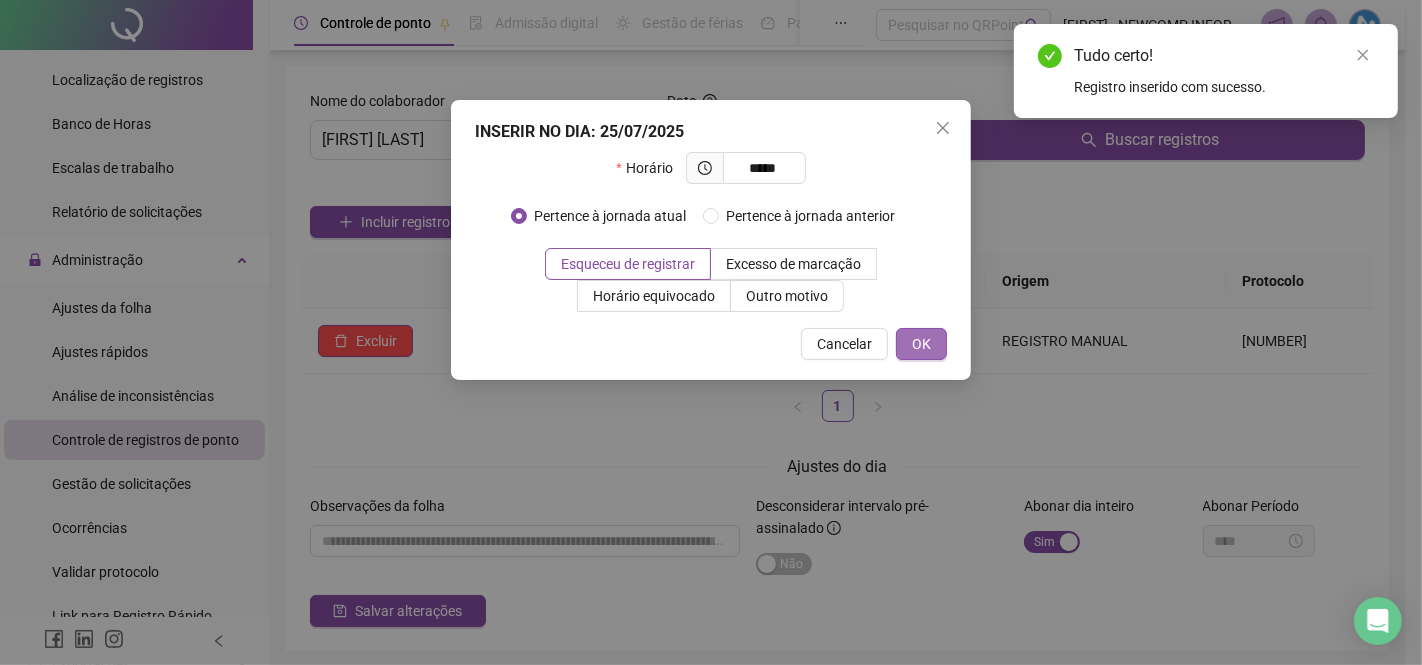 click on "OK" at bounding box center [921, 344] 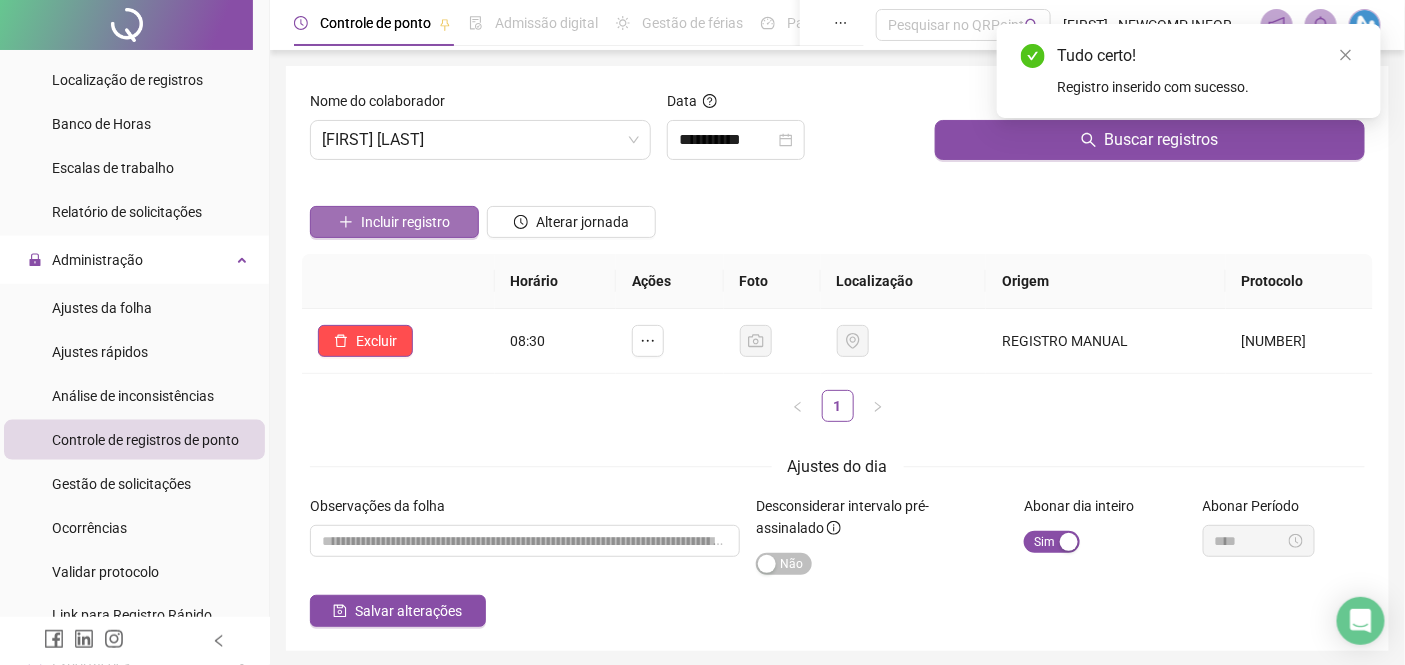 click on "Incluir registro" at bounding box center [405, 222] 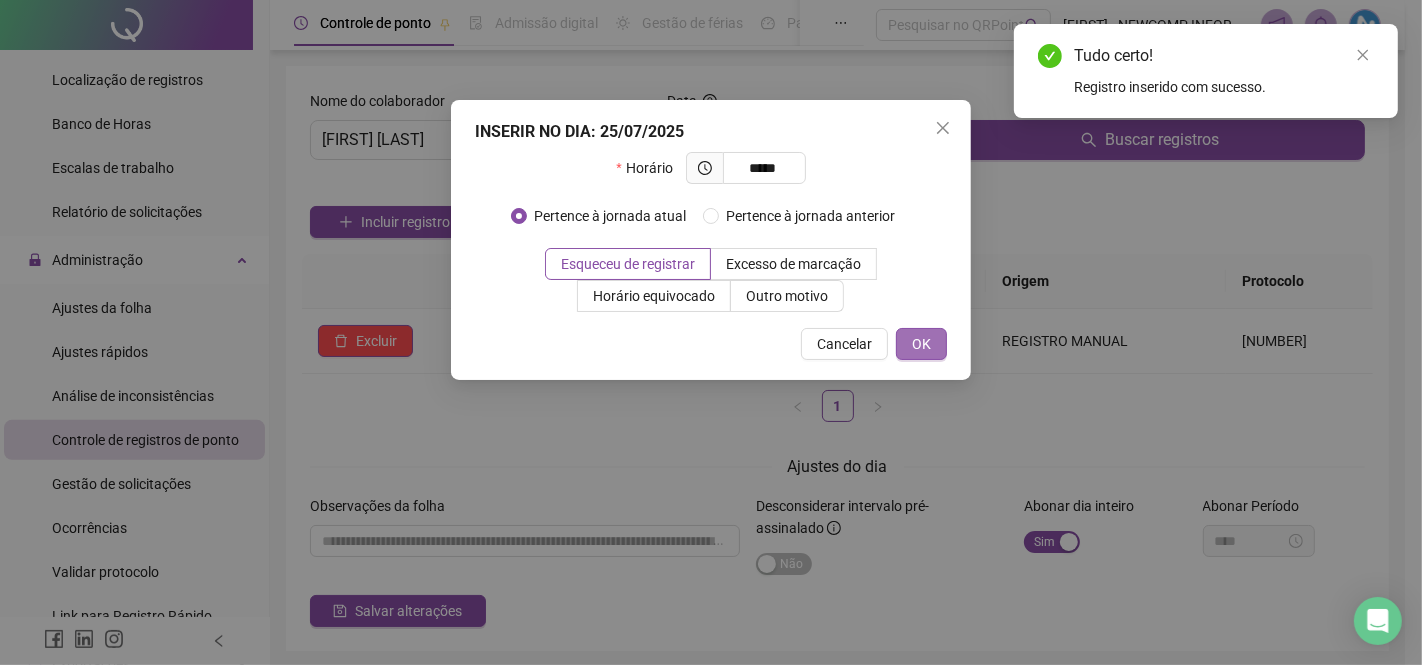 type on "*****" 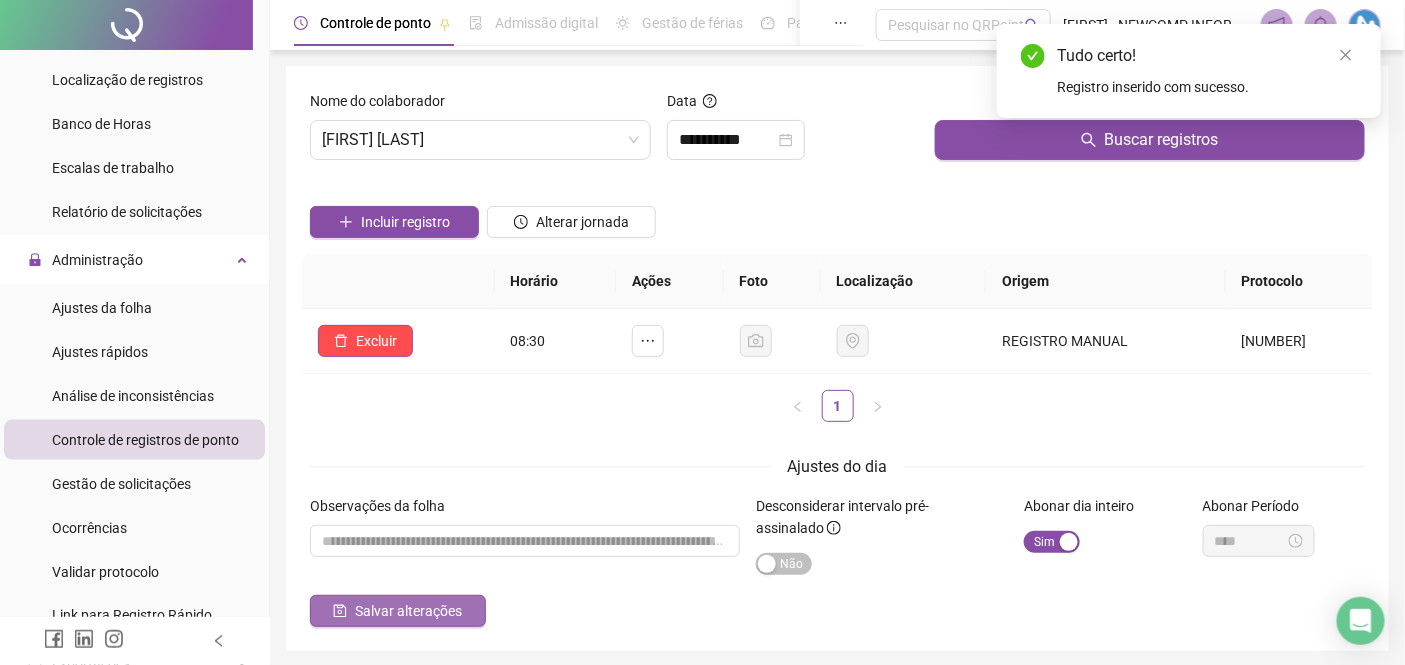 click on "Salvar alterações" at bounding box center (408, 611) 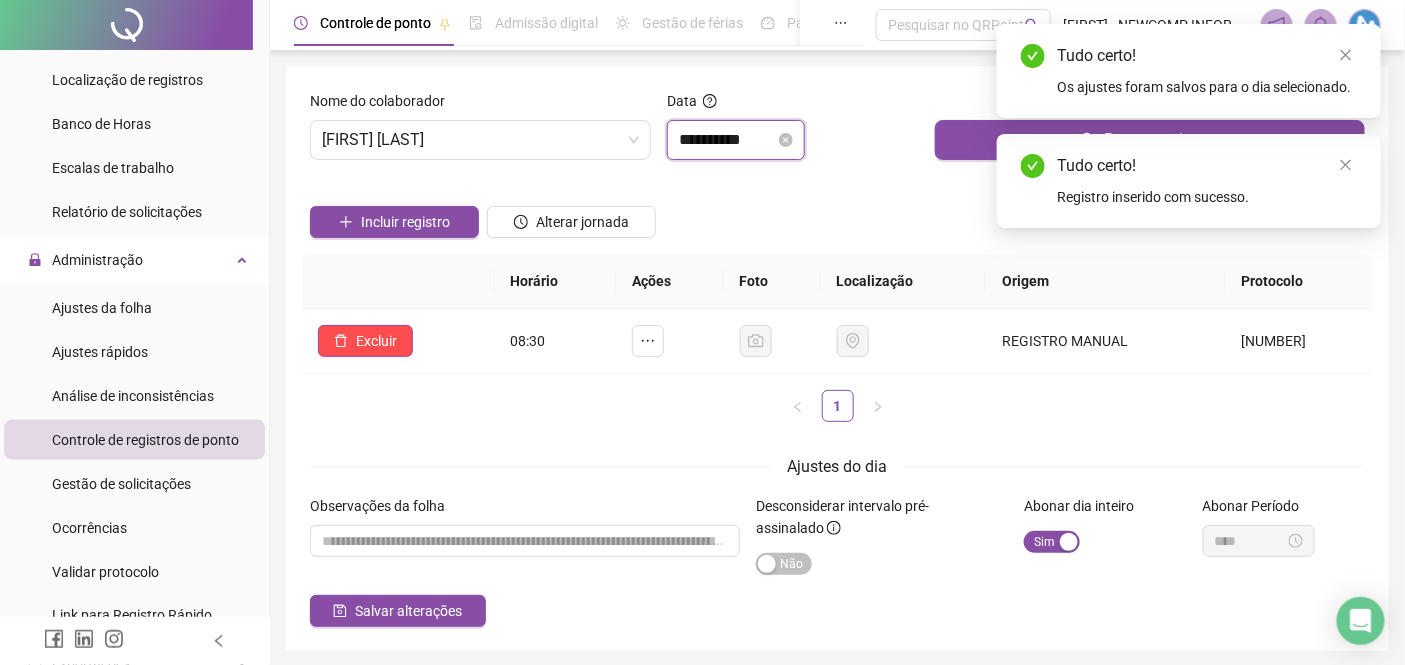 click on "**********" at bounding box center [727, 140] 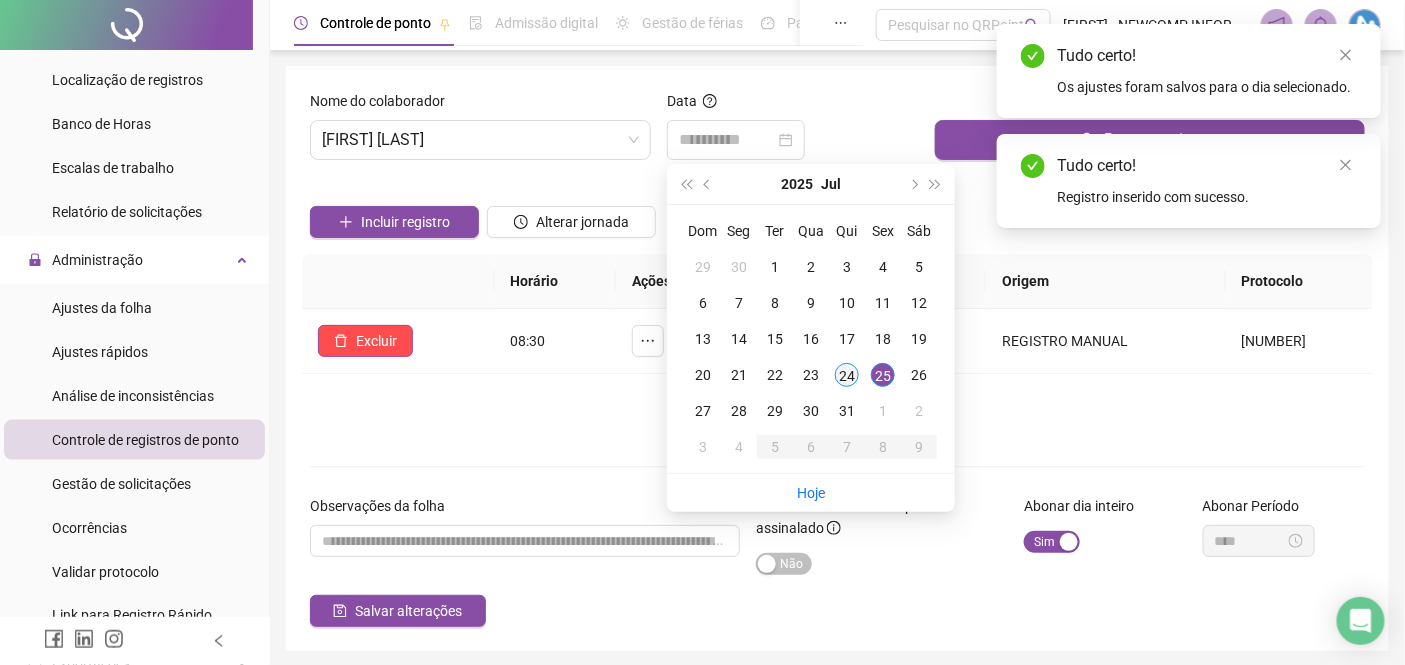 click on "24" at bounding box center [847, 375] 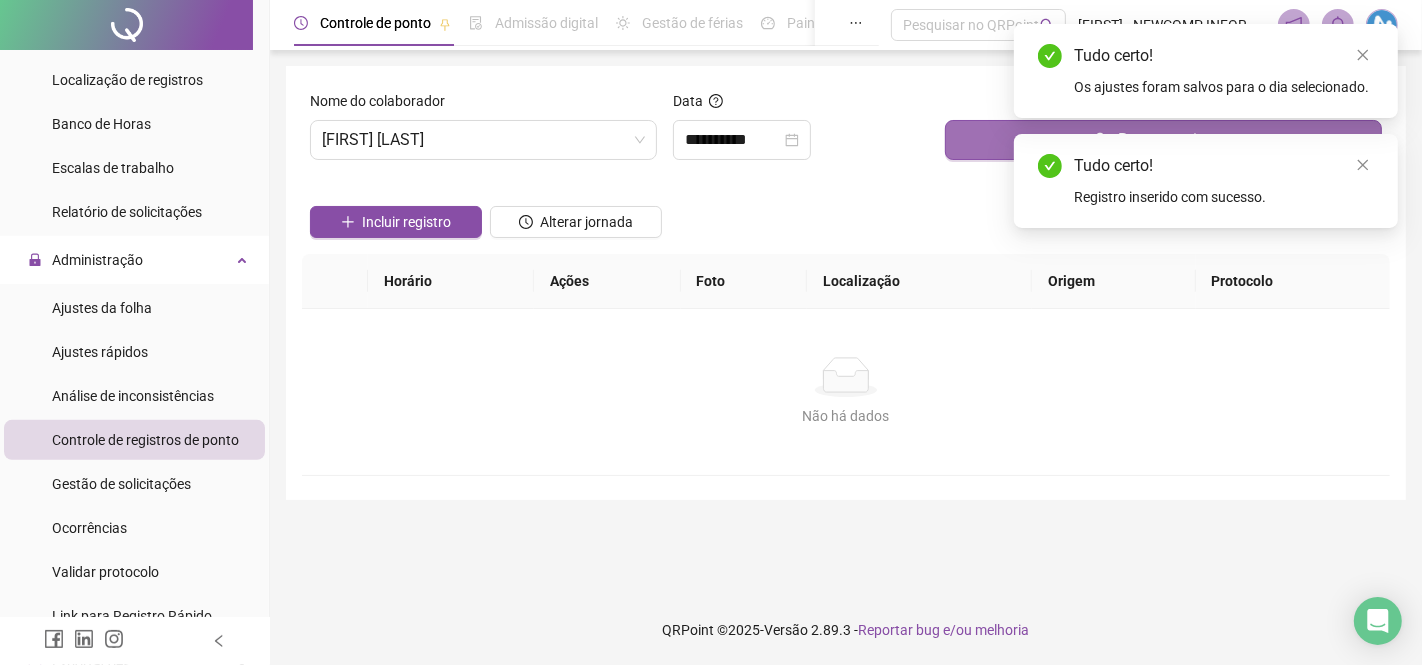 click on "Buscar registros" at bounding box center (1163, 140) 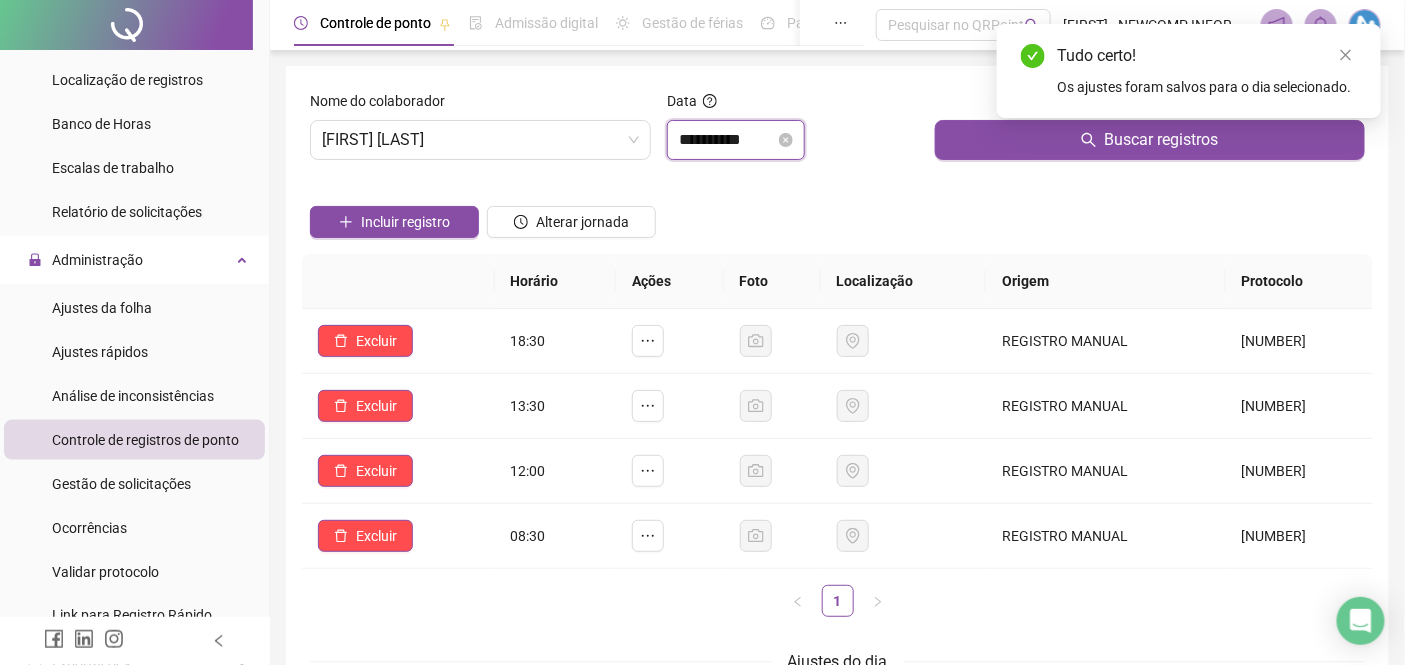 click on "**********" at bounding box center [727, 140] 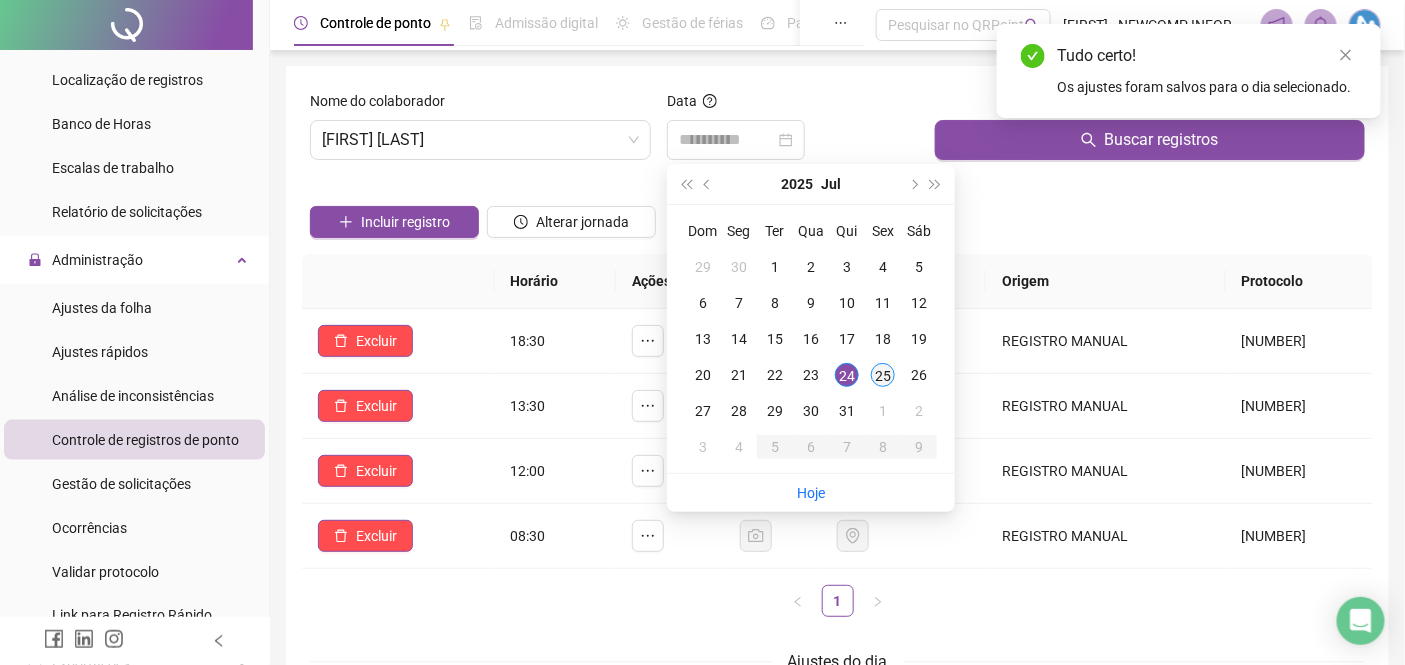 click on "25" at bounding box center [883, 375] 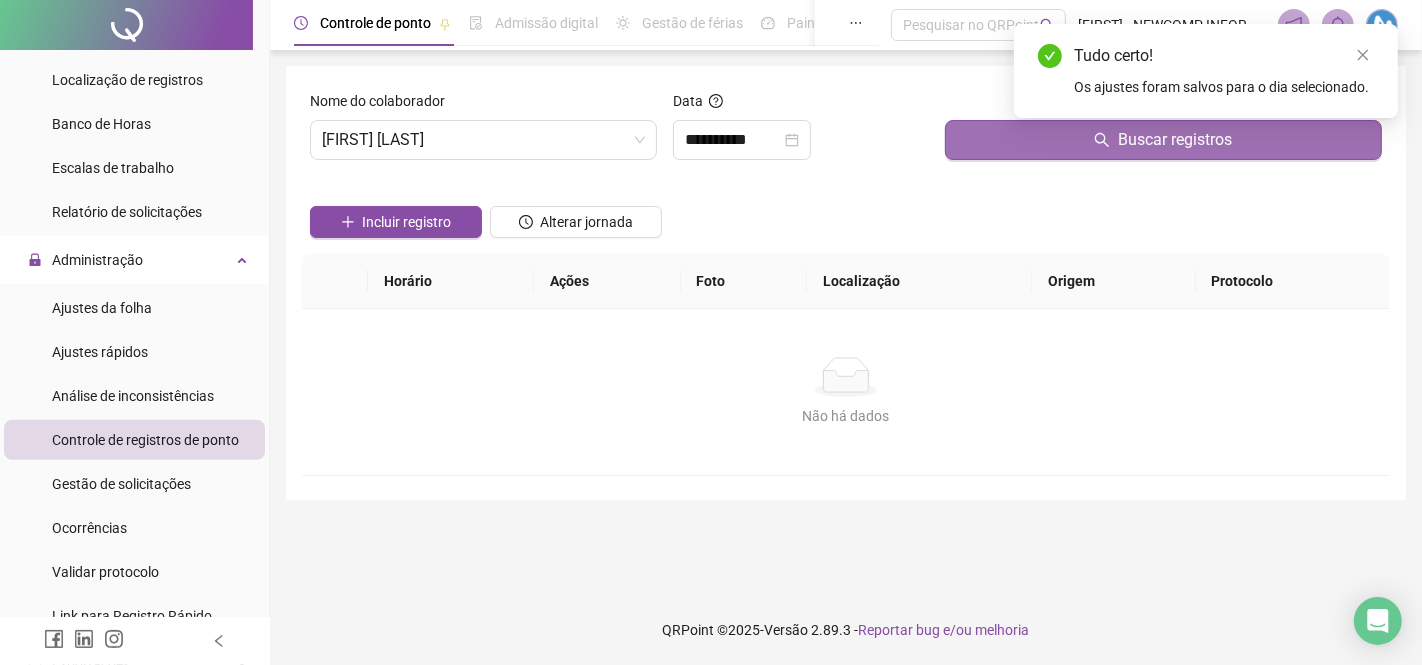 click on "Buscar registros" at bounding box center [1163, 140] 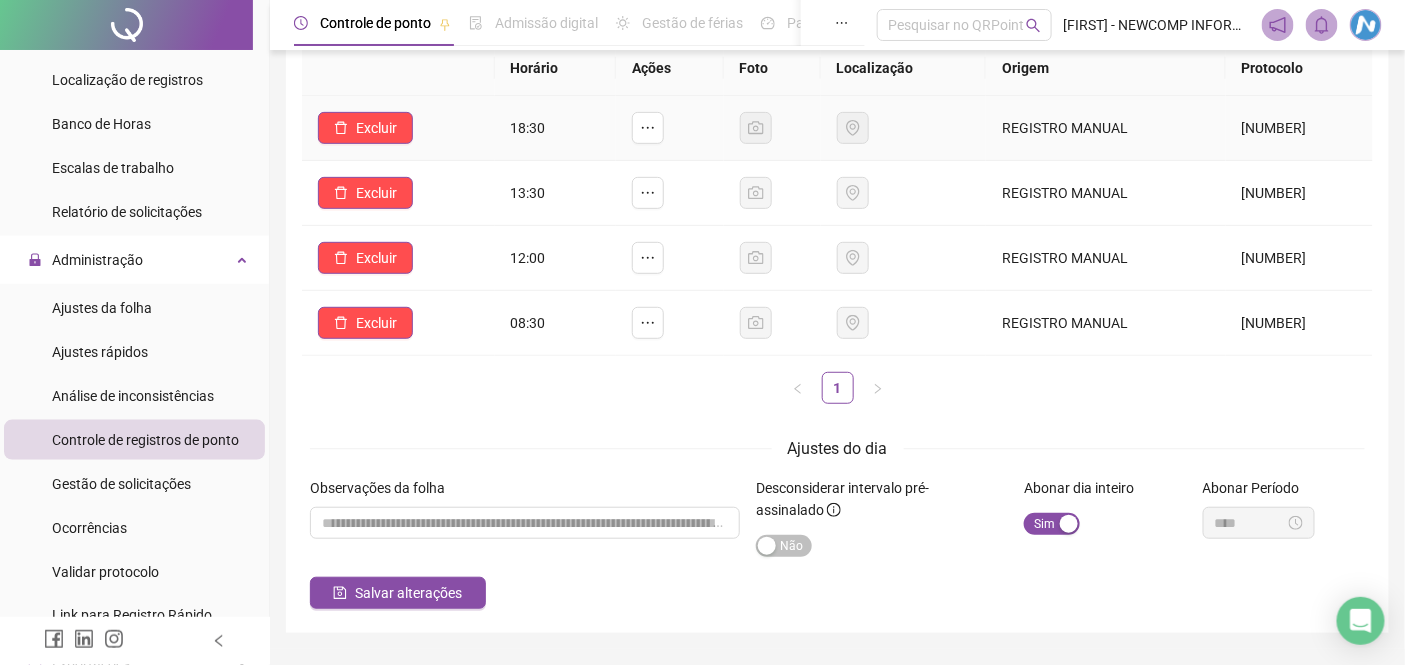 scroll, scrollTop: 222, scrollLeft: 0, axis: vertical 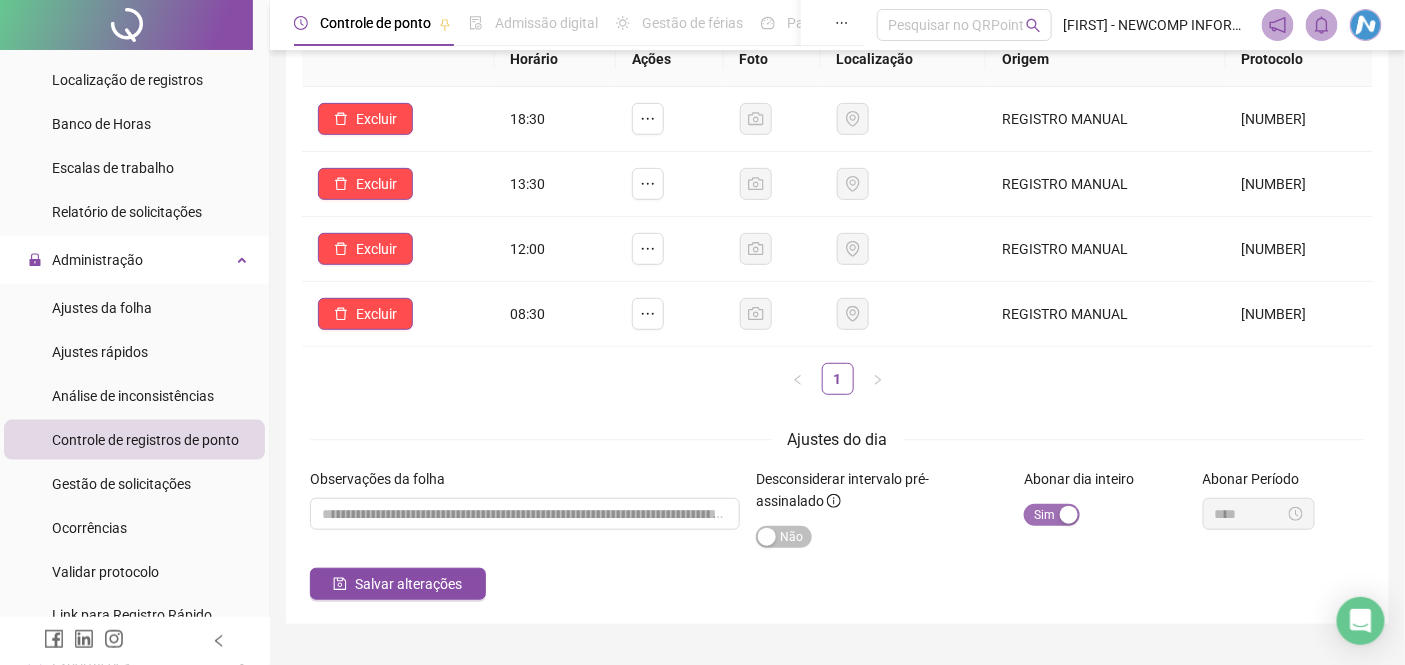 click on "Sim Não" at bounding box center [1052, 515] 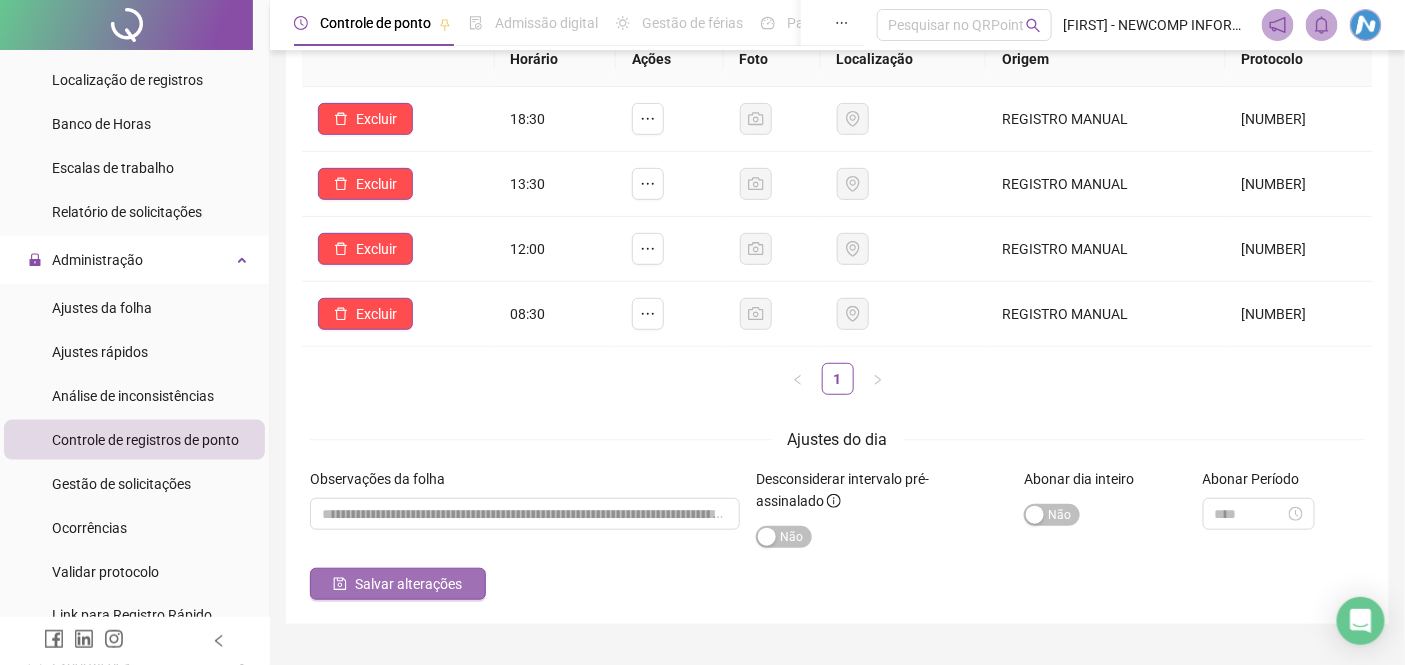 click on "Salvar alterações" at bounding box center [408, 584] 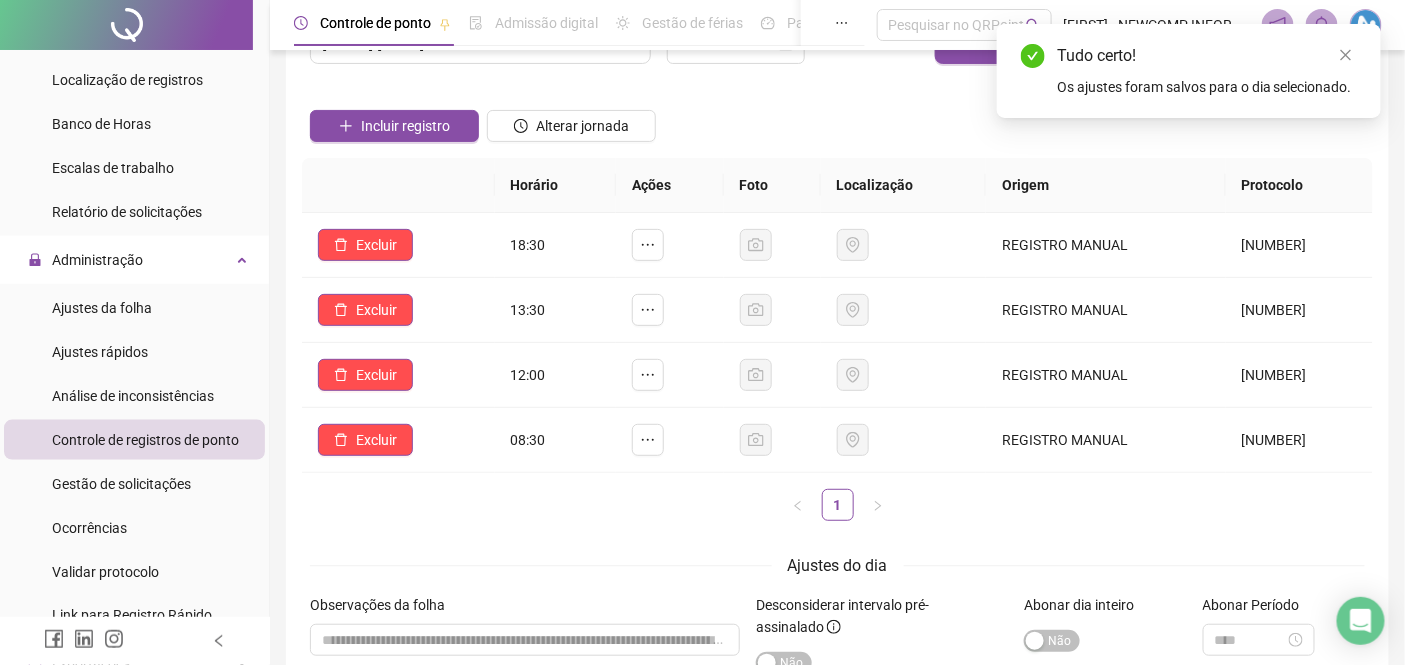 scroll, scrollTop: 0, scrollLeft: 0, axis: both 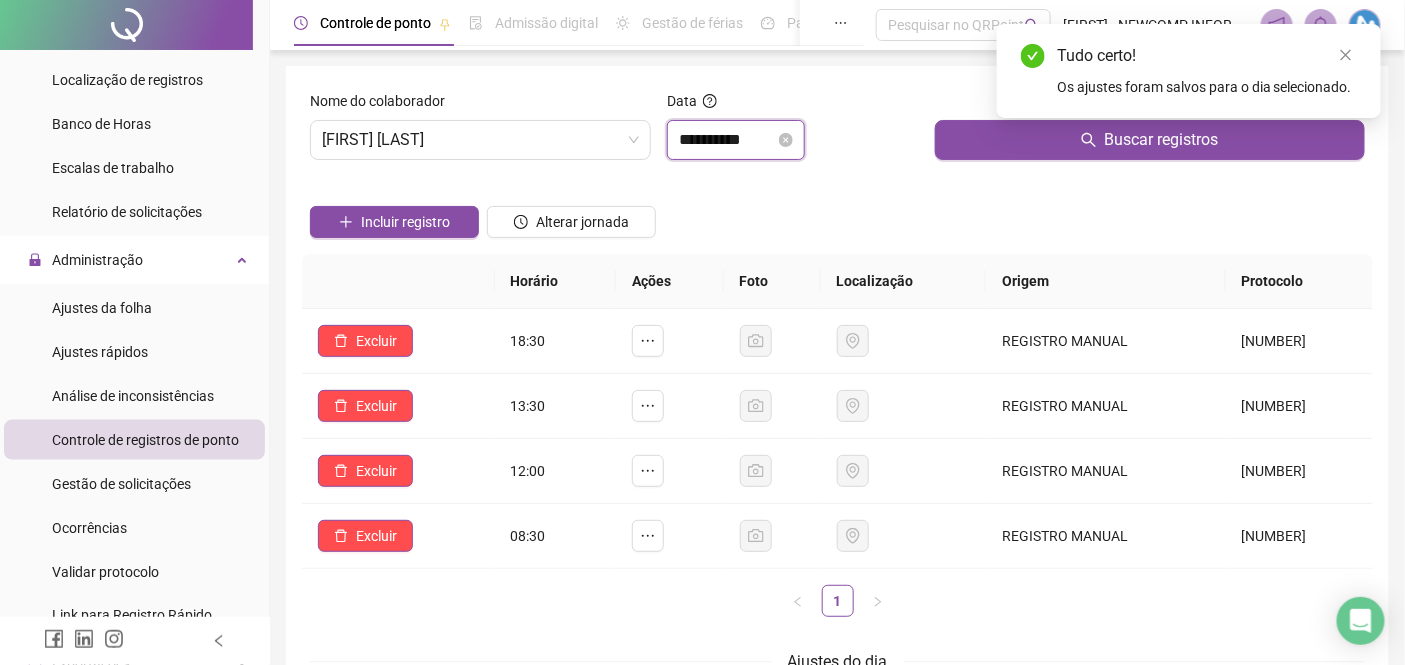 click on "**********" at bounding box center (727, 140) 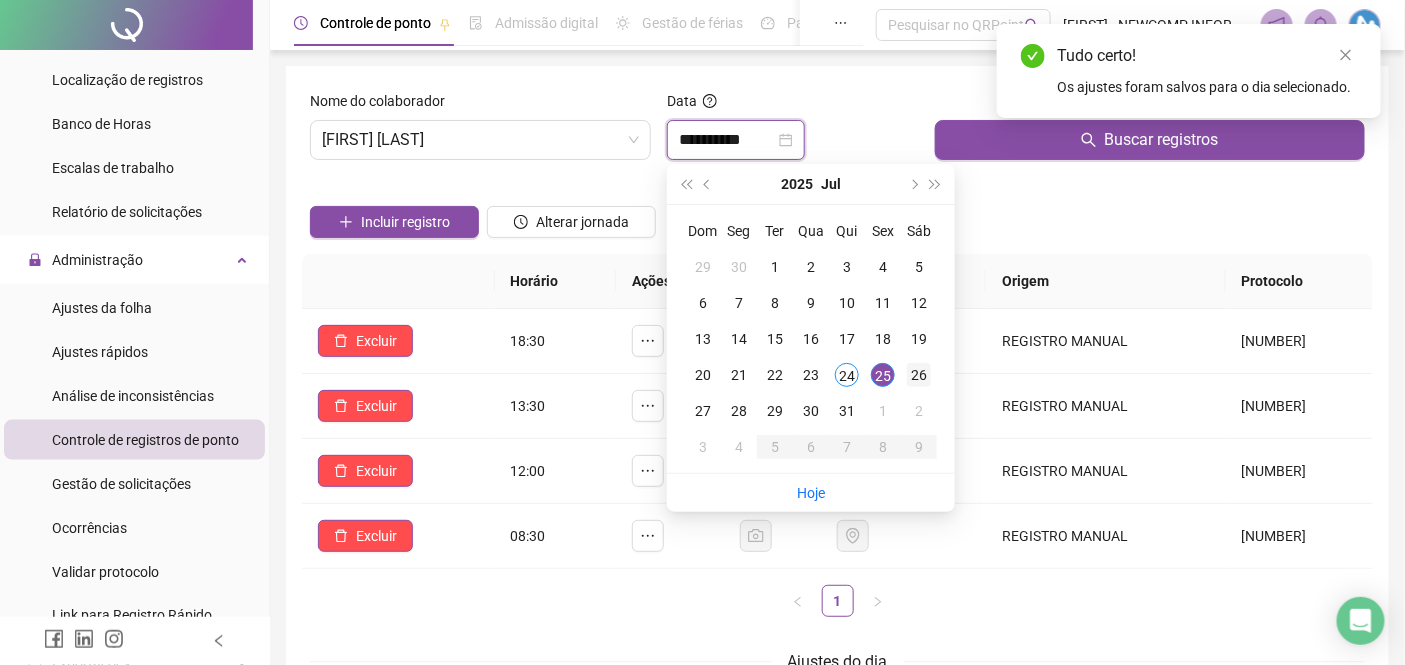 type on "**********" 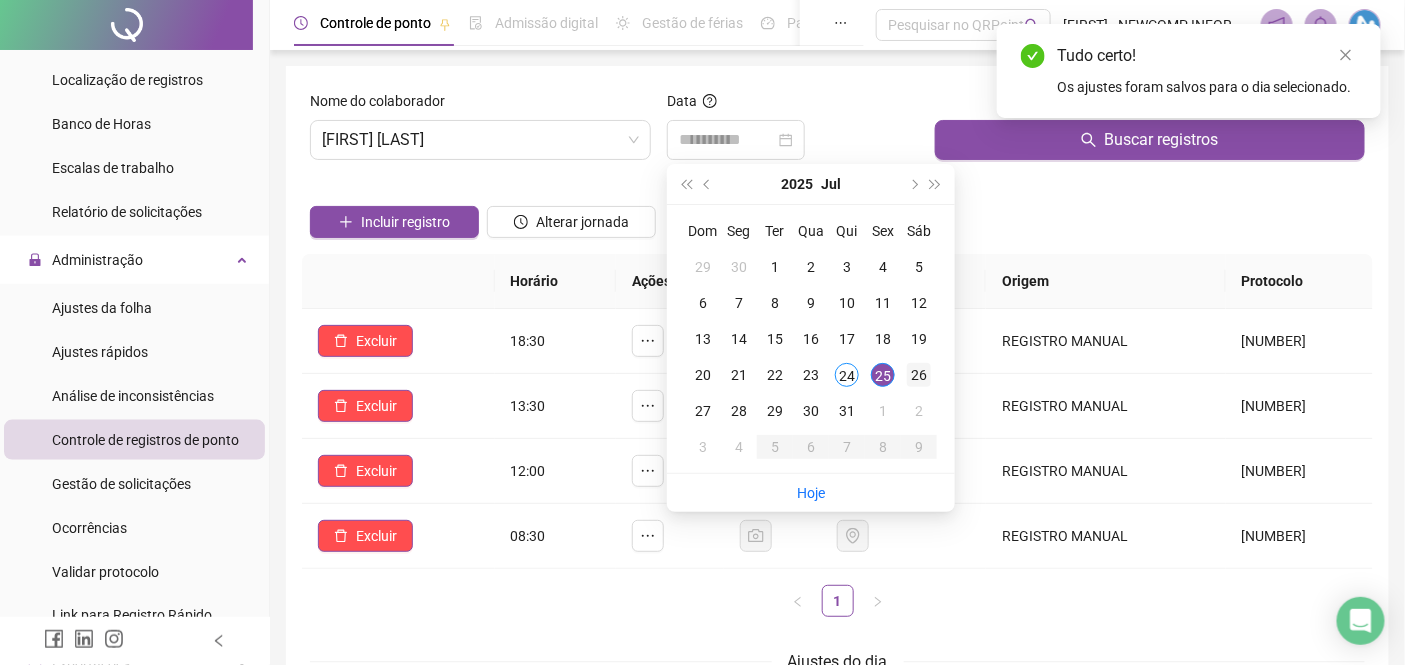 click on "26" at bounding box center [919, 375] 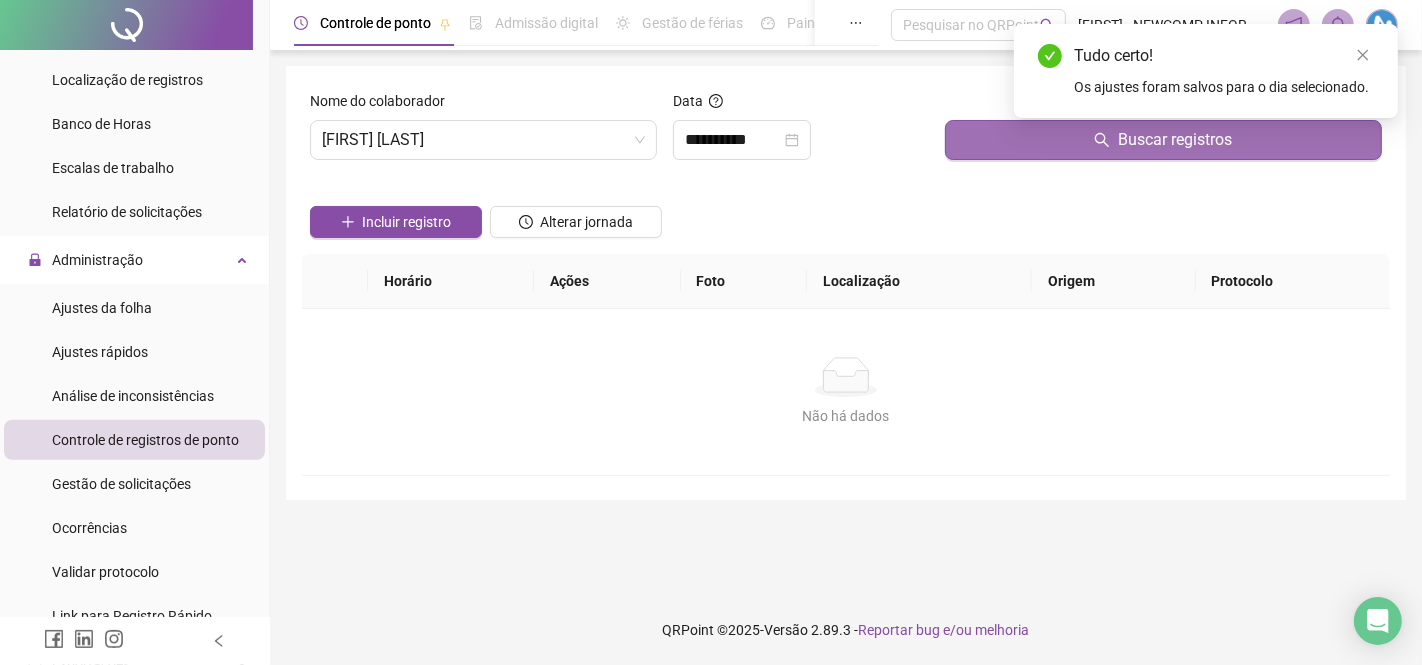 click on "Buscar registros" at bounding box center [1163, 140] 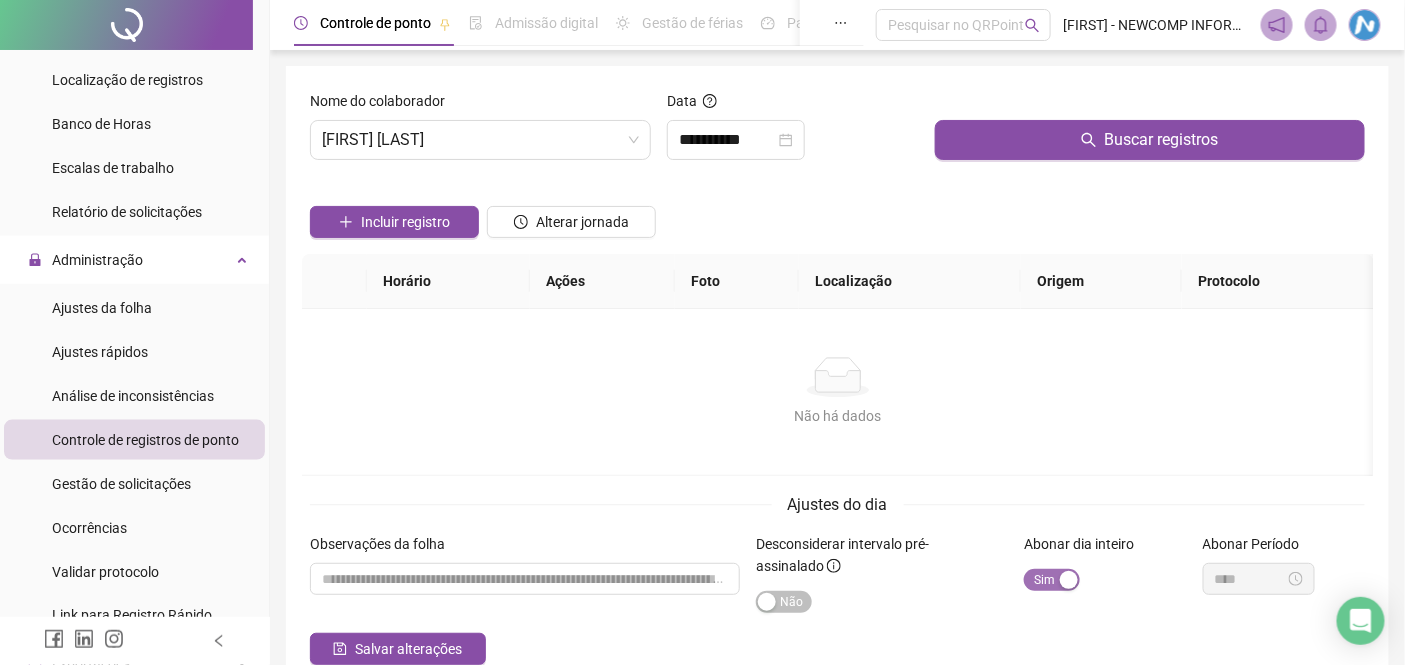 click on "Sim Não" at bounding box center [1052, 580] 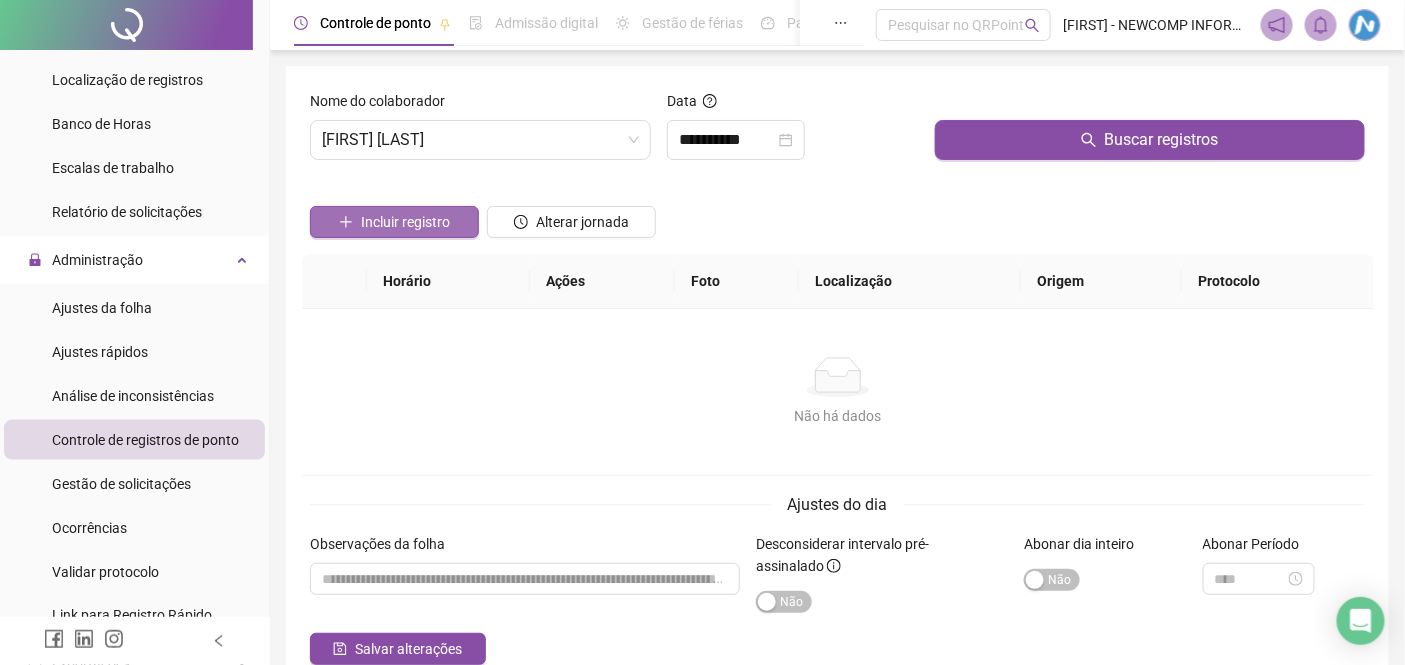 click on "Incluir registro" at bounding box center (405, 222) 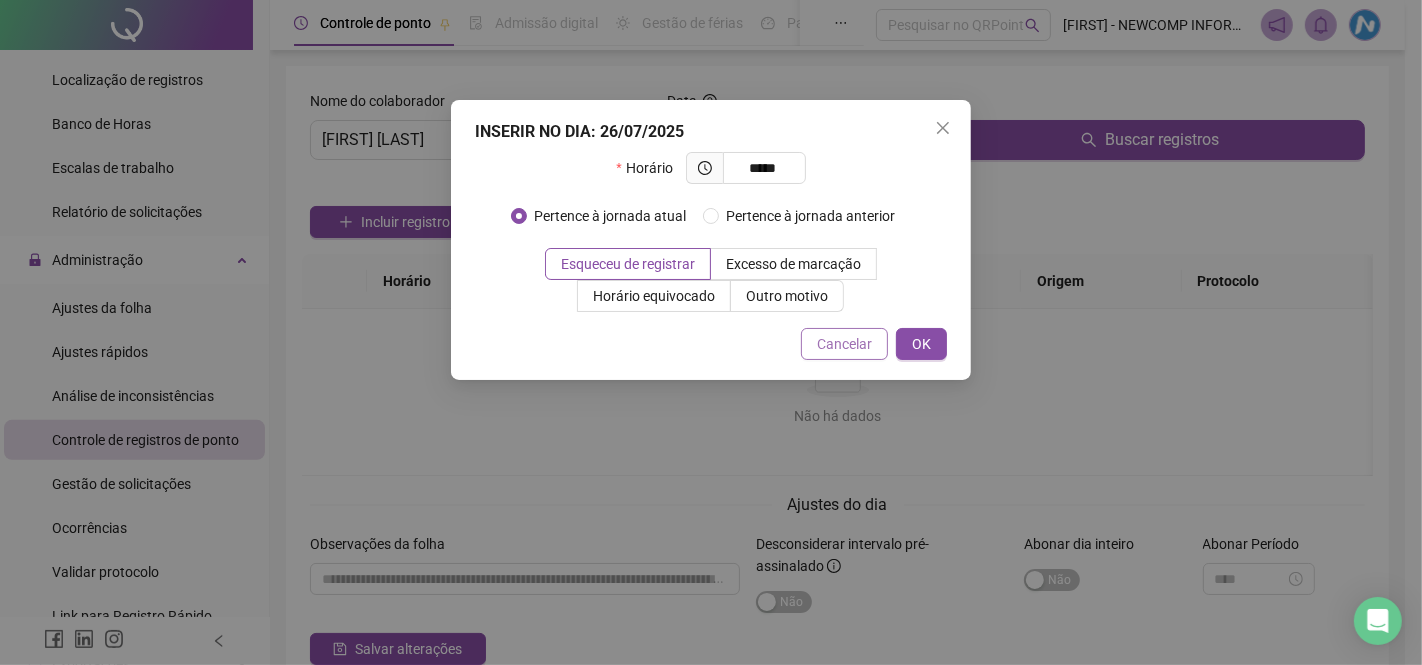type on "*****" 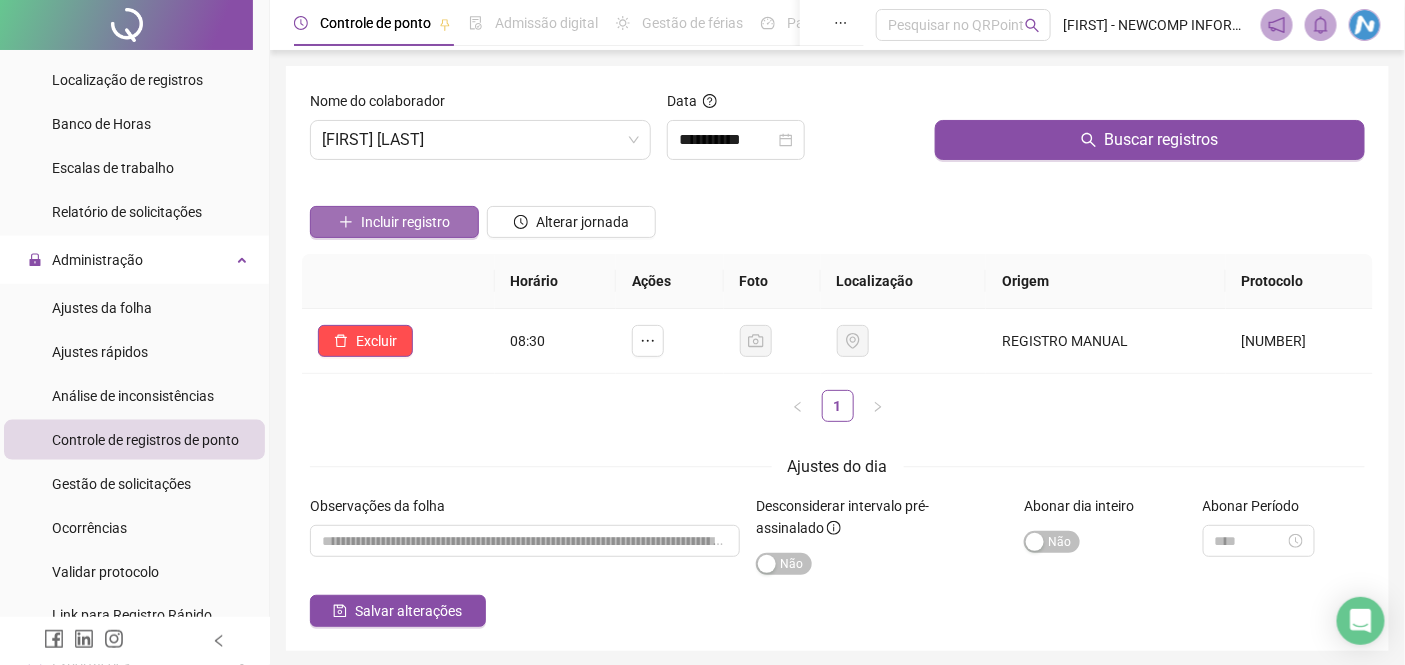 click on "Incluir registro" at bounding box center (405, 222) 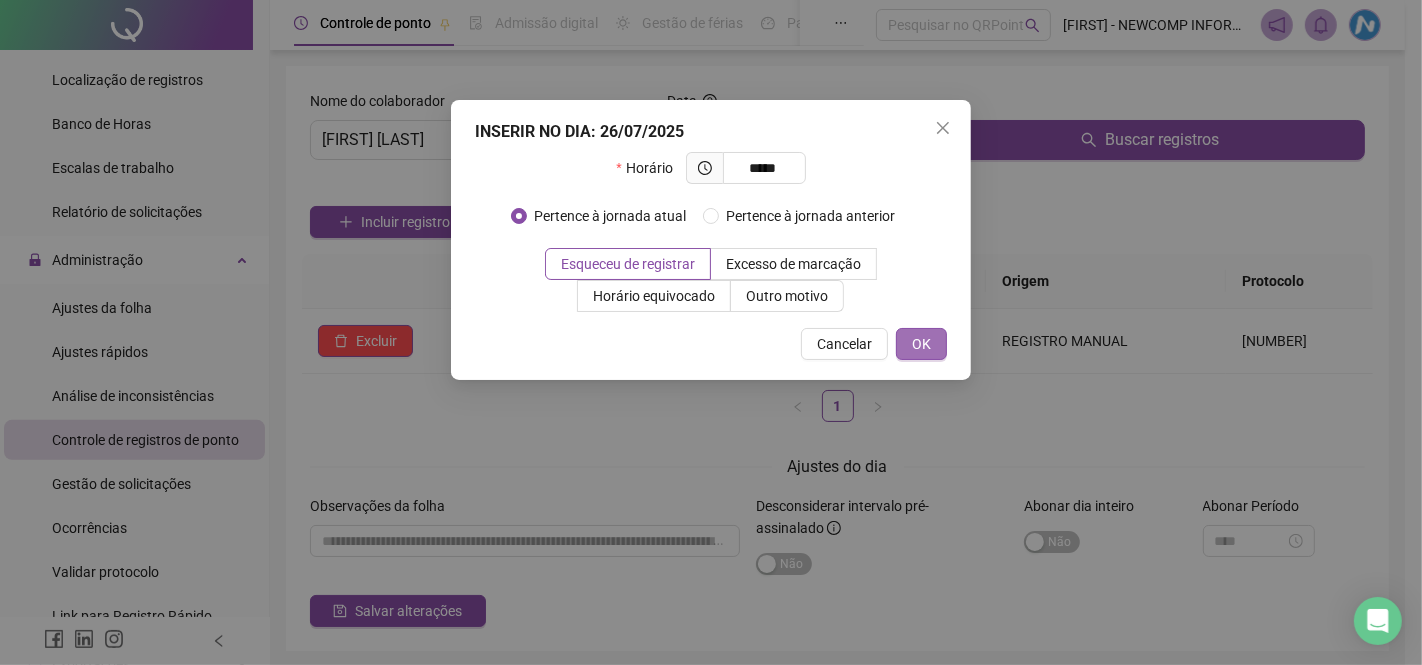 type on "*****" 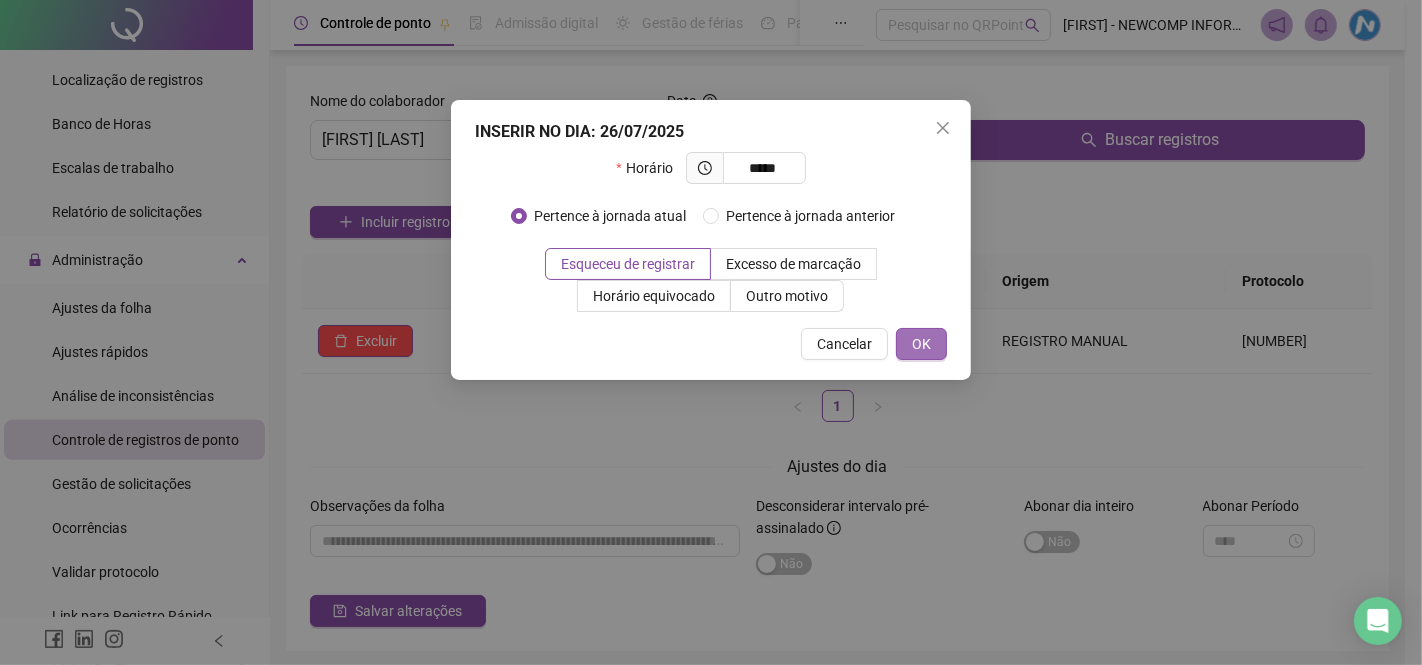 click on "OK" at bounding box center [921, 344] 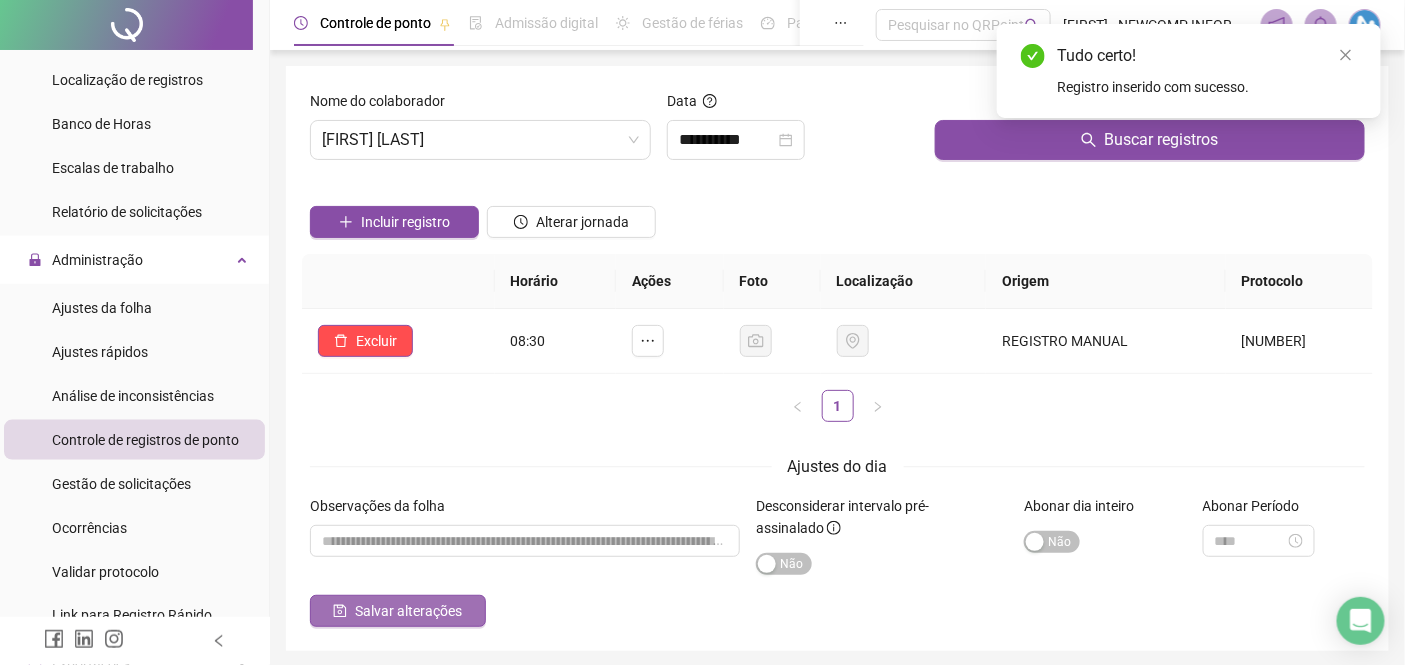 click on "Salvar alterações" at bounding box center (408, 611) 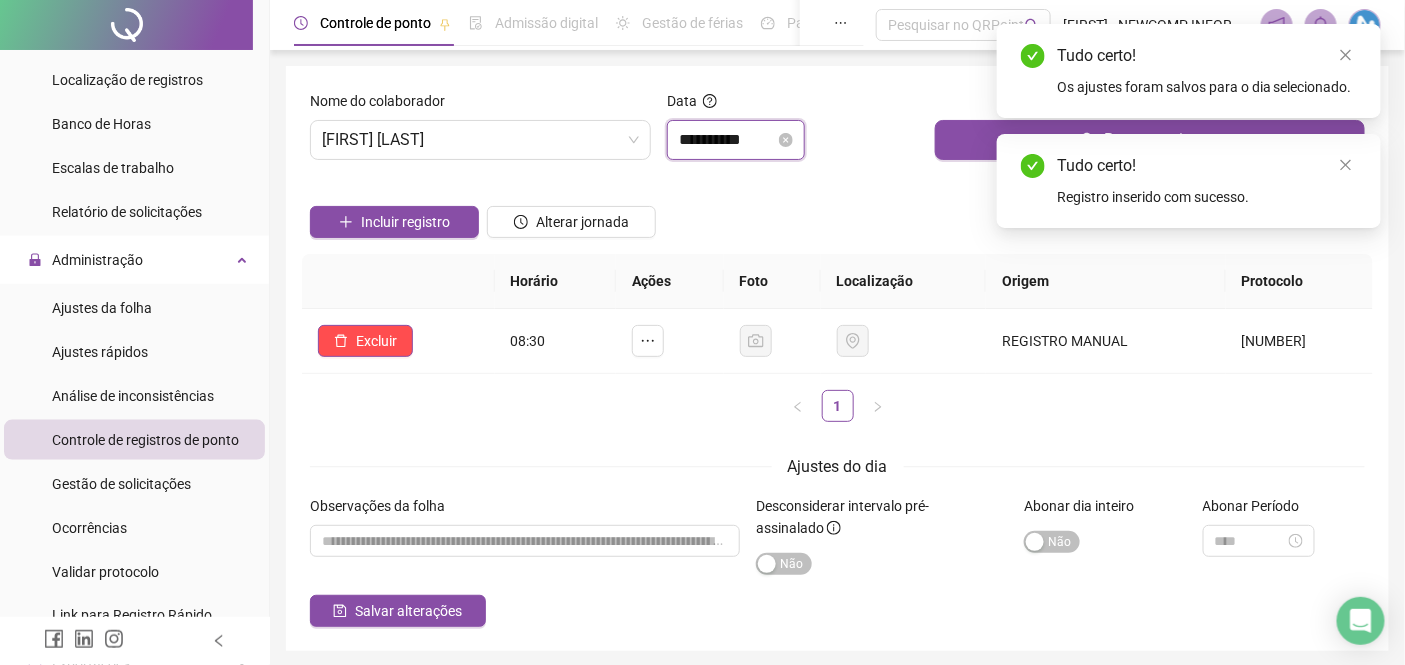 click on "**********" at bounding box center [727, 140] 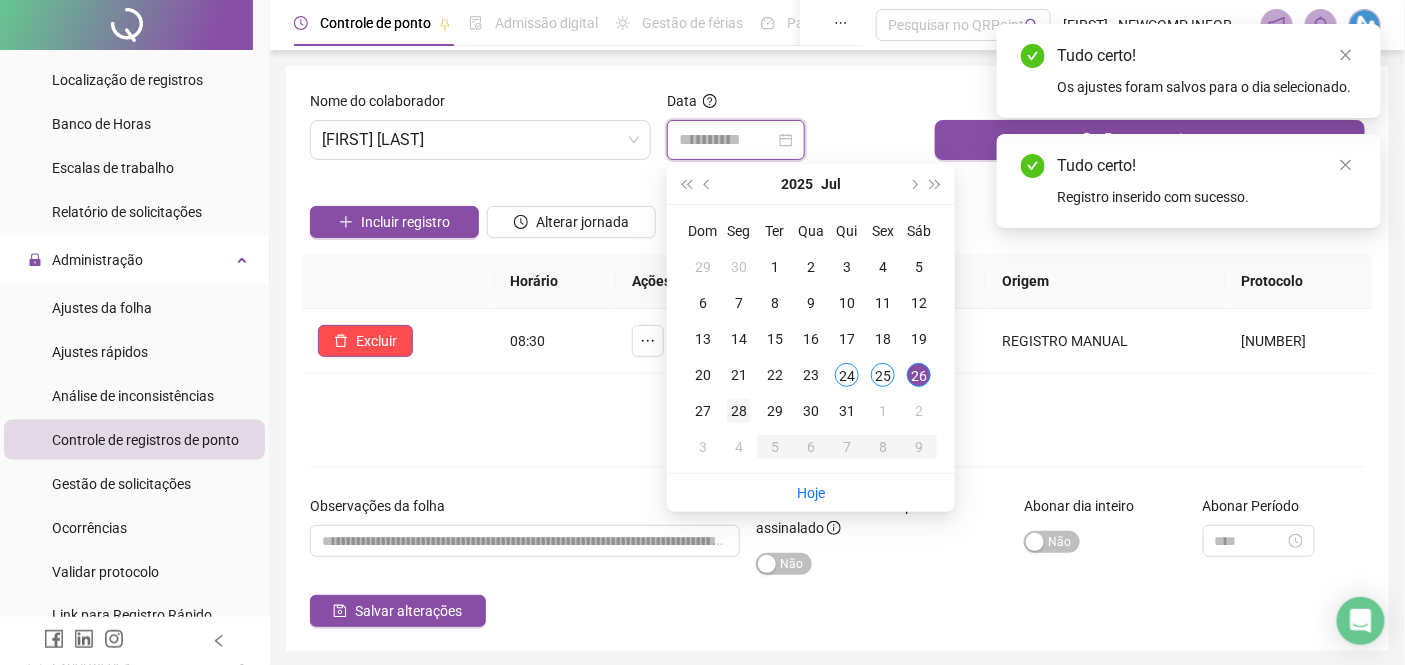 type on "**********" 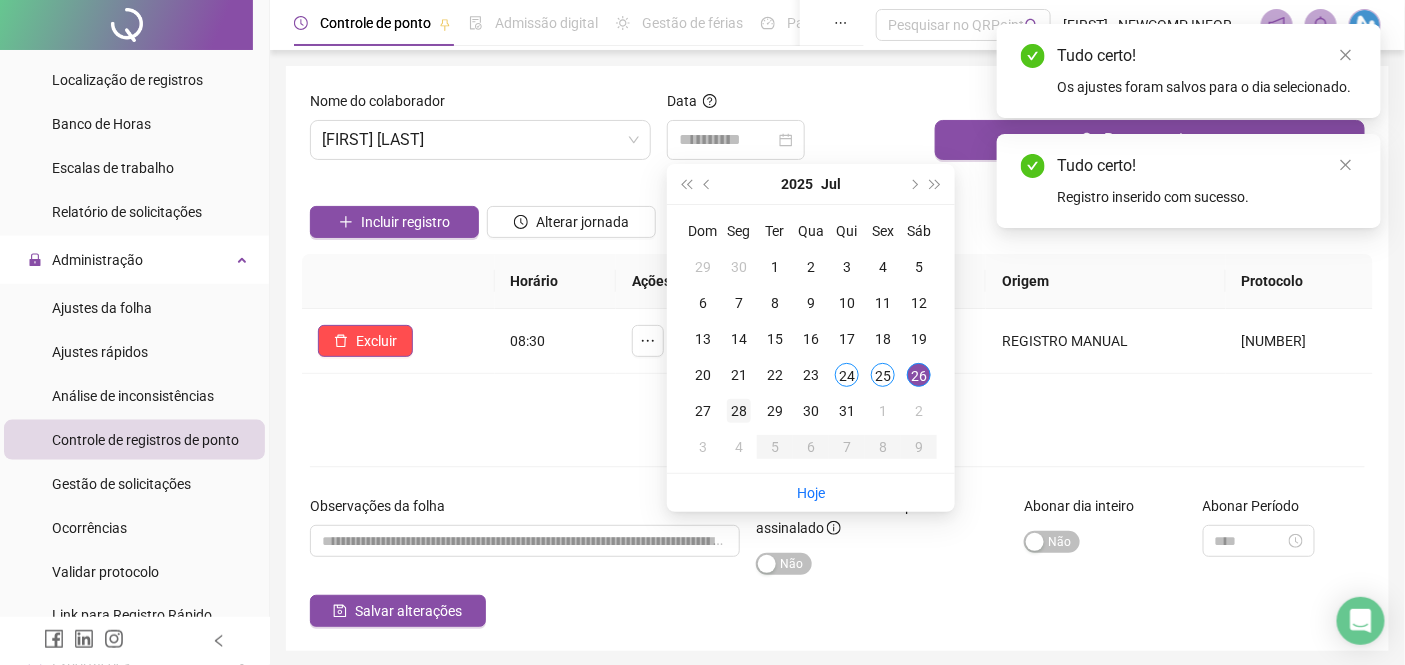click on "28" at bounding box center (739, 411) 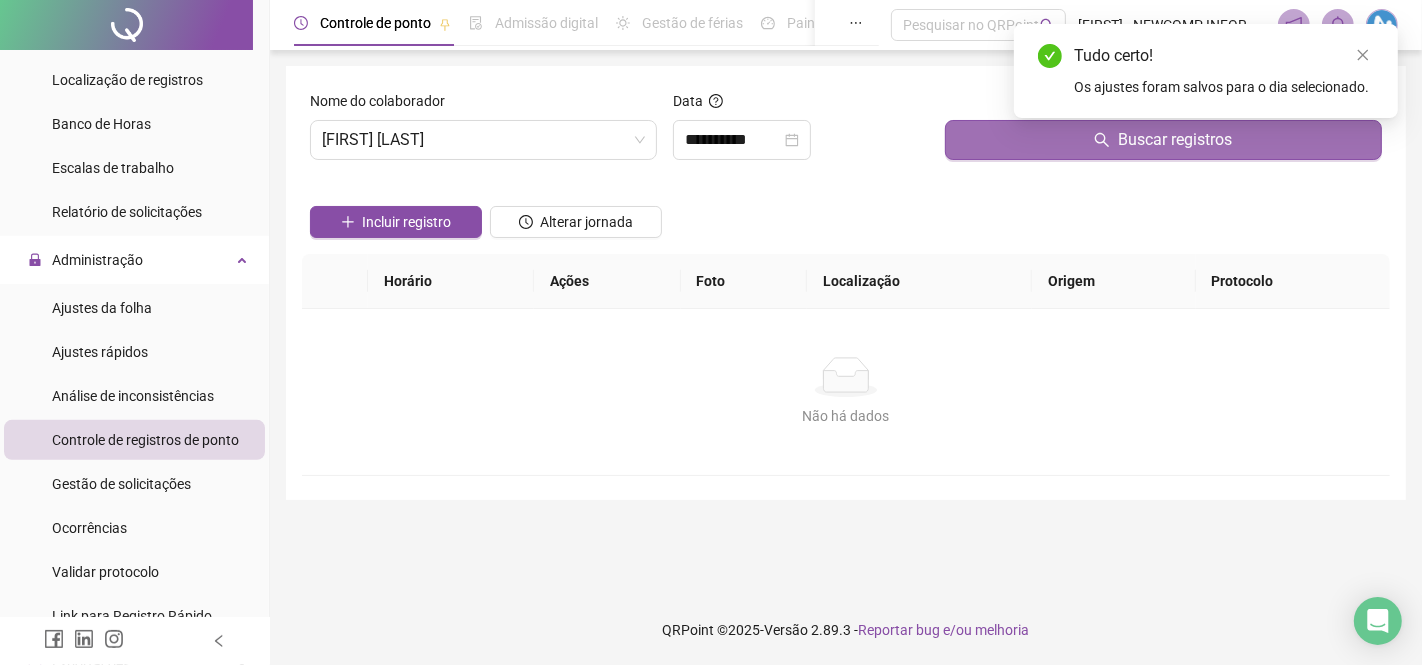 click on "Buscar registros" at bounding box center [1163, 140] 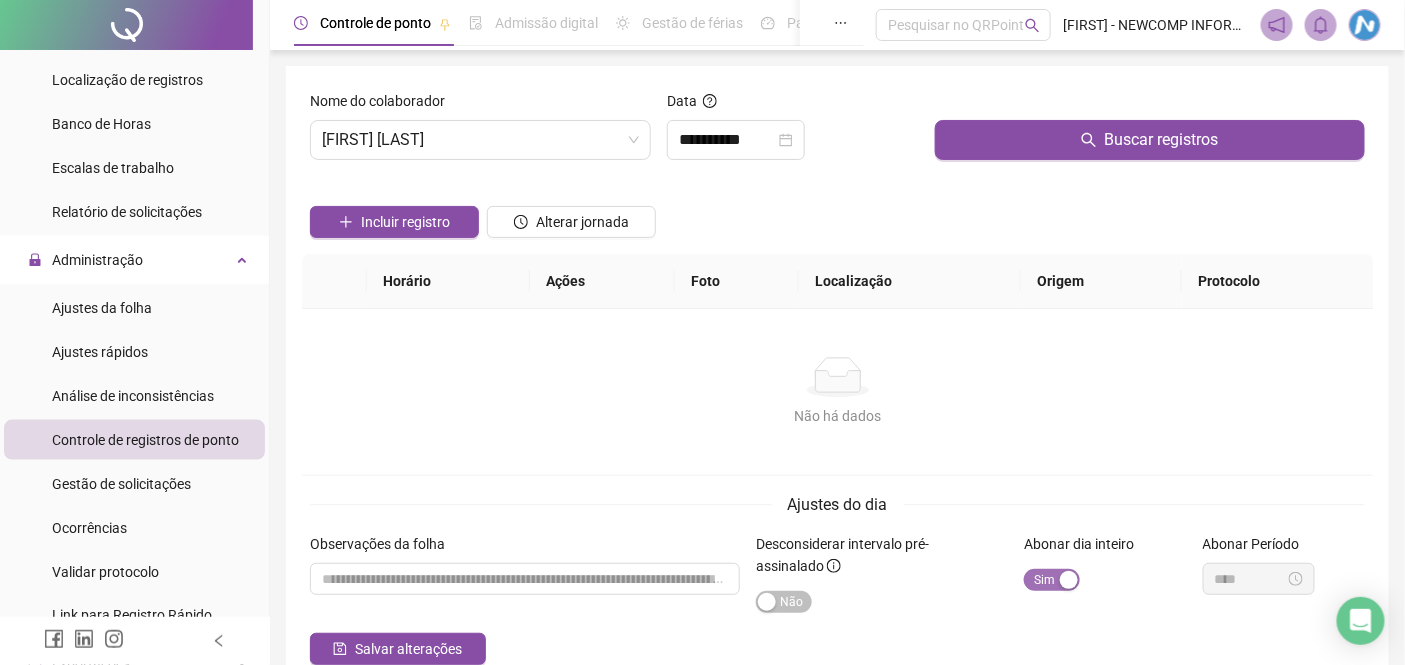 click on "Sim Não" at bounding box center (1052, 580) 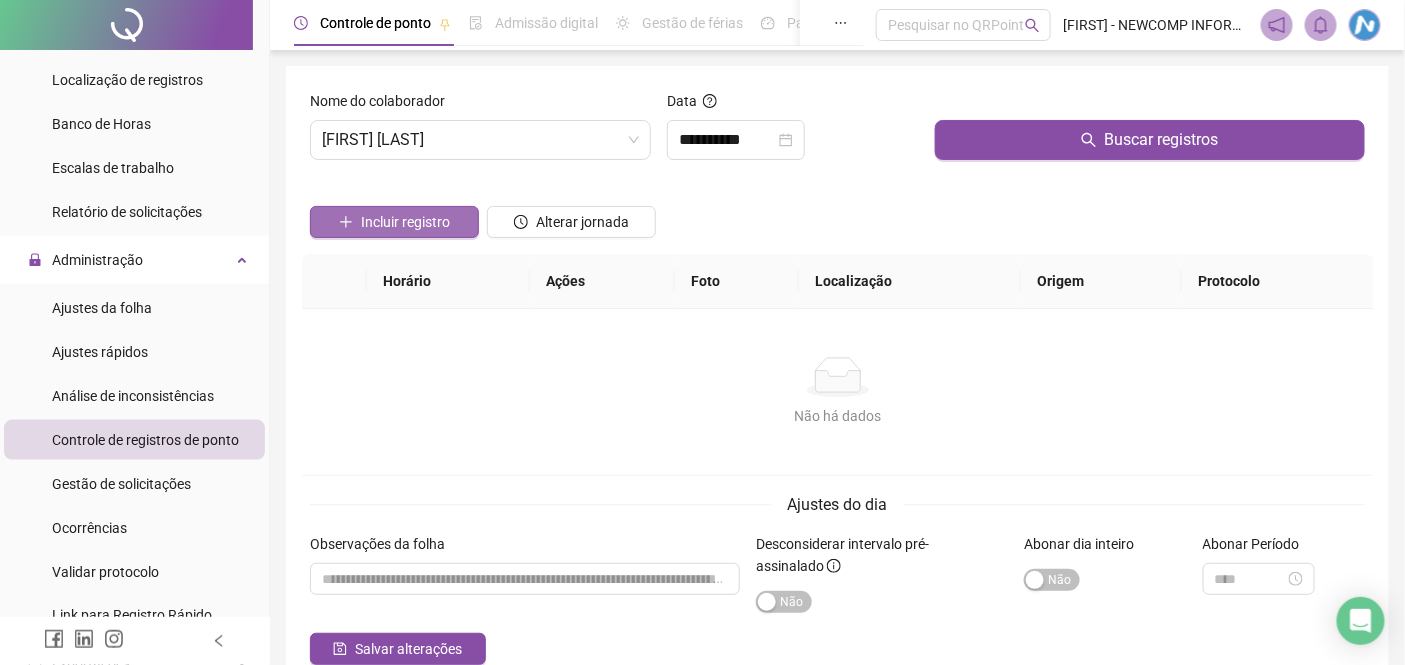 click on "Incluir registro" at bounding box center [405, 222] 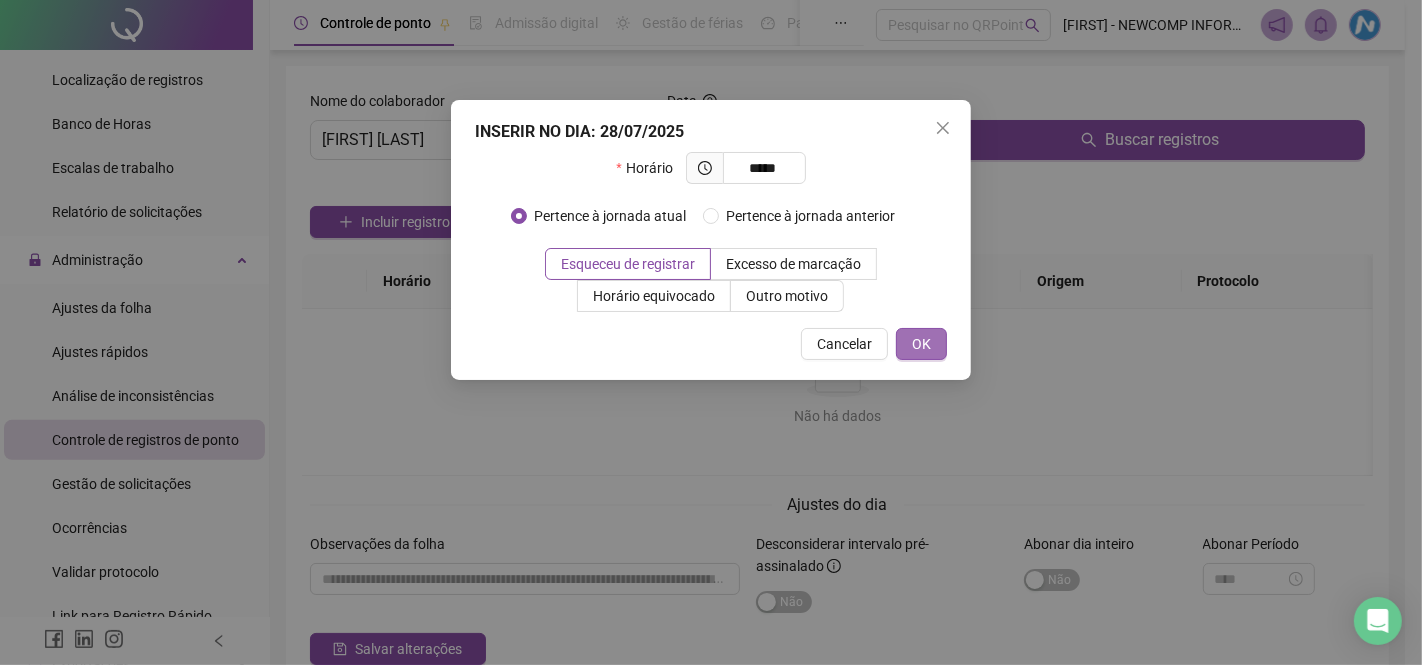 type on "*****" 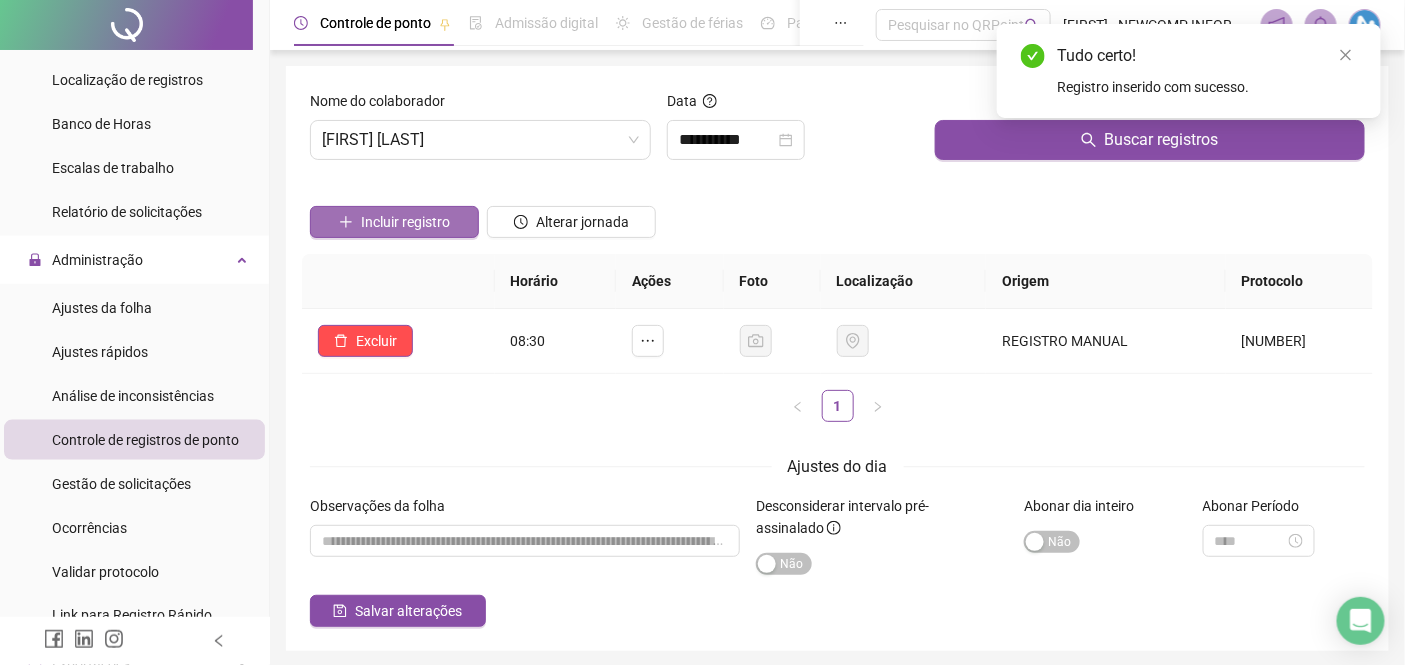 click on "Incluir registro" at bounding box center (394, 222) 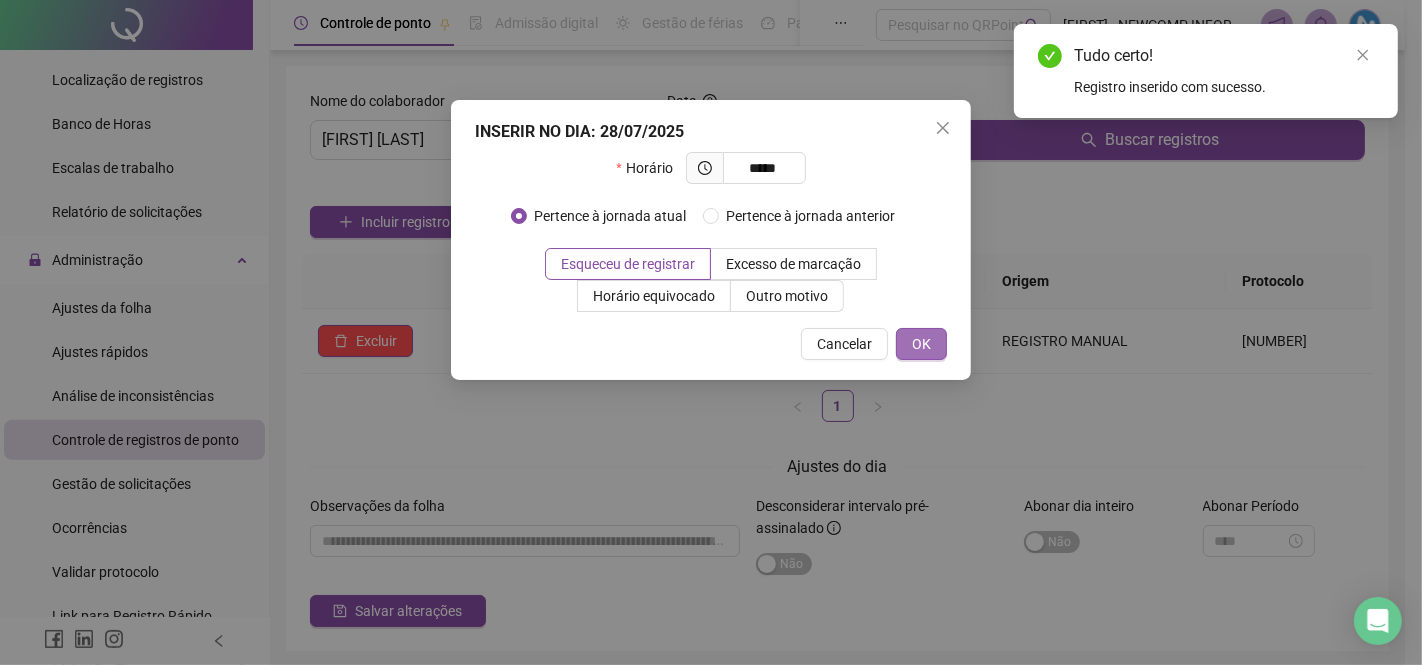 type on "*****" 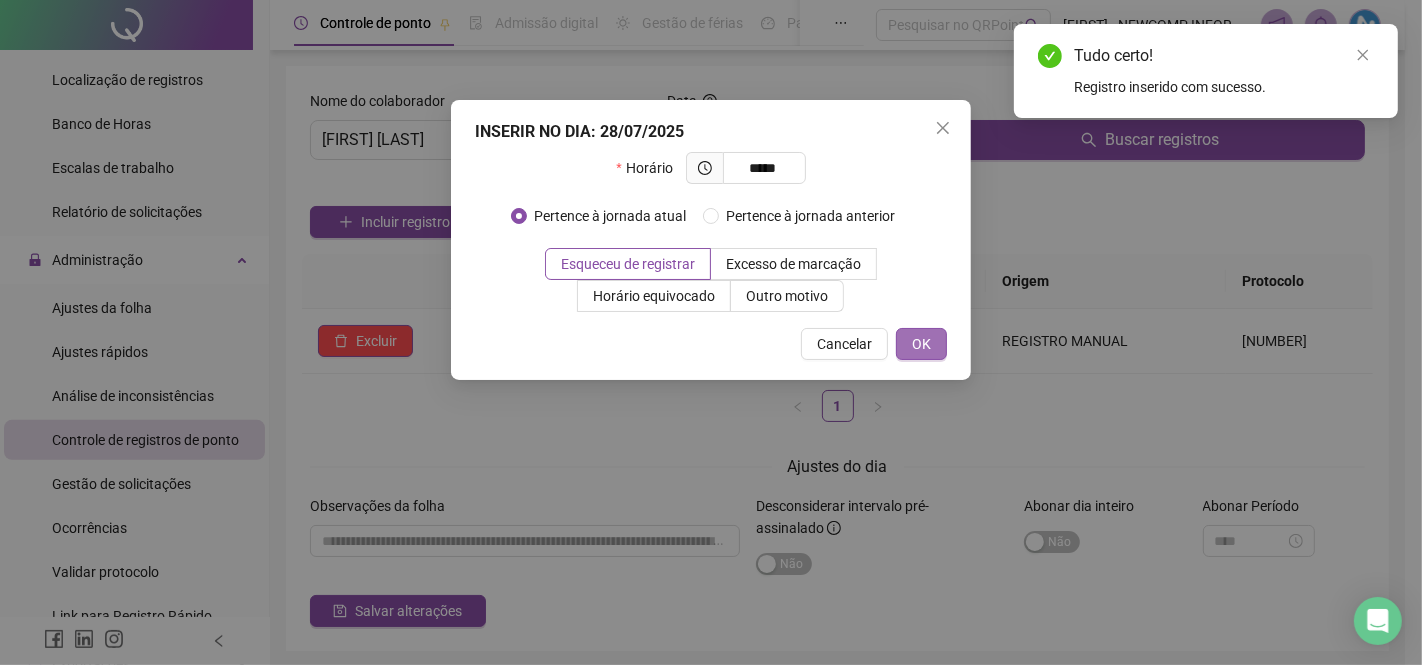click on "OK" at bounding box center [921, 344] 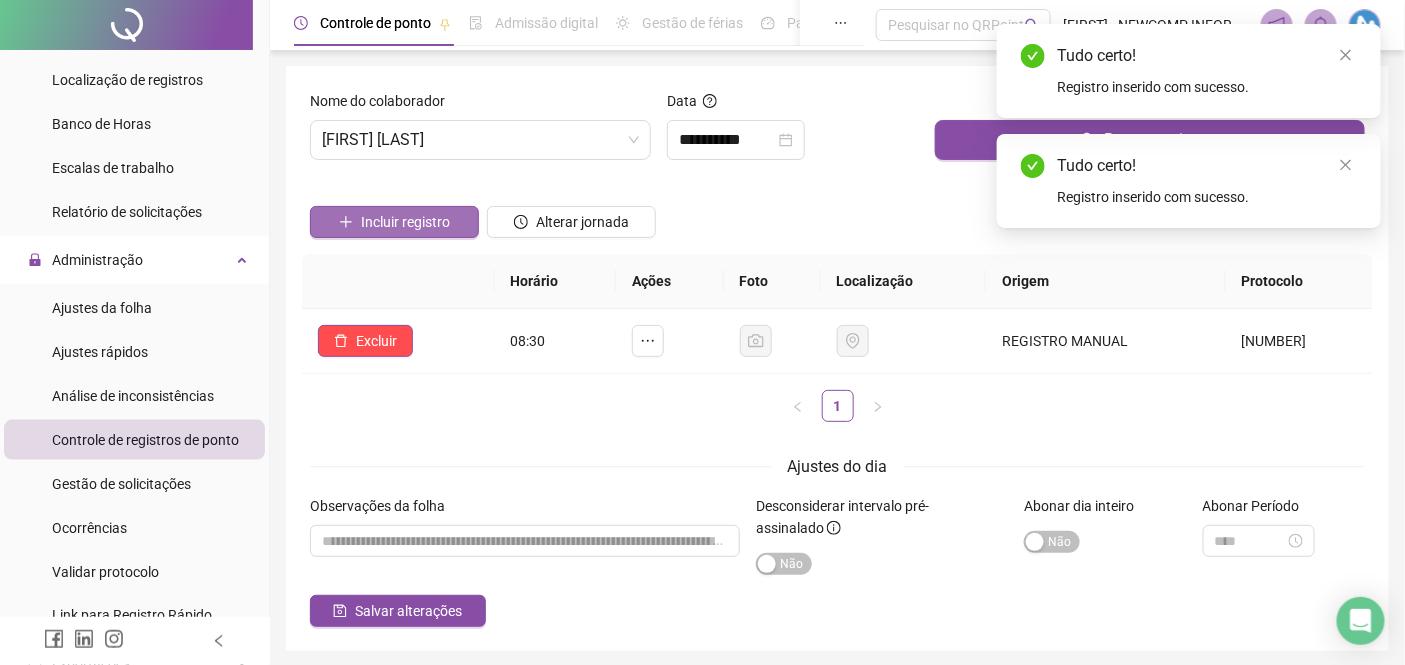 click on "Incluir registro" at bounding box center (405, 222) 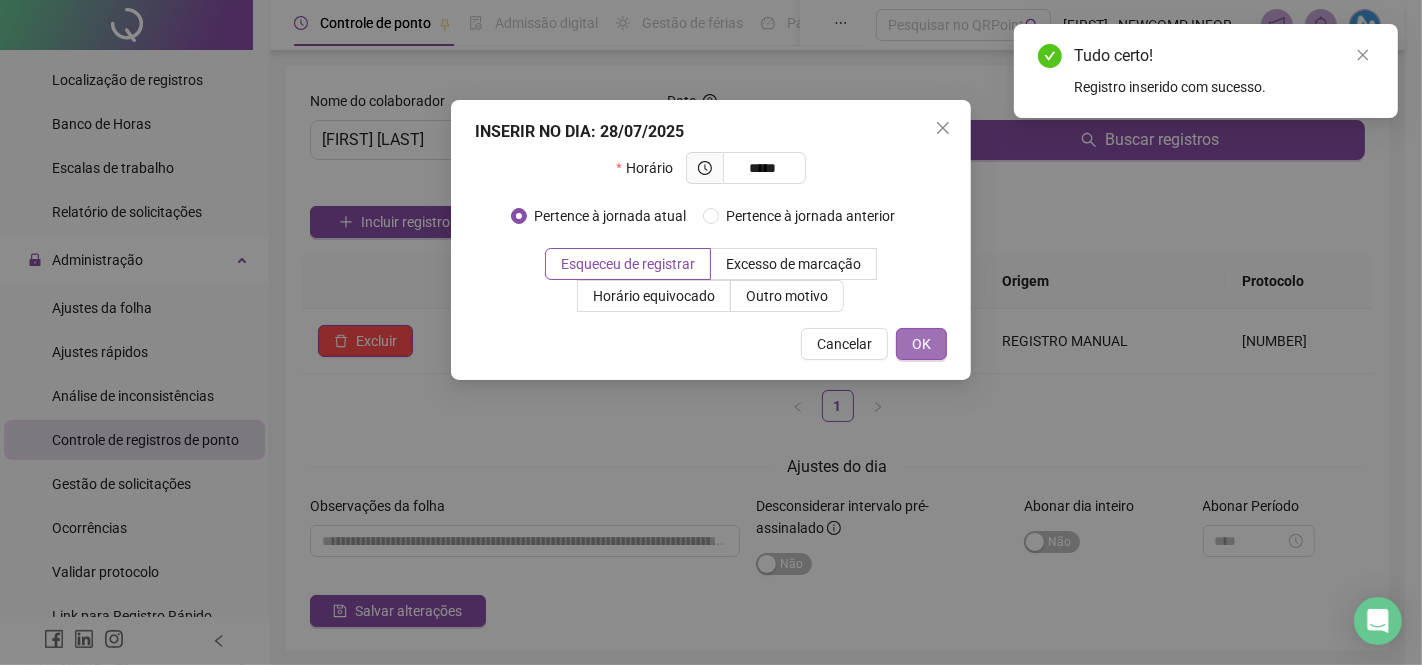 type on "*****" 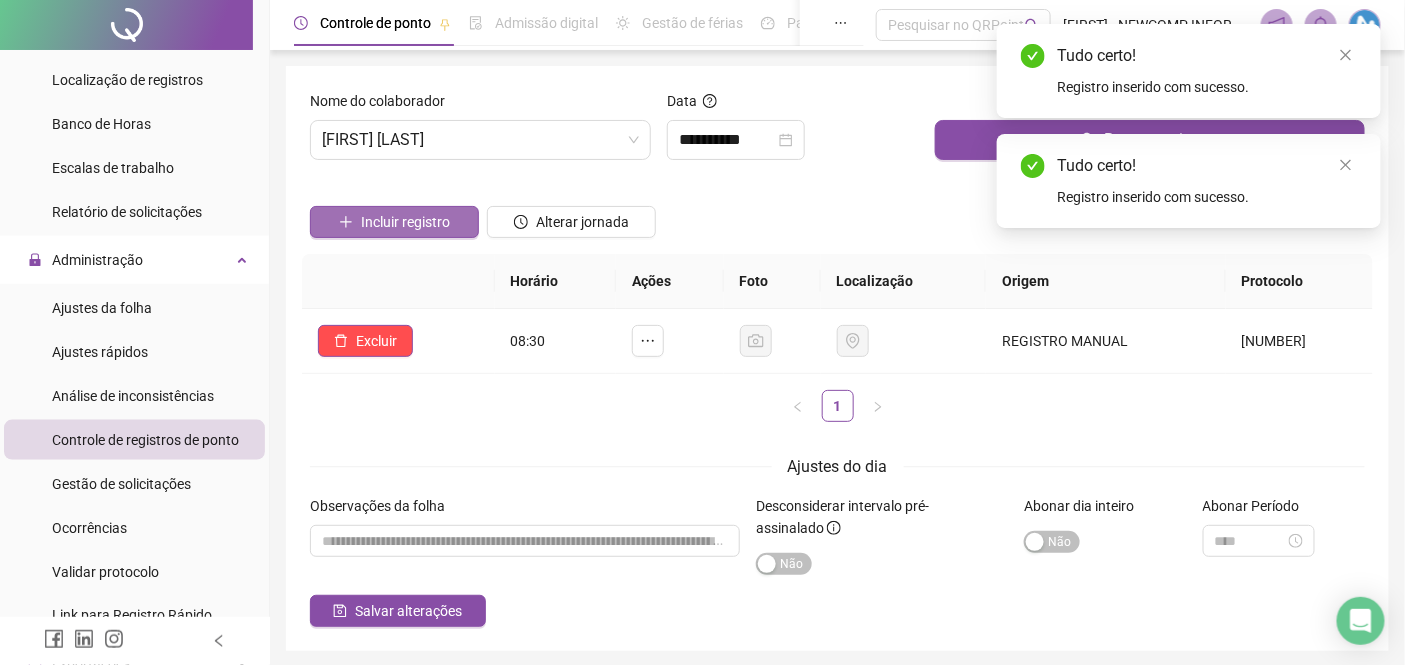 click on "Incluir registro" at bounding box center (405, 222) 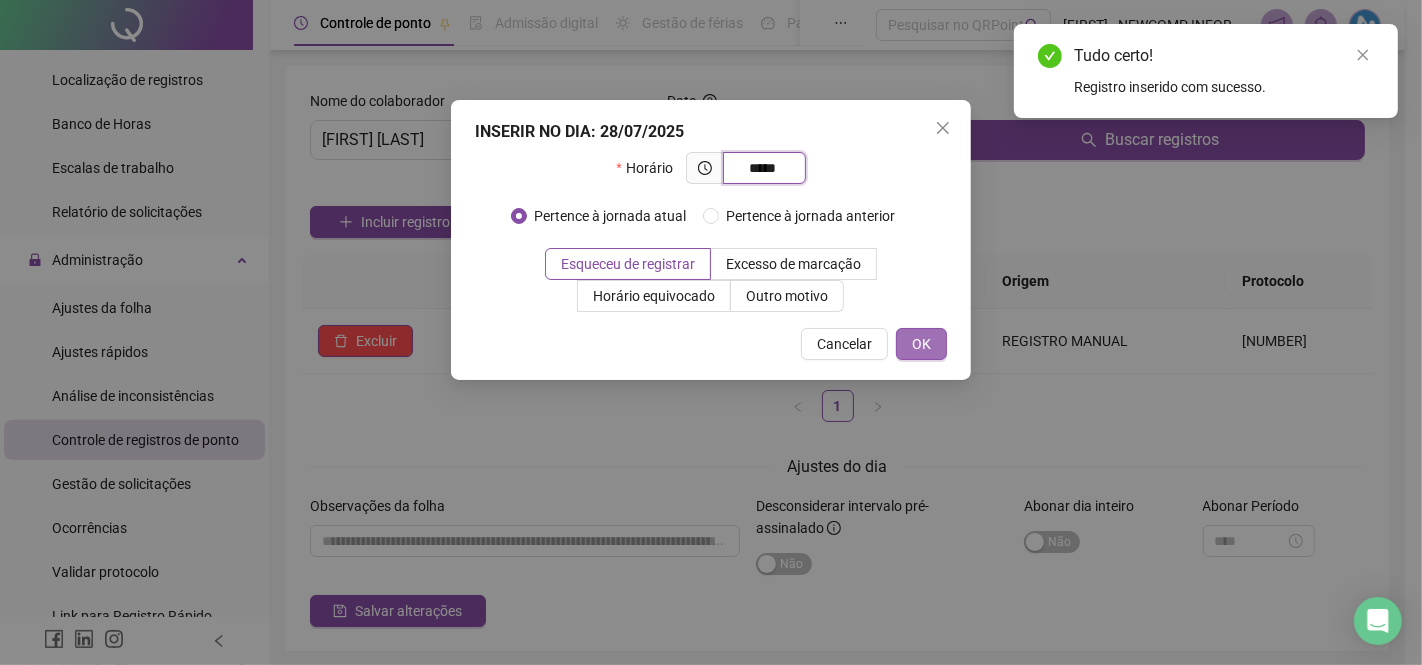 type on "*****" 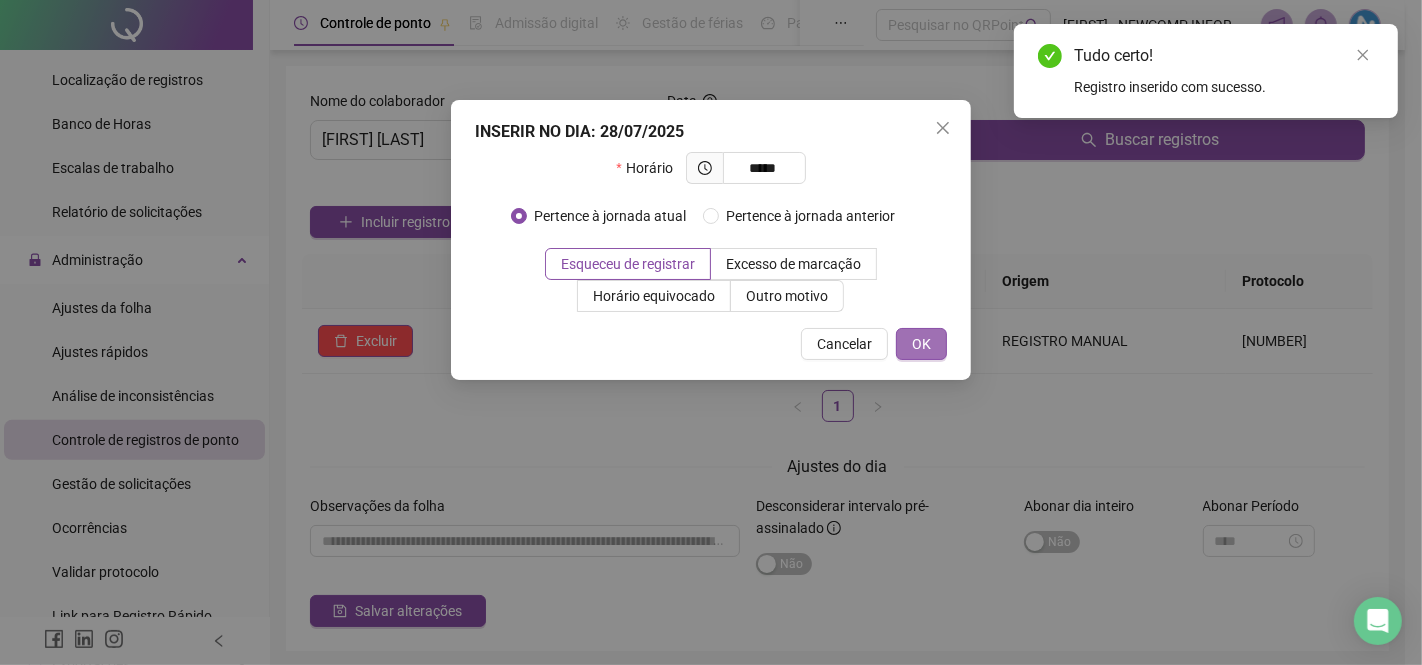 click on "OK" at bounding box center (921, 344) 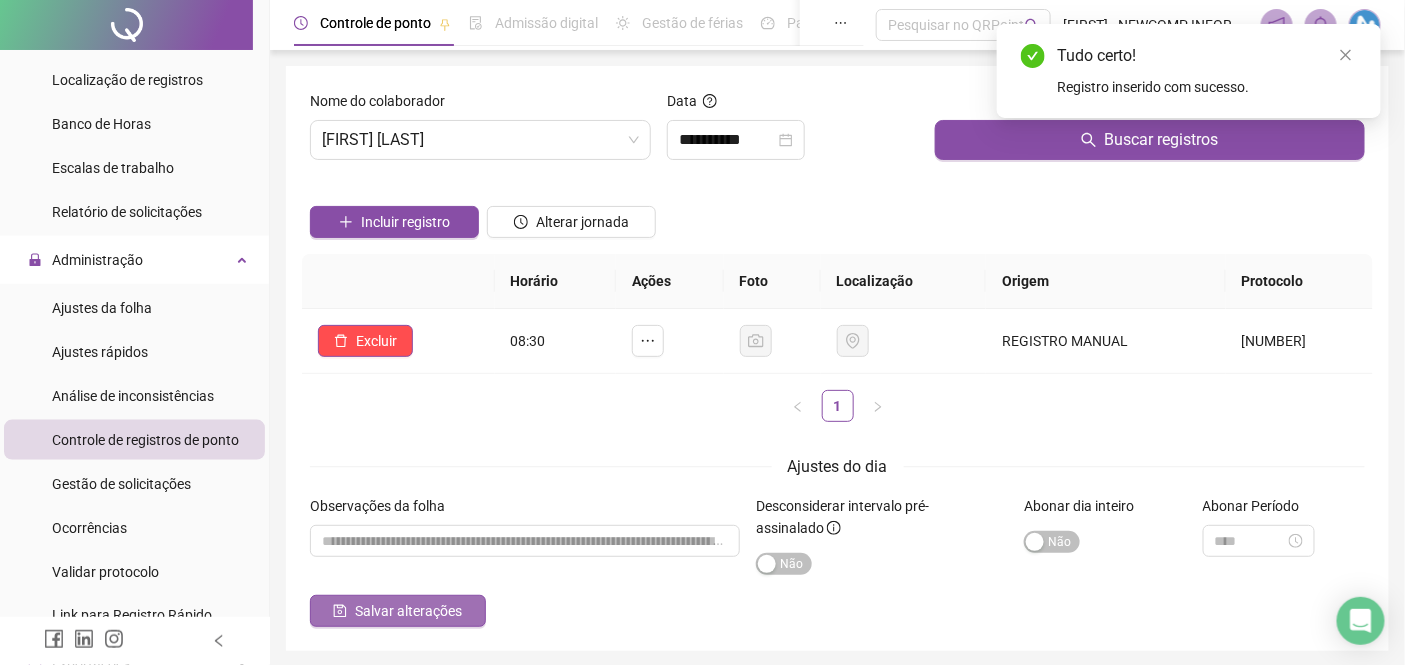click on "Salvar alterações" at bounding box center [408, 611] 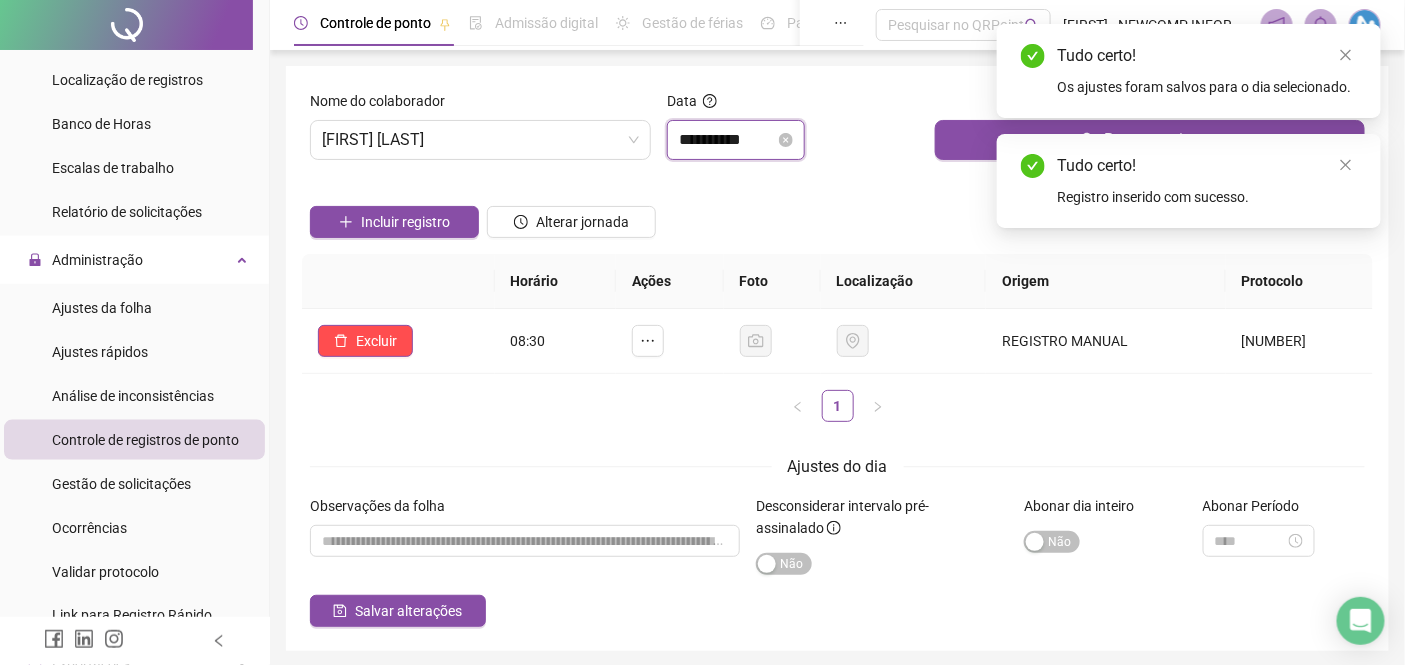 click on "**********" at bounding box center (727, 140) 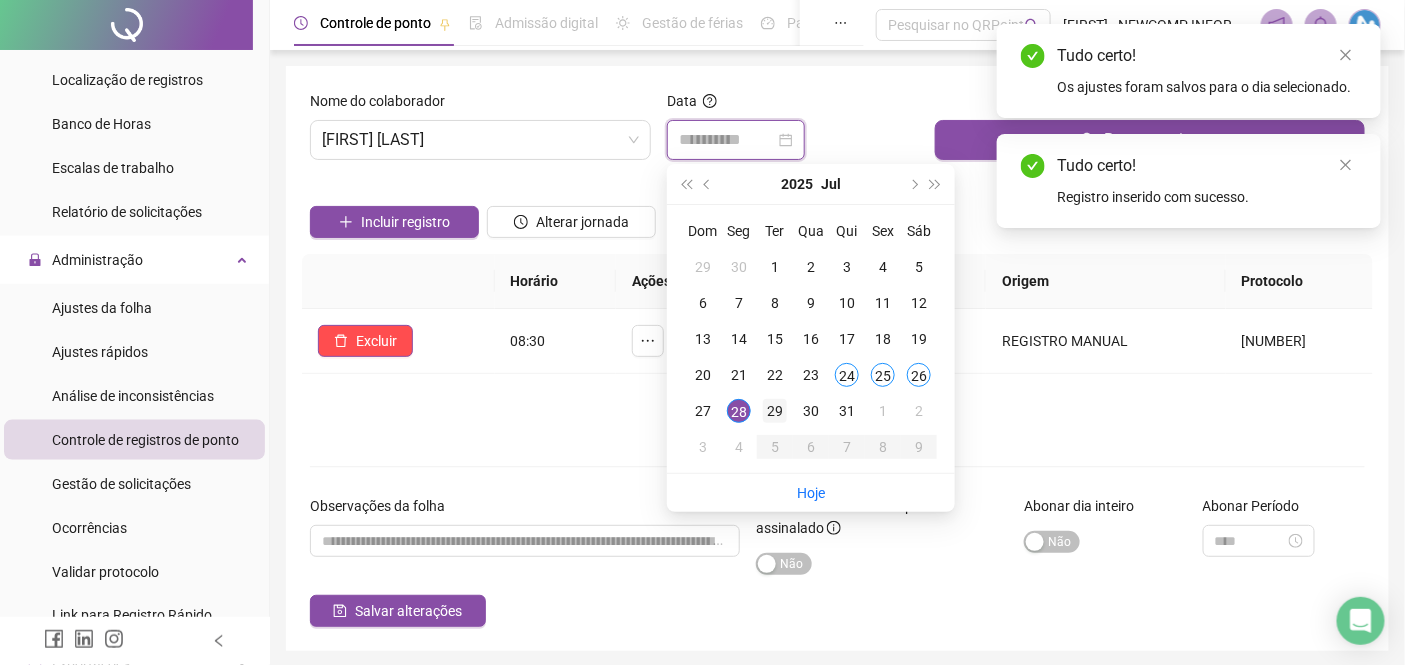 type on "**********" 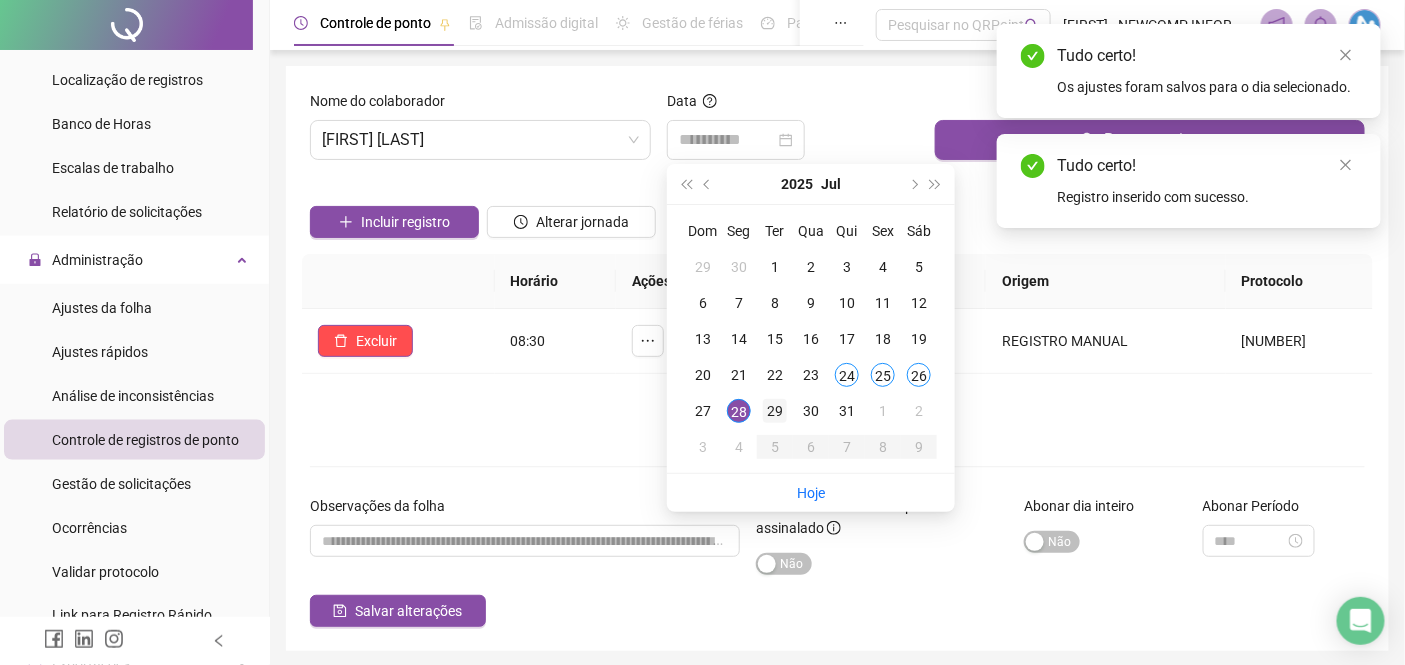 click on "29" at bounding box center (775, 411) 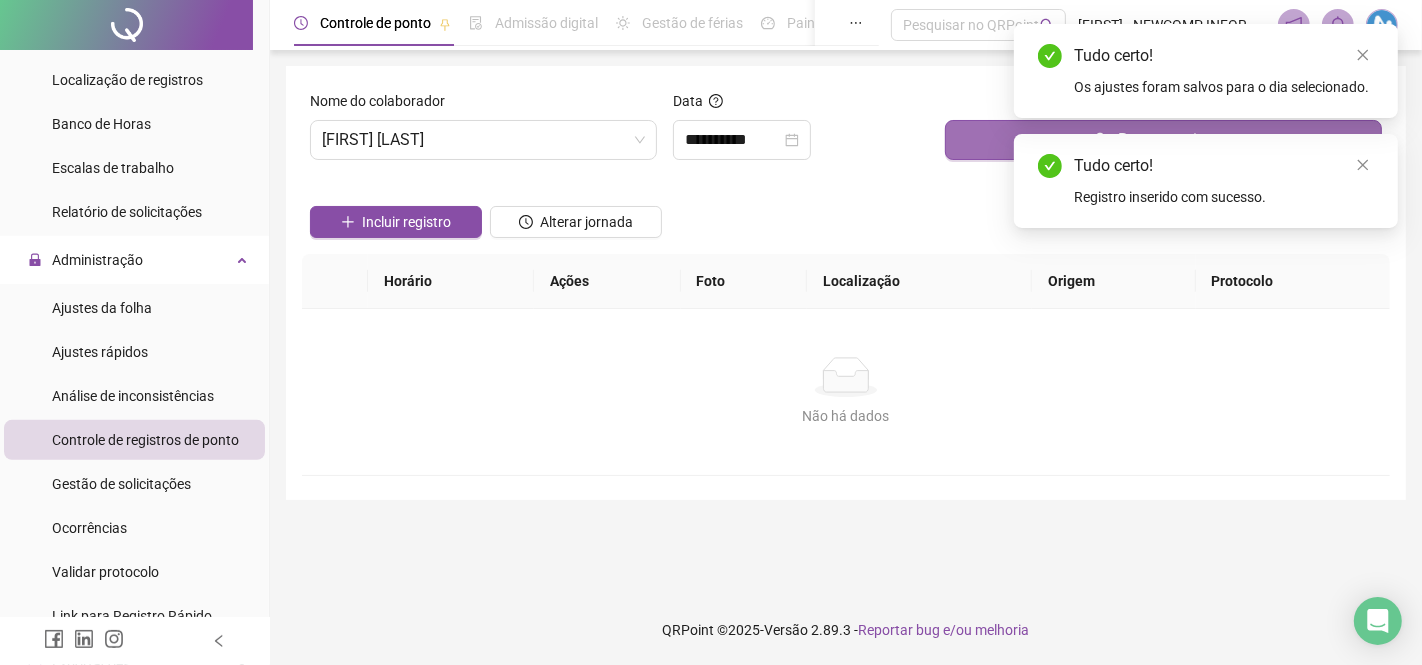 click on "Buscar registros" at bounding box center (1163, 140) 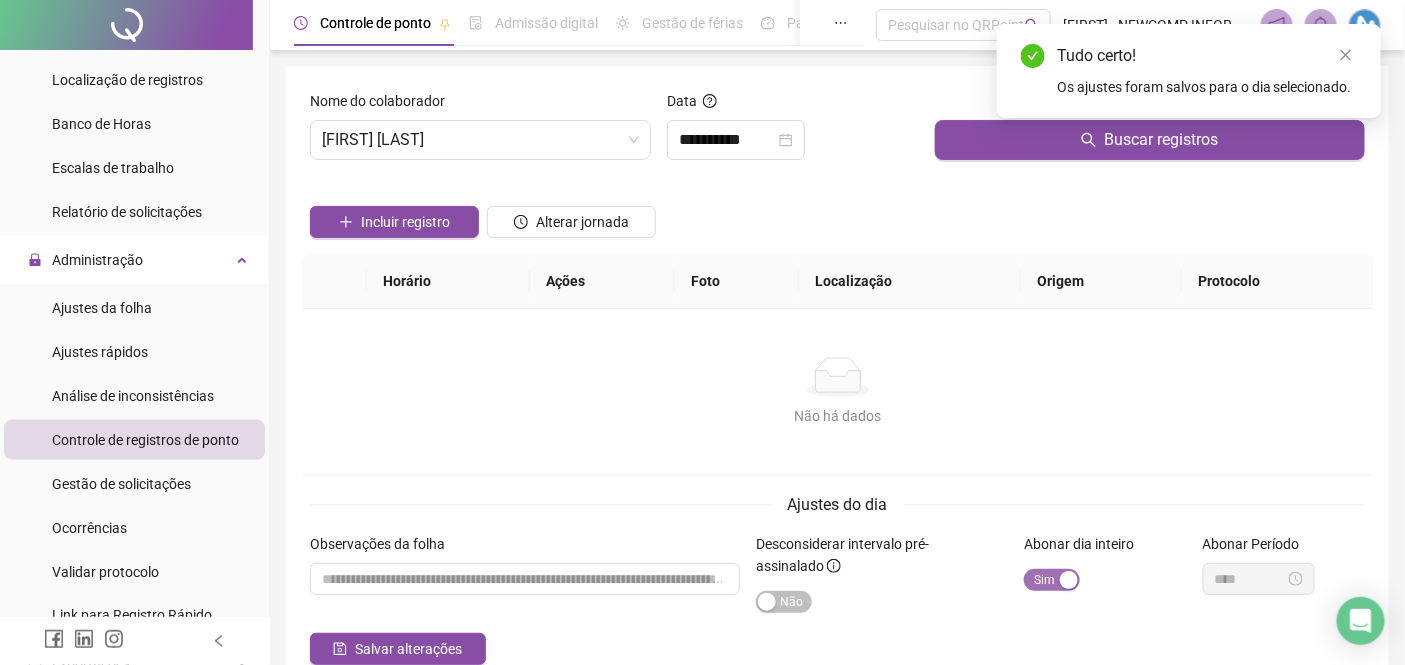 click on "Sim Não" at bounding box center [1052, 580] 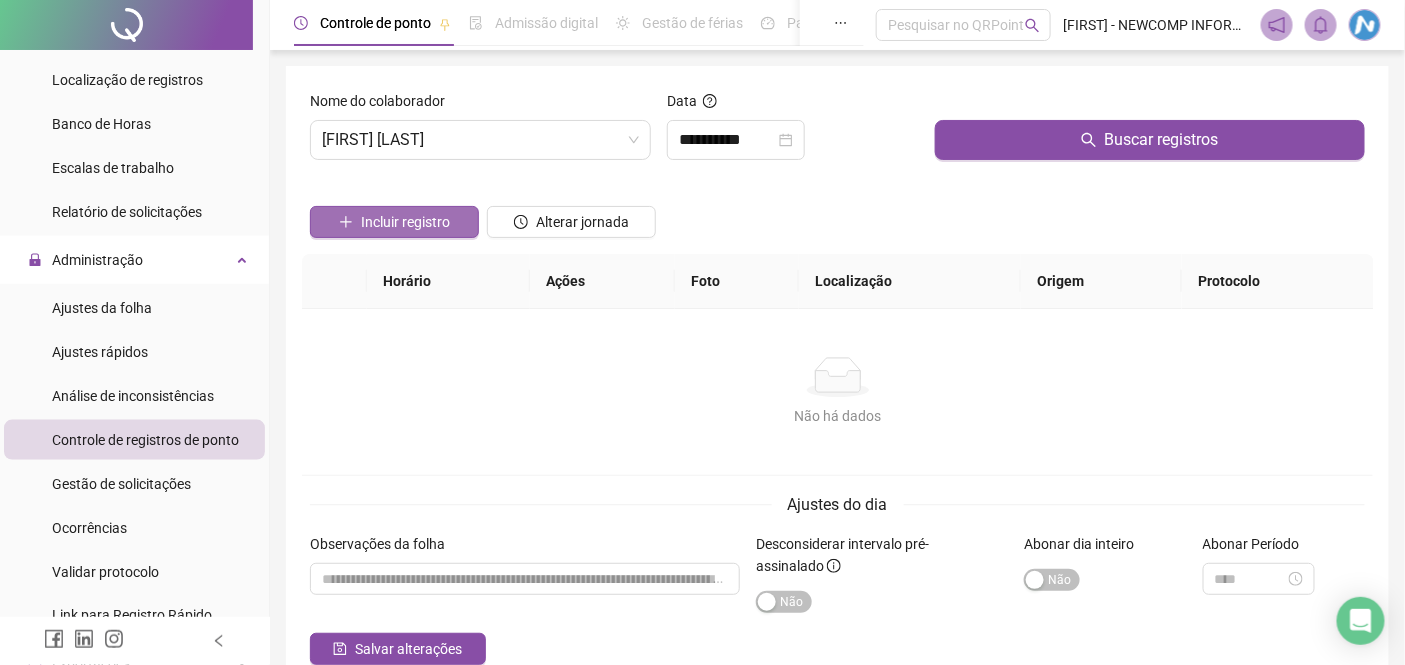 click on "Incluir registro" at bounding box center (405, 222) 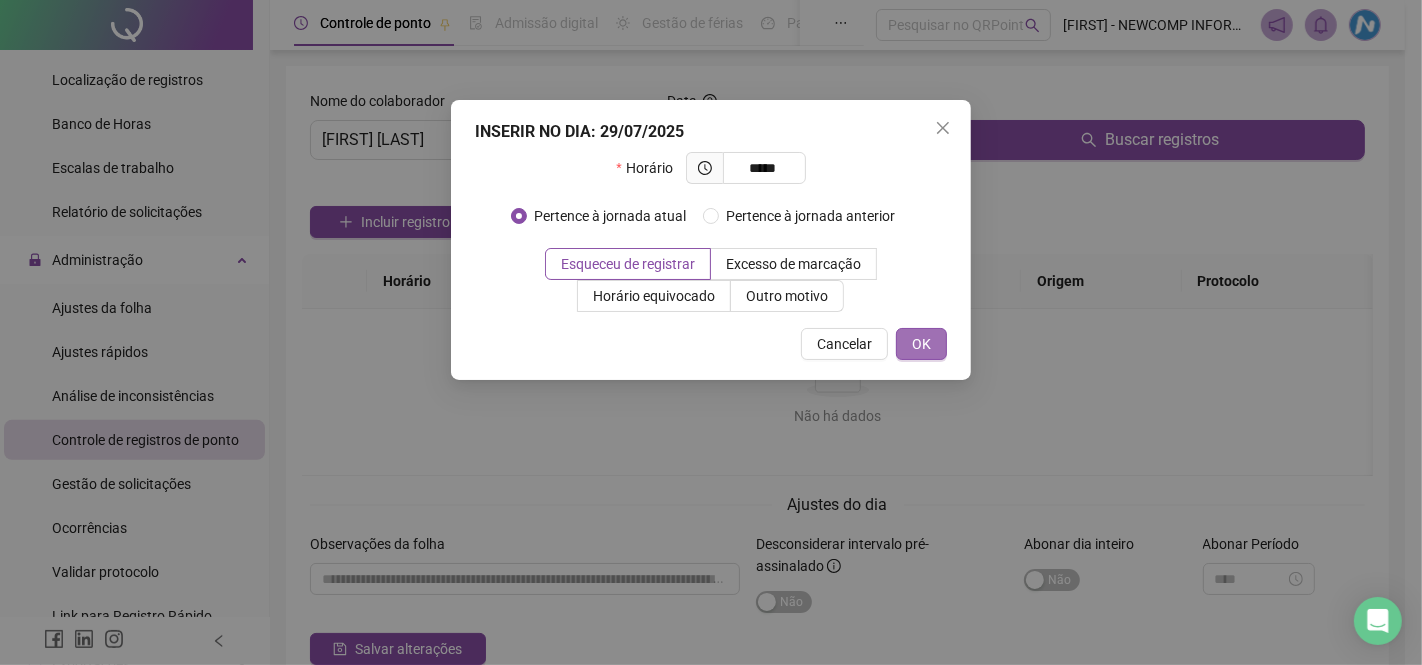 type on "*****" 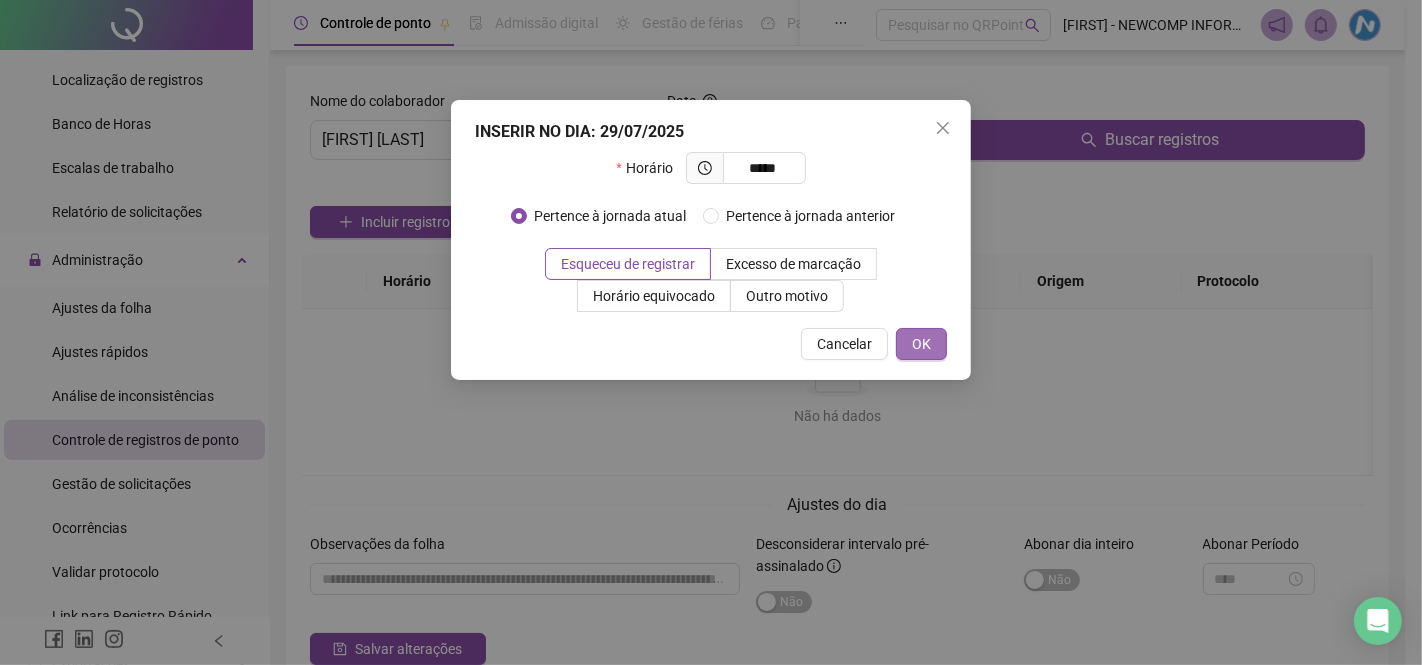 click on "OK" at bounding box center [921, 344] 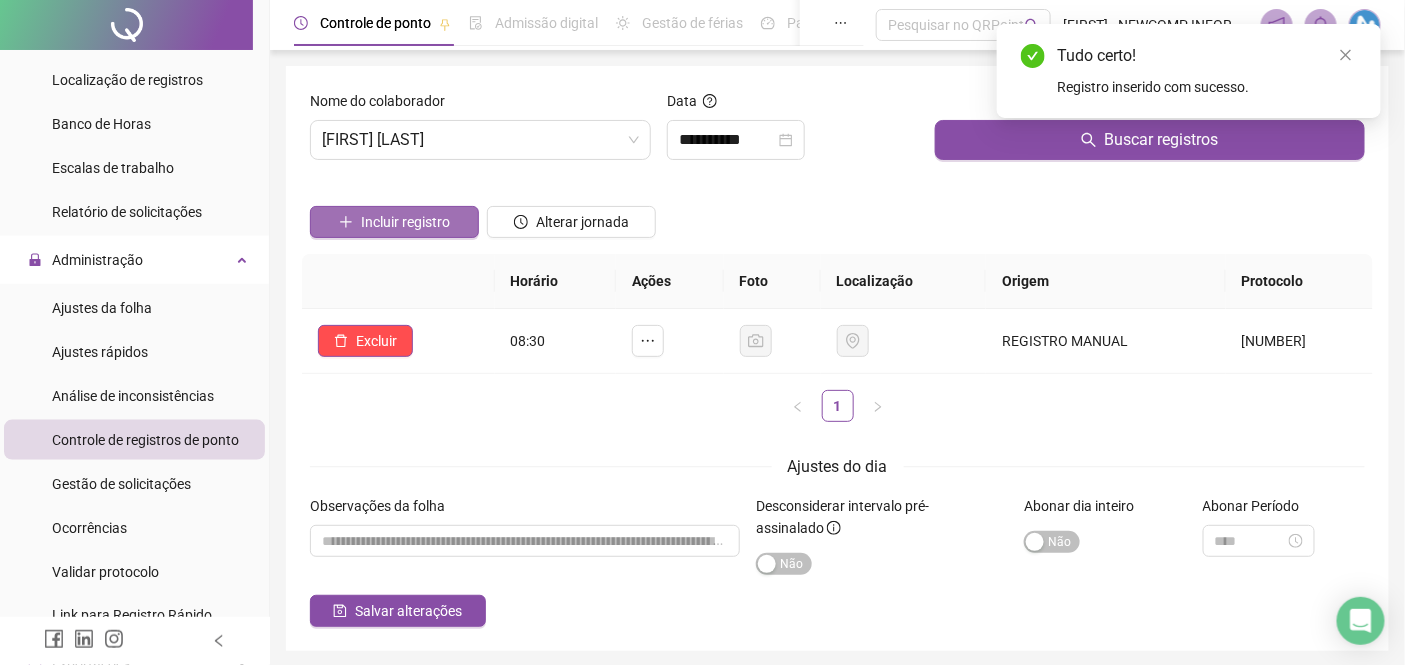 click on "Incluir registro" at bounding box center [394, 222] 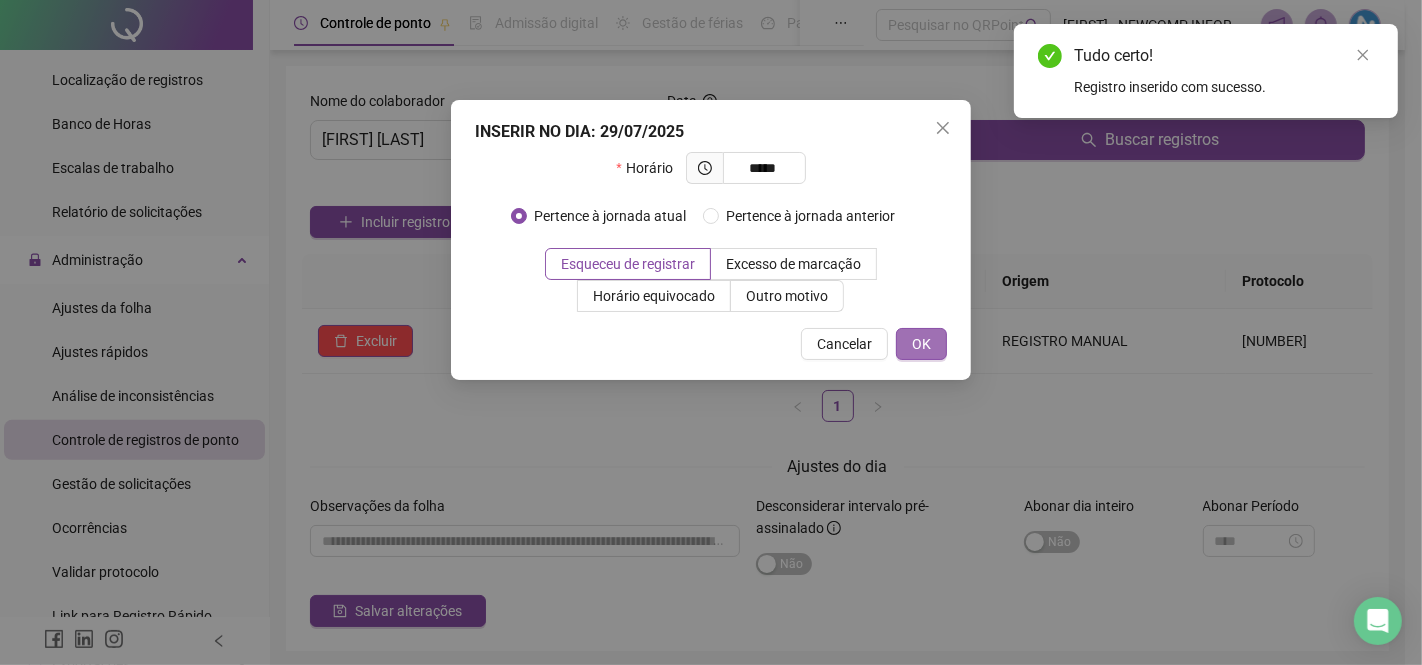 type on "*****" 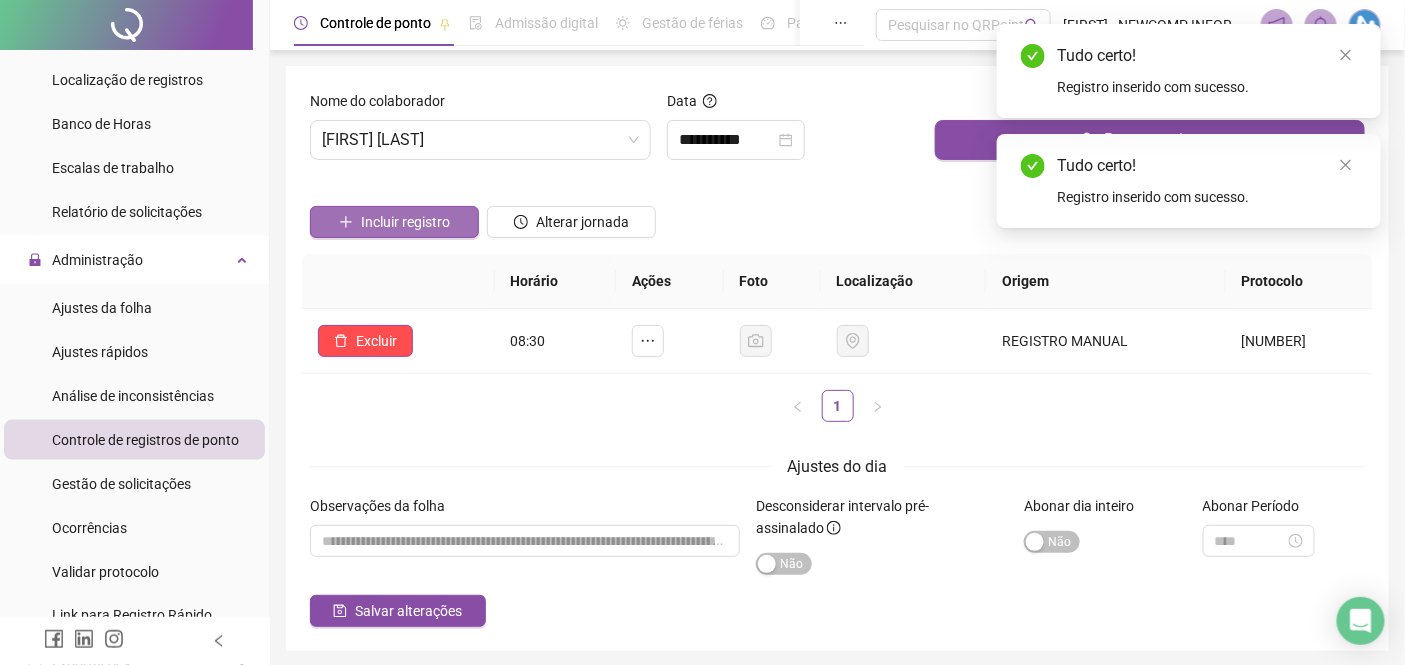click on "Incluir registro" at bounding box center (405, 222) 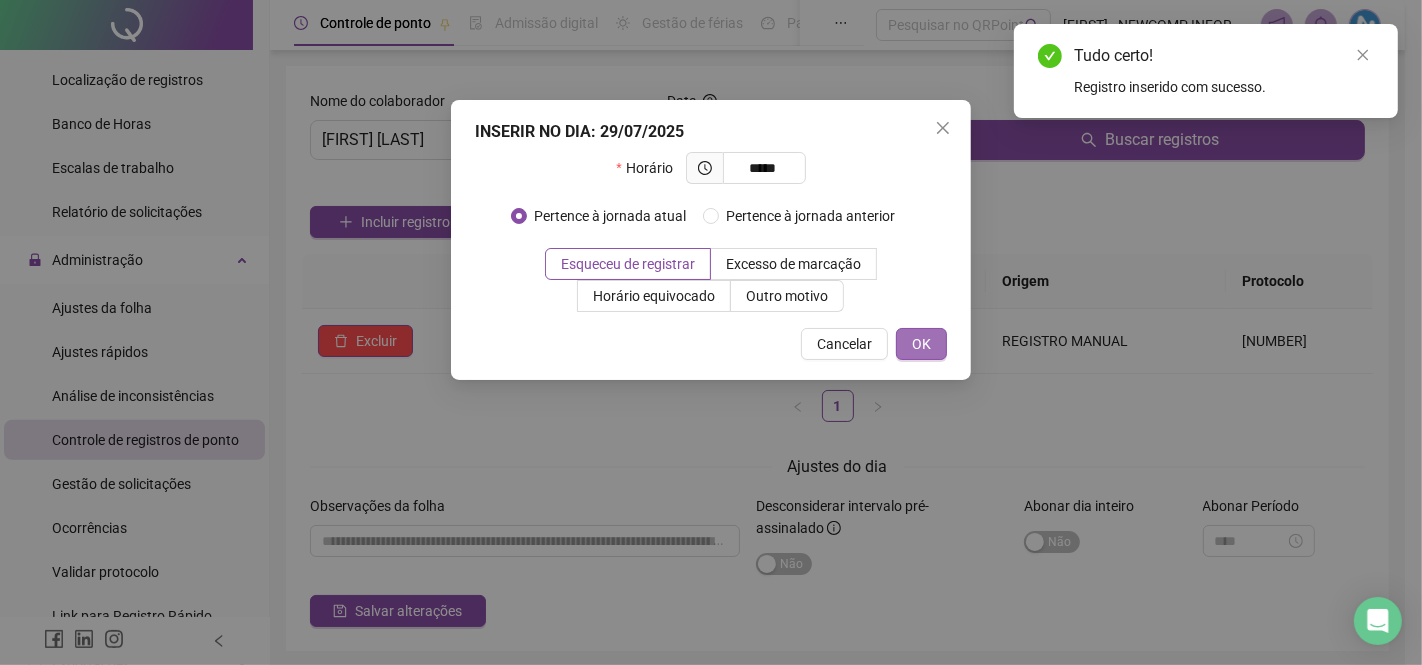 type on "*****" 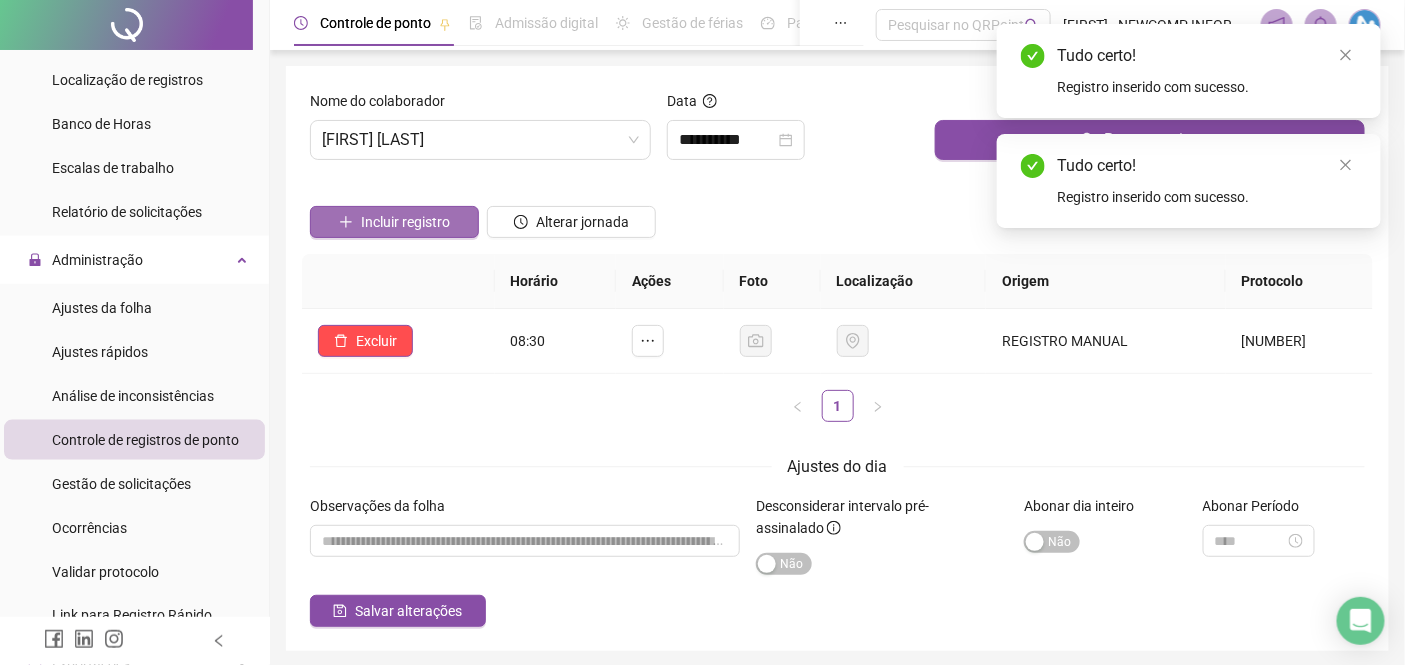 click on "Incluir registro" at bounding box center (405, 222) 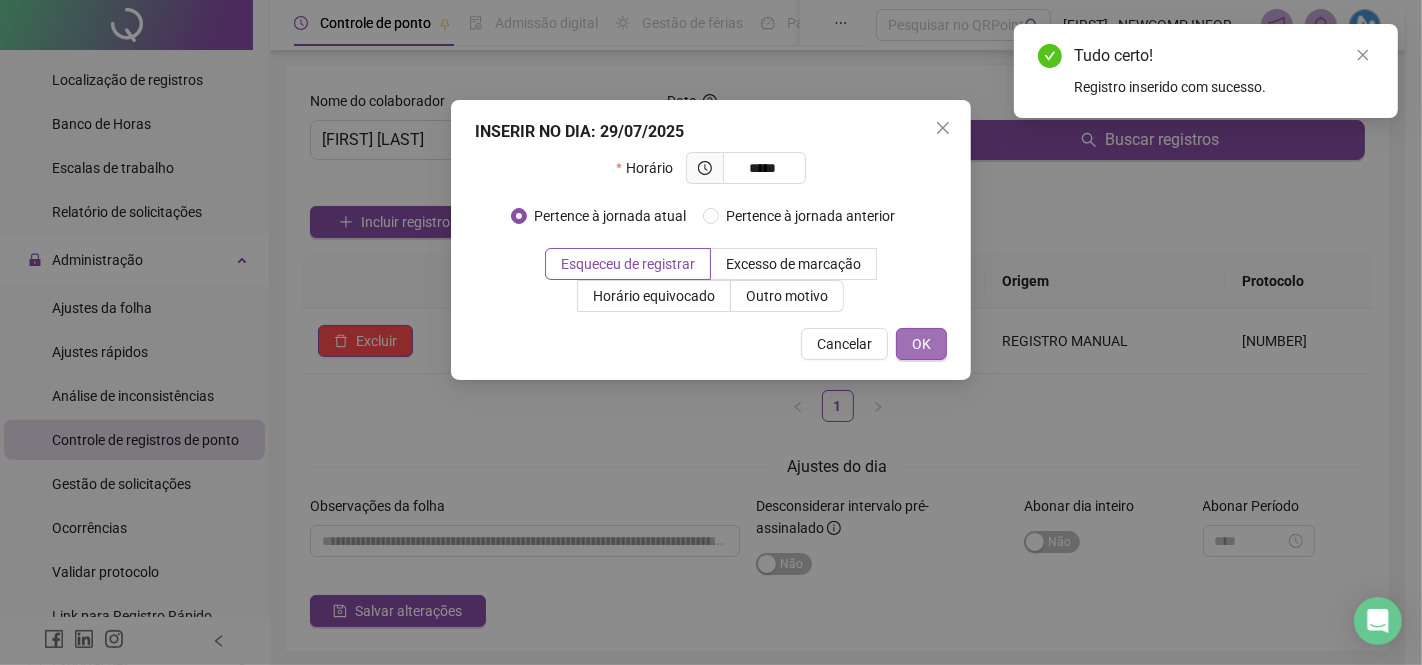type on "*****" 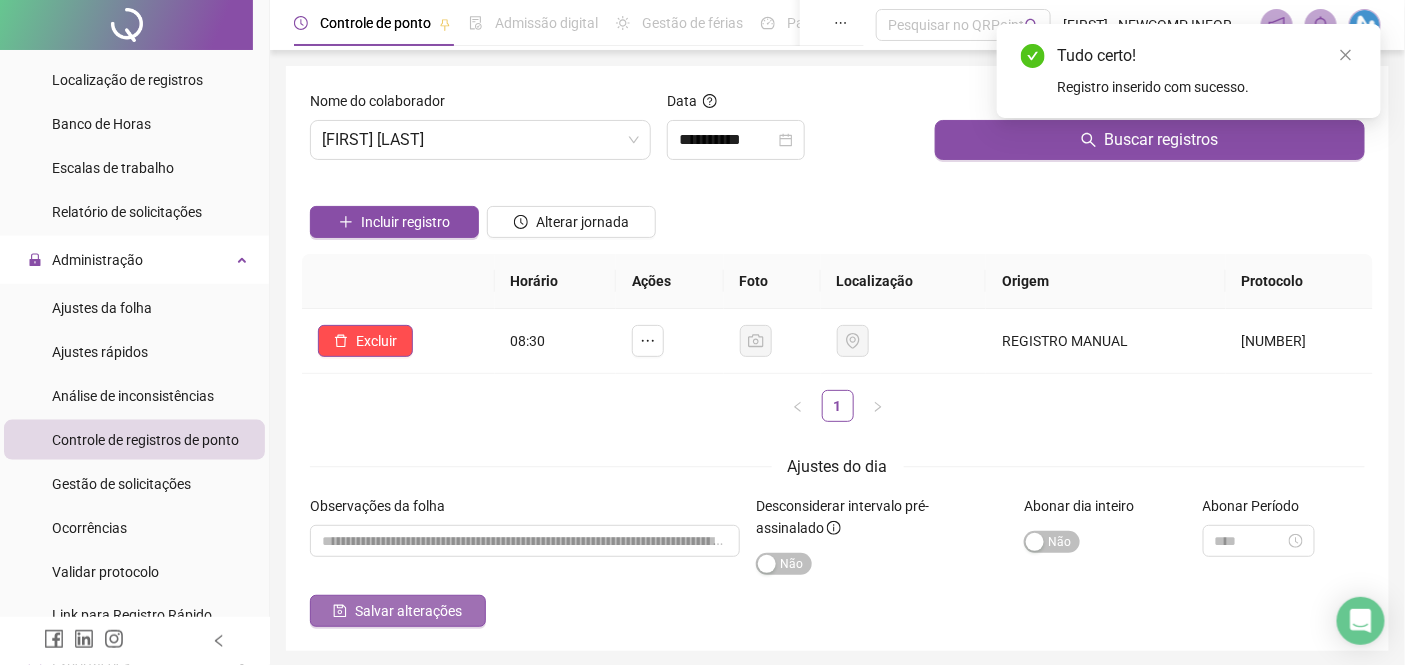 click on "Salvar alterações" at bounding box center (408, 611) 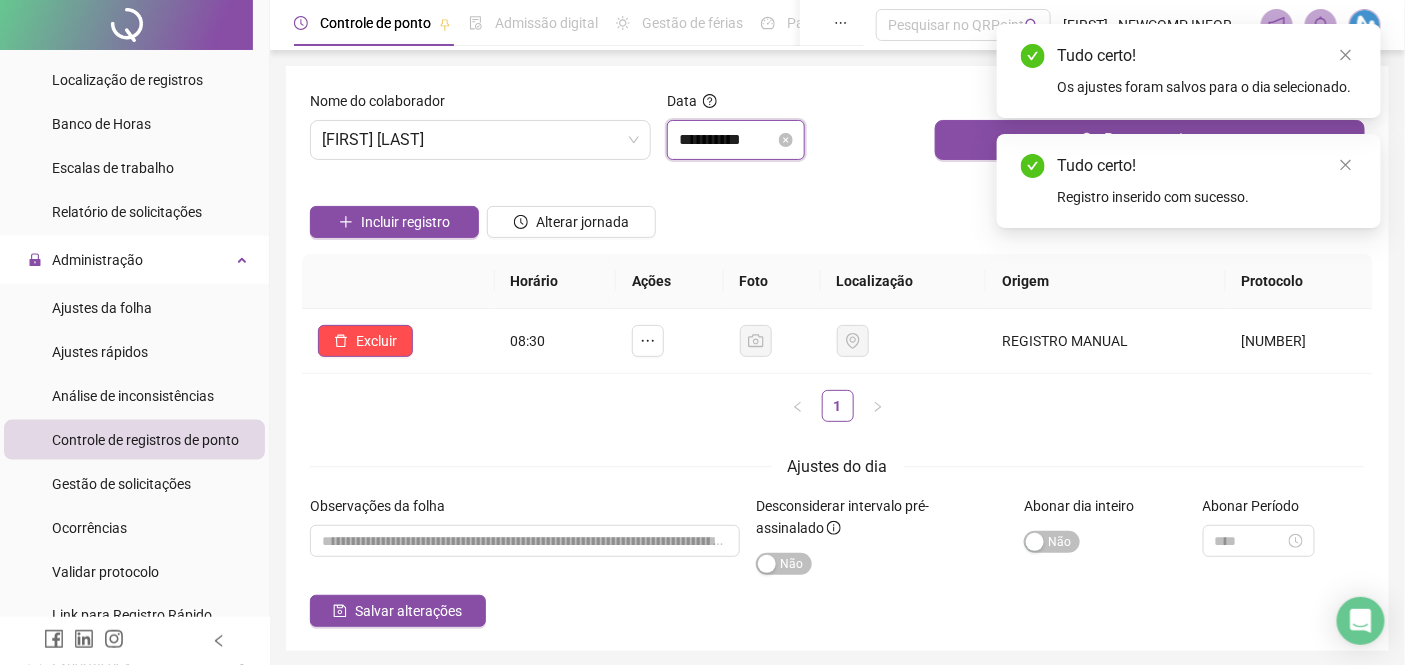 click on "**********" at bounding box center (727, 140) 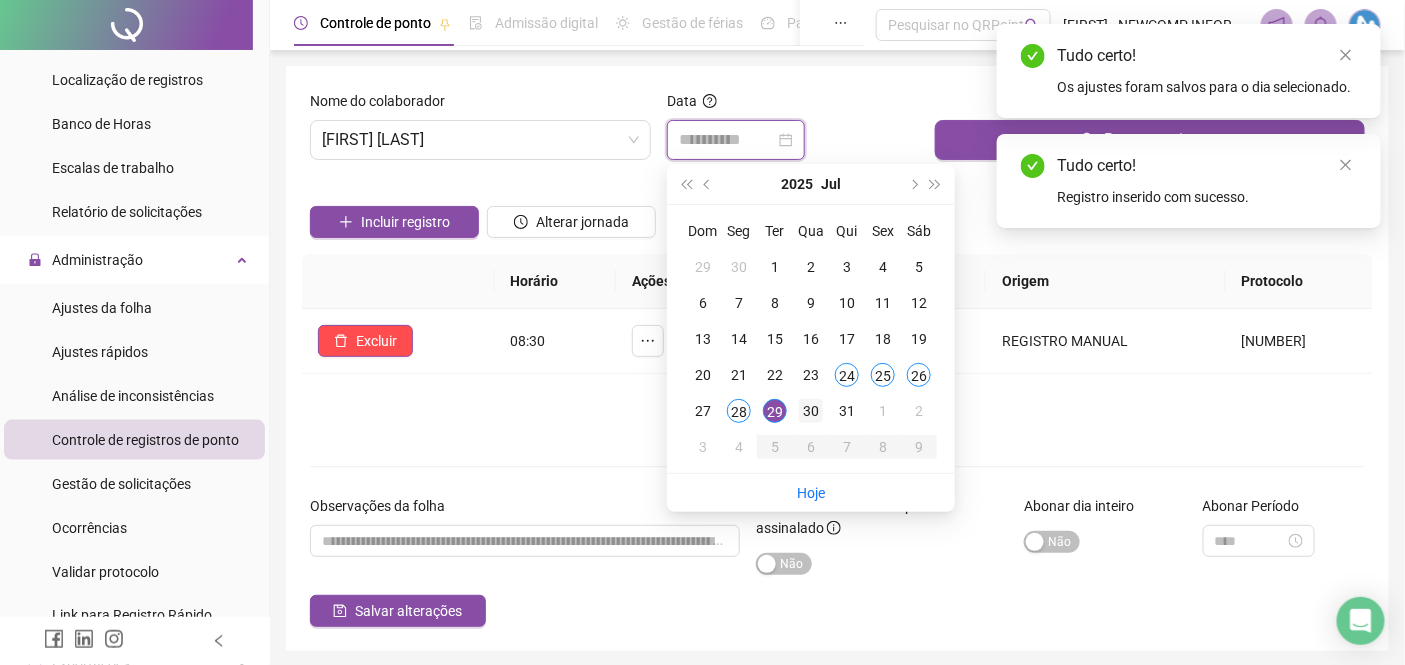 type on "**********" 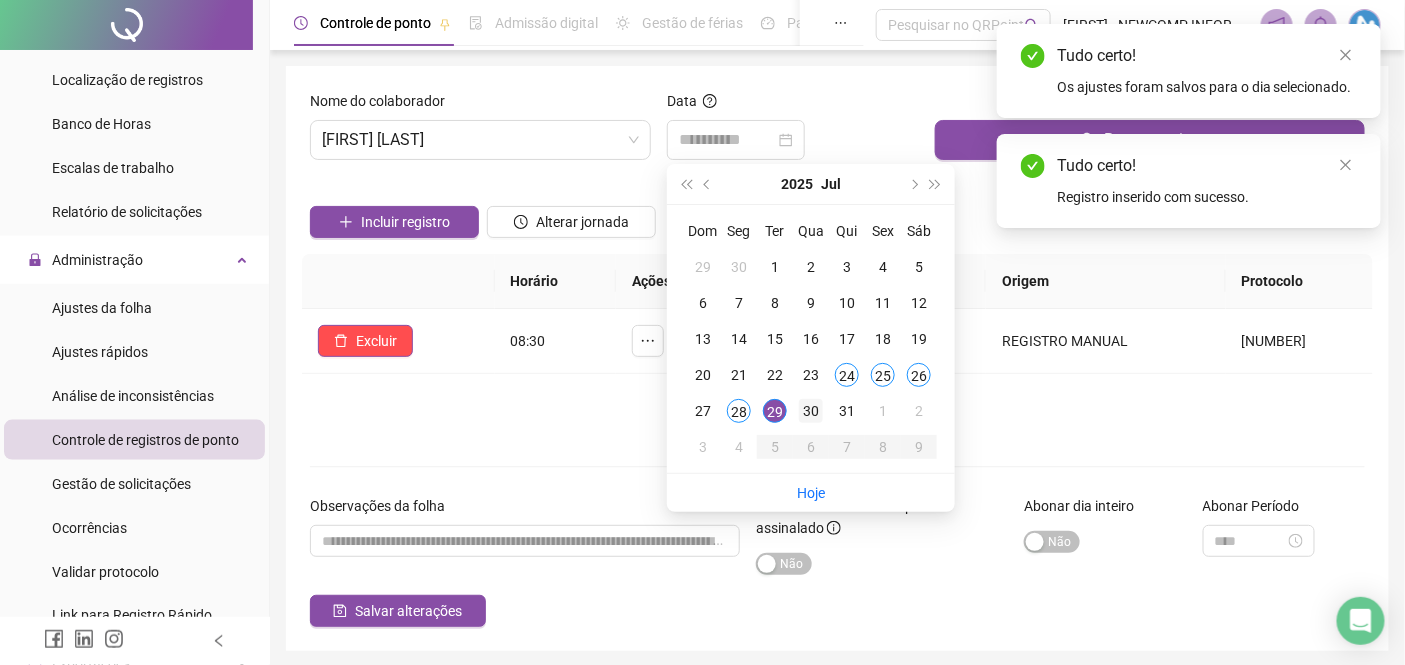 click on "30" at bounding box center (811, 411) 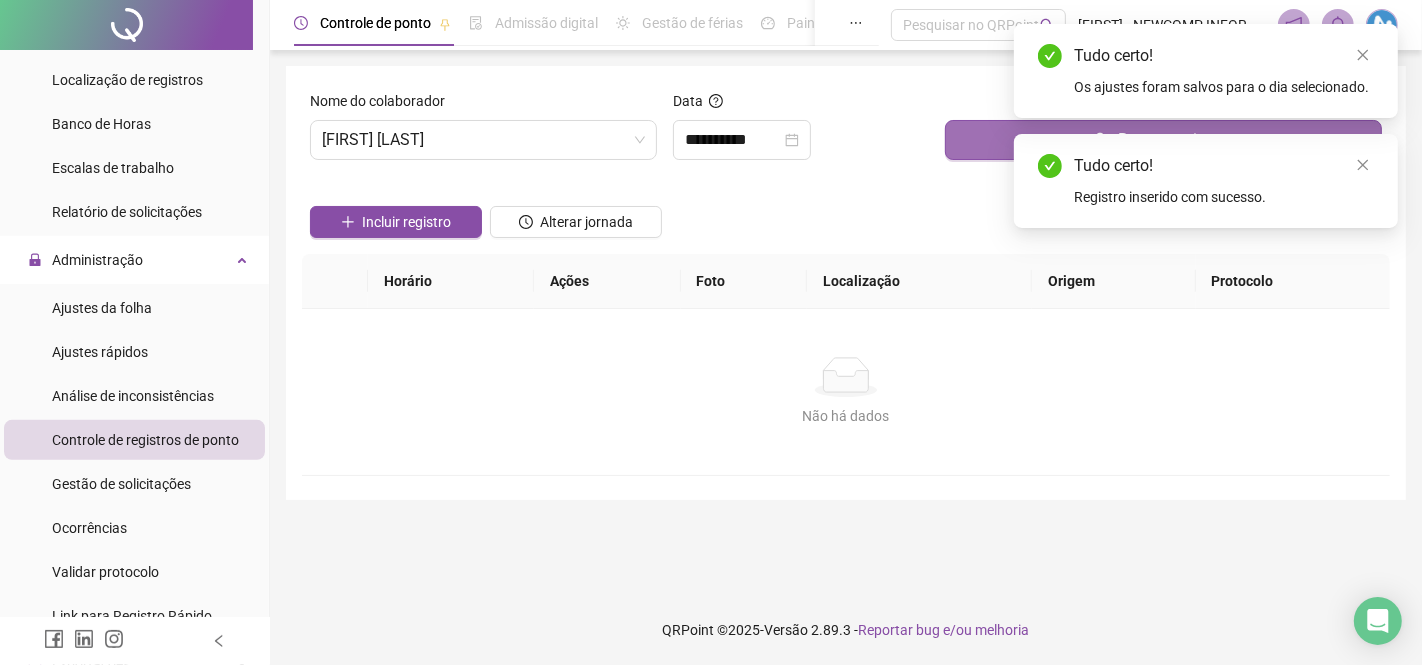 click on "Buscar registros" at bounding box center (1163, 140) 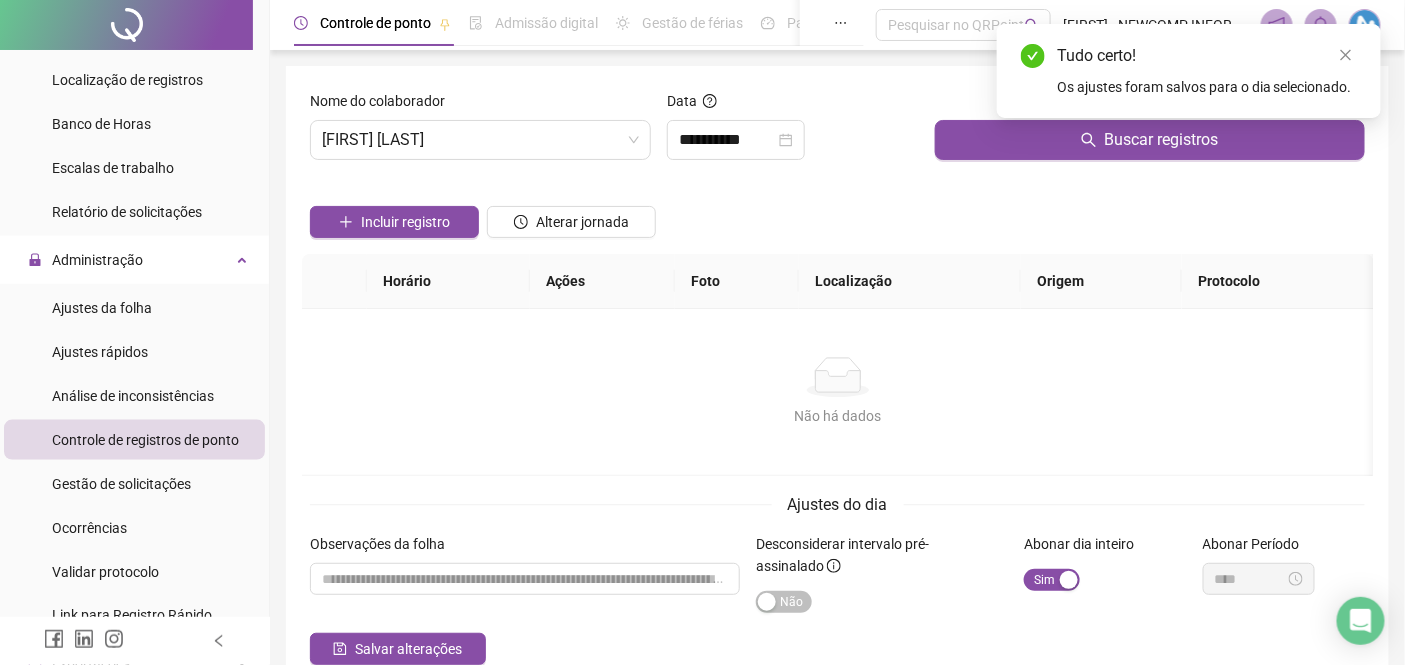 click on "Sim Não" at bounding box center [1105, 578] 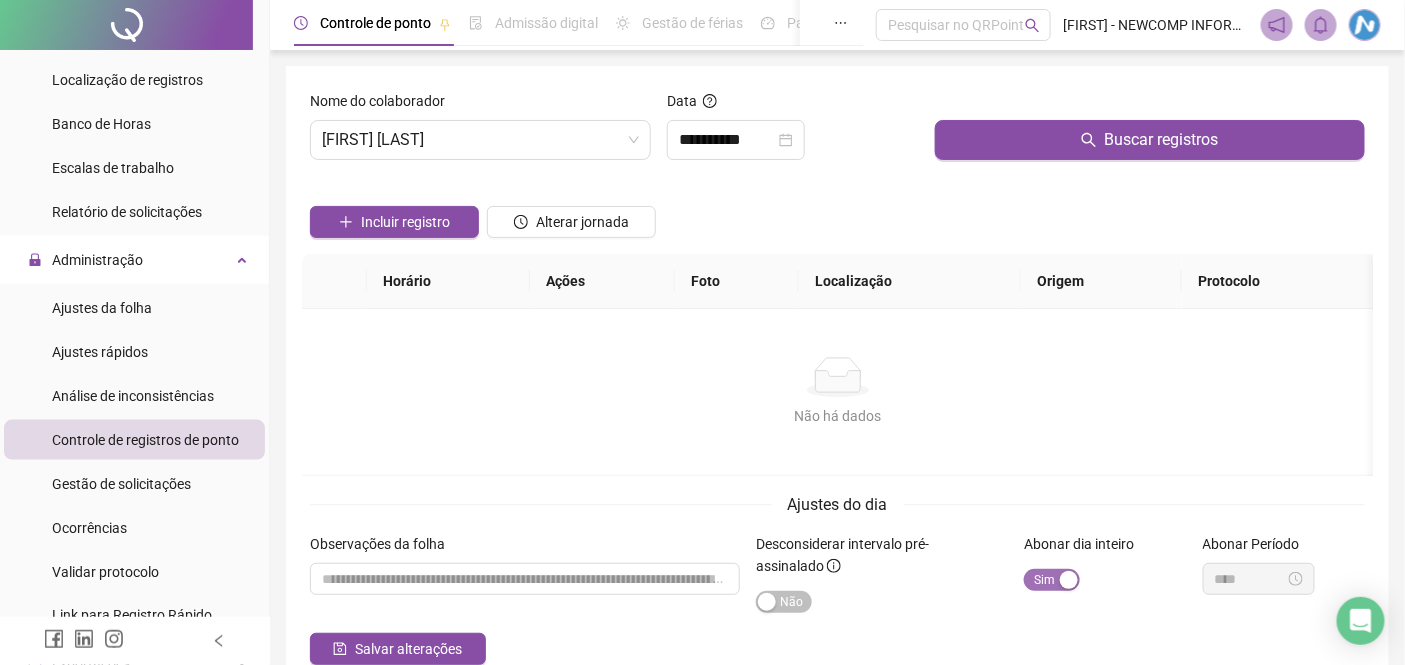 click on "Sim Não" at bounding box center (1052, 580) 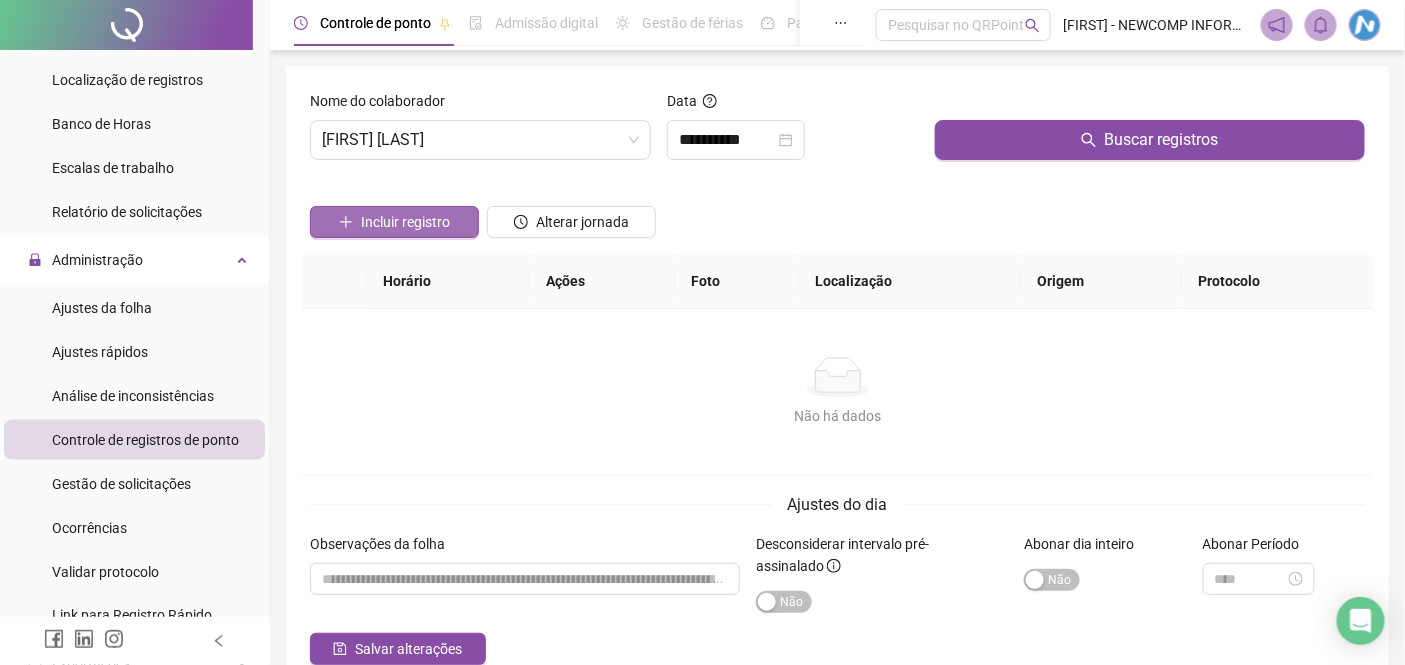 click on "Incluir registro" at bounding box center (405, 222) 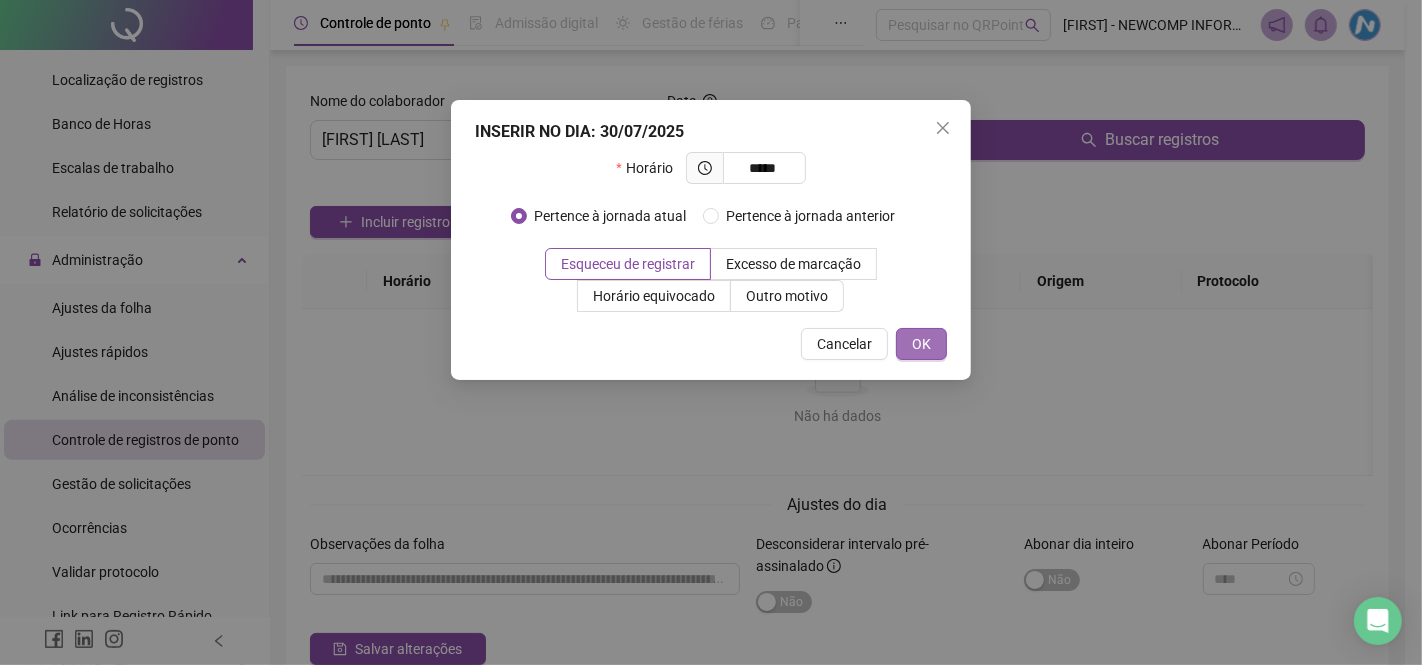type on "*****" 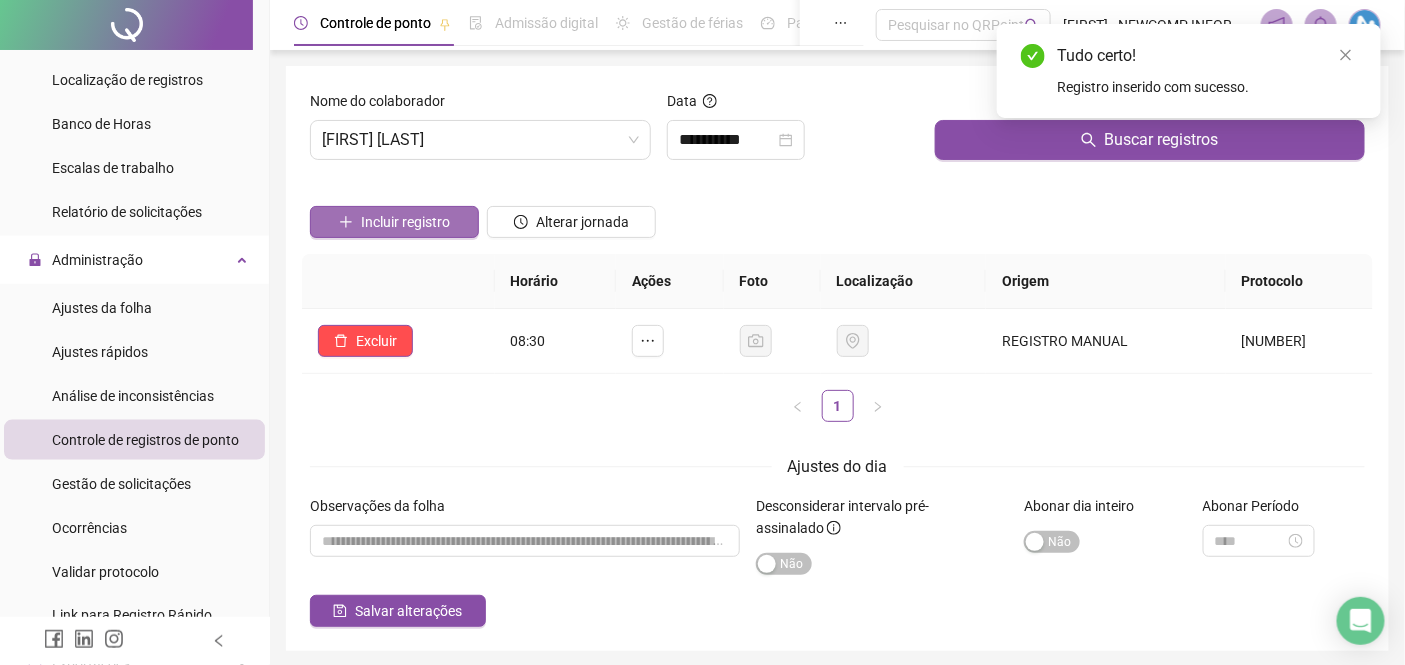 click on "Incluir registro" at bounding box center [405, 222] 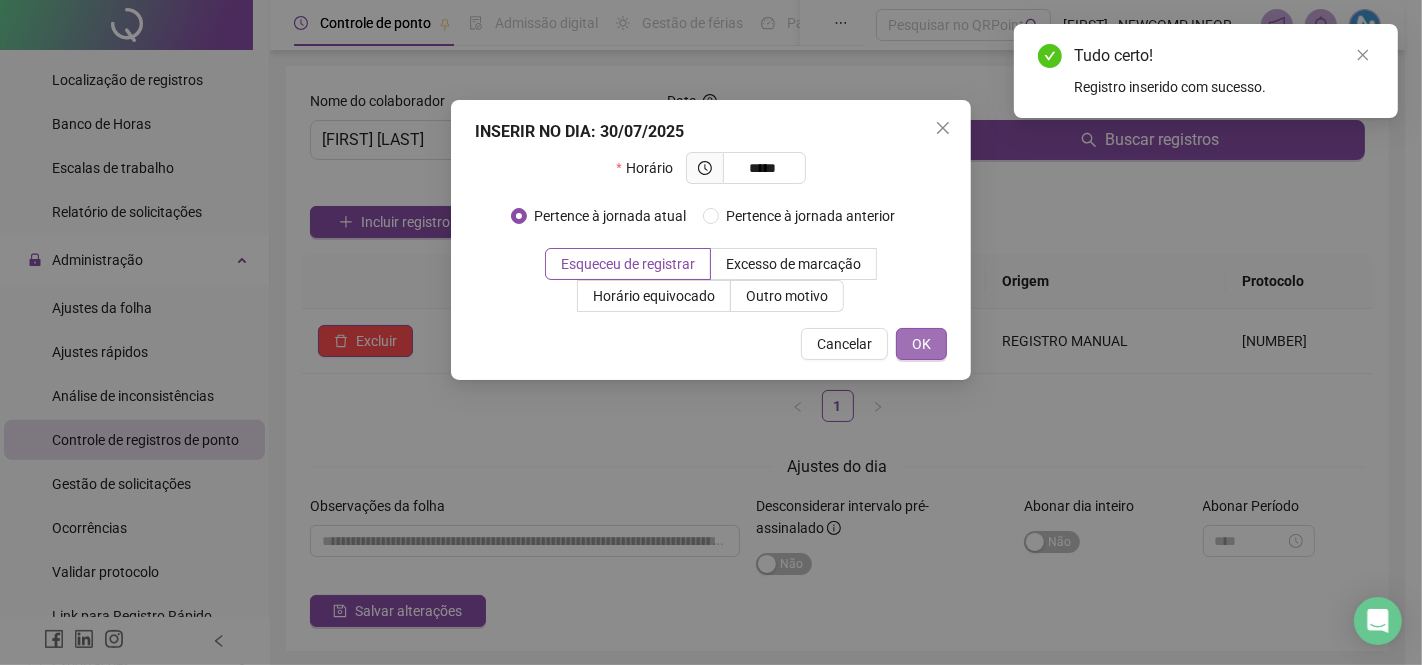 type on "*****" 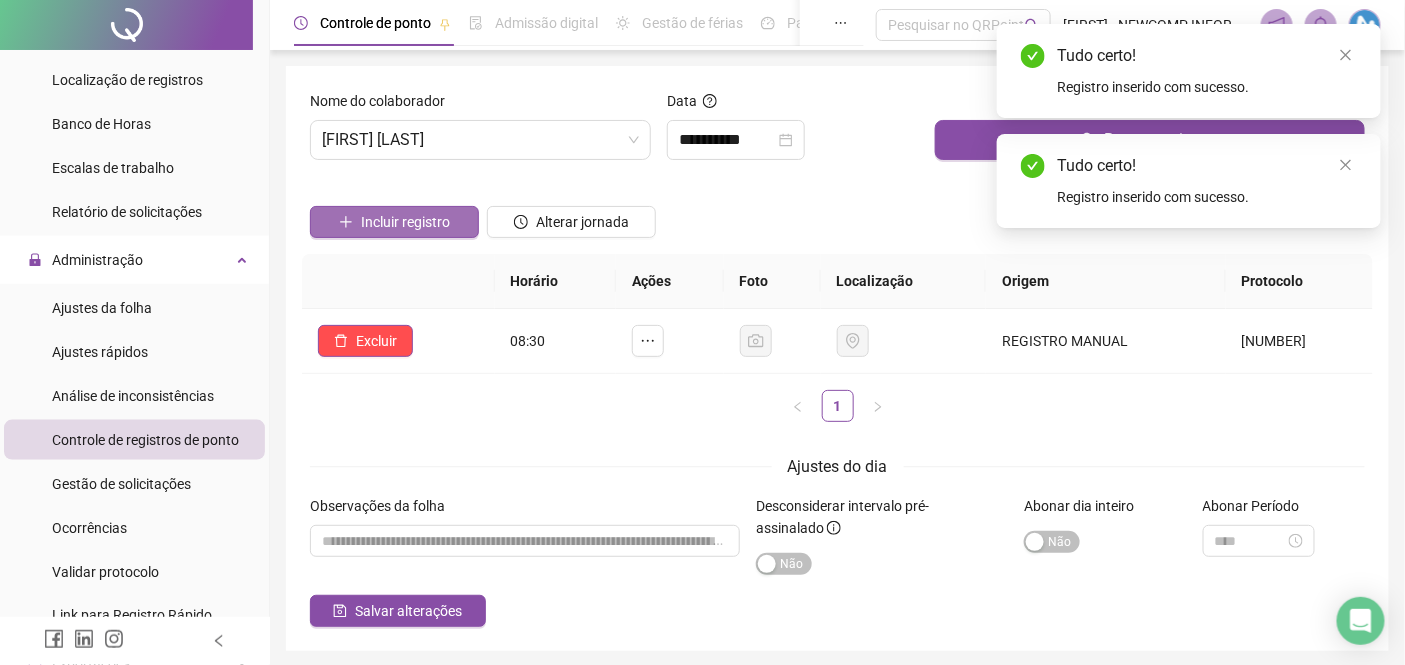 click on "Incluir registro" at bounding box center (405, 222) 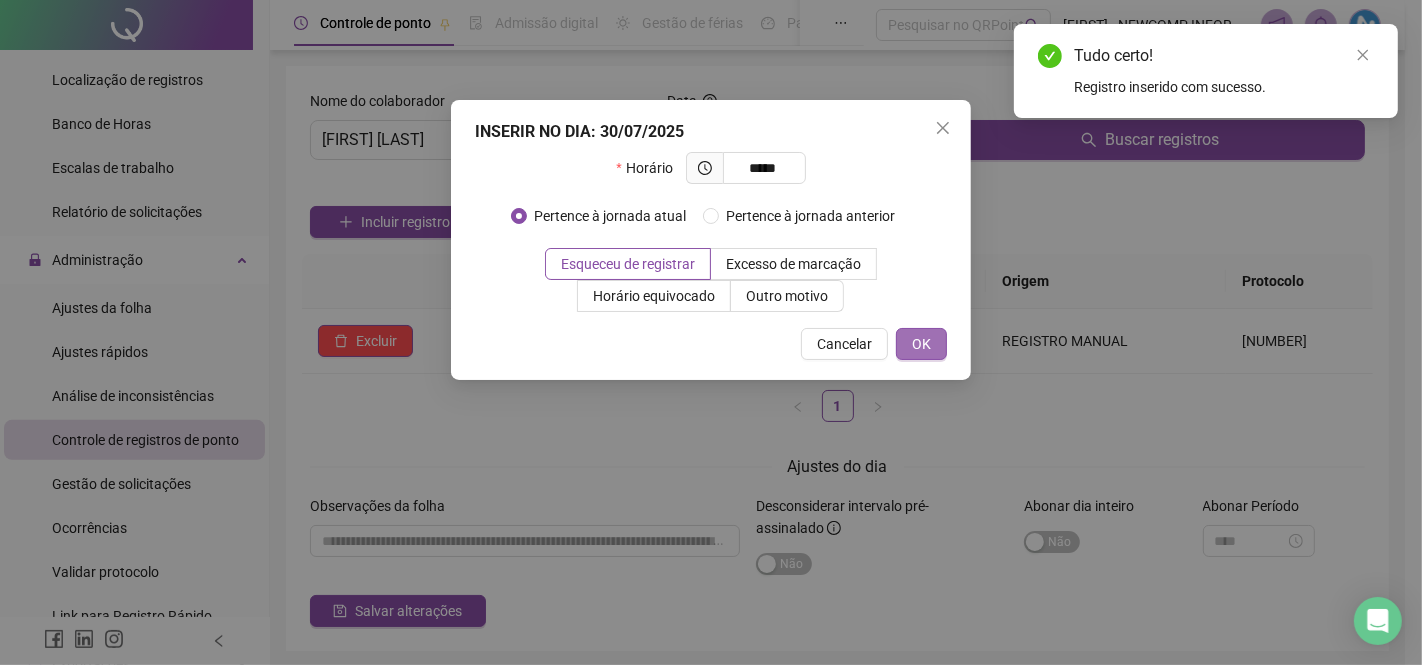 type on "*****" 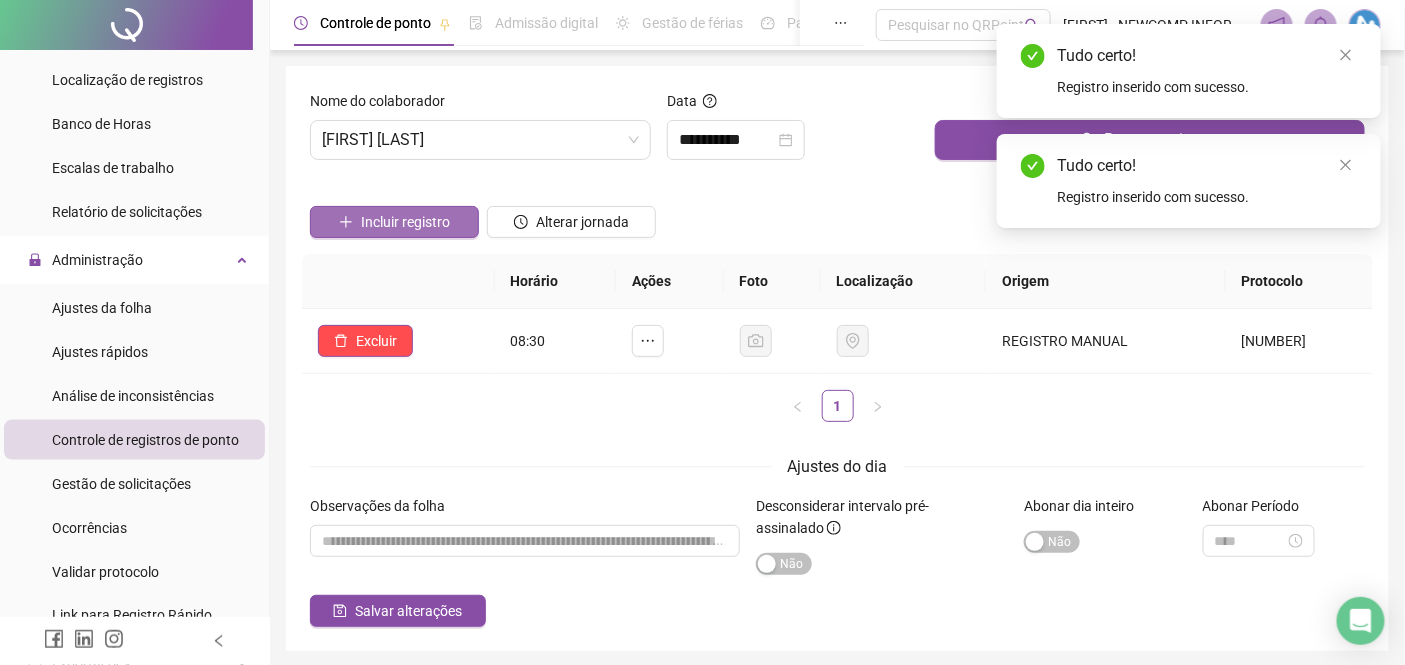 click on "Incluir registro" at bounding box center [405, 222] 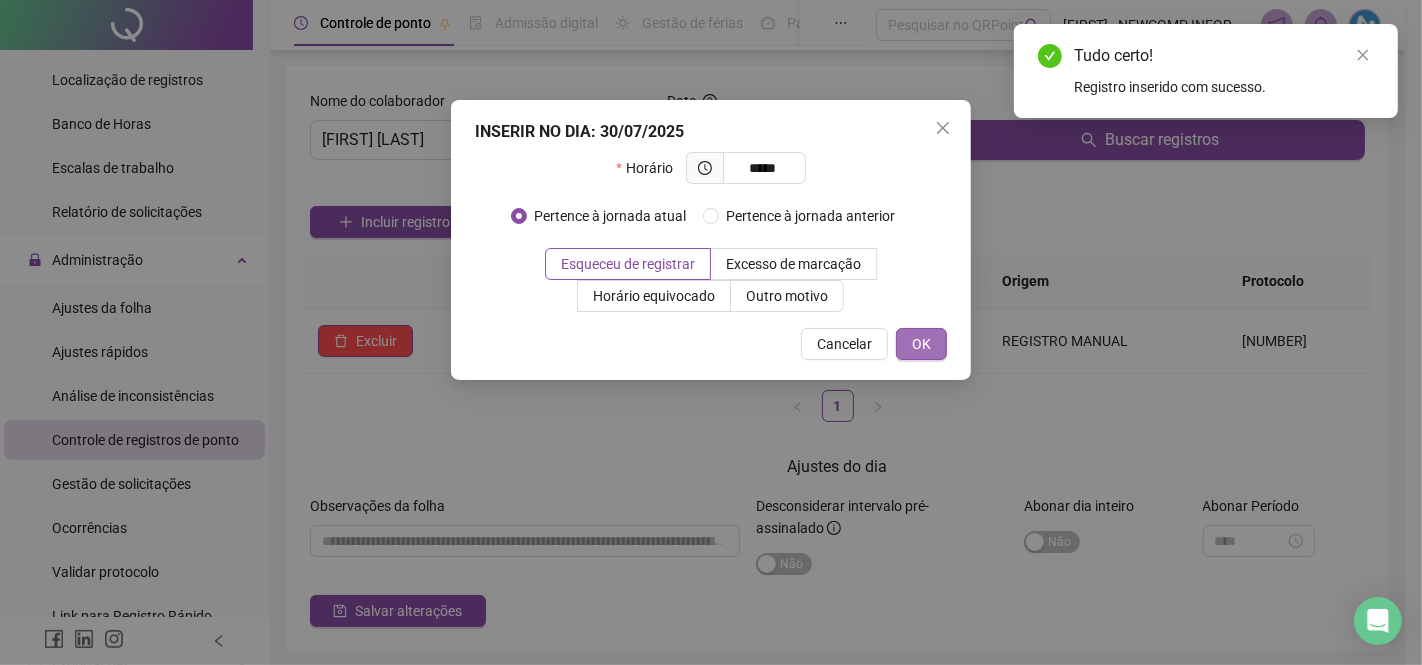 type on "*****" 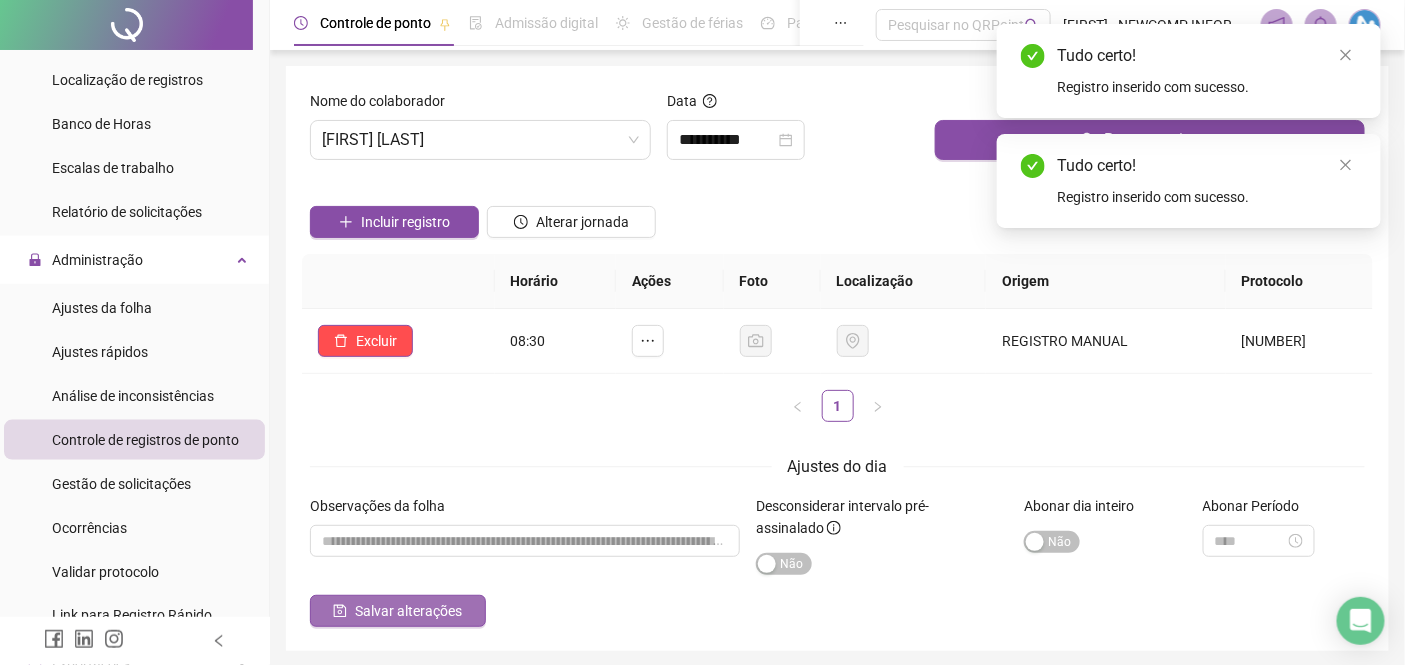 click on "Salvar alterações" at bounding box center (408, 611) 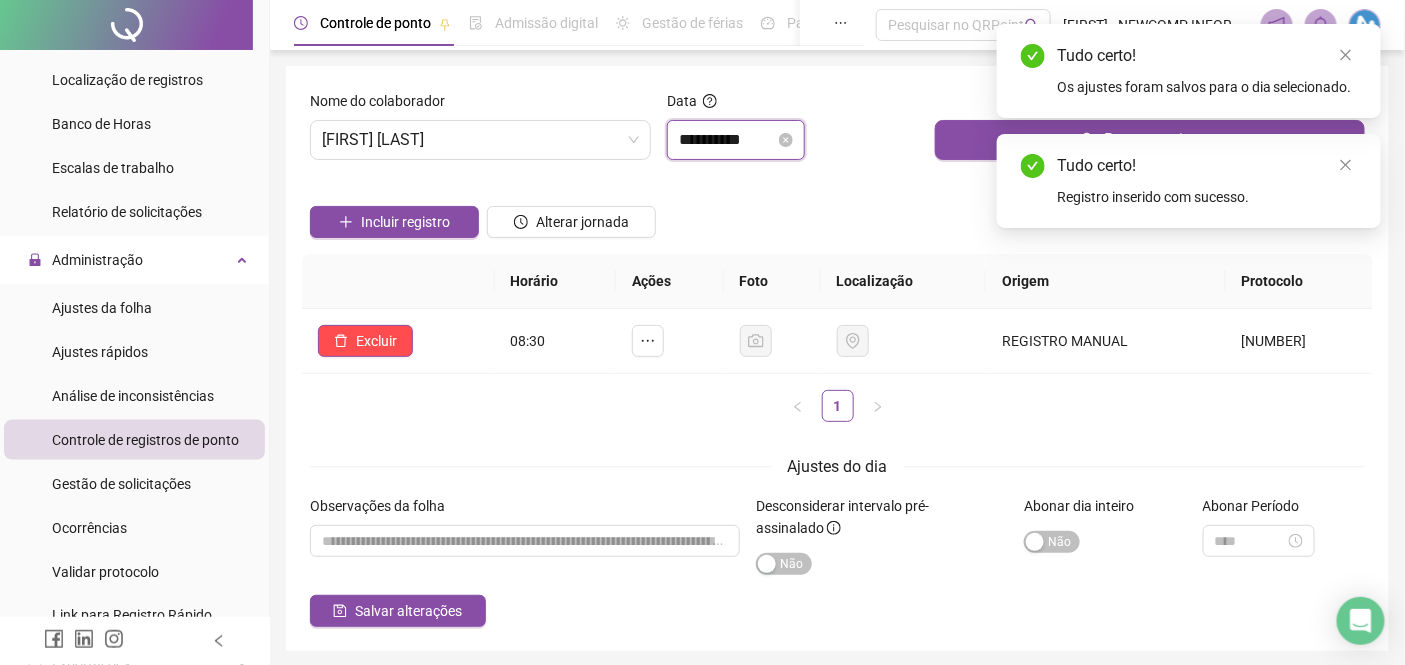 click on "**********" at bounding box center [727, 140] 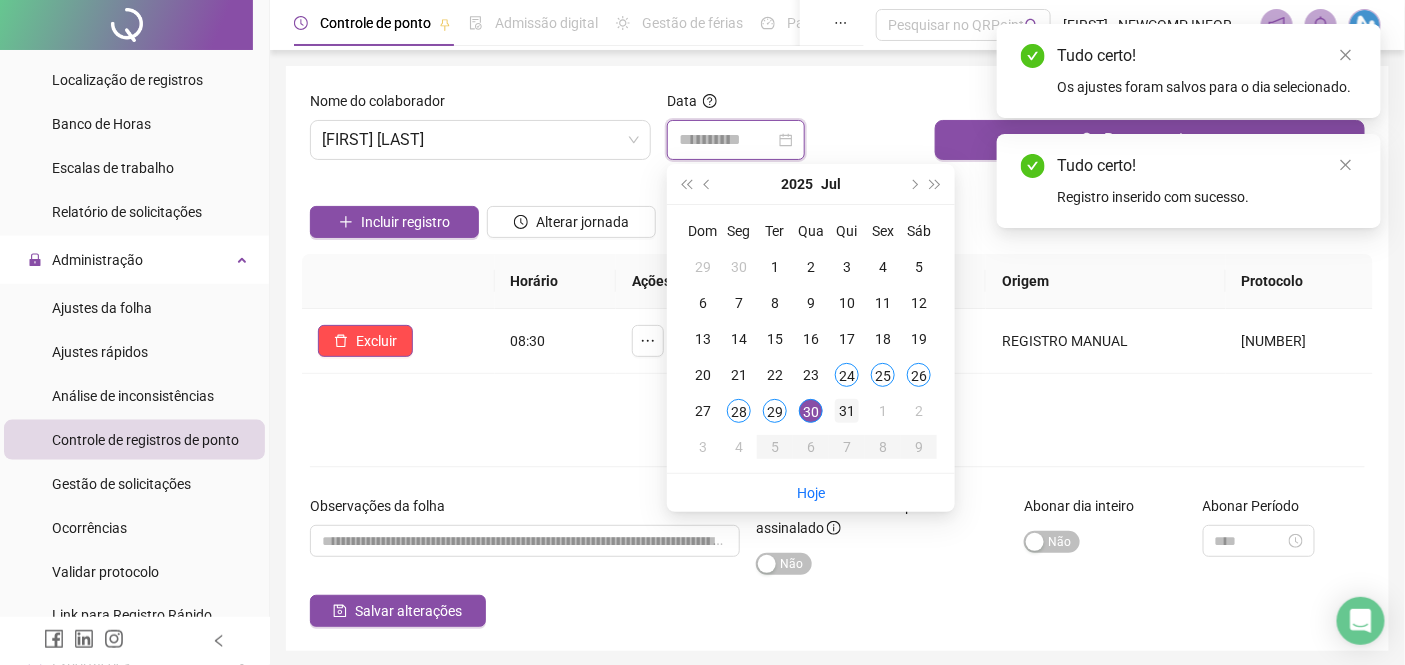 type on "**********" 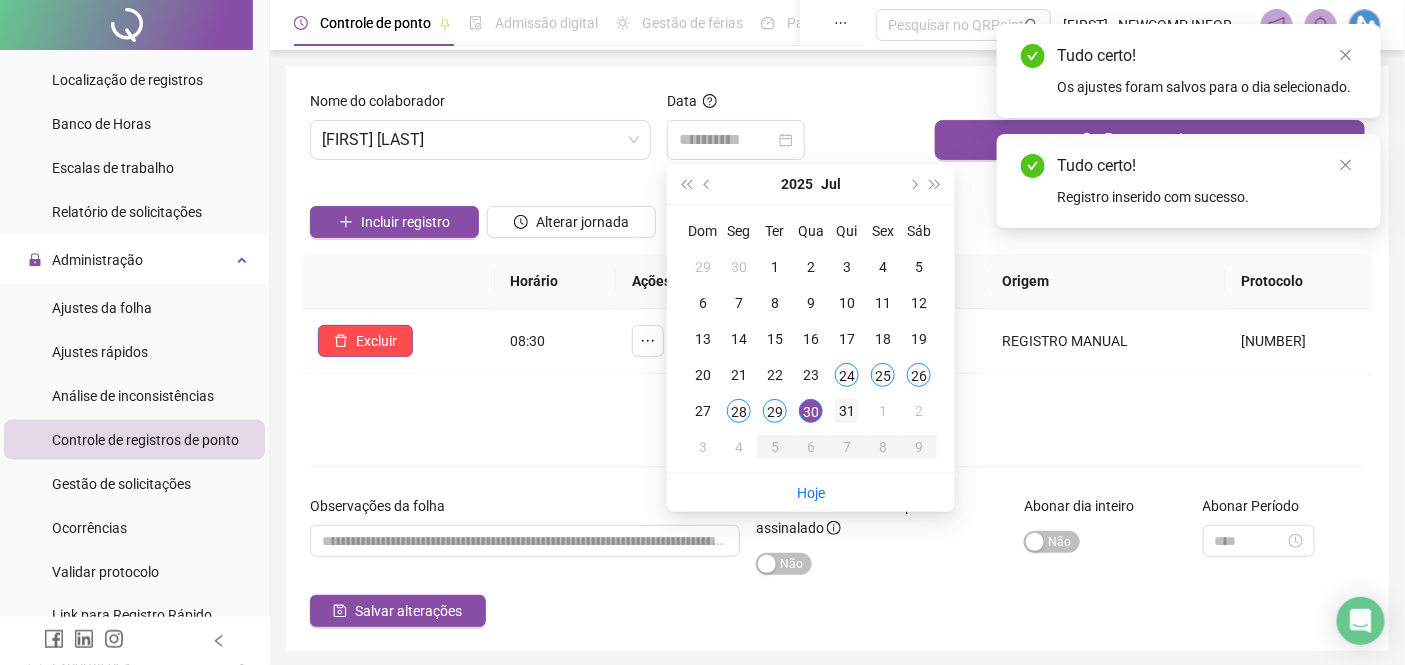 click on "31" at bounding box center (847, 411) 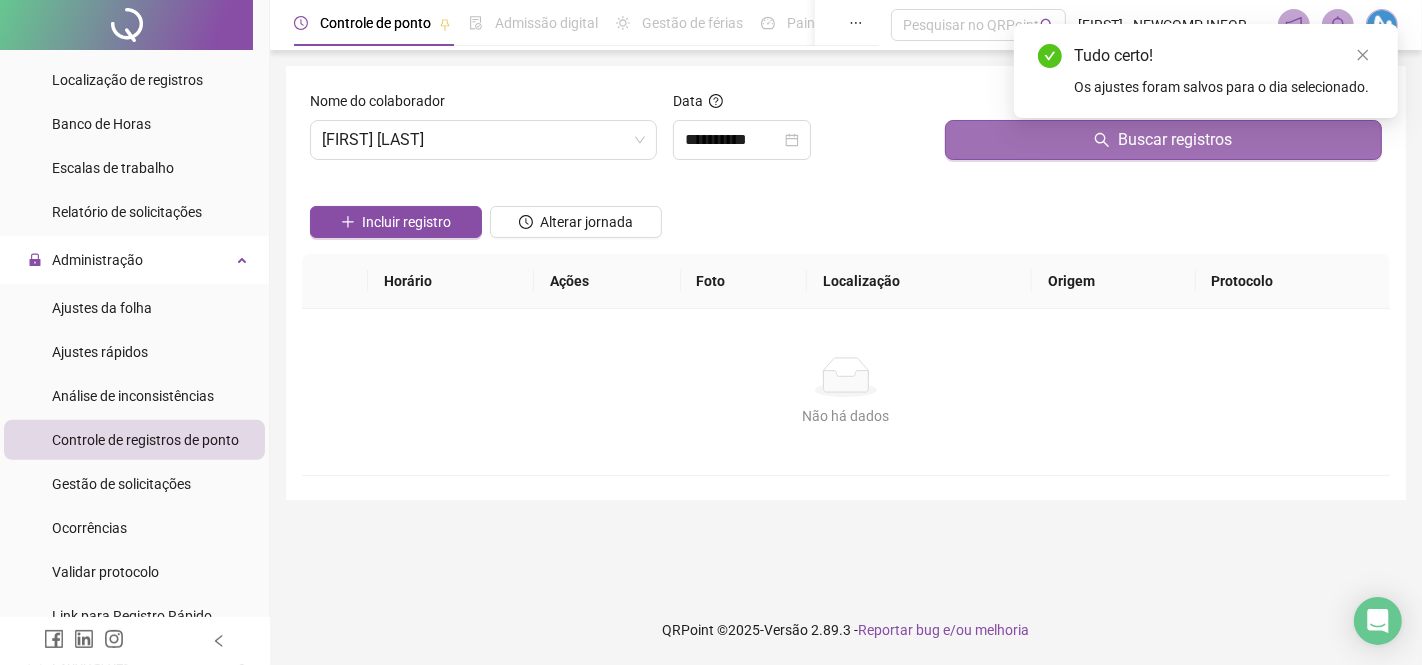 click on "Buscar registros" at bounding box center (1163, 140) 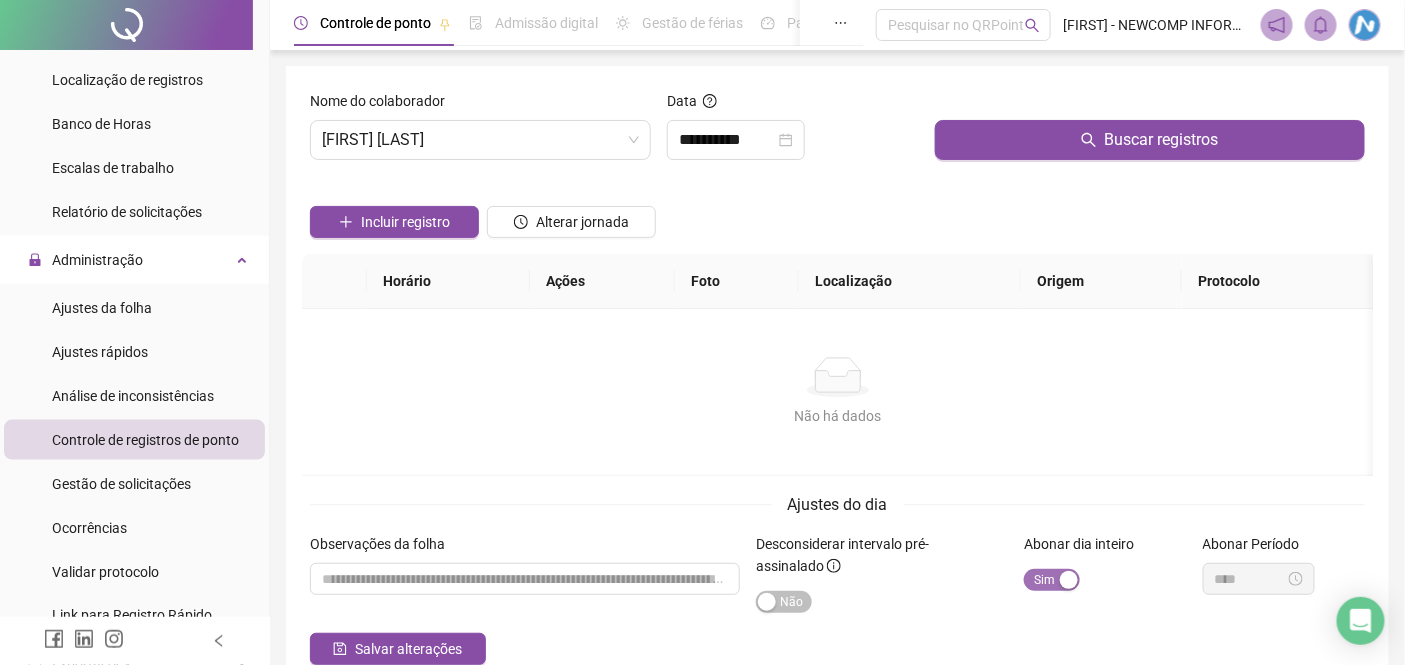 click on "Sim Não" at bounding box center (1052, 580) 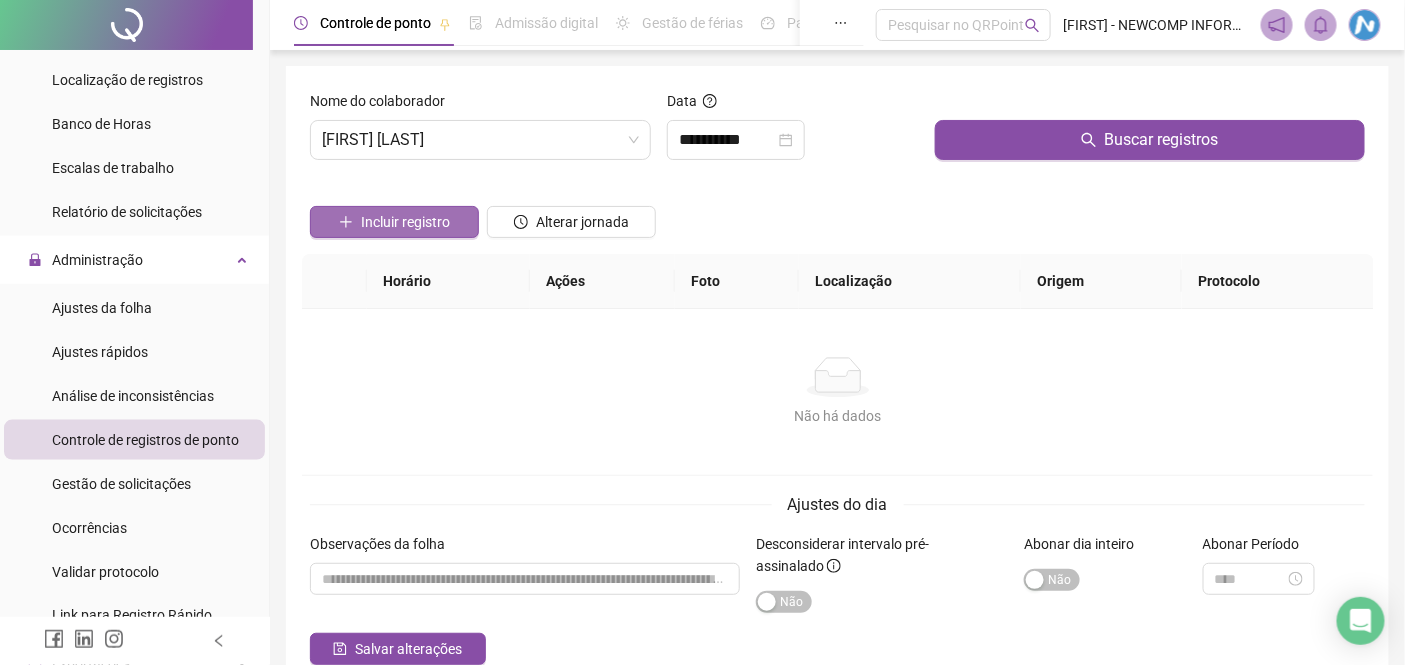 click on "Incluir registro" at bounding box center [405, 222] 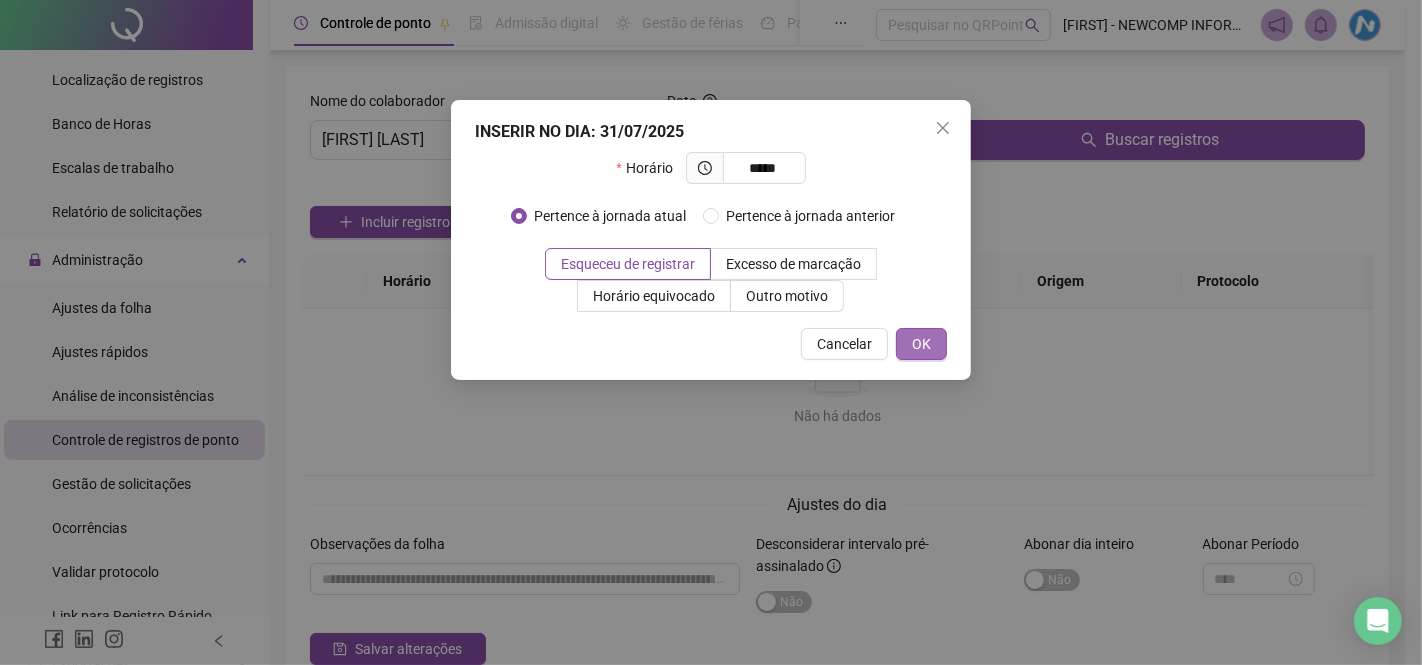 type on "*****" 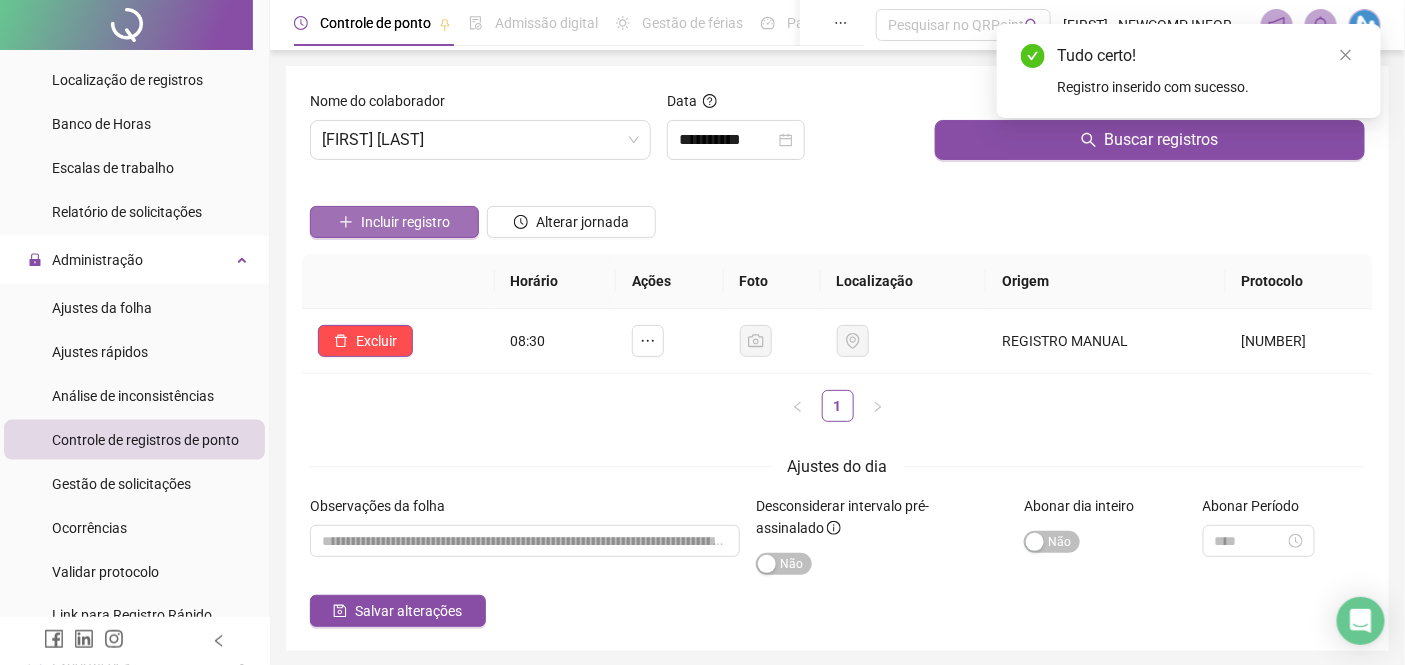 click on "Incluir registro" at bounding box center [405, 222] 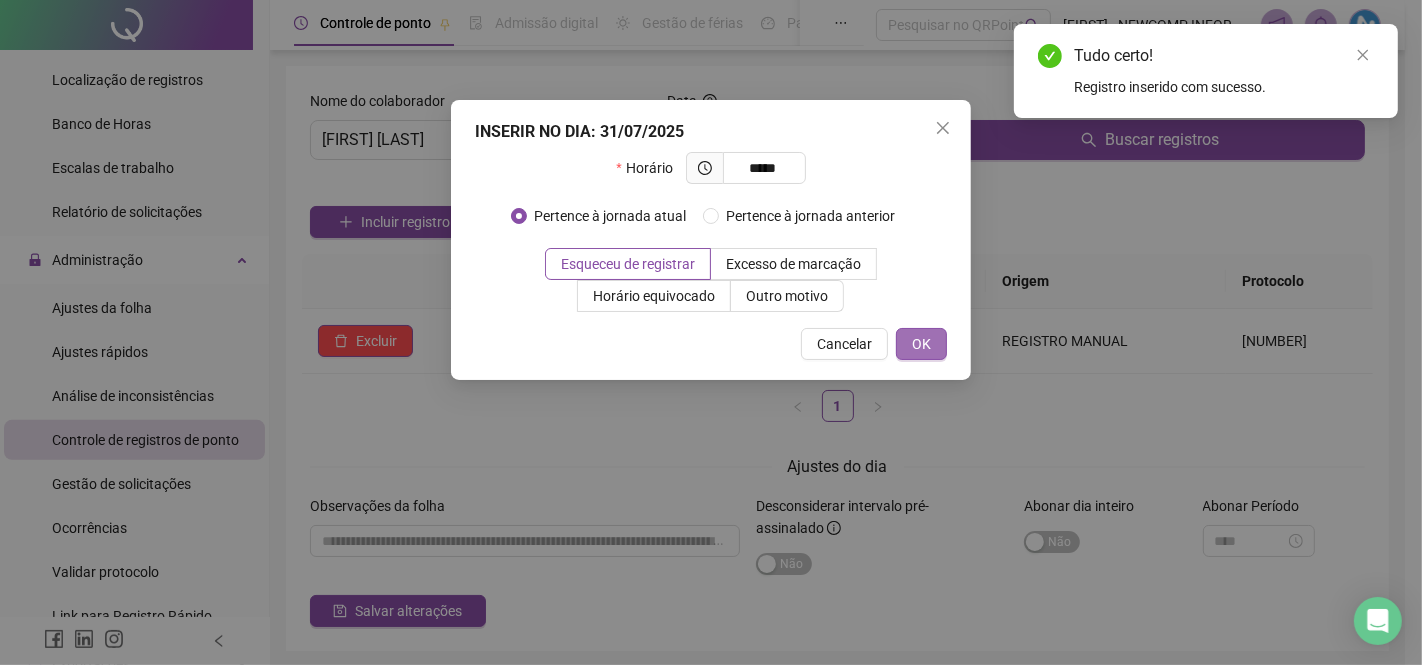 type on "*****" 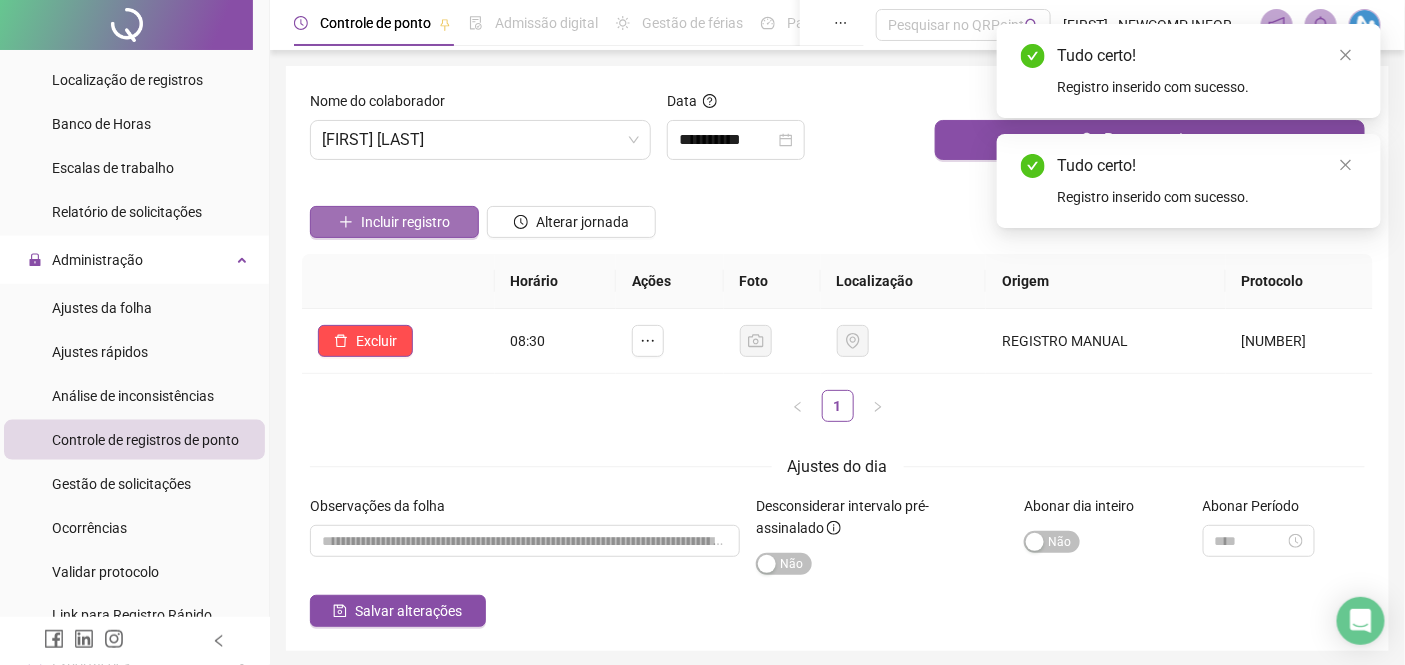 click on "Incluir registro" at bounding box center (405, 222) 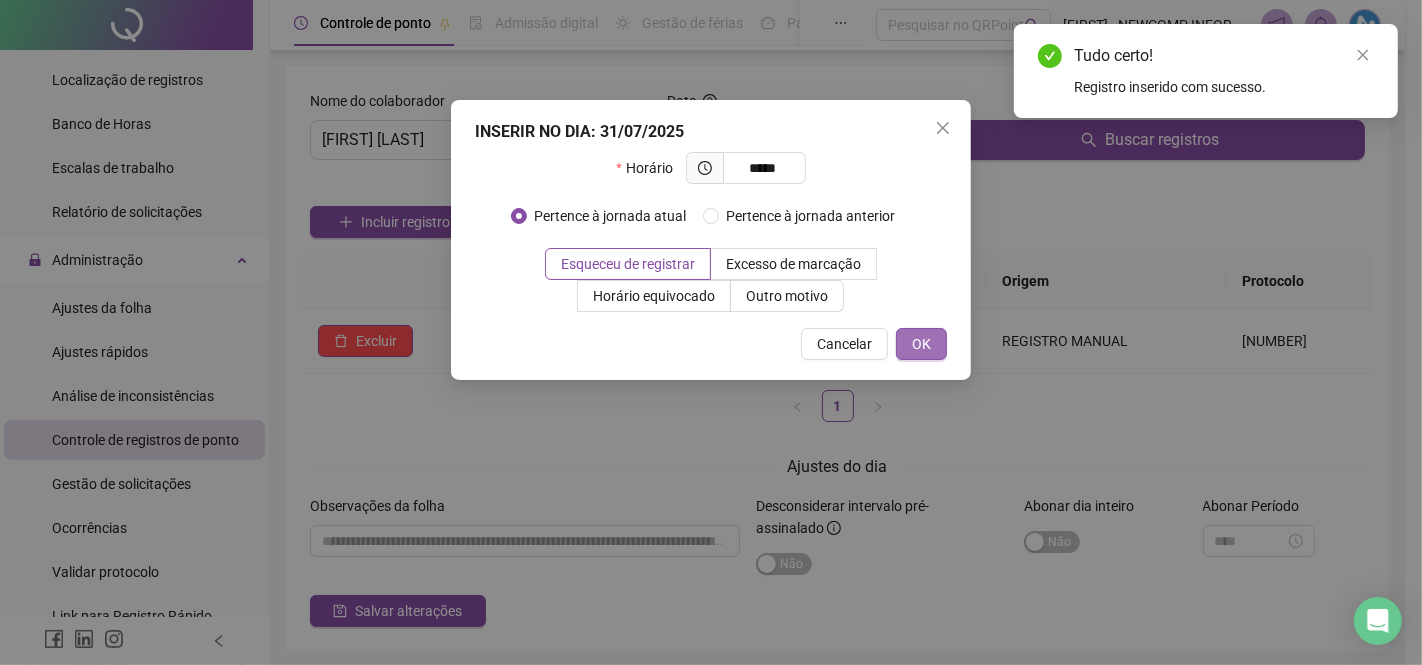 type on "*****" 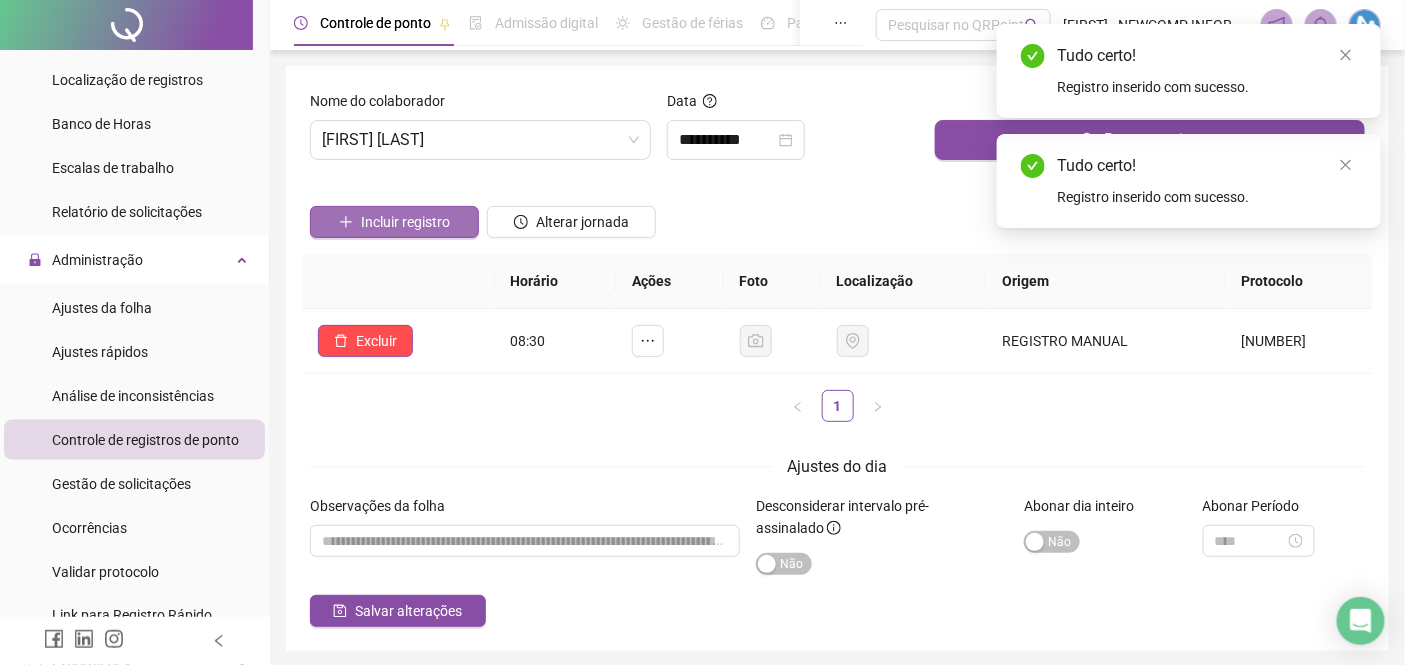 click on "Incluir registro" at bounding box center [405, 222] 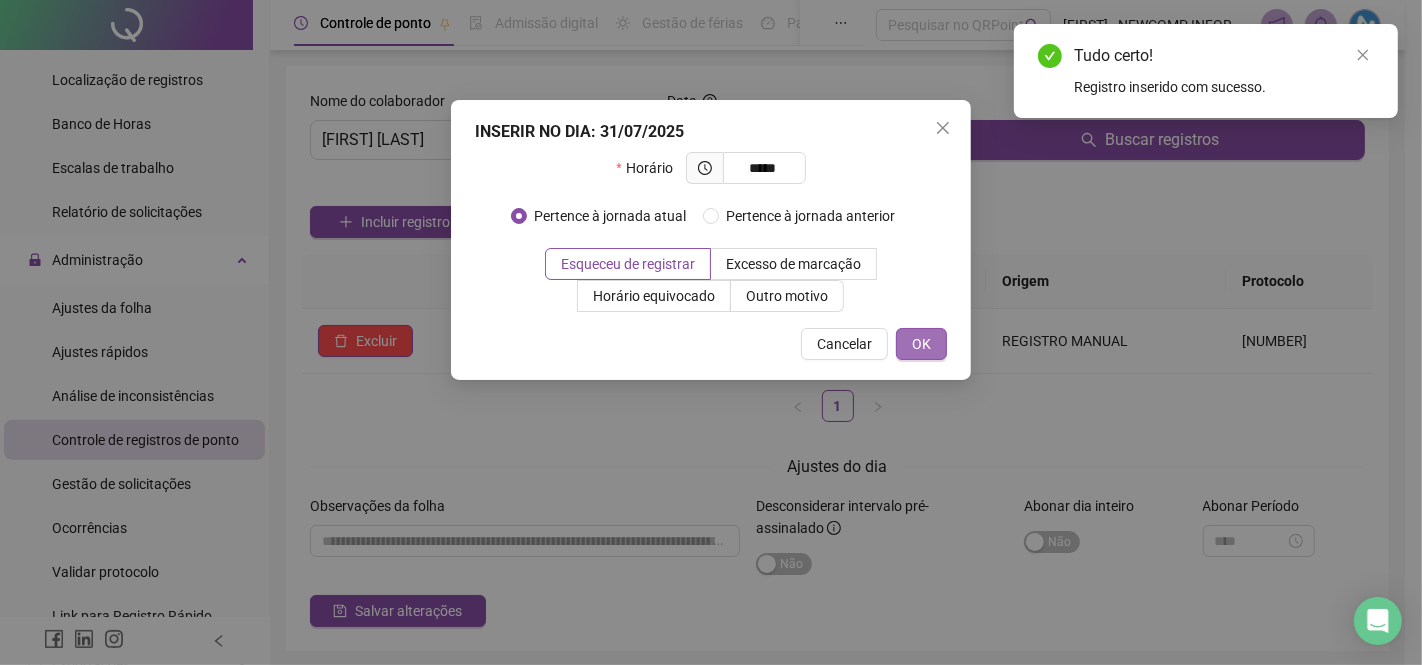 type on "*****" 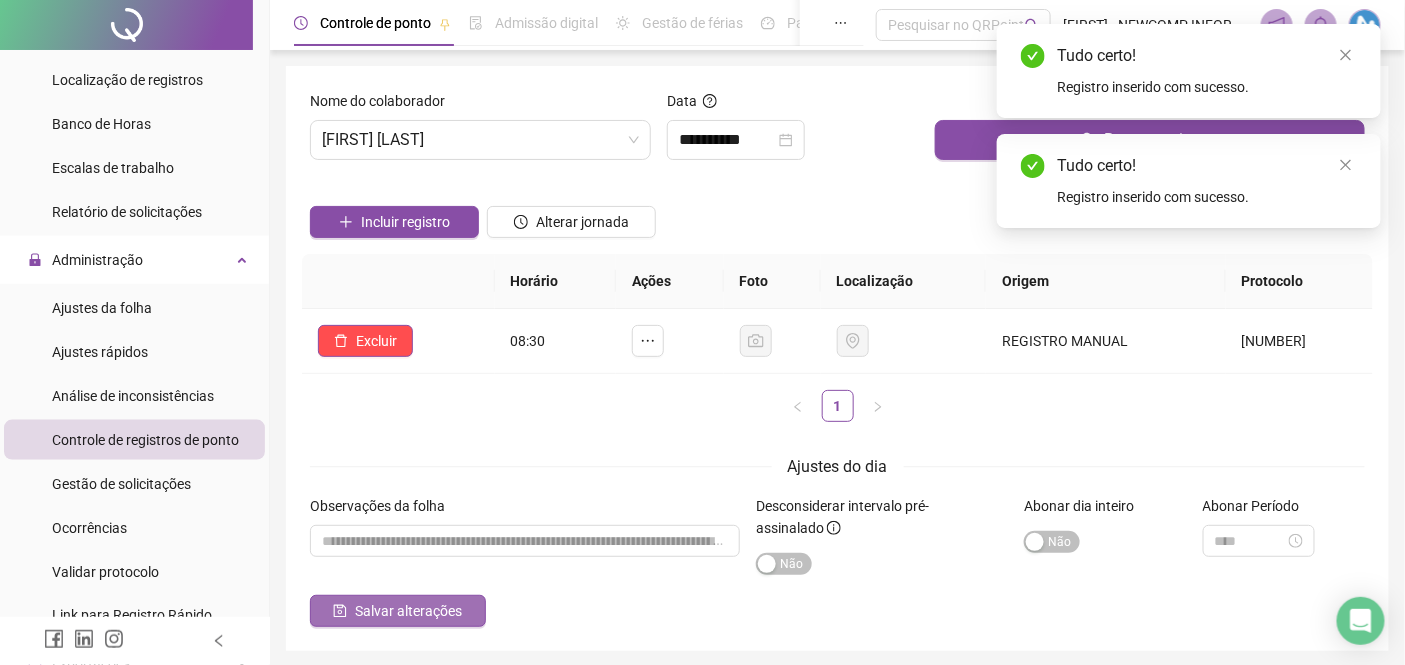 click on "Salvar alterações" at bounding box center [408, 611] 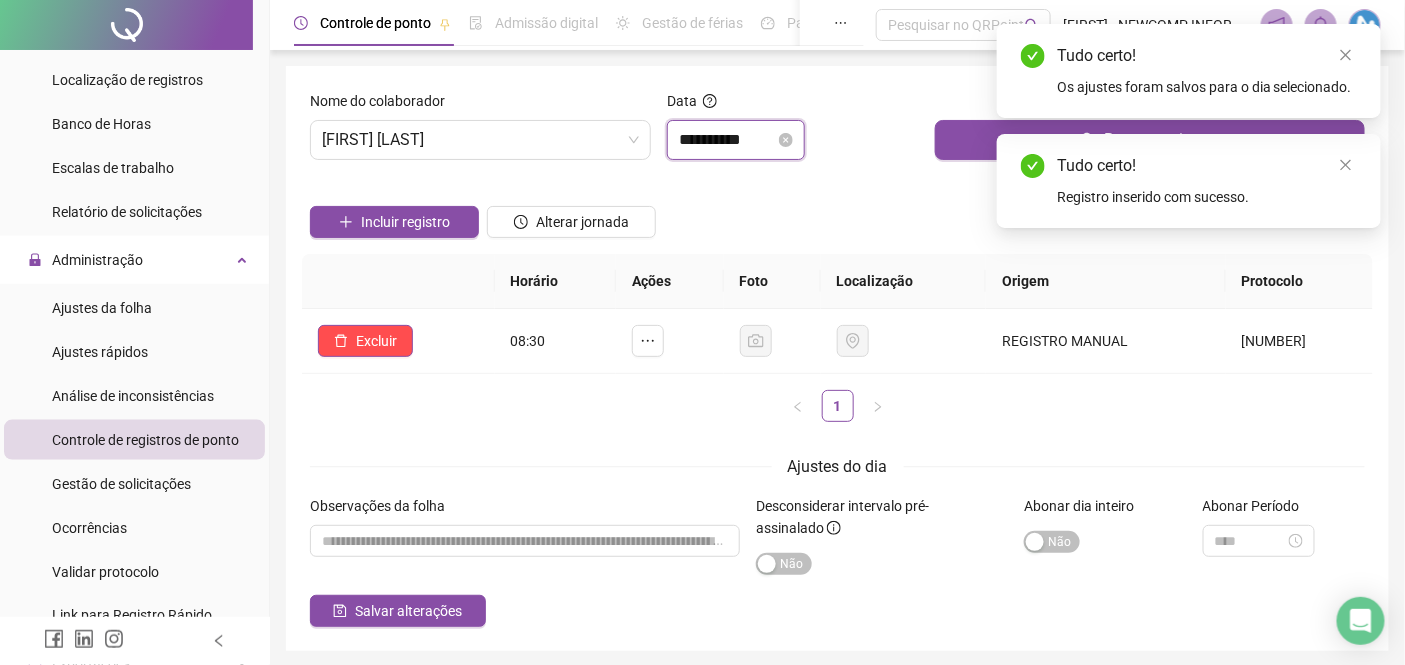click on "**********" at bounding box center (727, 140) 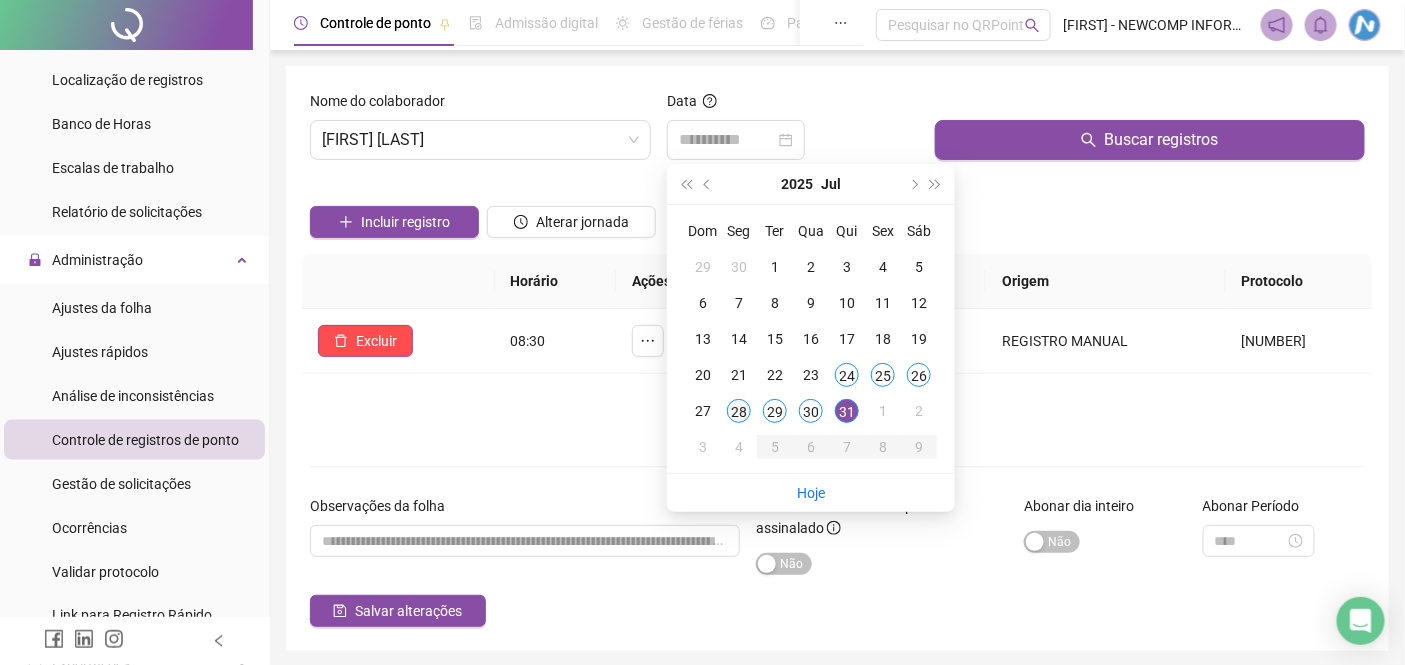 click on "28" at bounding box center (739, 411) 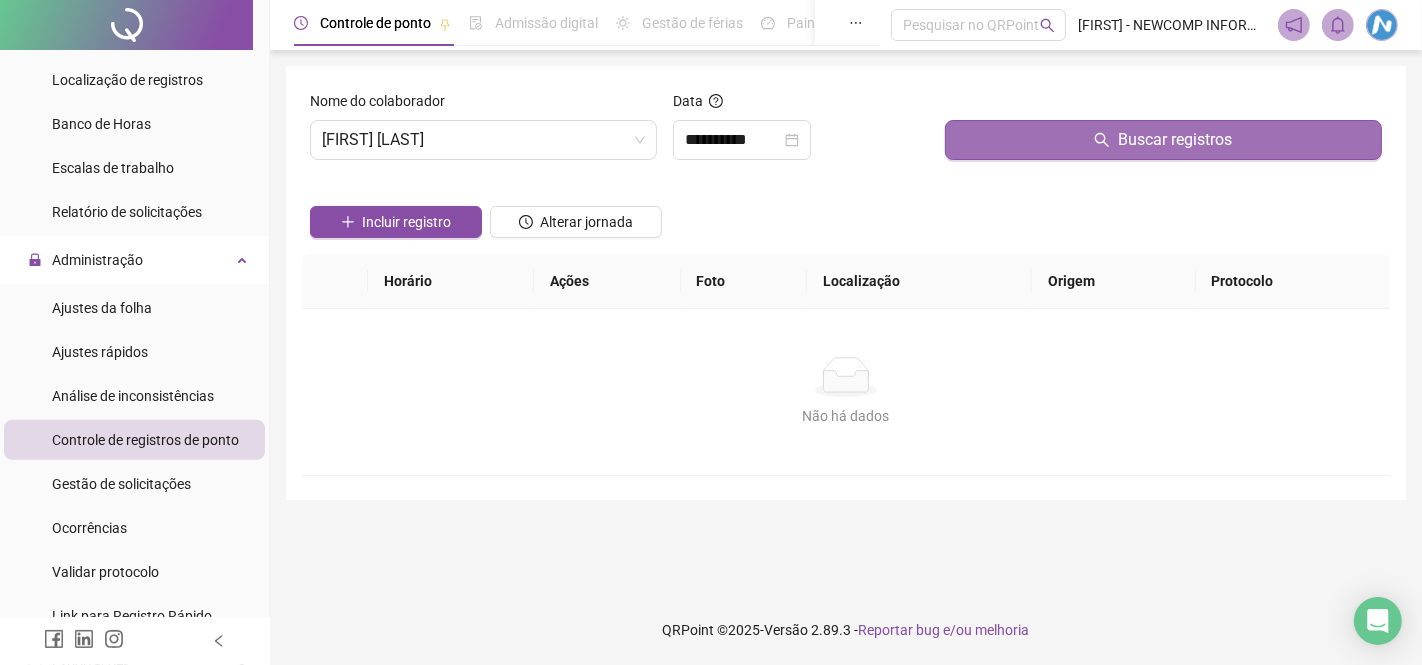 click on "Buscar registros" at bounding box center [1163, 140] 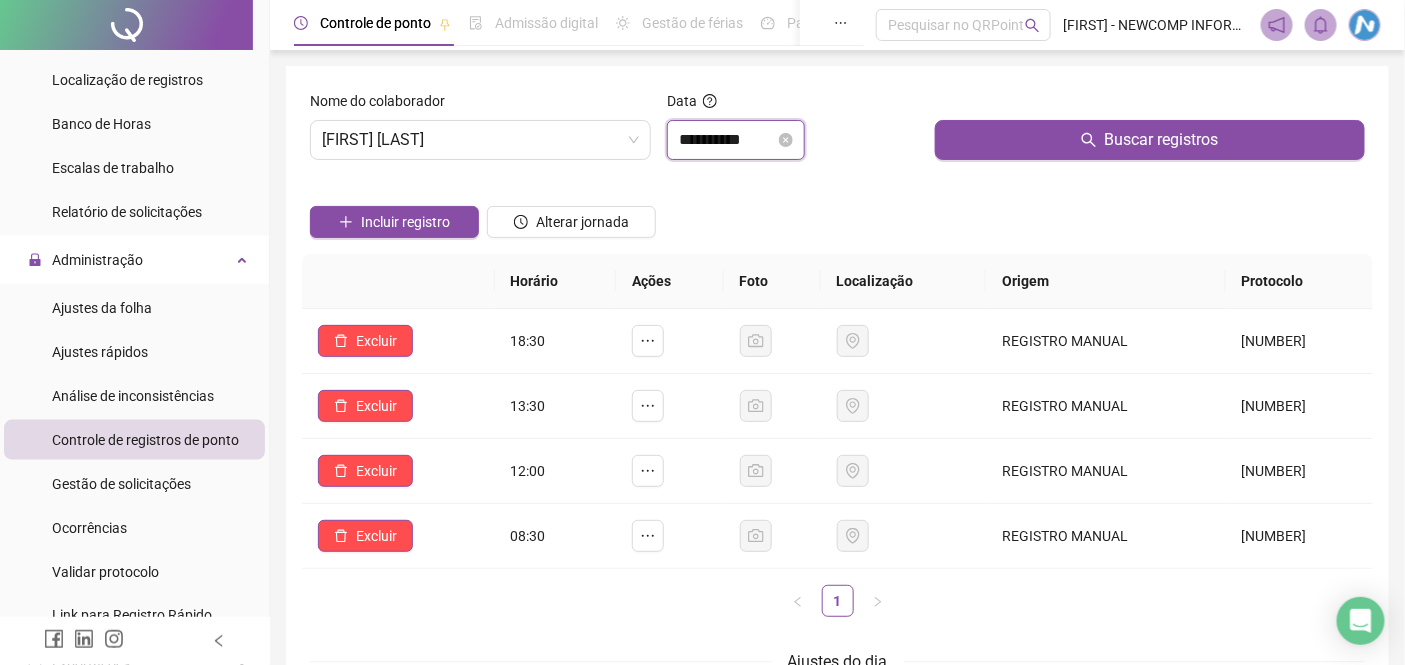 click on "**********" at bounding box center [727, 140] 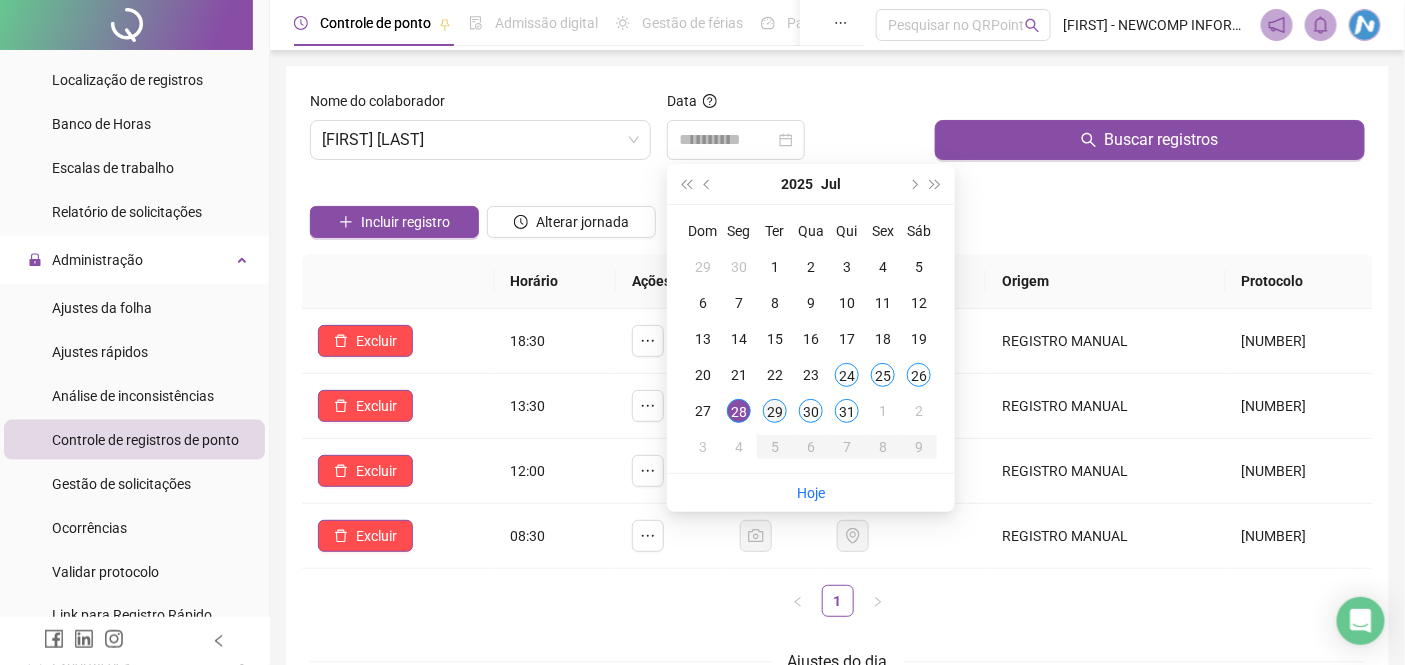 click on "29" at bounding box center [775, 411] 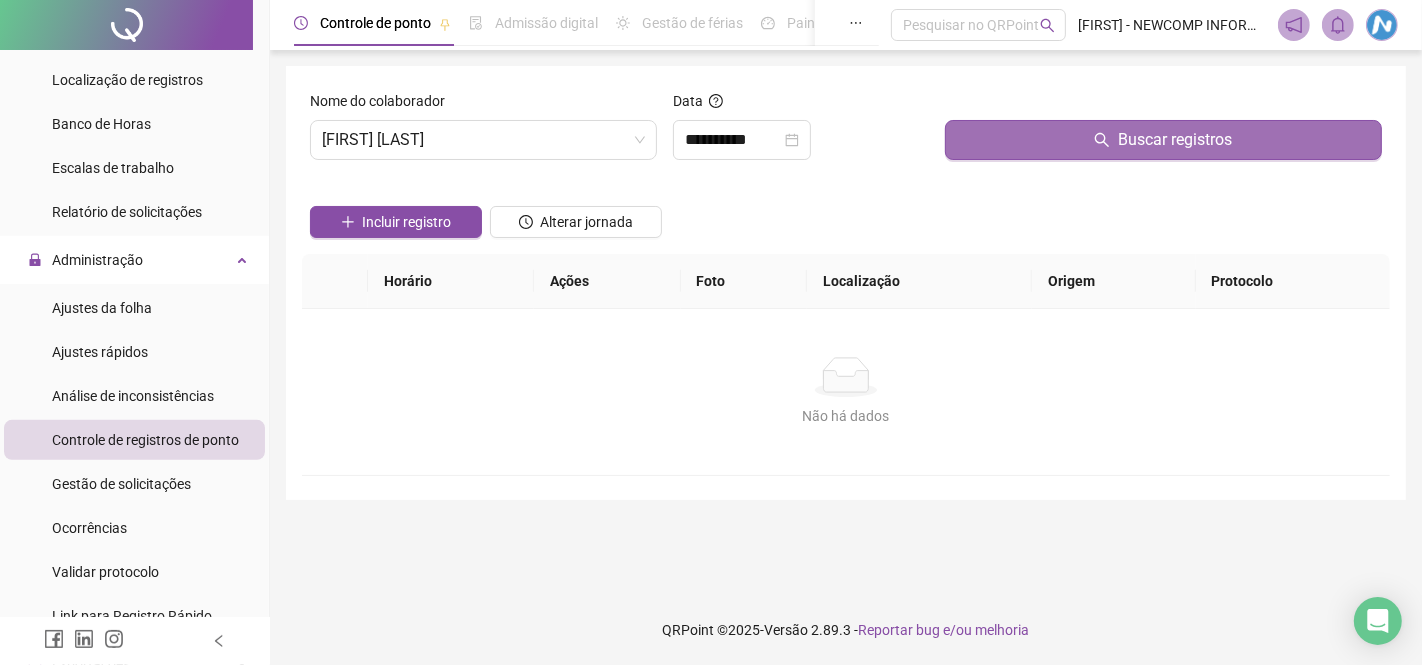 click on "Buscar registros" at bounding box center (1163, 140) 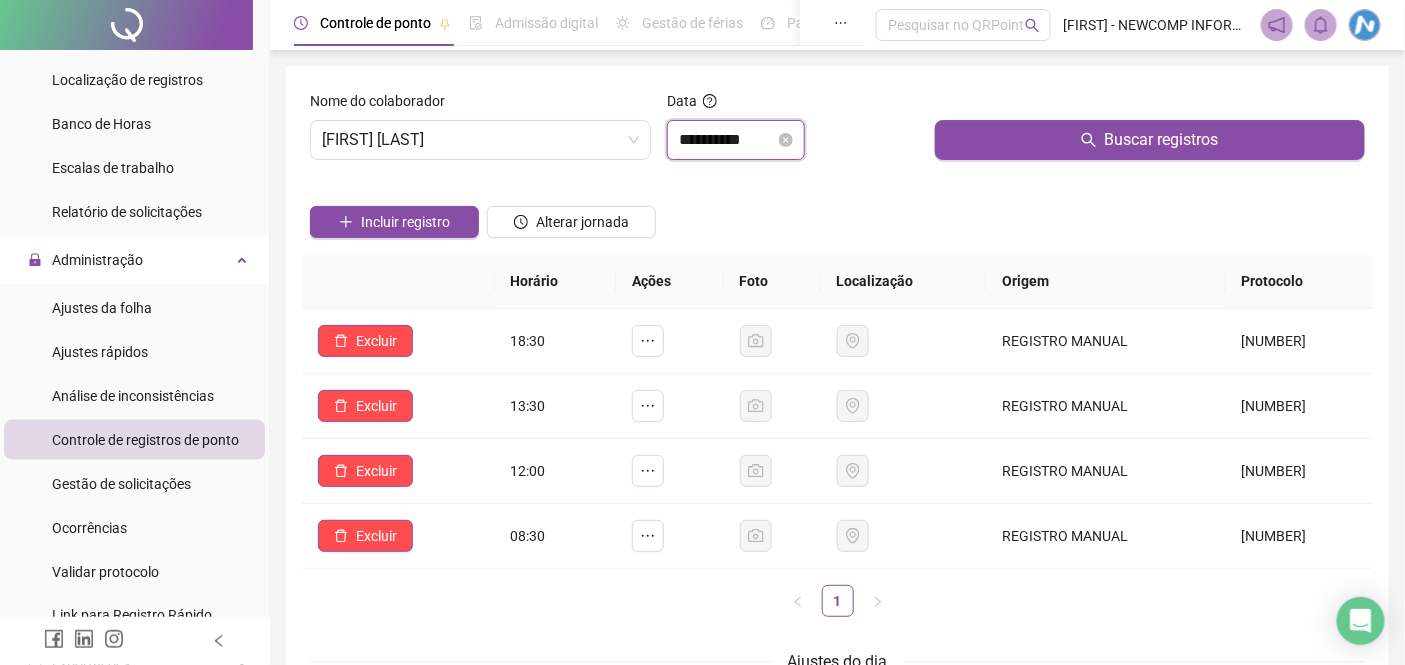click on "**********" at bounding box center [727, 140] 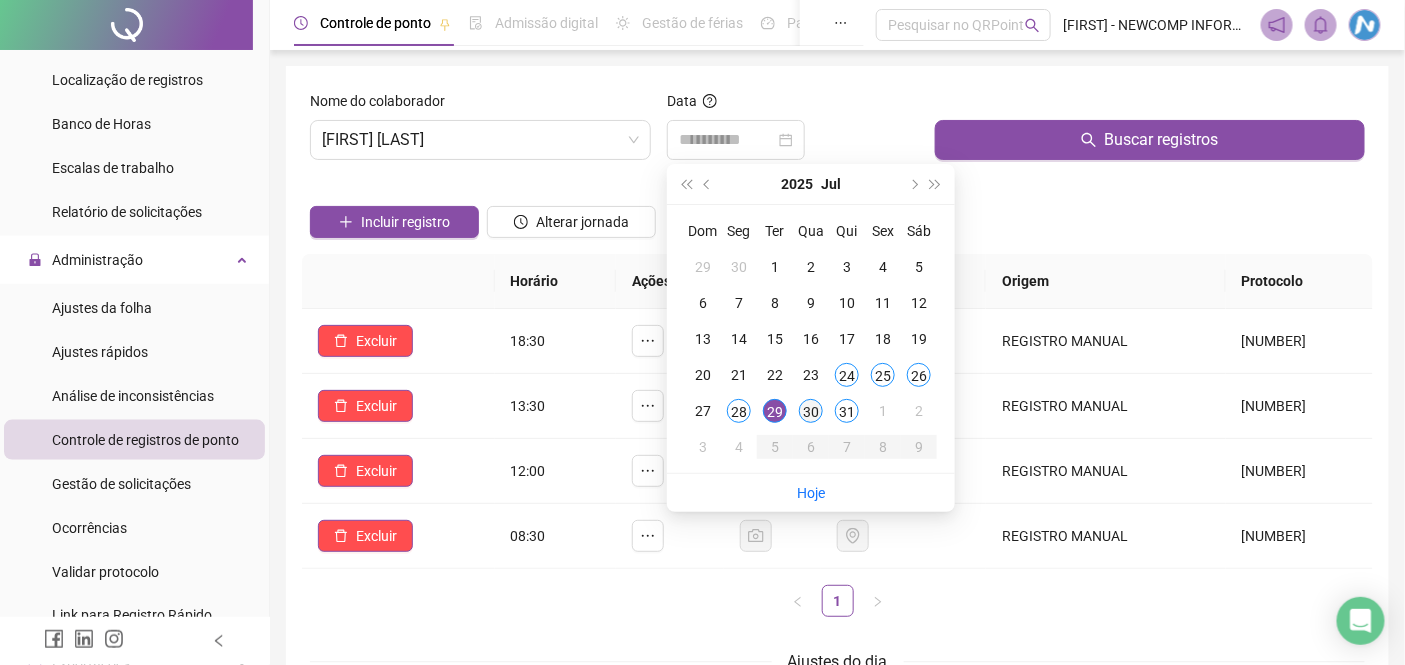 click on "30" at bounding box center [811, 411] 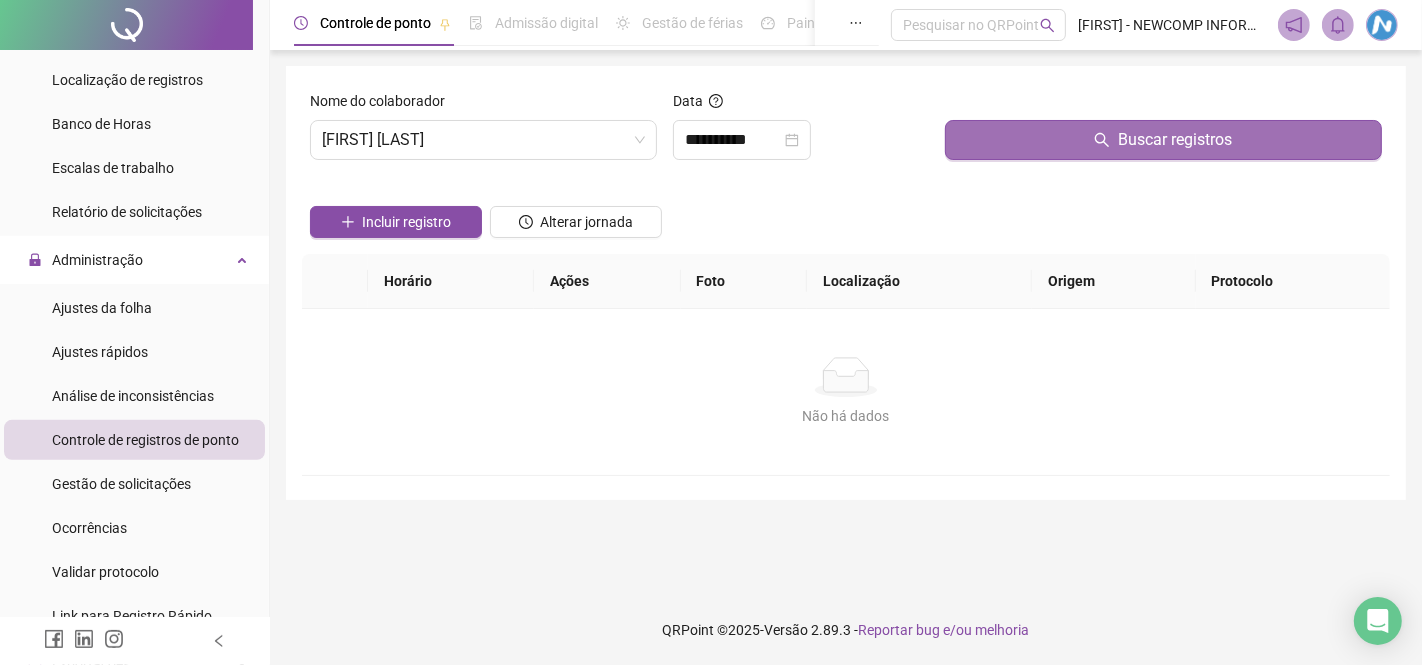 click on "Buscar registros" at bounding box center [1163, 140] 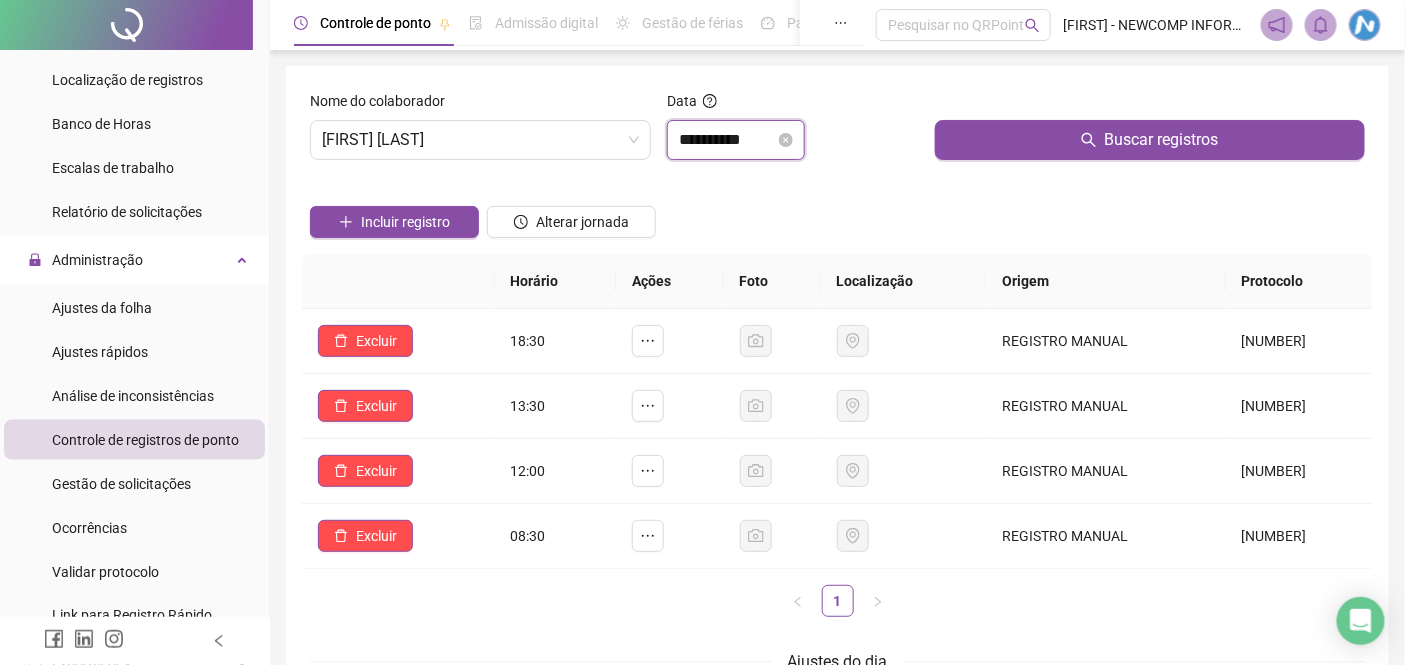 click on "**********" at bounding box center (727, 140) 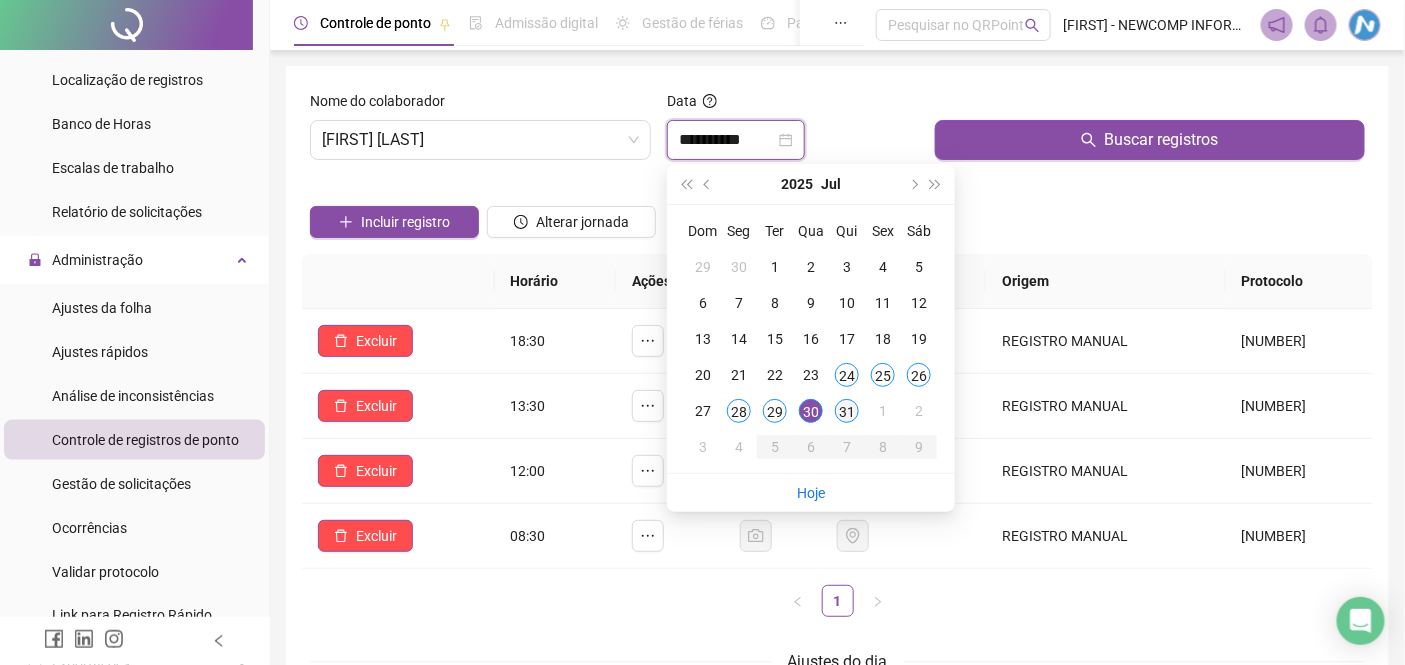 type on "**********" 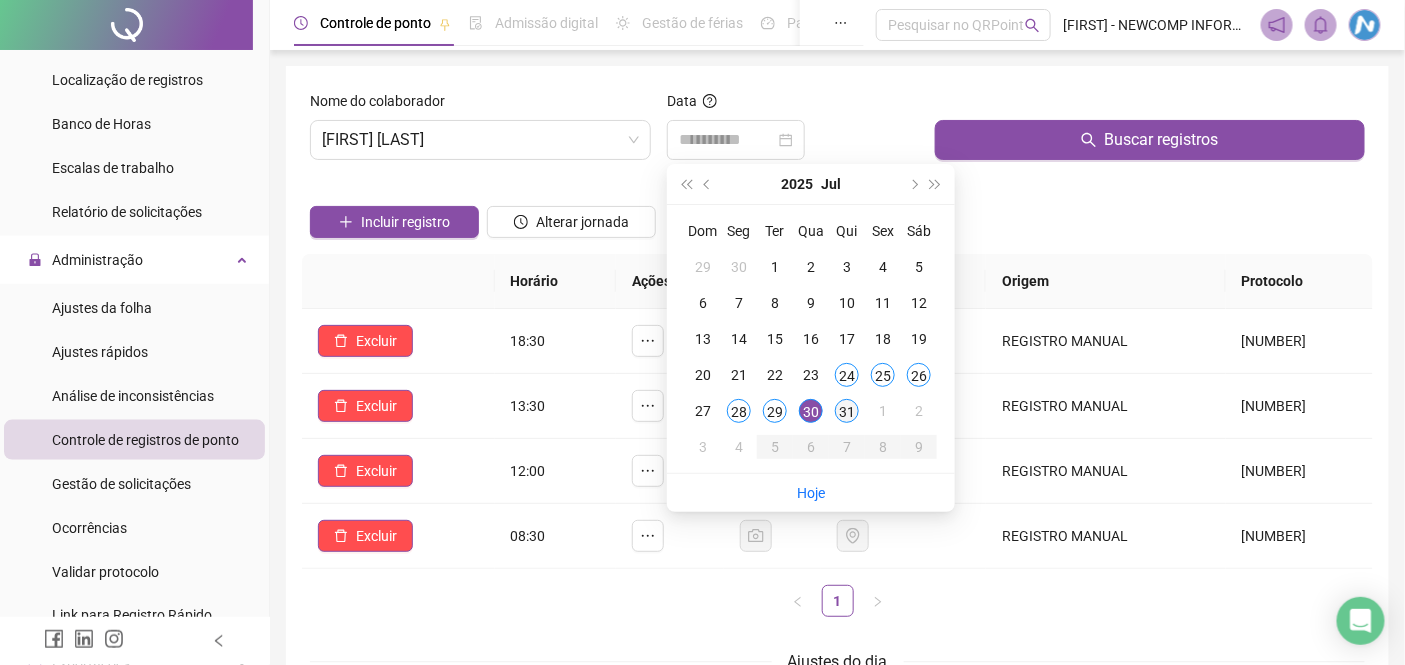 click on "31" at bounding box center [847, 411] 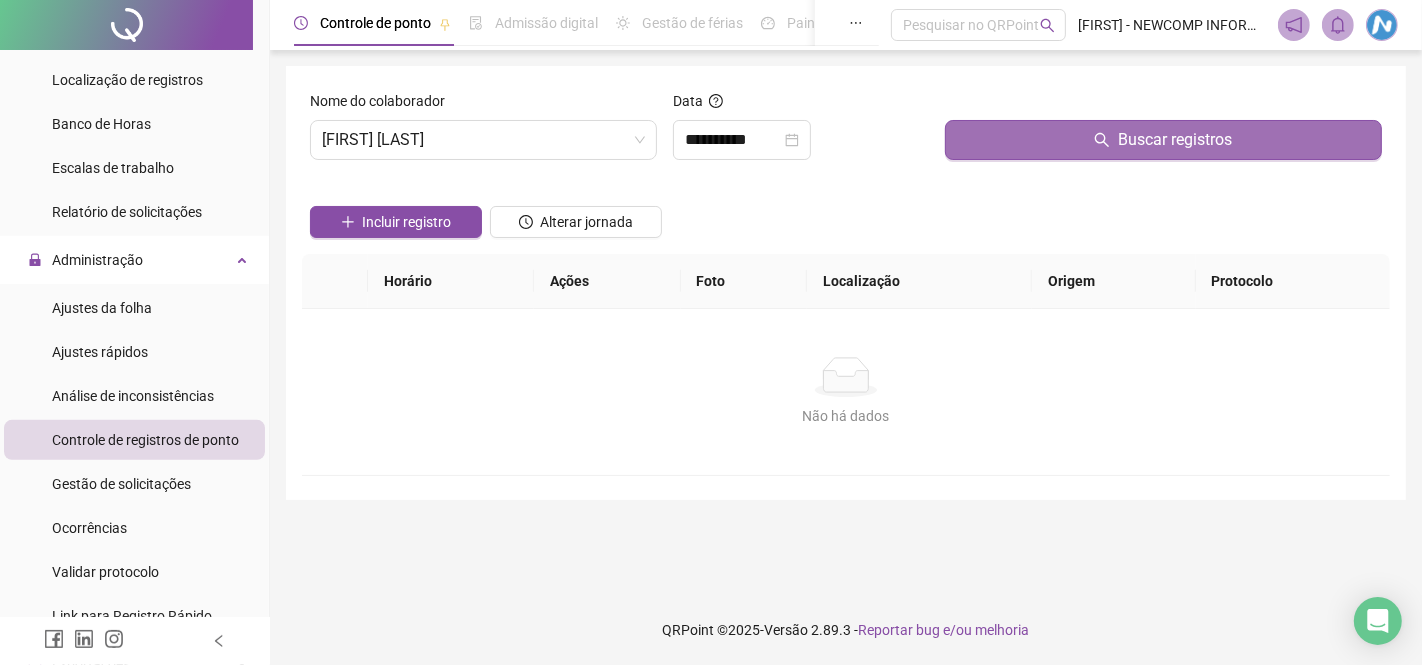 click on "Buscar registros" at bounding box center (1163, 140) 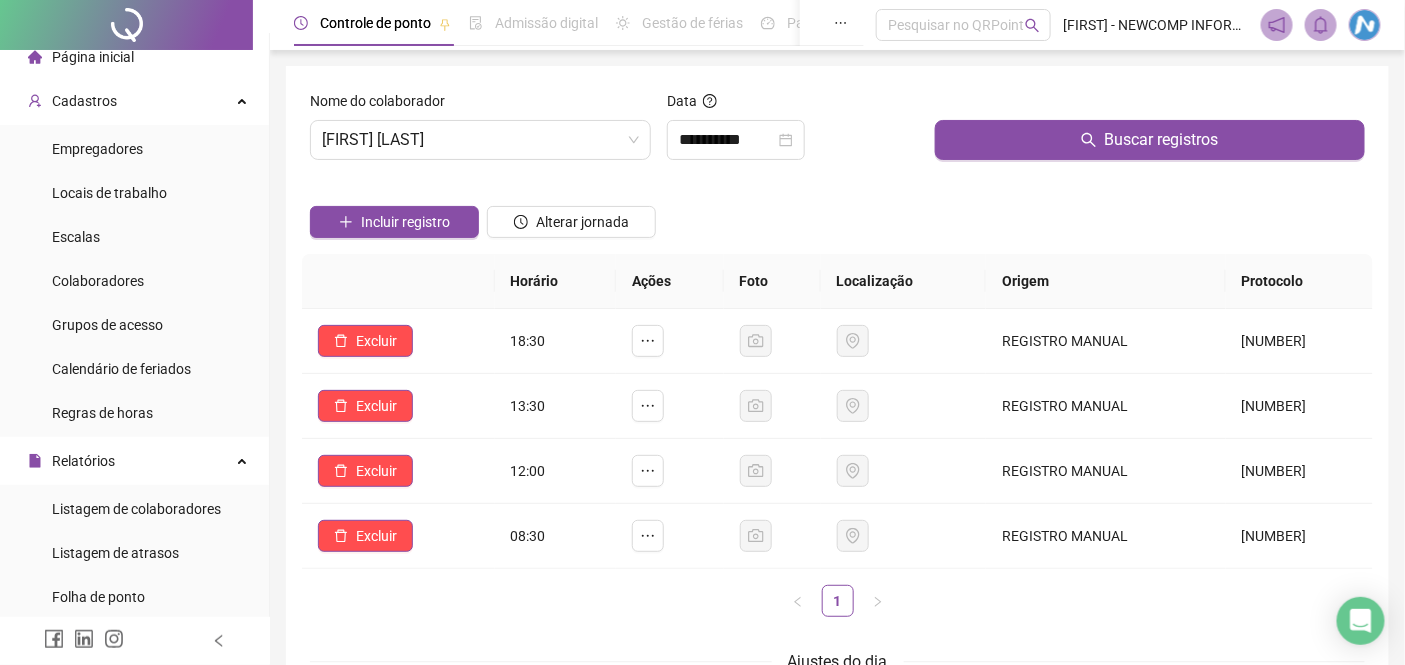 scroll, scrollTop: 0, scrollLeft: 0, axis: both 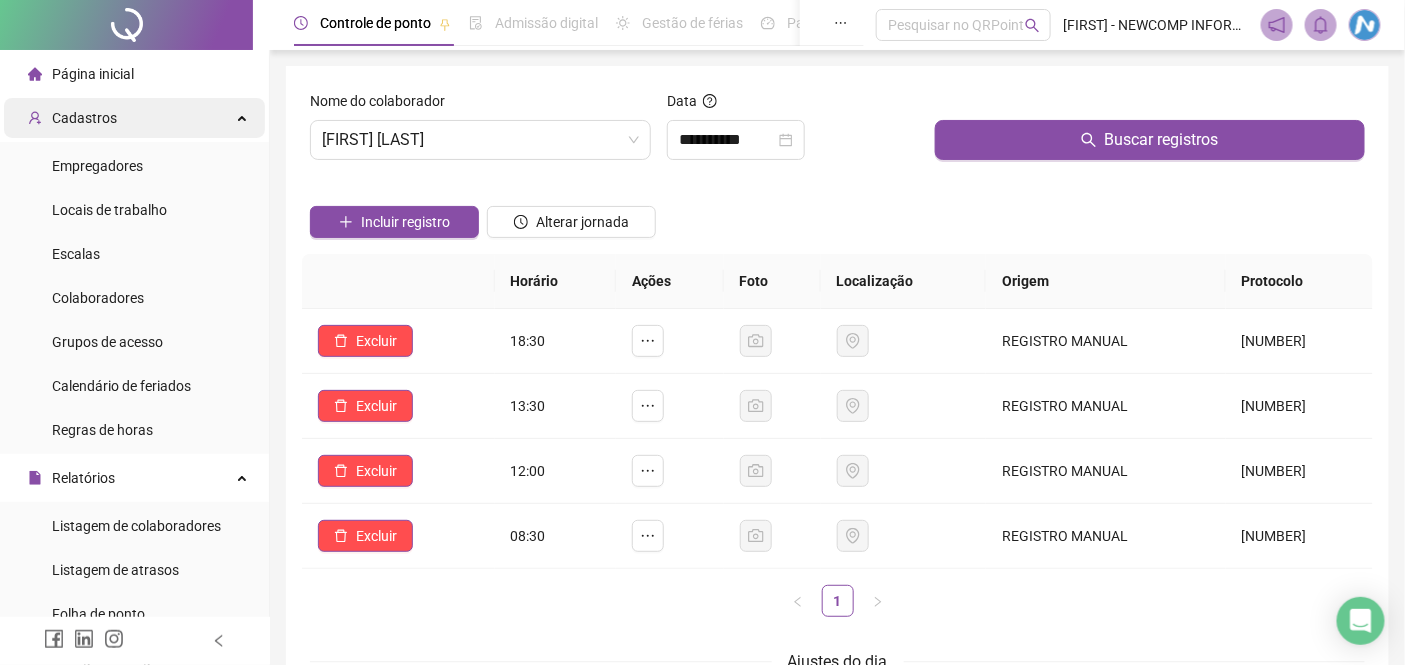 click on "Cadastros" at bounding box center (84, 118) 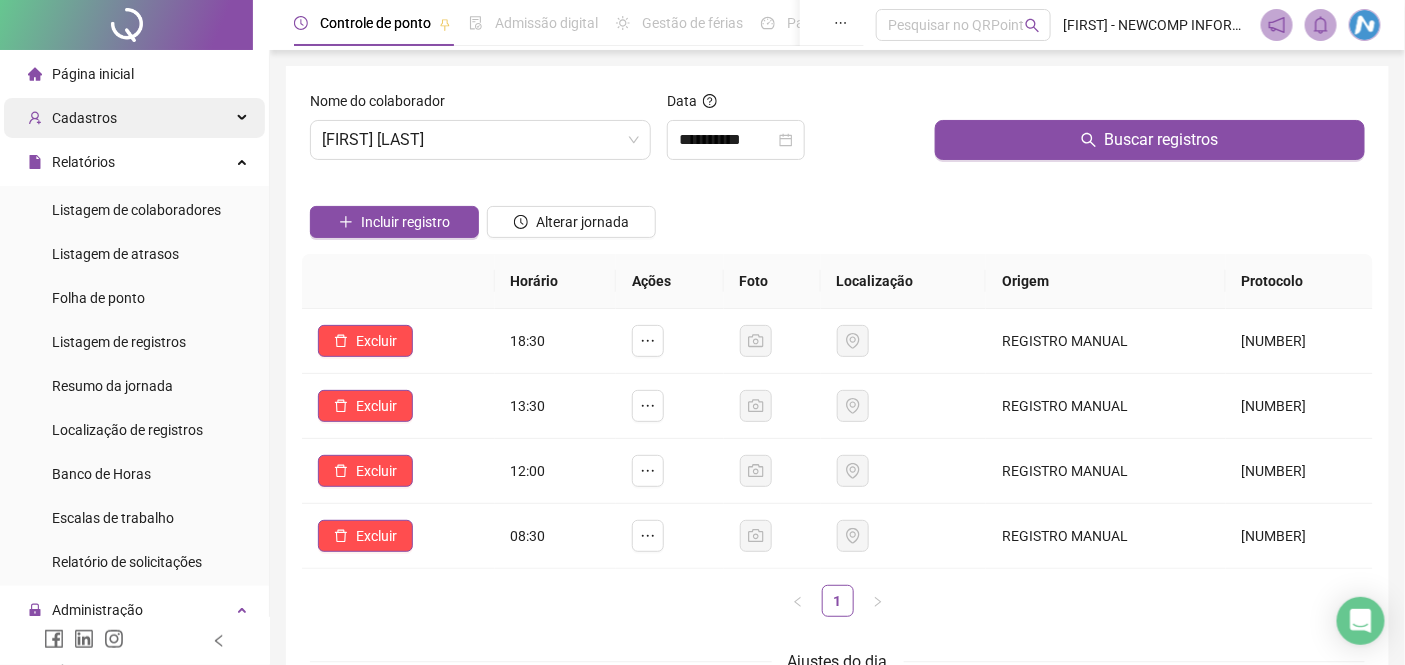 click on "Cadastros" at bounding box center (84, 118) 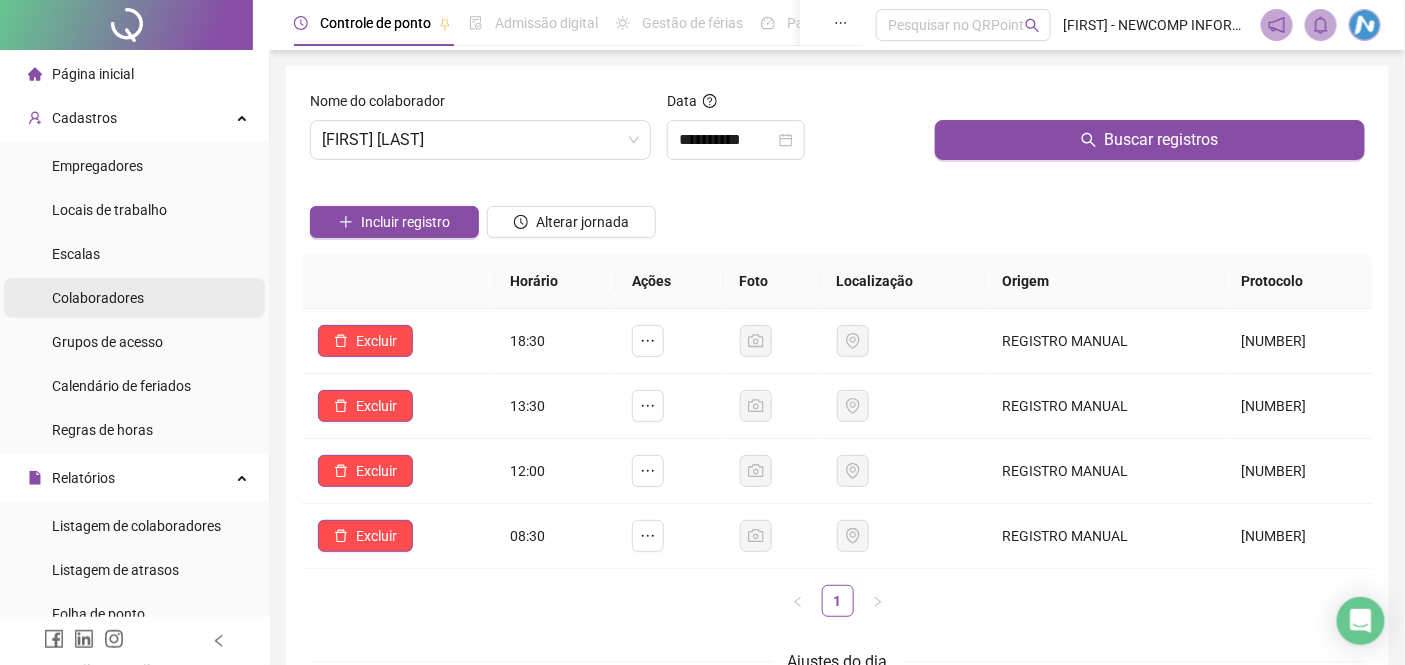 click on "Colaboradores" at bounding box center (98, 298) 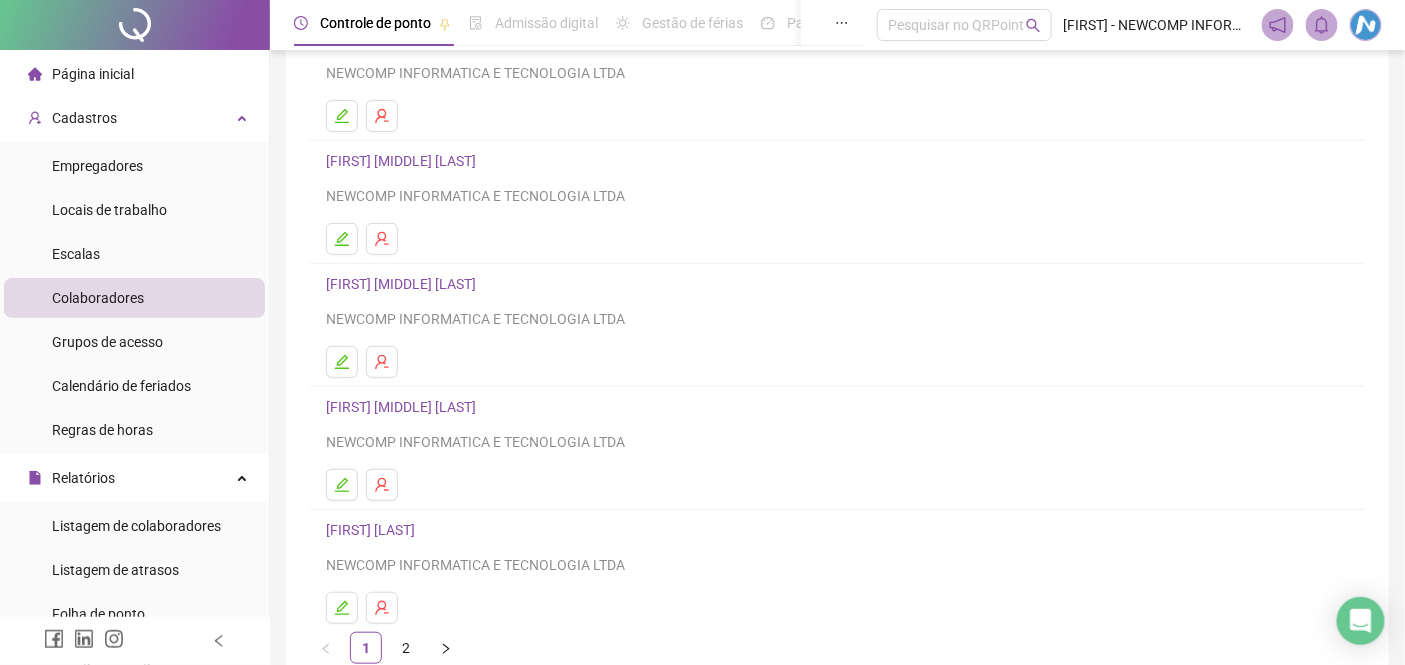 scroll, scrollTop: 302, scrollLeft: 0, axis: vertical 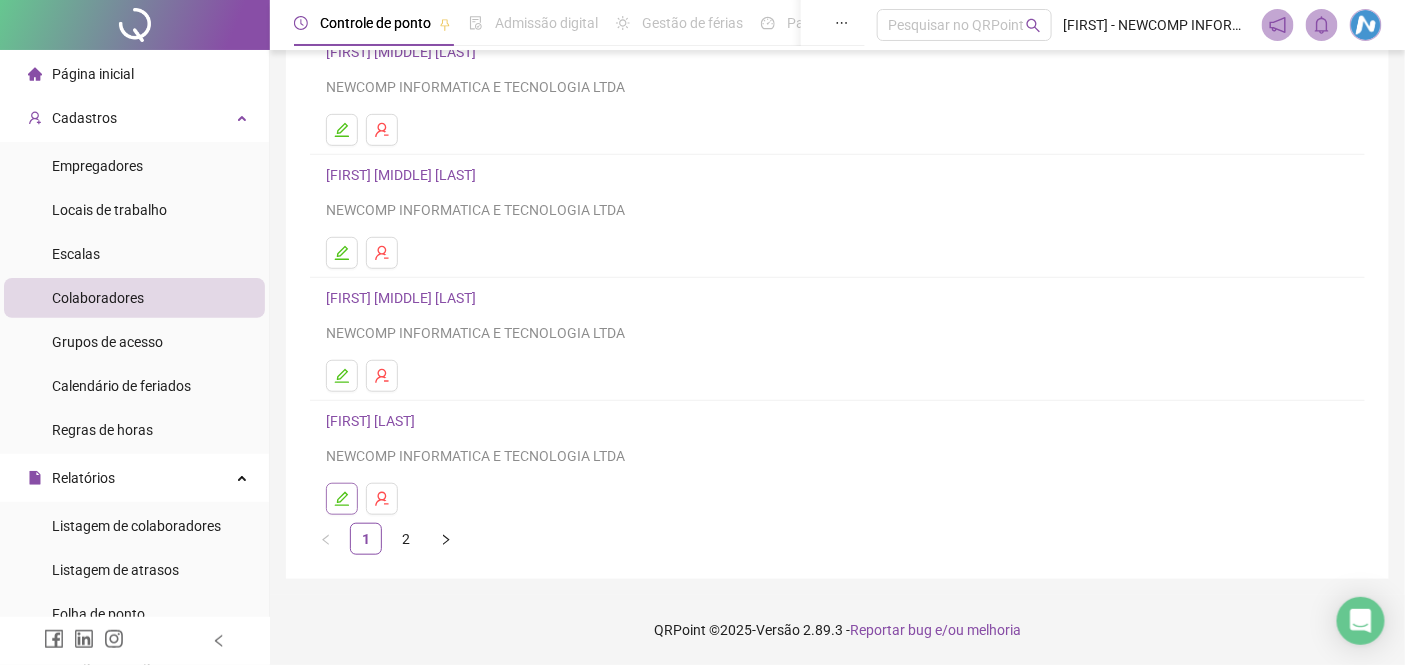 click 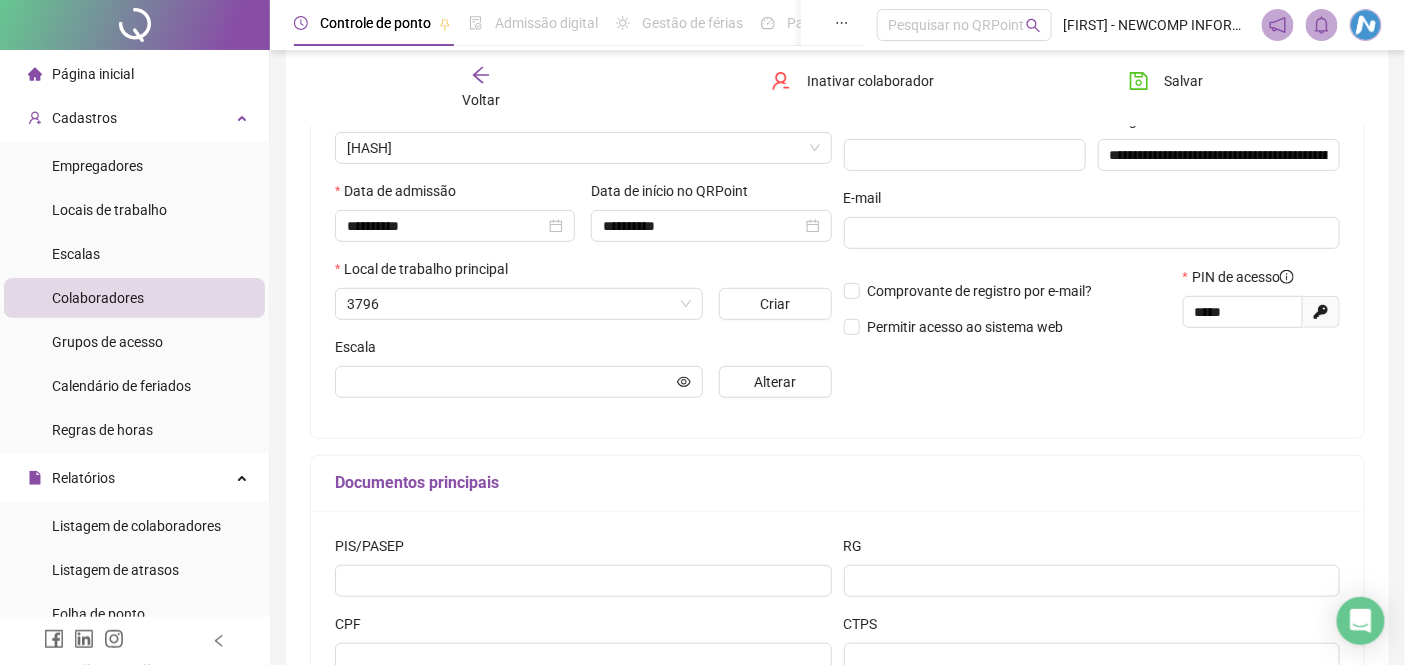 scroll, scrollTop: 312, scrollLeft: 0, axis: vertical 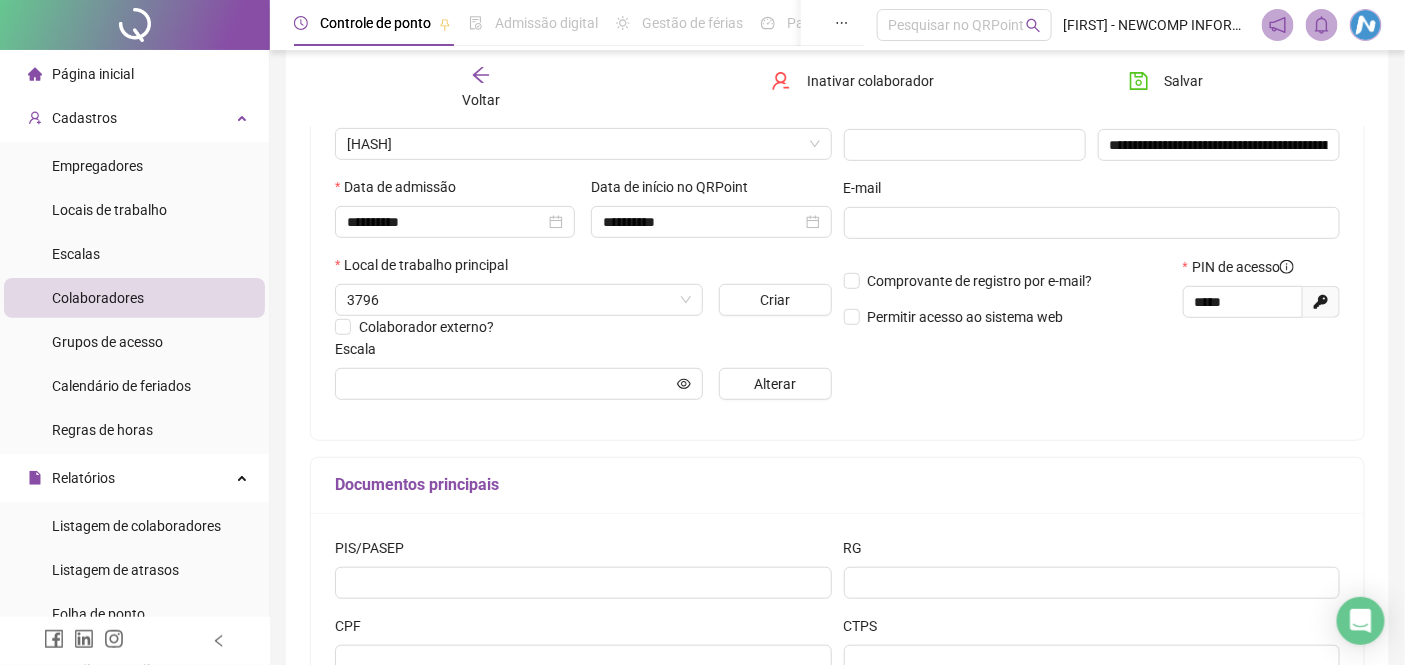 type on "******" 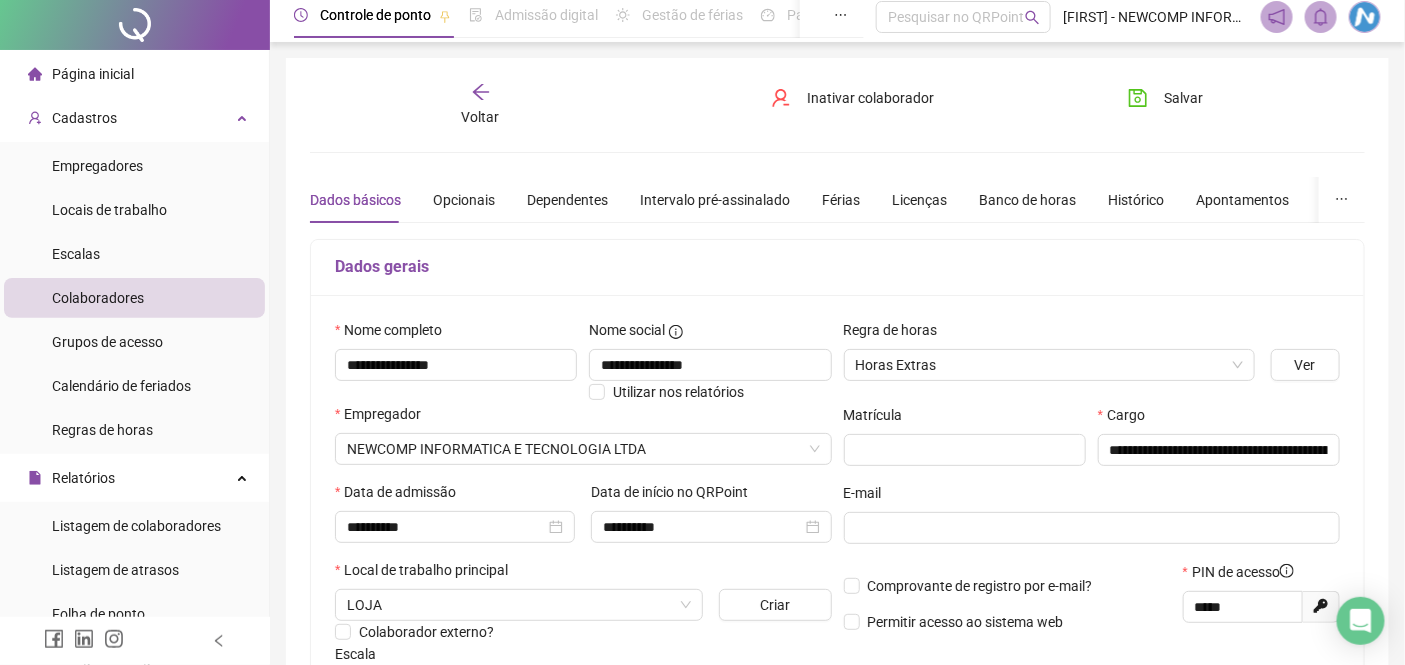 scroll, scrollTop: 0, scrollLeft: 0, axis: both 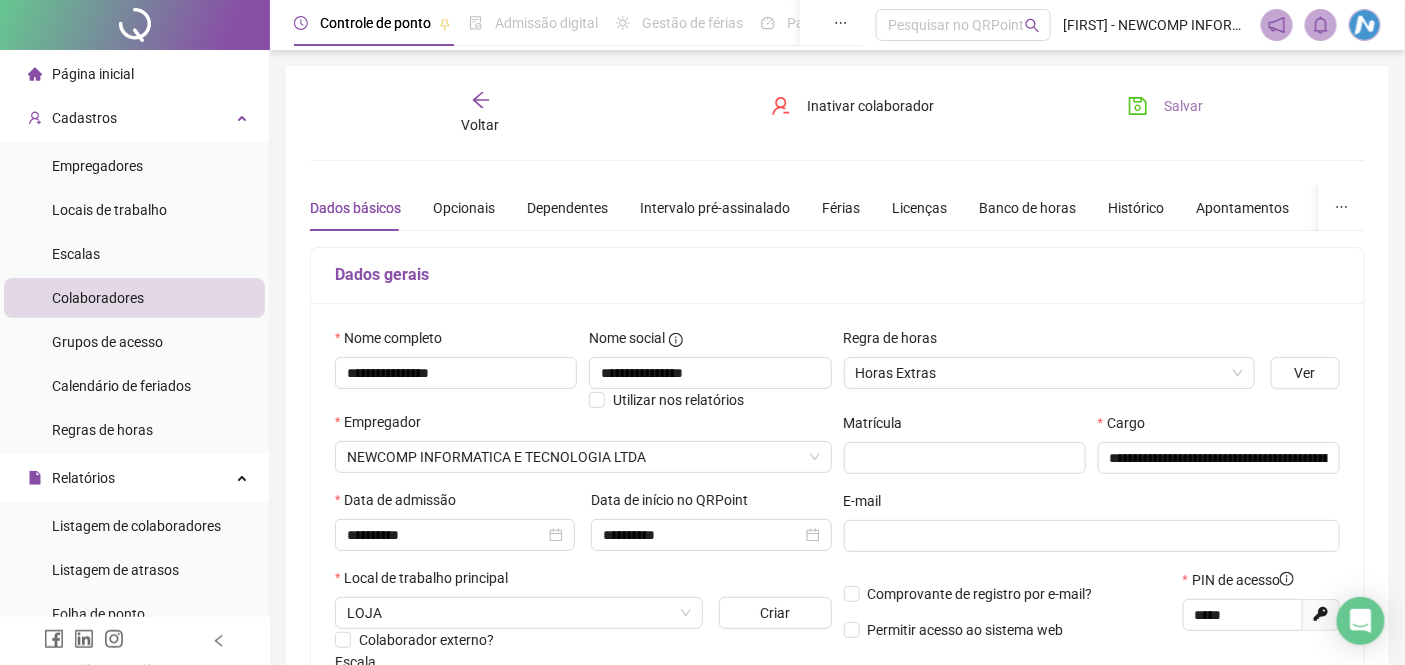 click on "Salvar" at bounding box center [1165, 106] 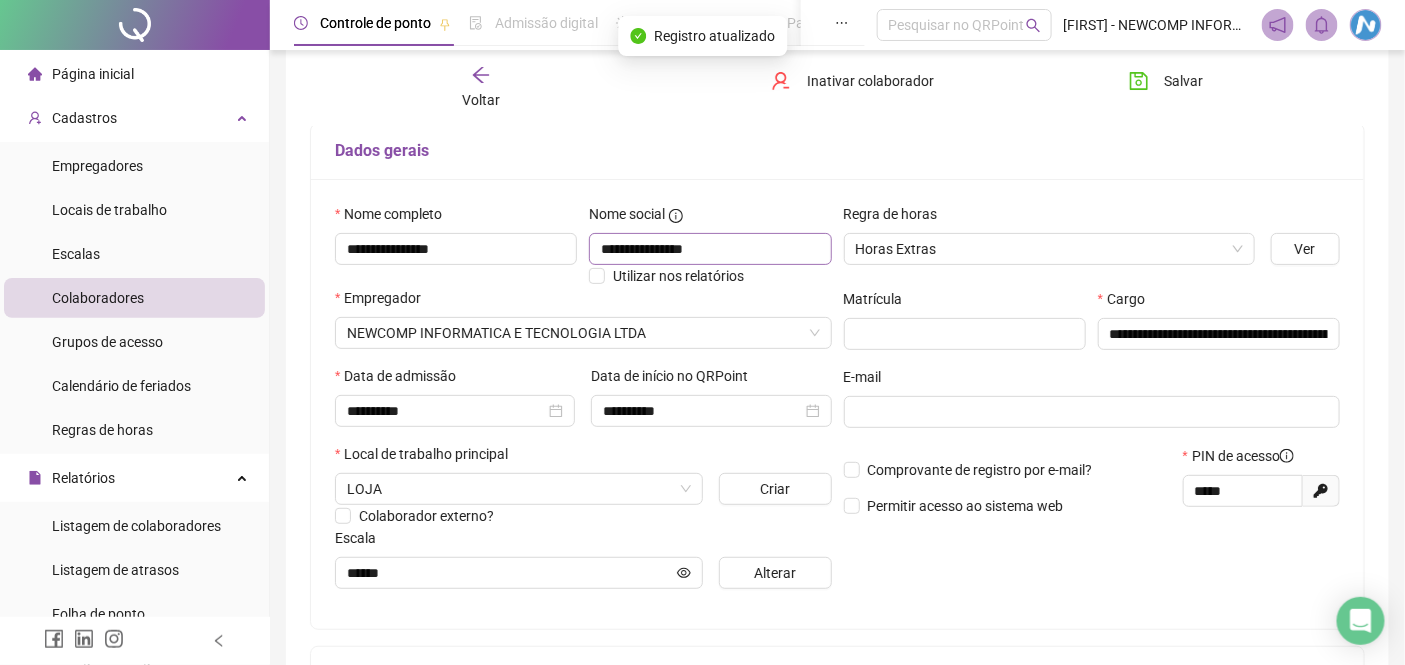 scroll, scrollTop: 0, scrollLeft: 0, axis: both 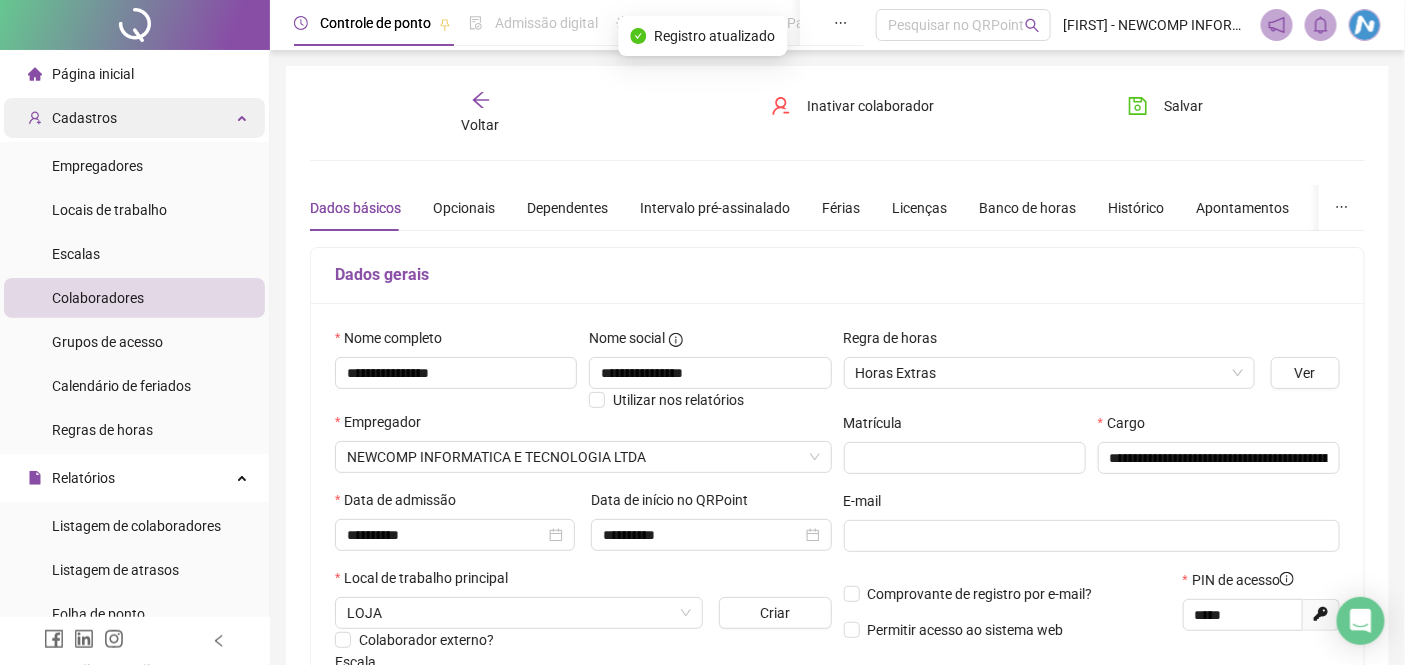 click on "Cadastros" at bounding box center (84, 118) 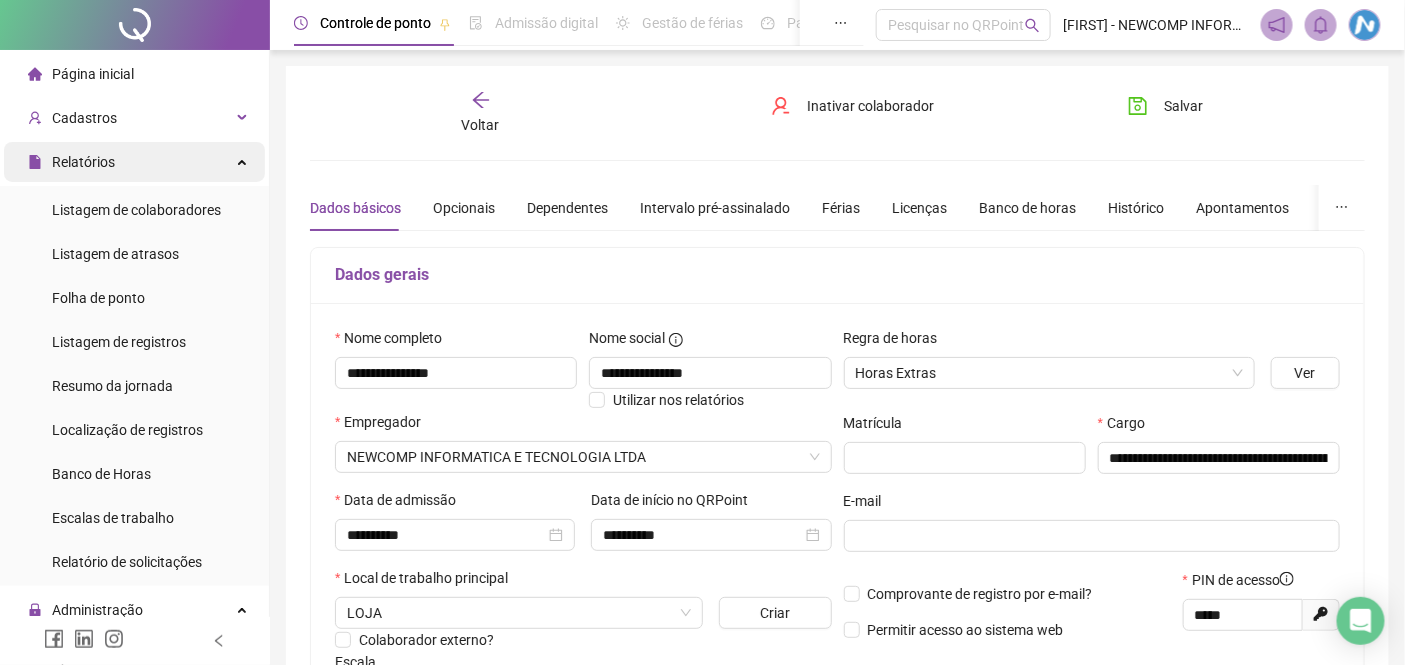 click on "Relatórios" at bounding box center [83, 162] 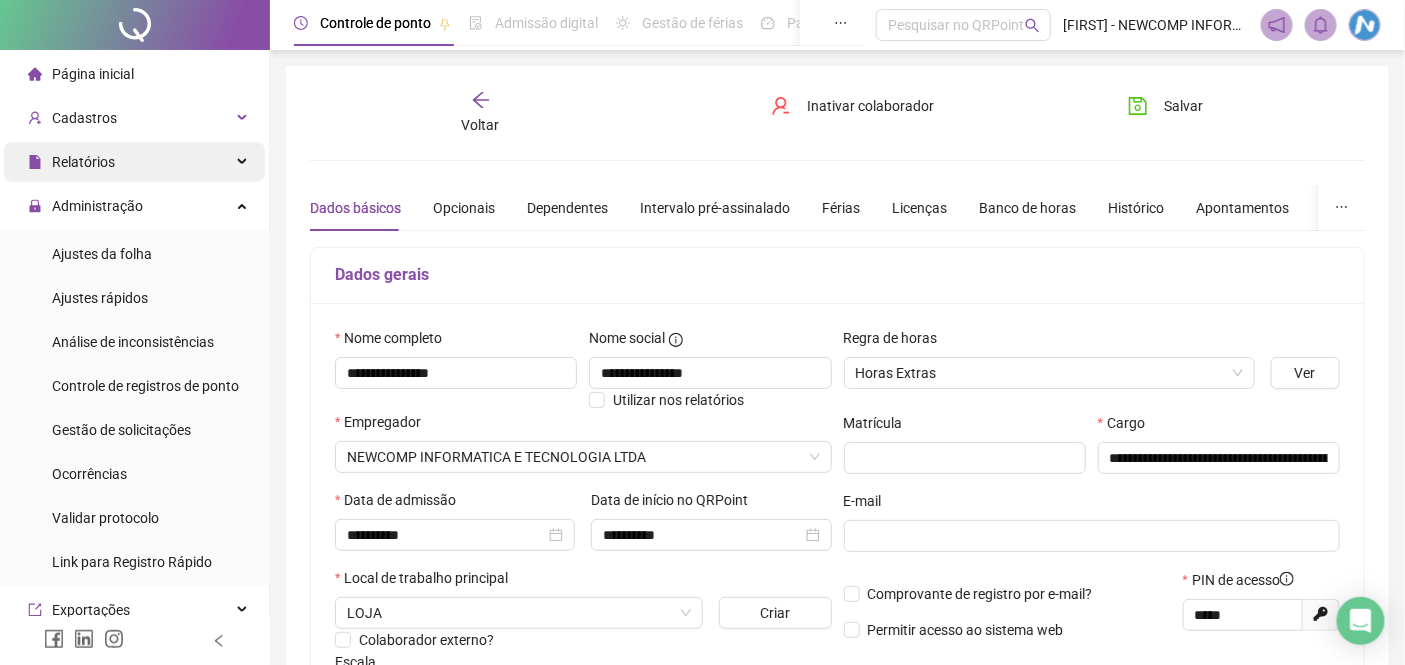 click on "Relatórios" at bounding box center [83, 162] 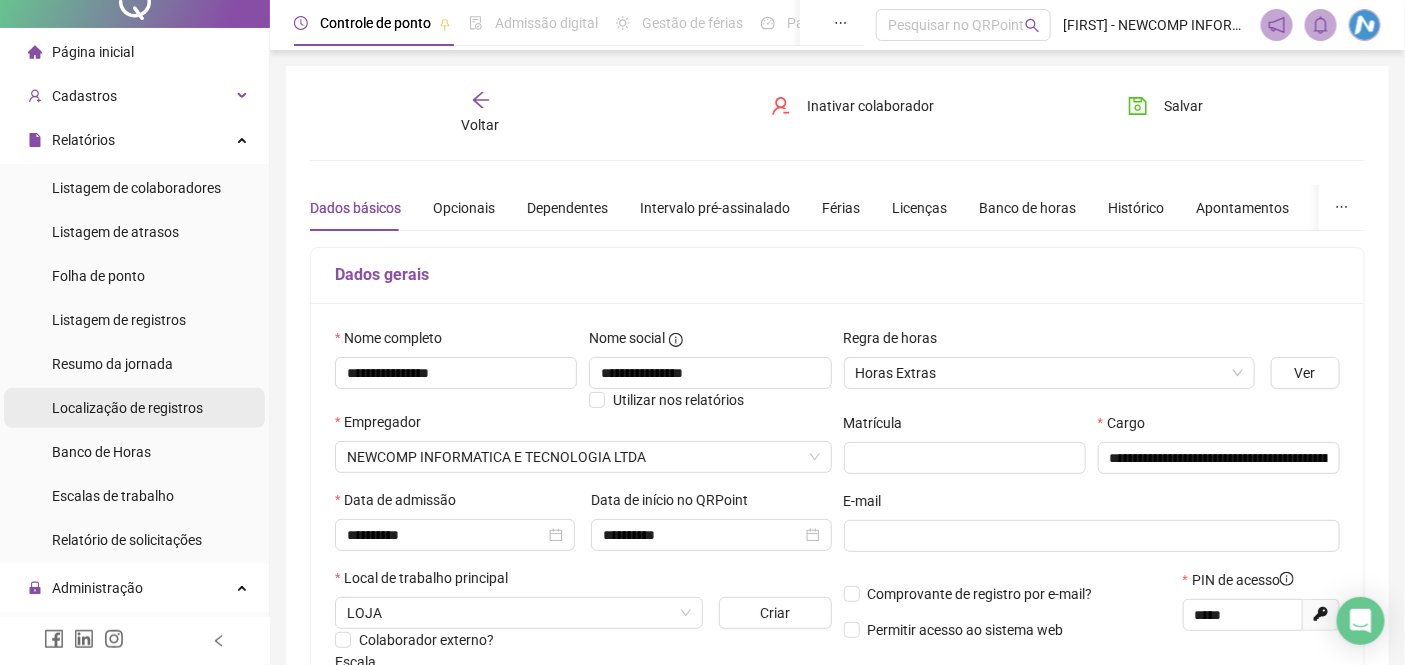 scroll, scrollTop: 0, scrollLeft: 0, axis: both 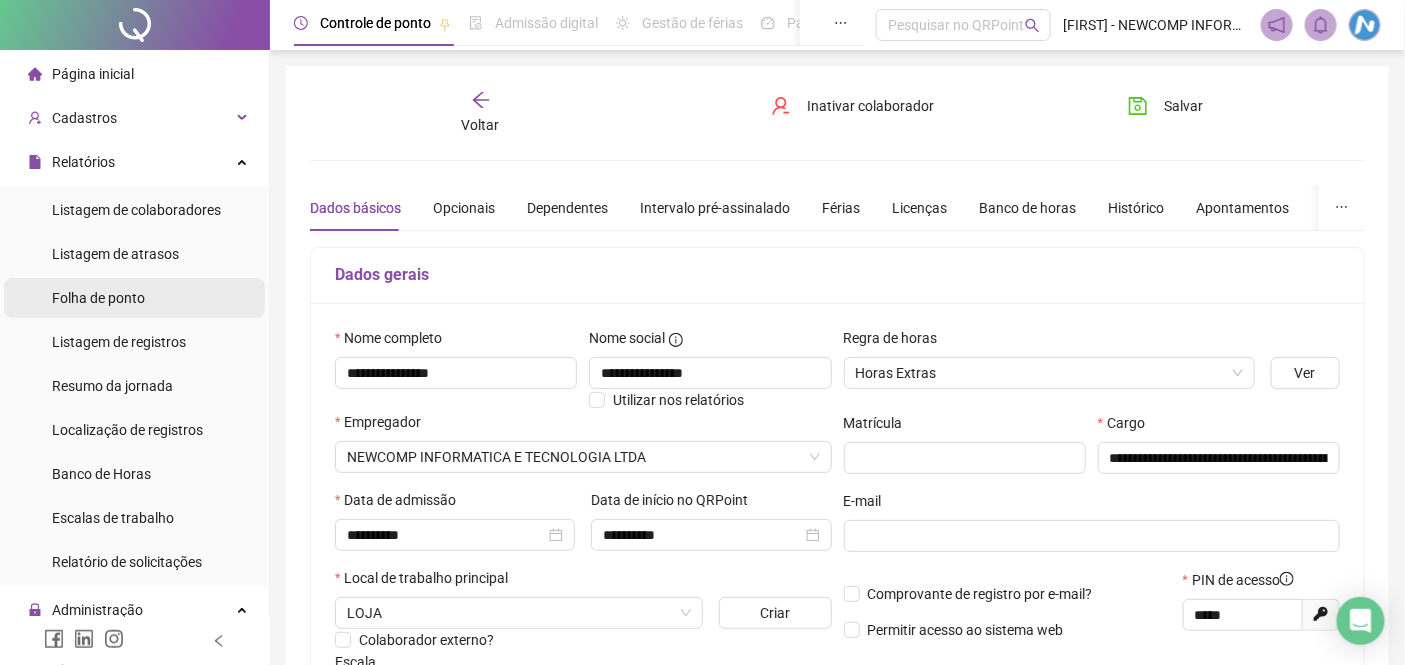 click on "Folha de ponto" at bounding box center [98, 298] 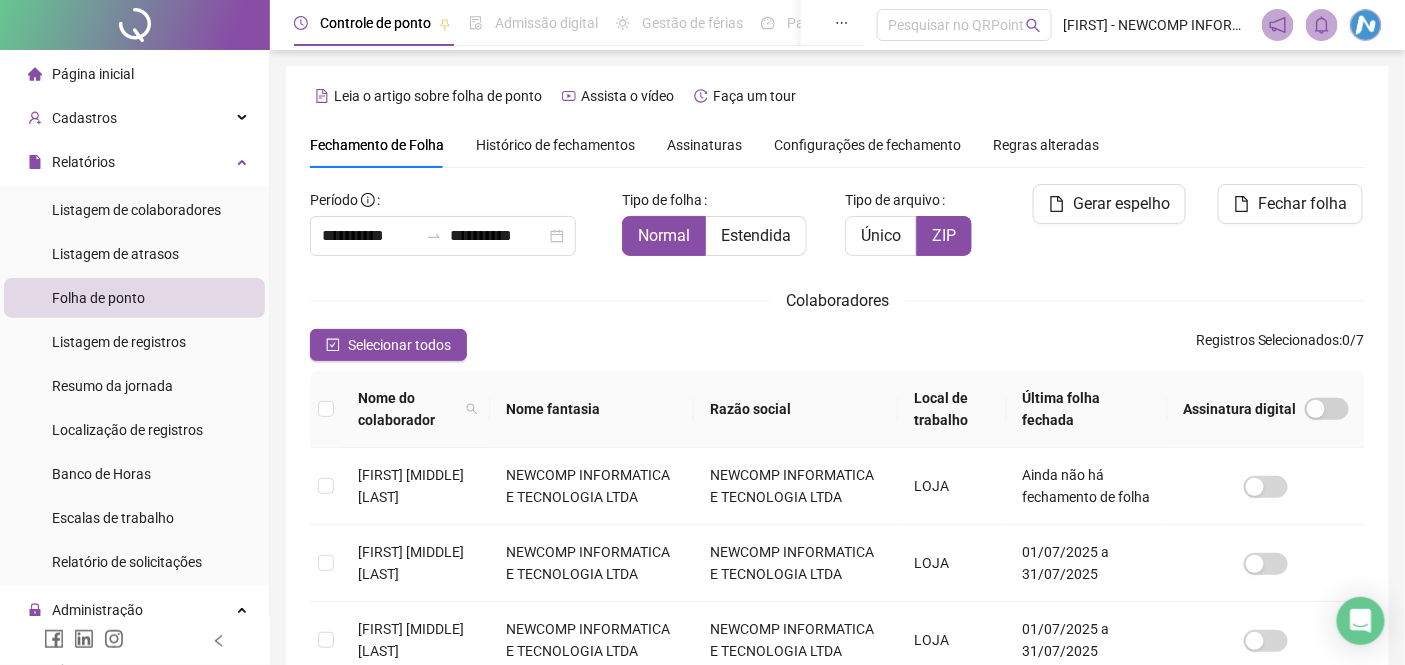 scroll, scrollTop: 76, scrollLeft: 0, axis: vertical 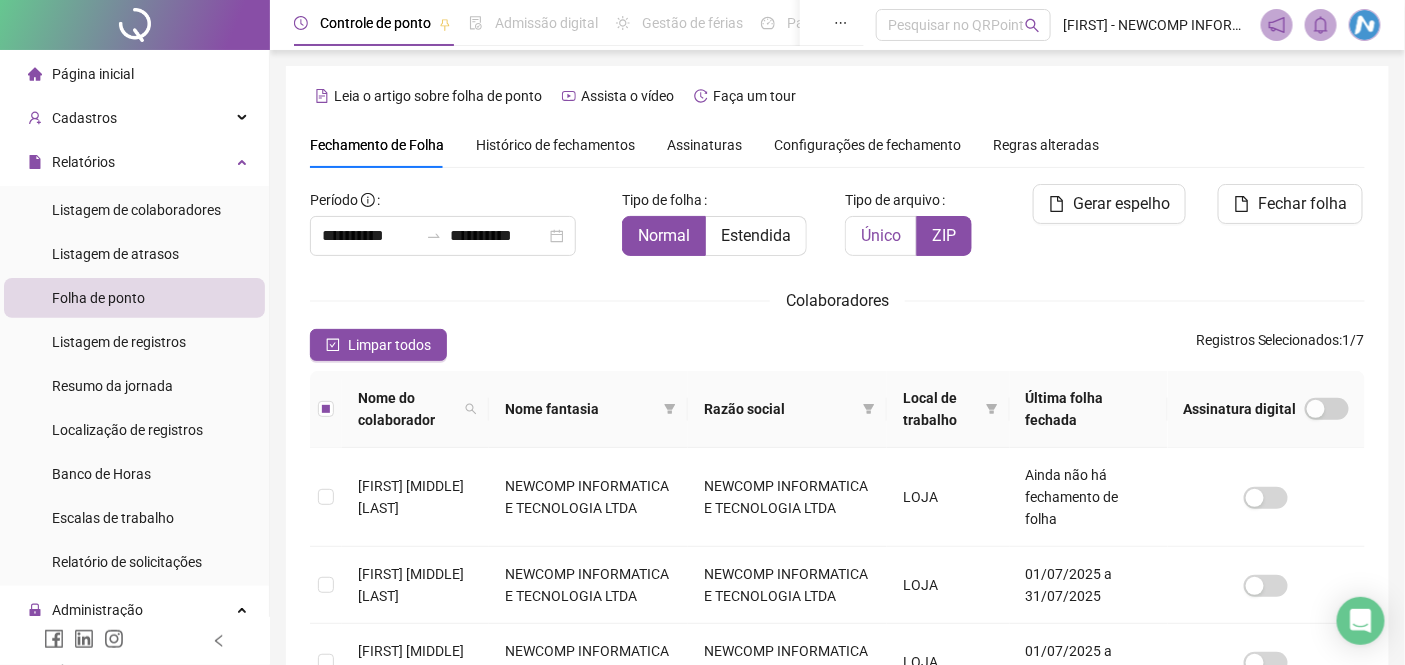 click on "Único" at bounding box center (881, 235) 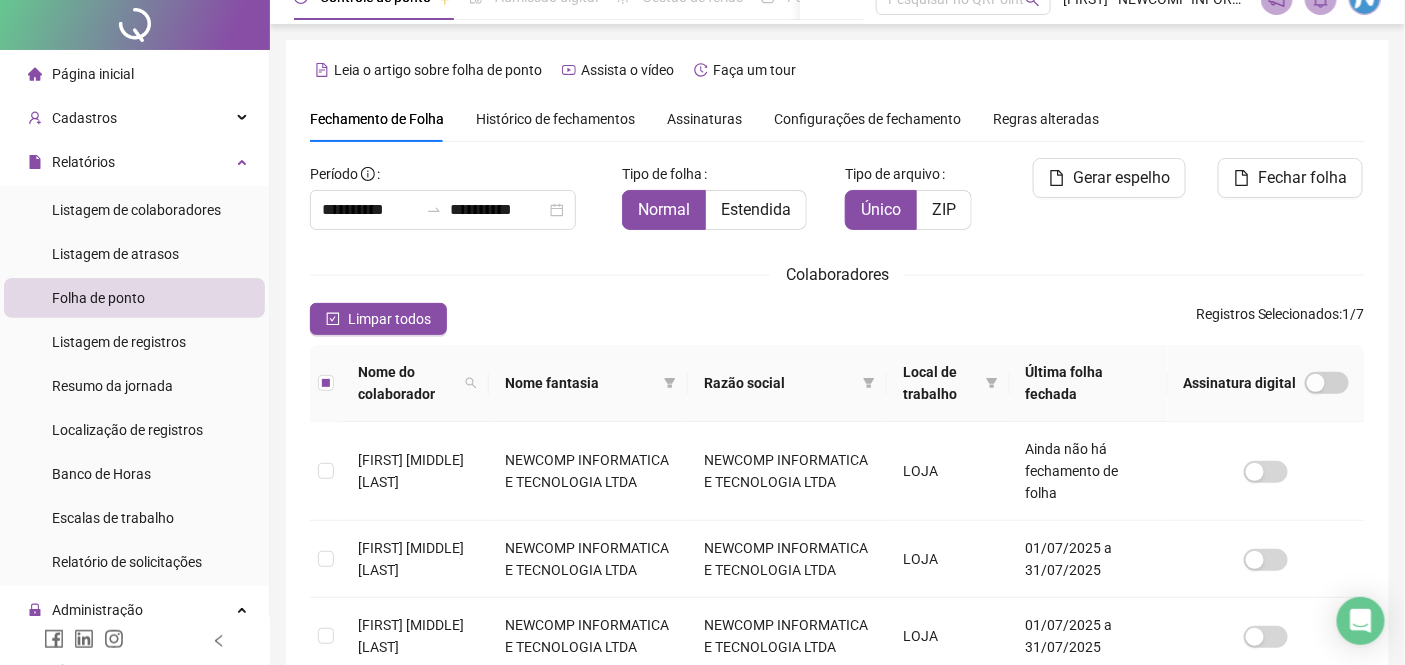 scroll, scrollTop: 0, scrollLeft: 0, axis: both 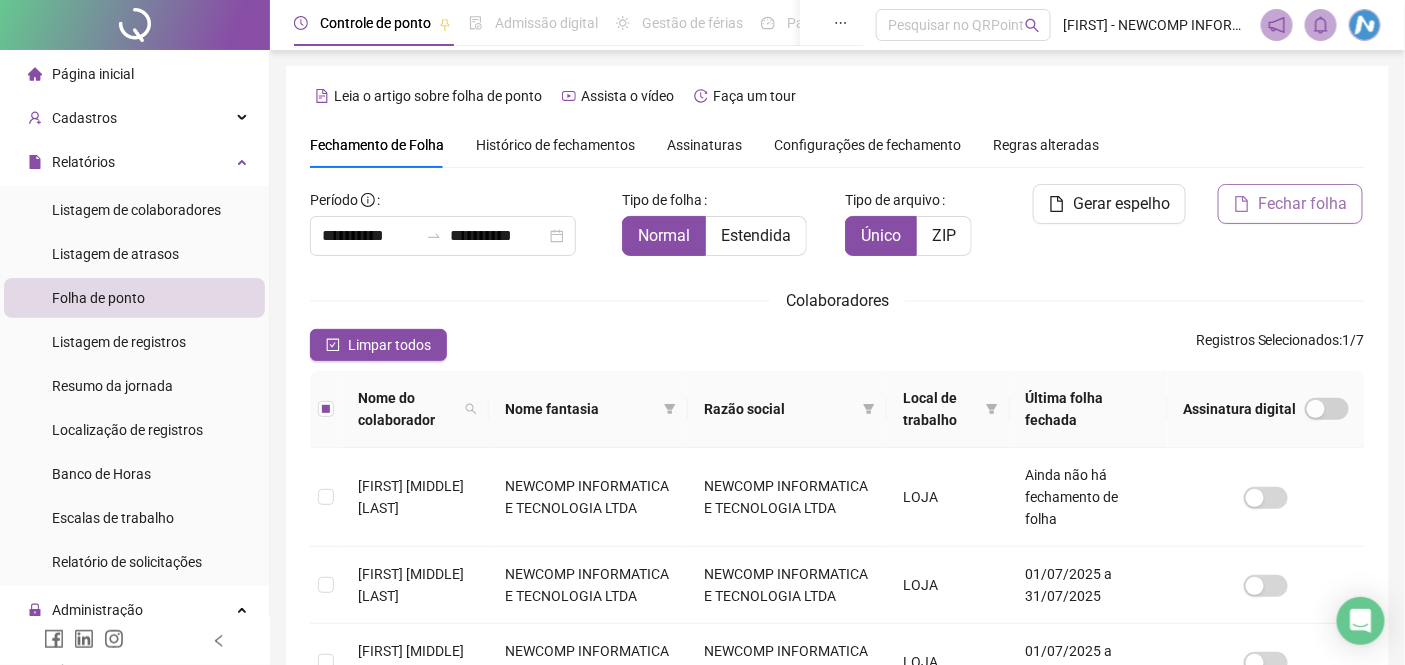 click on "Fechar folha" at bounding box center [1302, 204] 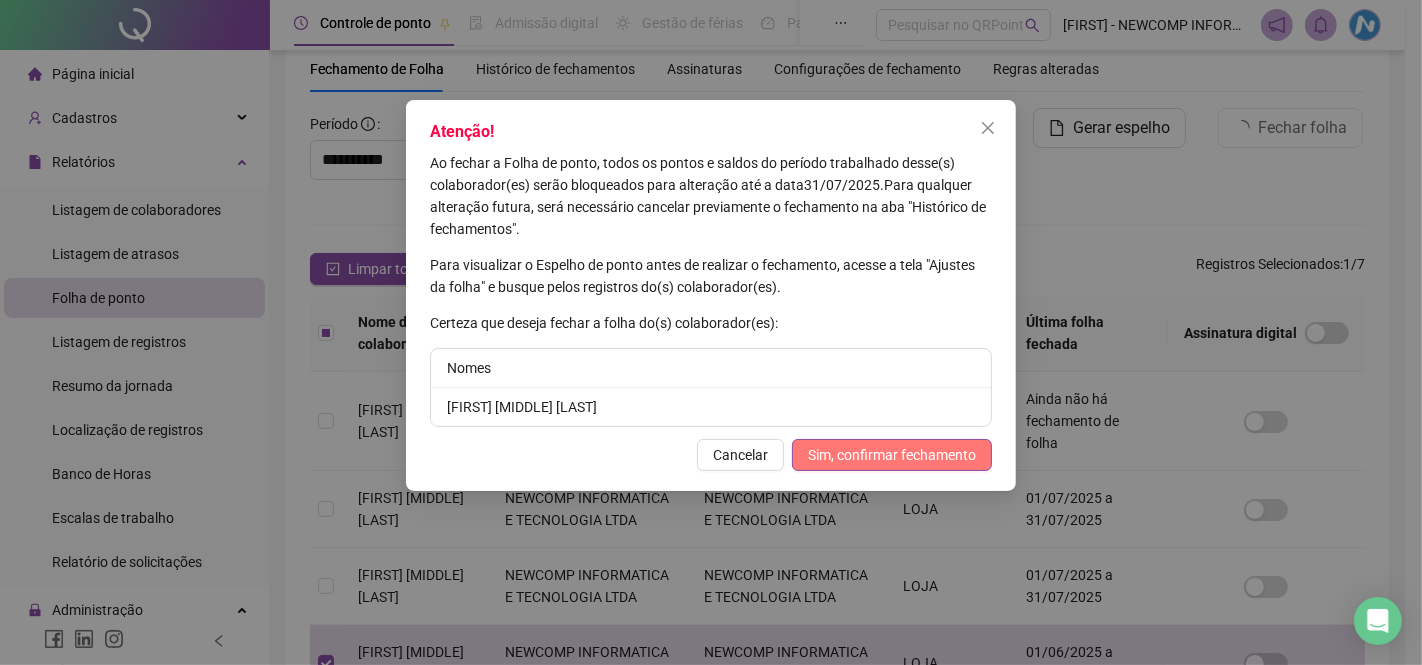 click on "Sim, confirmar fechamento" at bounding box center (892, 455) 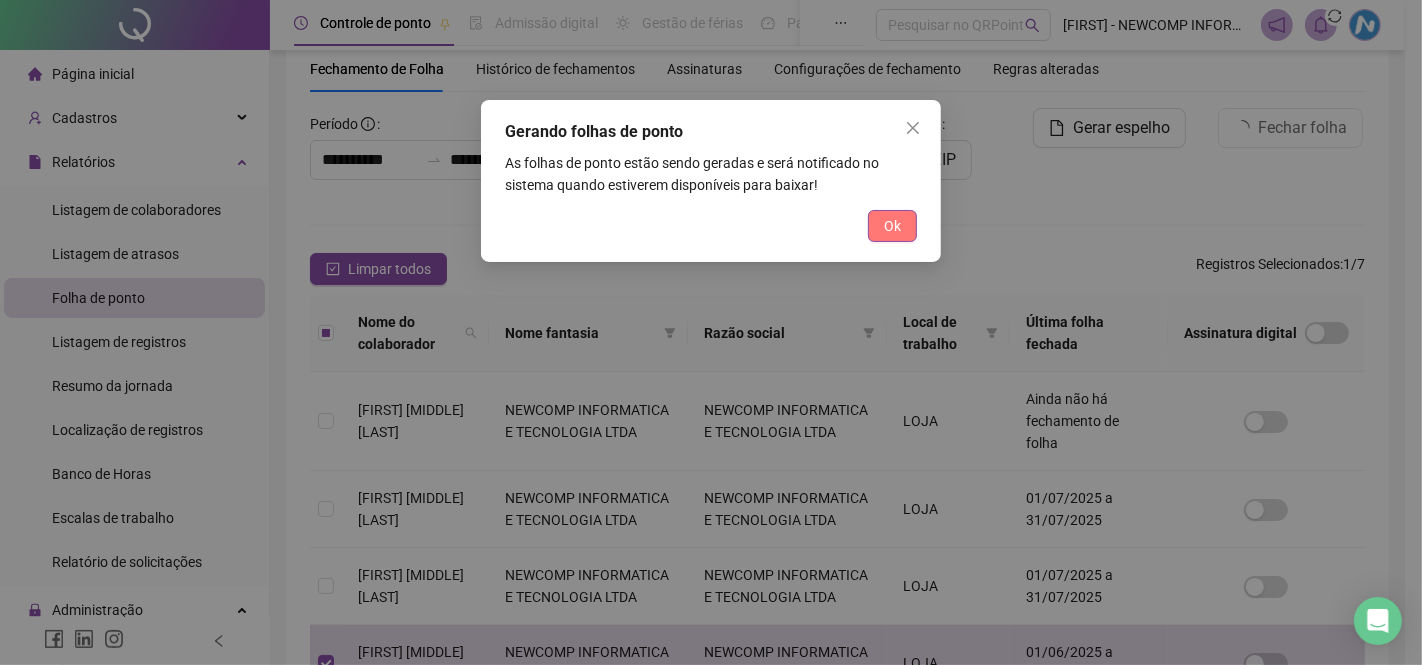 click on "Ok" at bounding box center [892, 226] 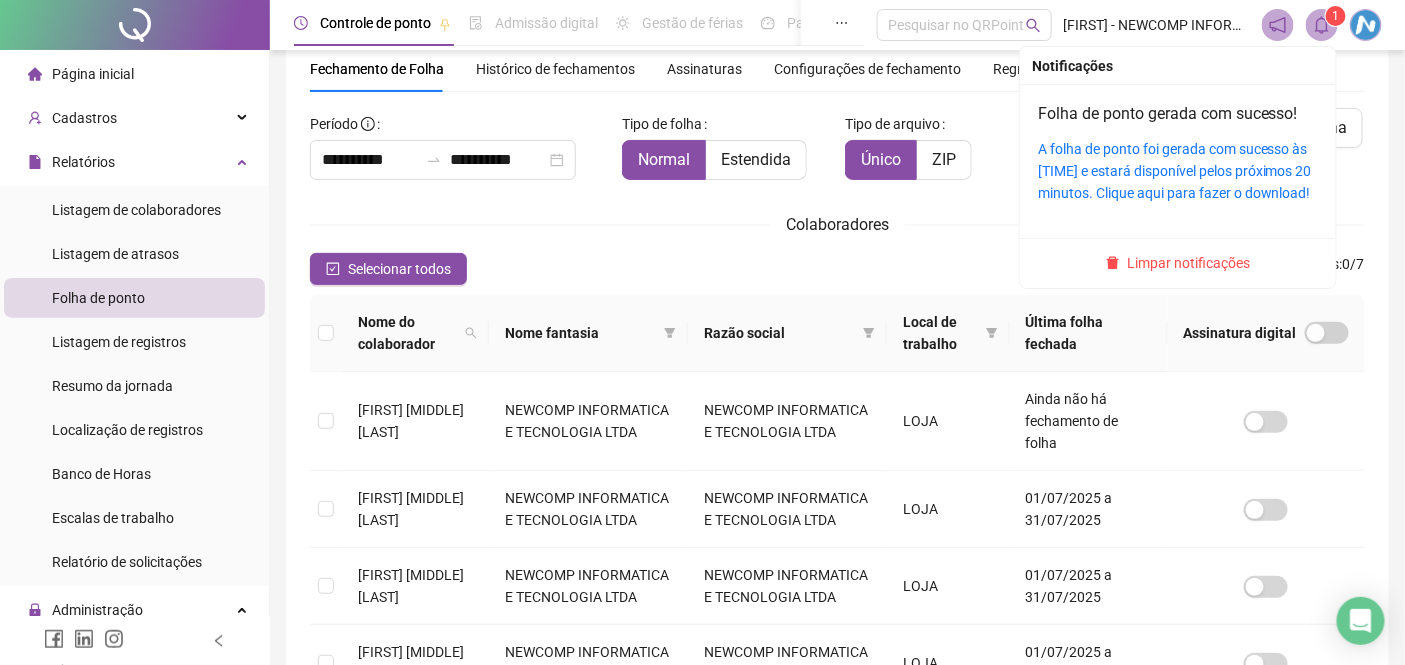click 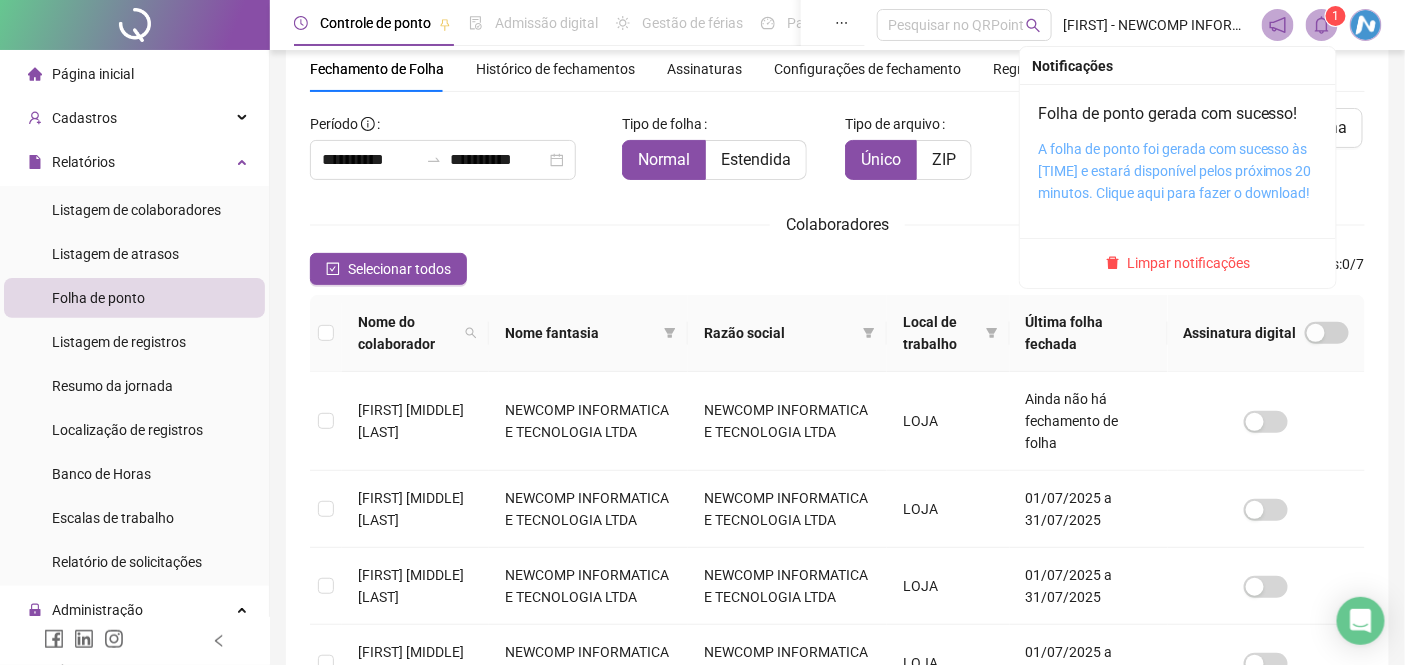 click on "A folha de ponto foi gerada com sucesso às [TIME] e estará disponível pelos próximos 20 minutos.
Clique aqui para fazer o download!" at bounding box center (1175, 171) 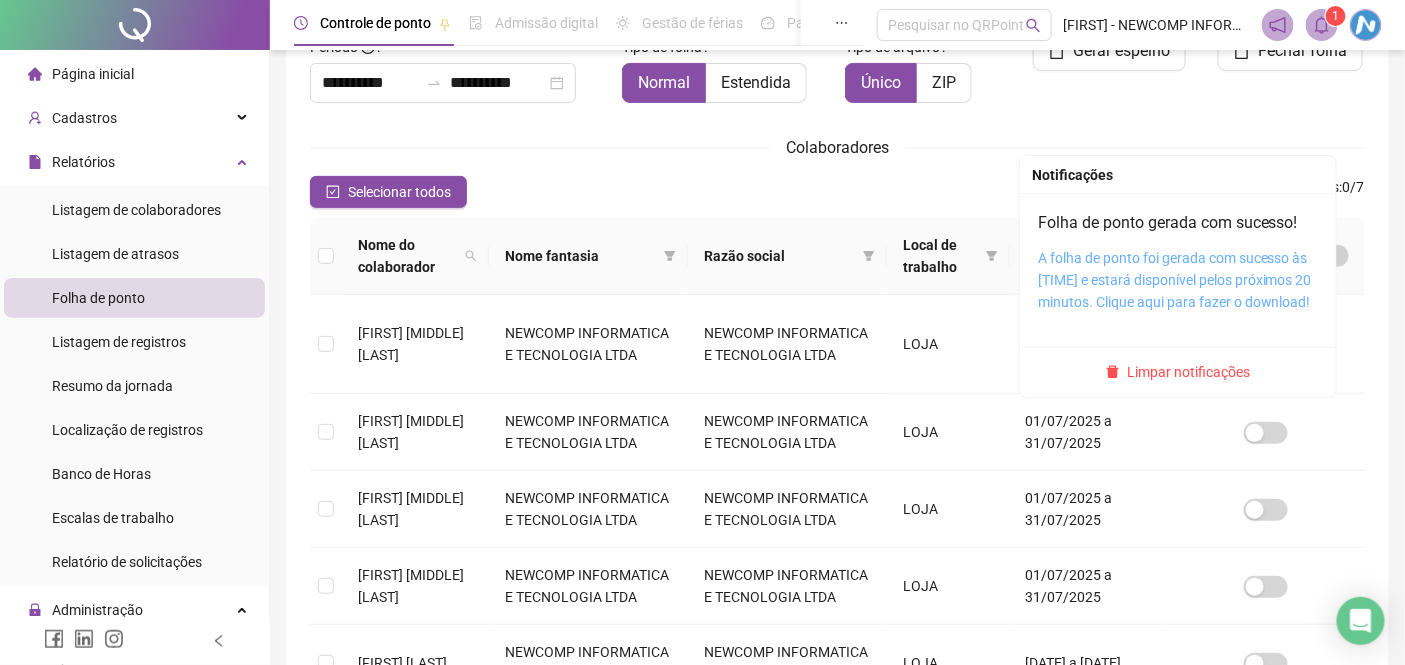 scroll, scrollTop: 298, scrollLeft: 0, axis: vertical 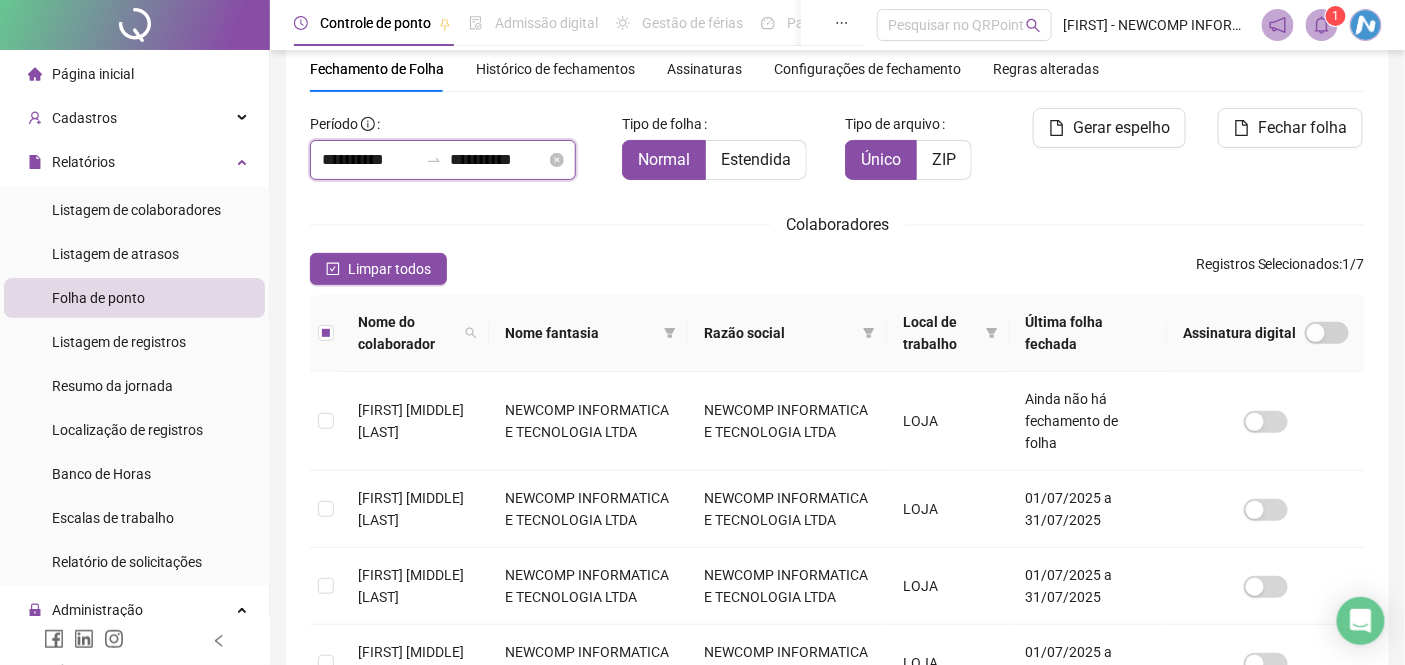 click on "**********" at bounding box center (370, 160) 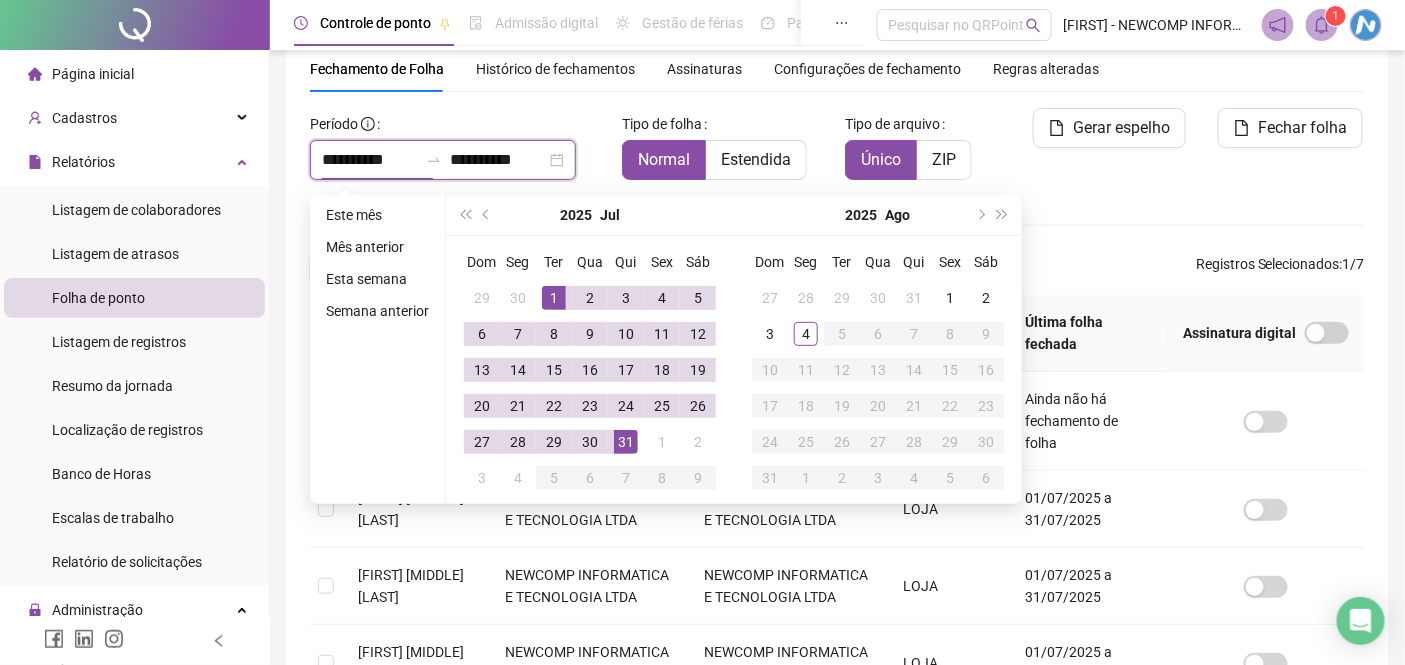 type on "**********" 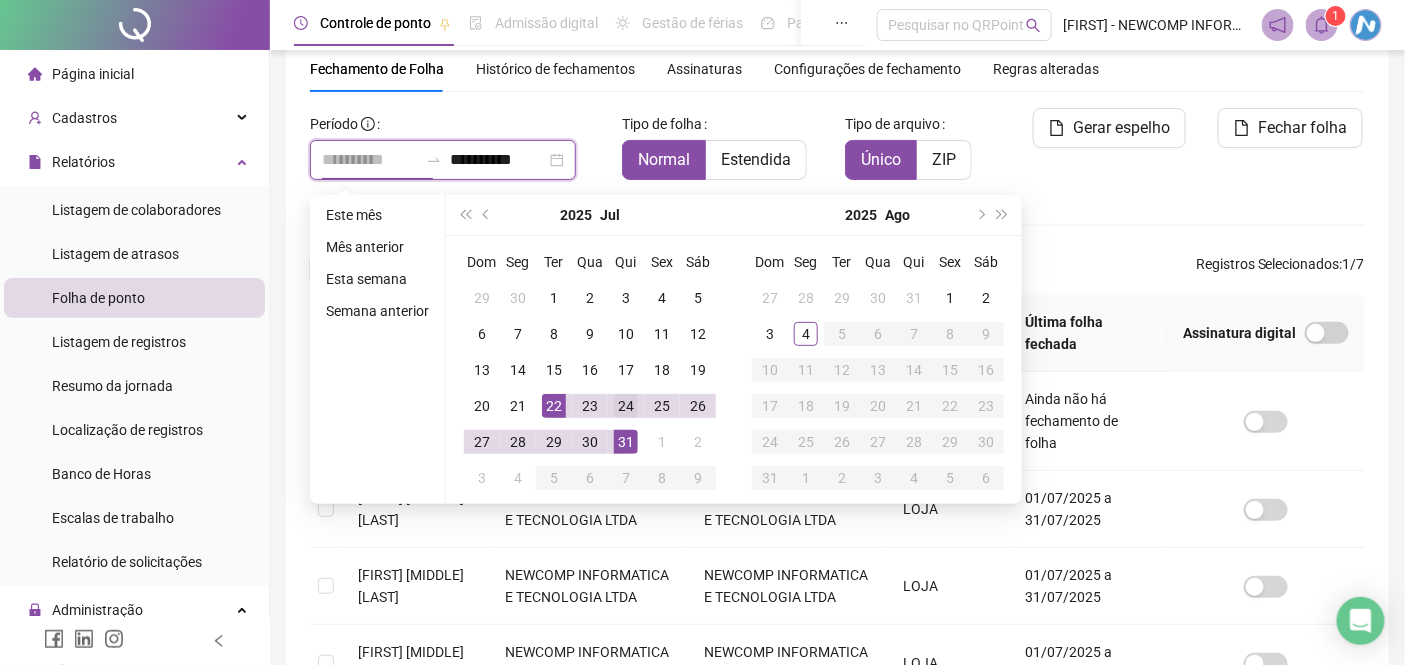 type on "**********" 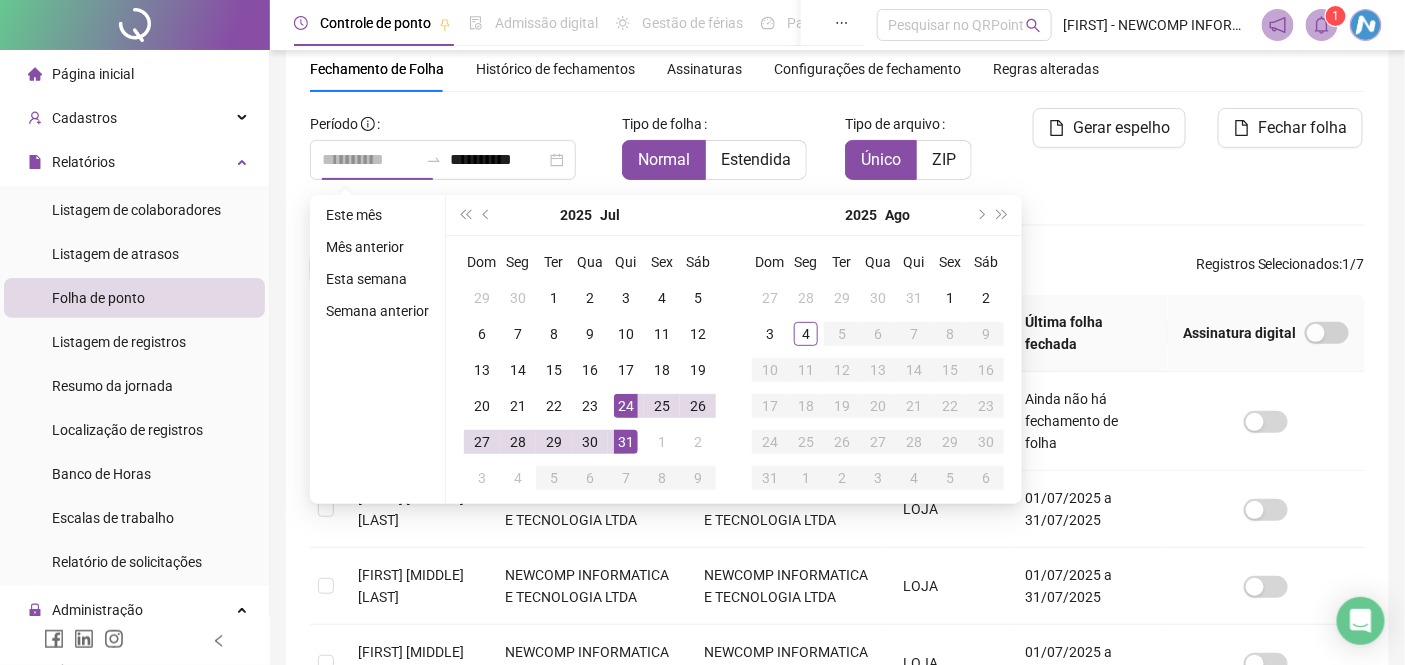 click on "24" at bounding box center (626, 406) 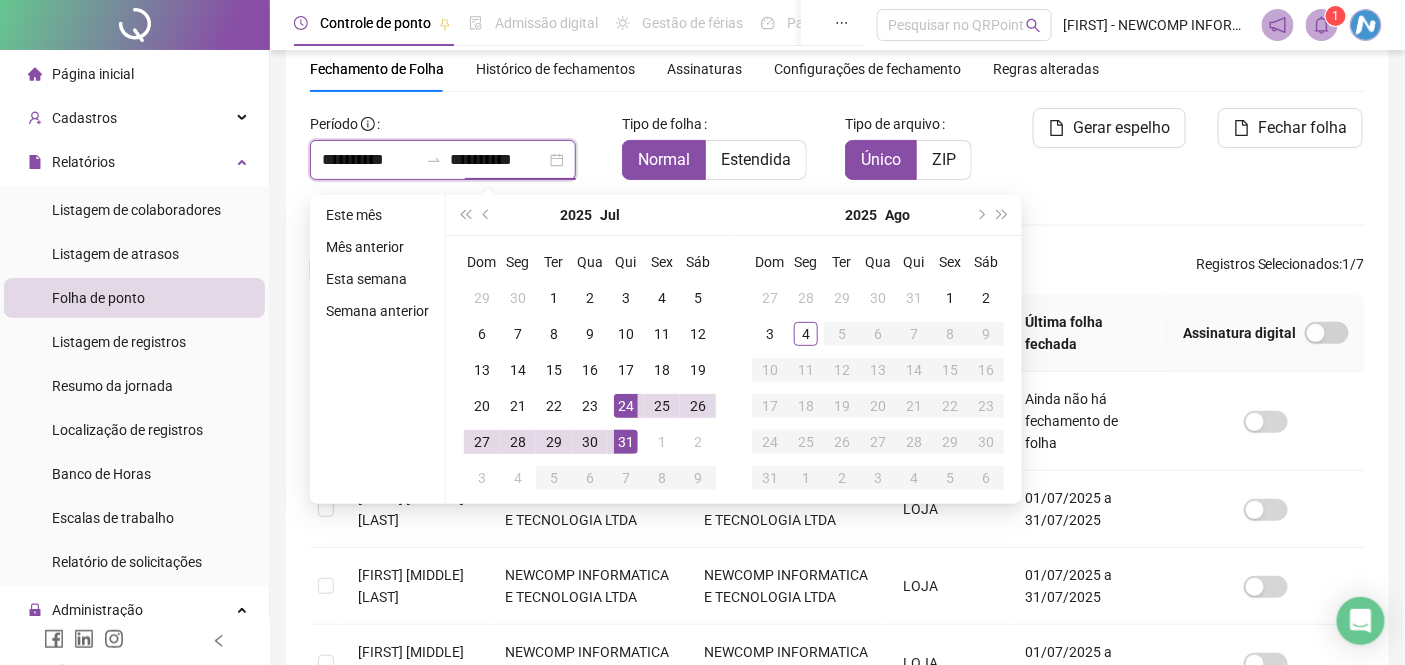type on "**********" 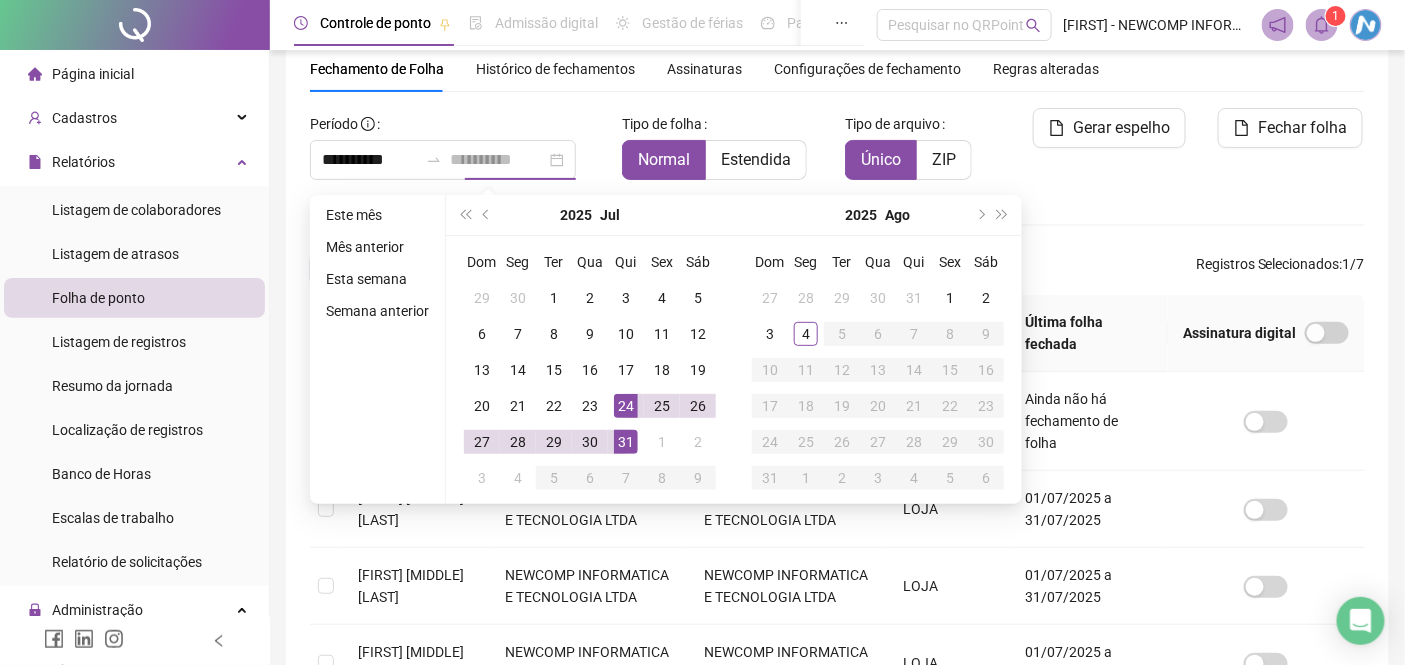 click on "31" at bounding box center (626, 442) 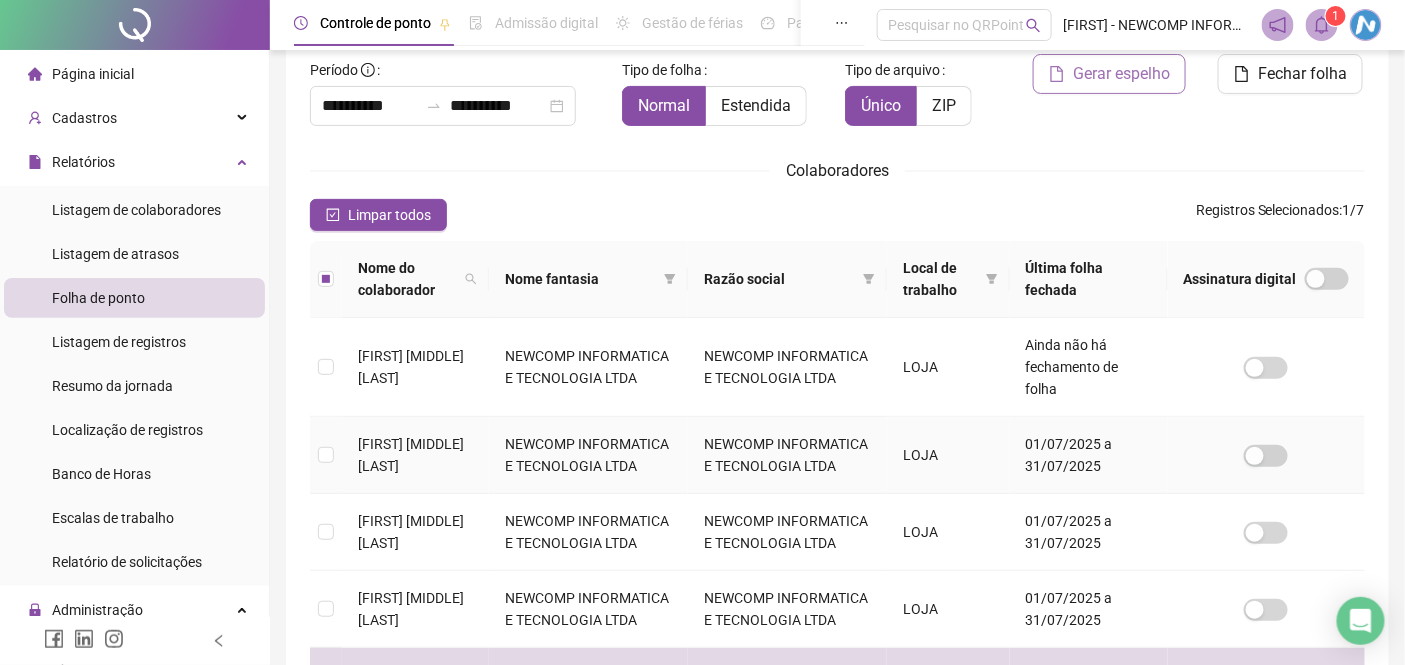 scroll, scrollTop: 0, scrollLeft: 0, axis: both 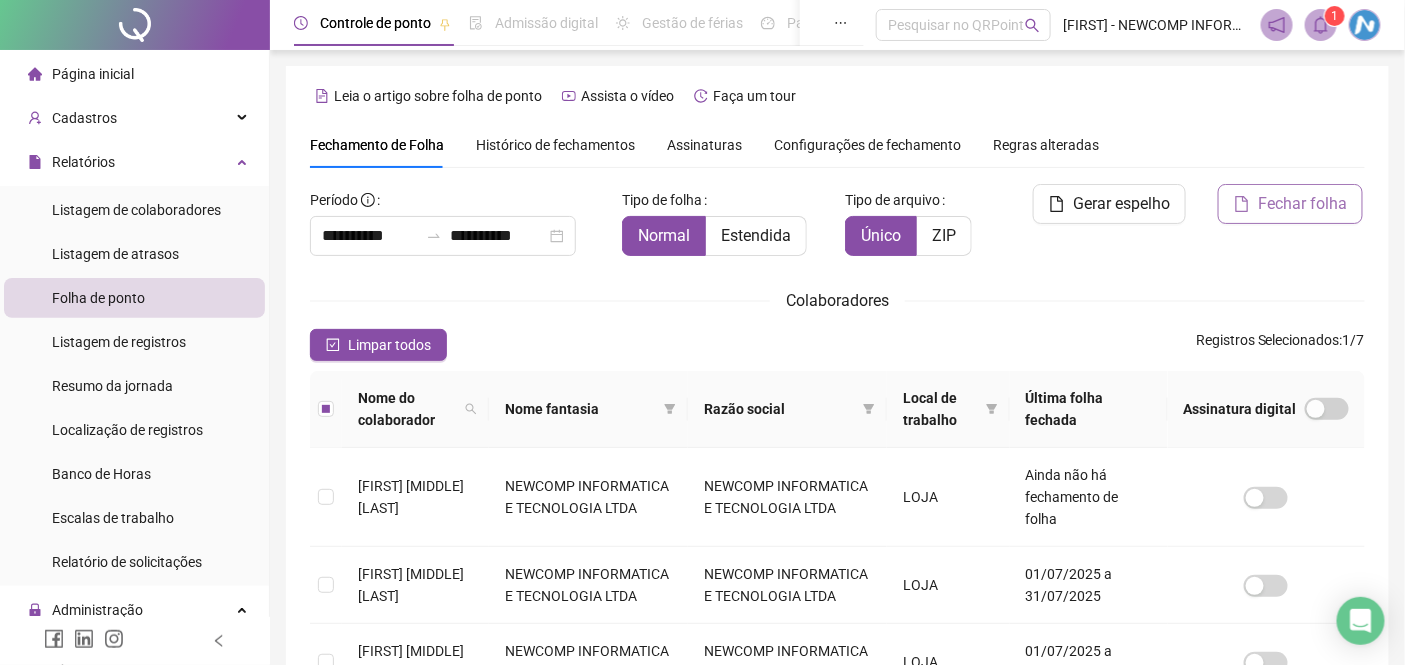 click on "Fechar folha" at bounding box center (1302, 204) 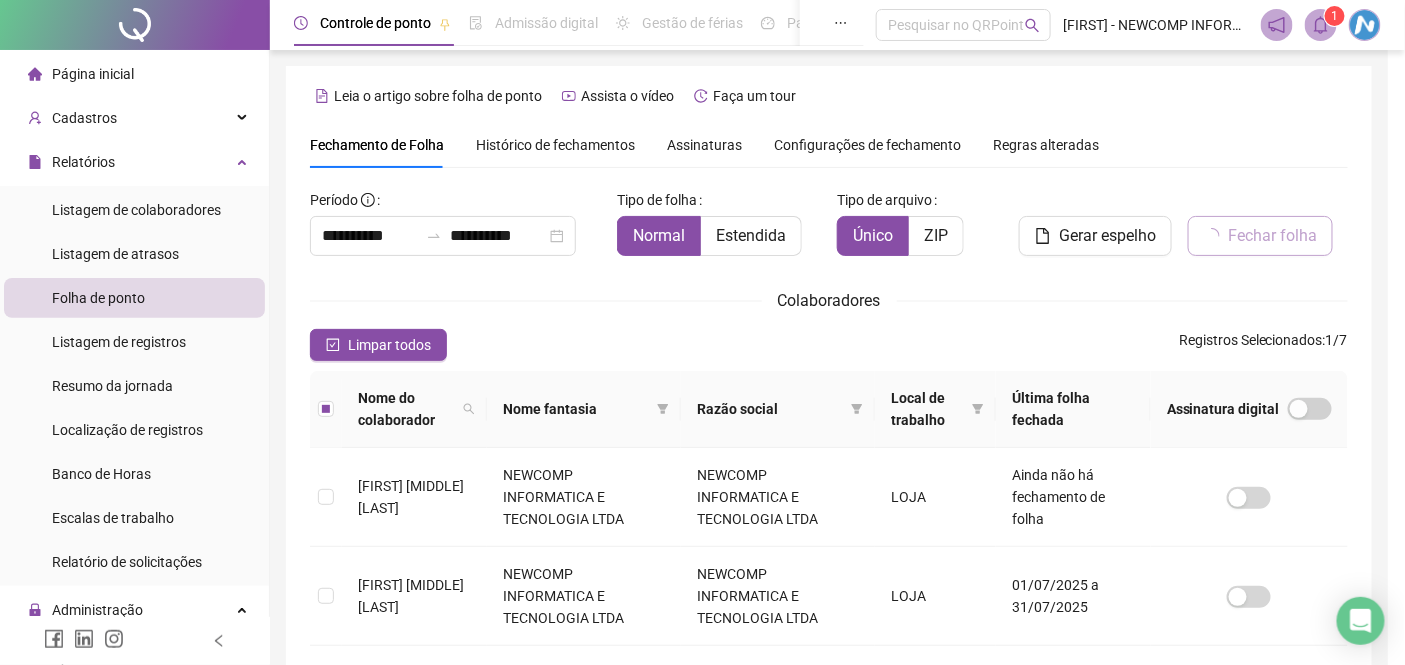 scroll, scrollTop: 76, scrollLeft: 0, axis: vertical 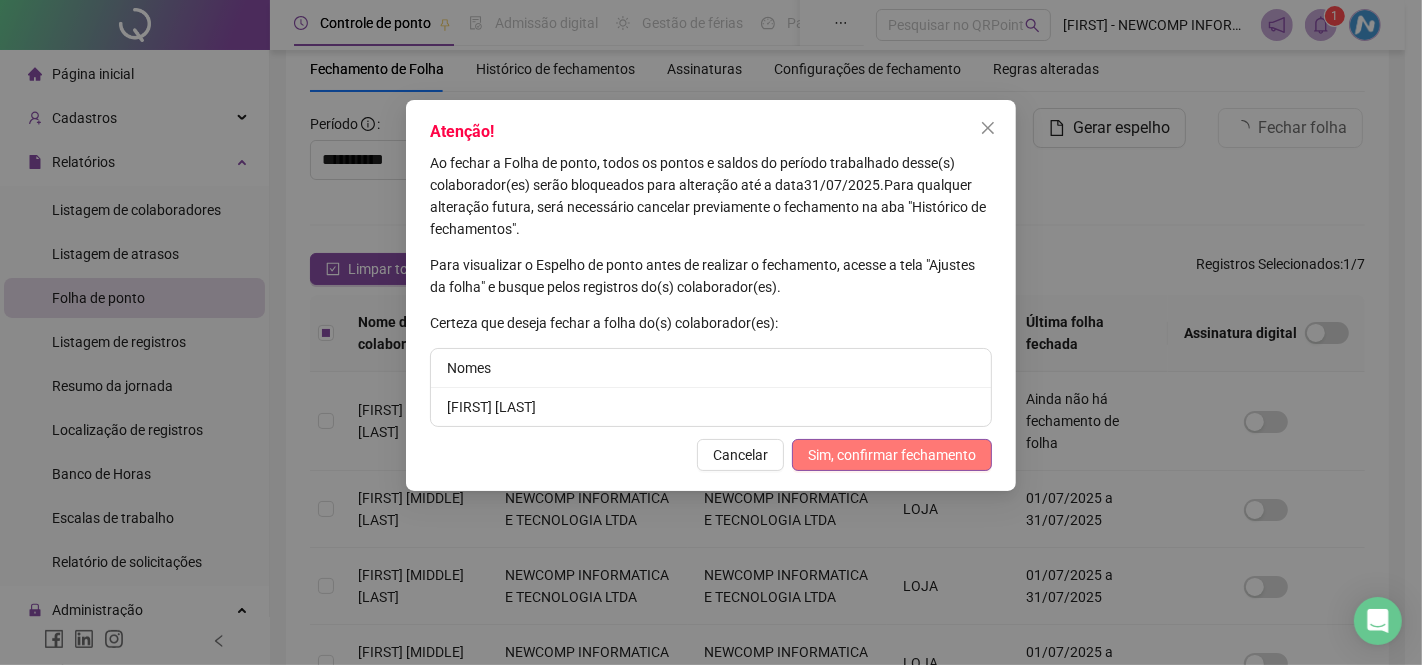click on "Sim, confirmar fechamento" at bounding box center [892, 455] 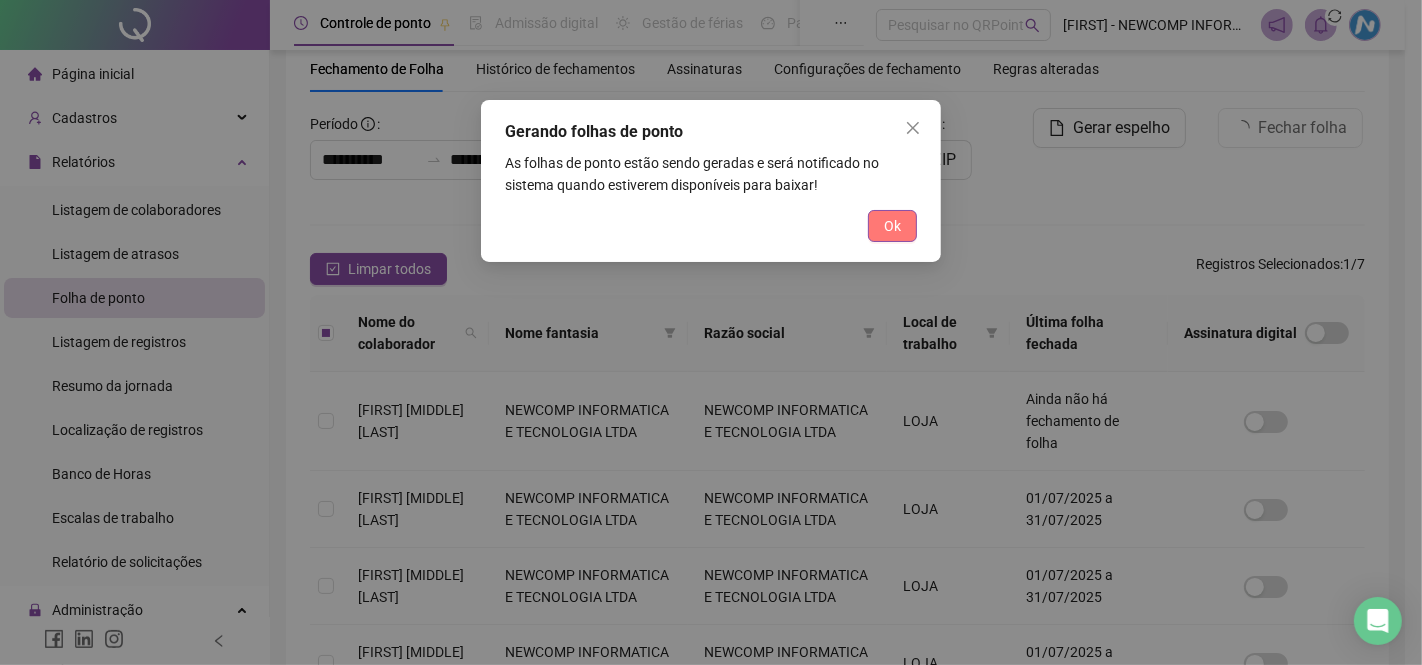 click on "Ok" at bounding box center (892, 226) 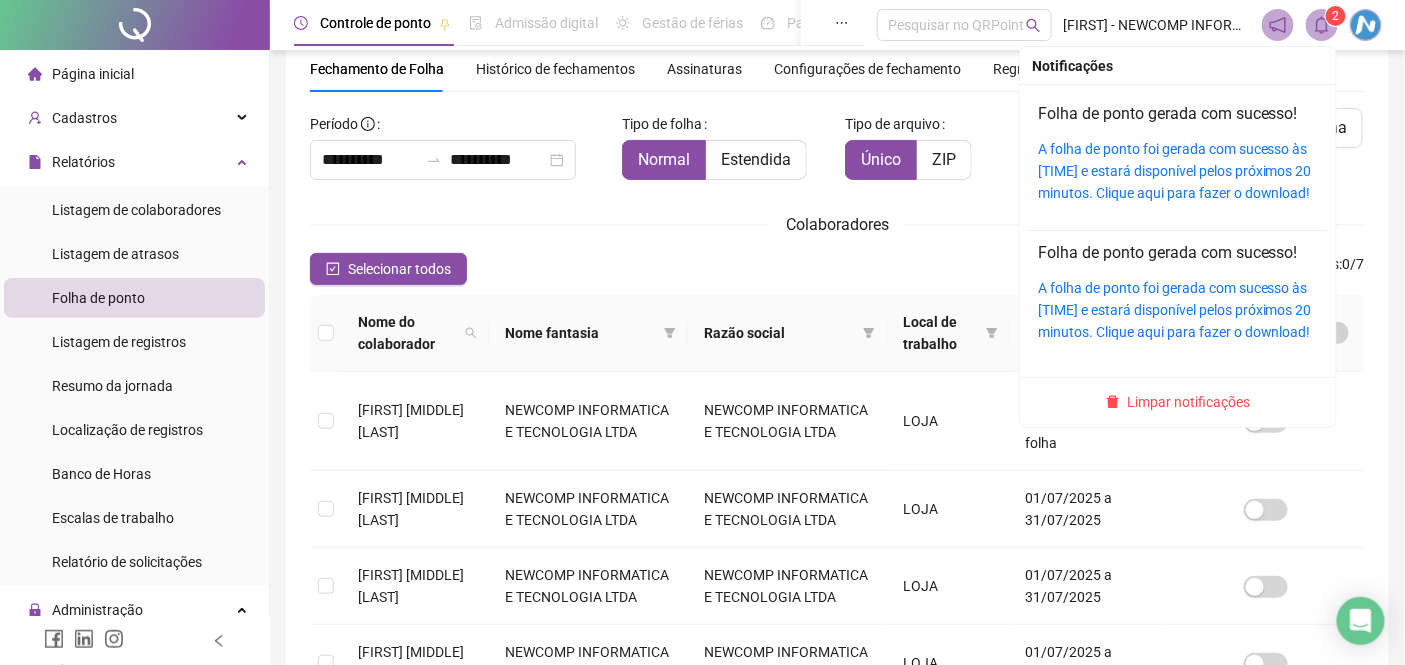 click 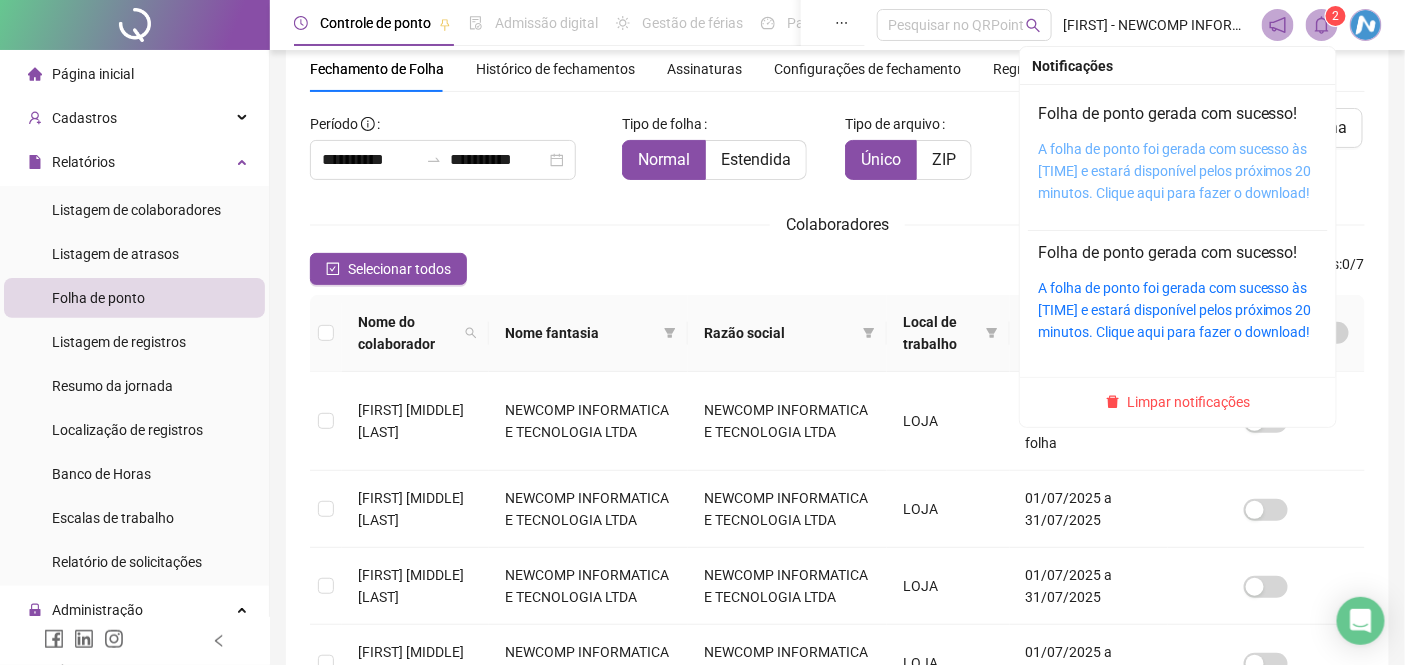 click on "A folha de ponto foi gerada com sucesso às [TIME] e estará disponível pelos próximos 20 minutos.
Clique aqui para fazer o download!" at bounding box center [1175, 171] 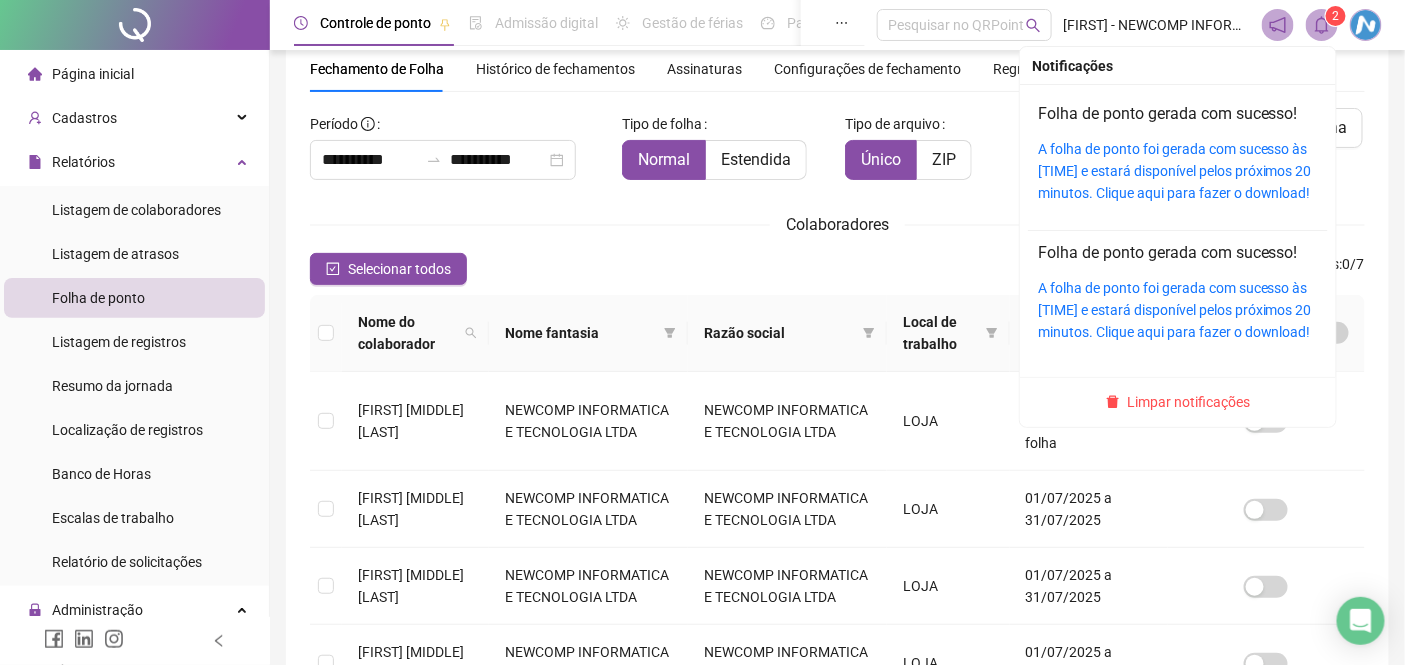 click 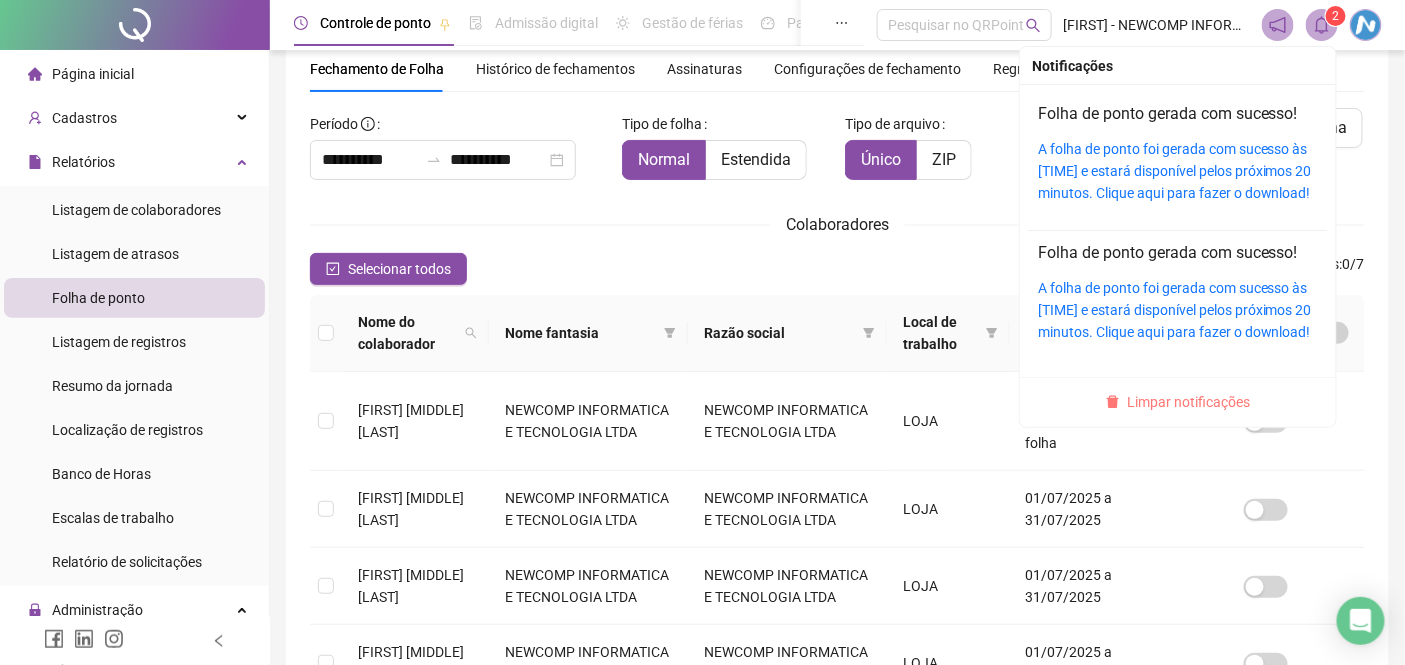 click on "Limpar notificações" at bounding box center (1189, 402) 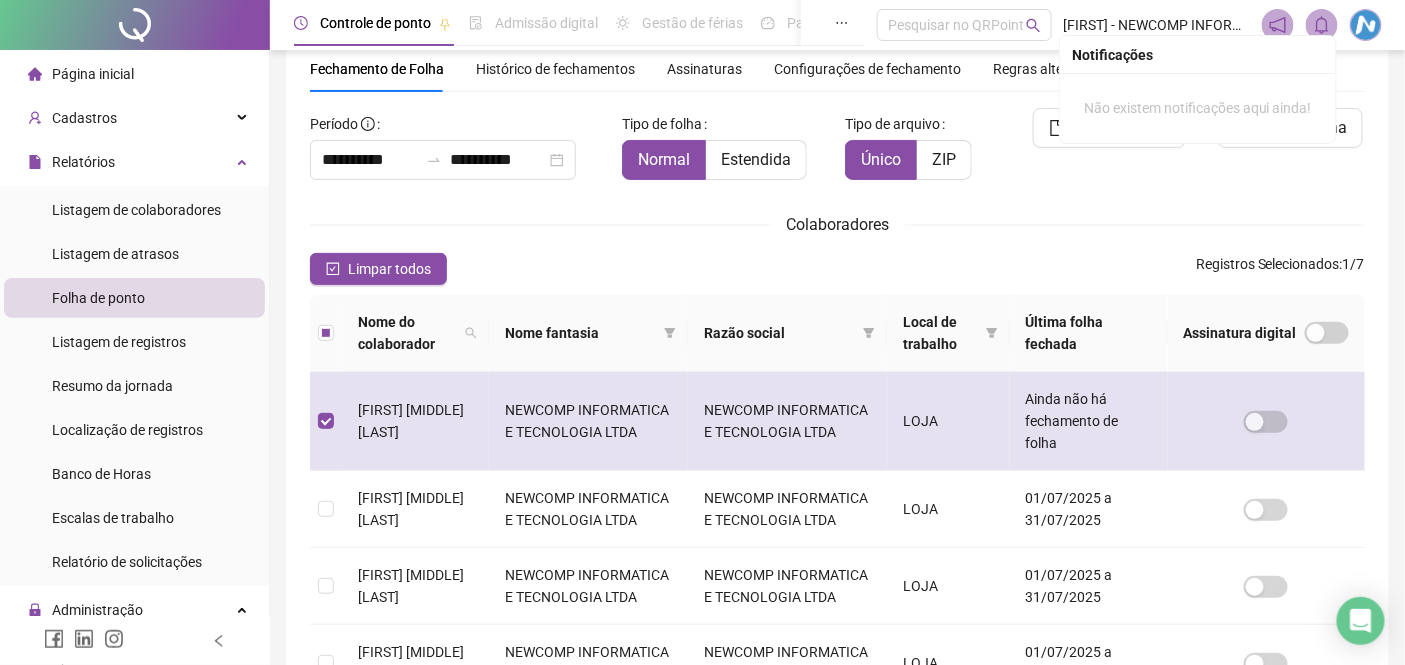 scroll, scrollTop: 0, scrollLeft: 0, axis: both 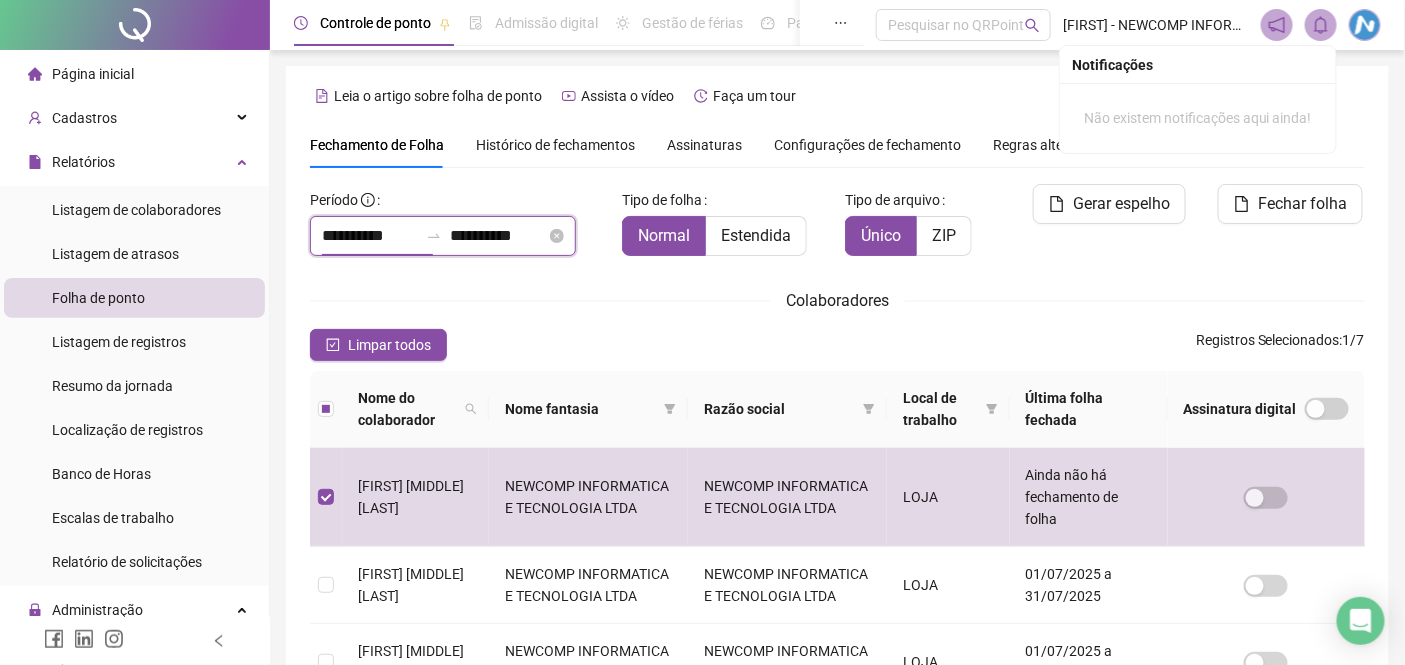 click on "**********" at bounding box center (370, 236) 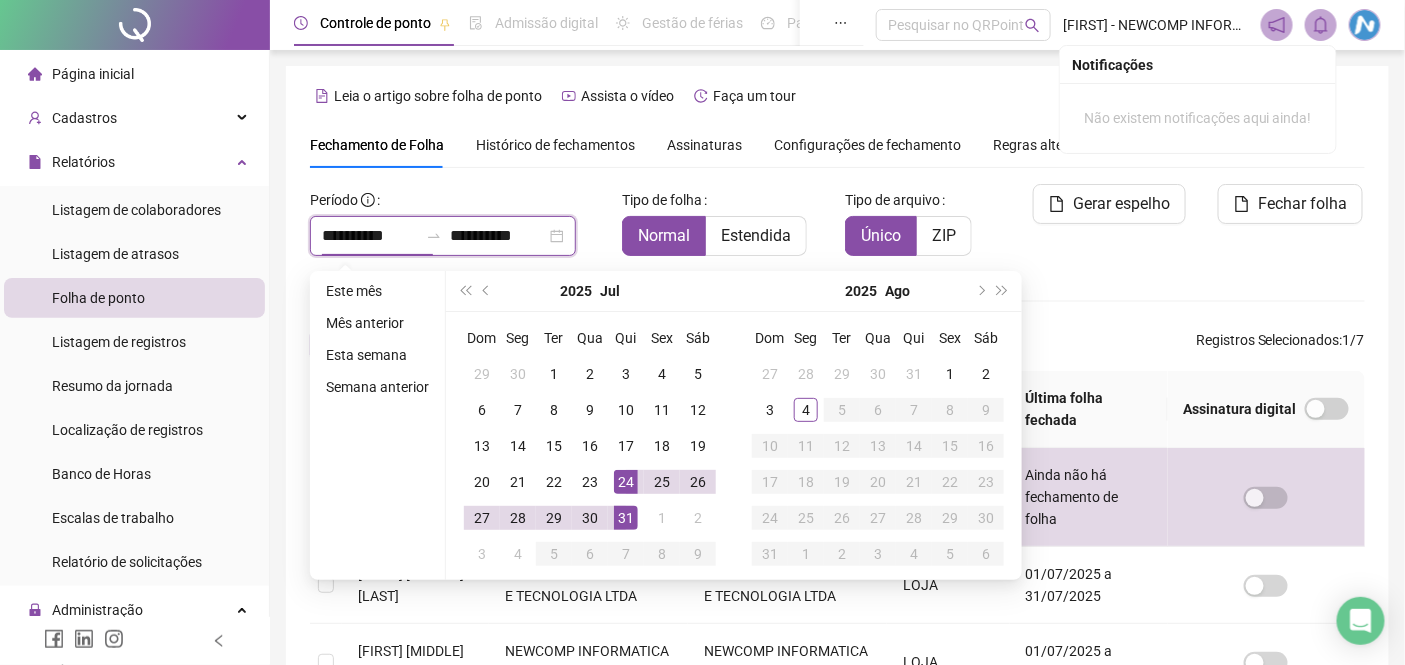 type on "**********" 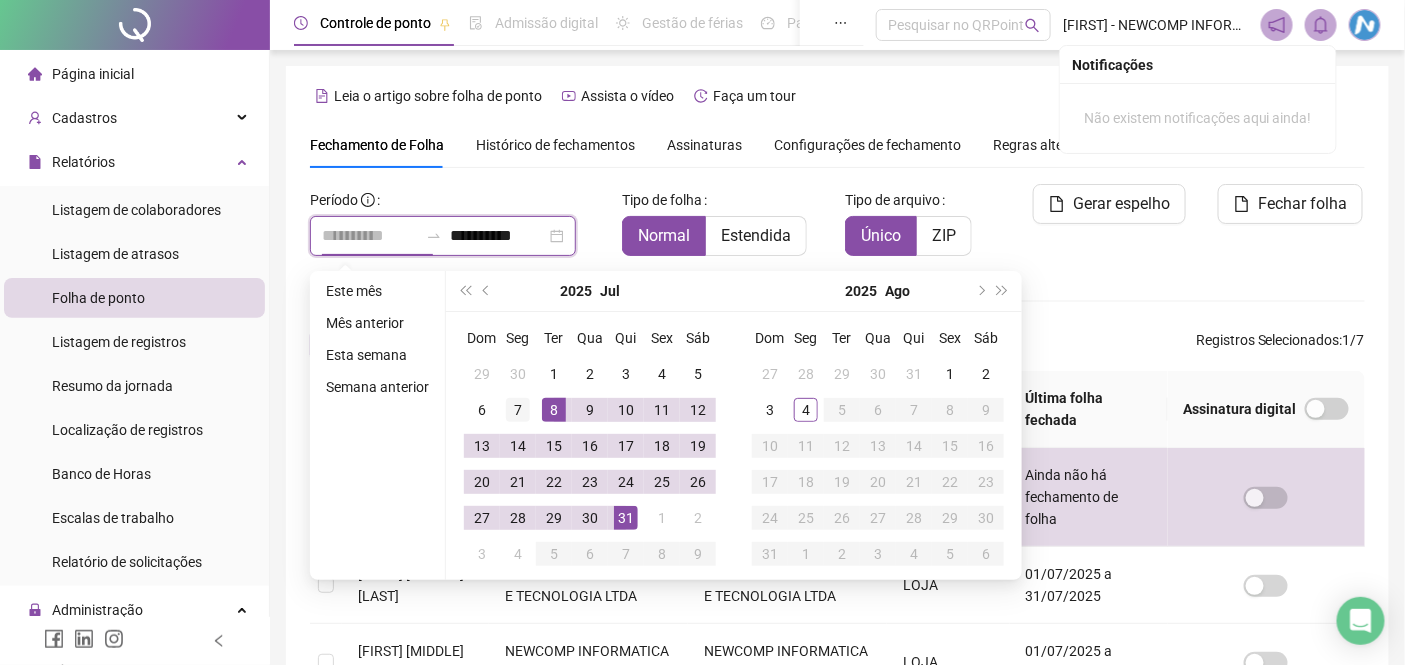 type on "**********" 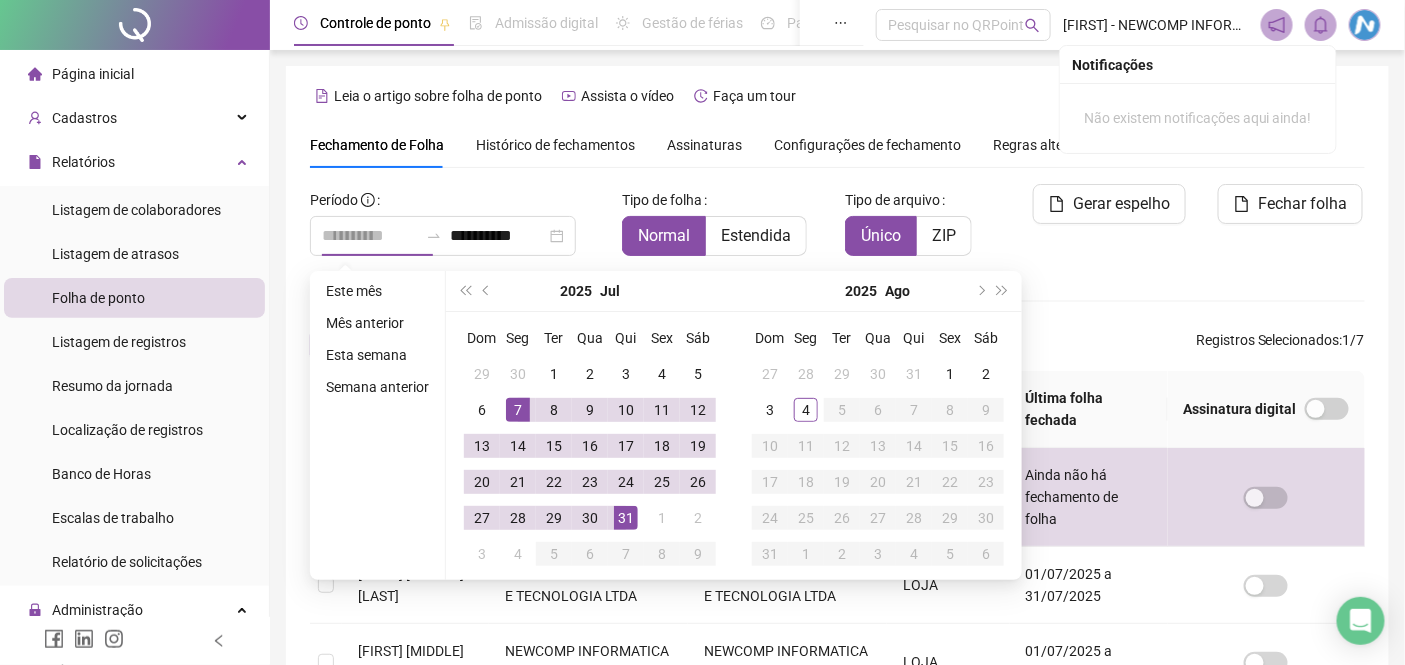 click on "7" at bounding box center (518, 410) 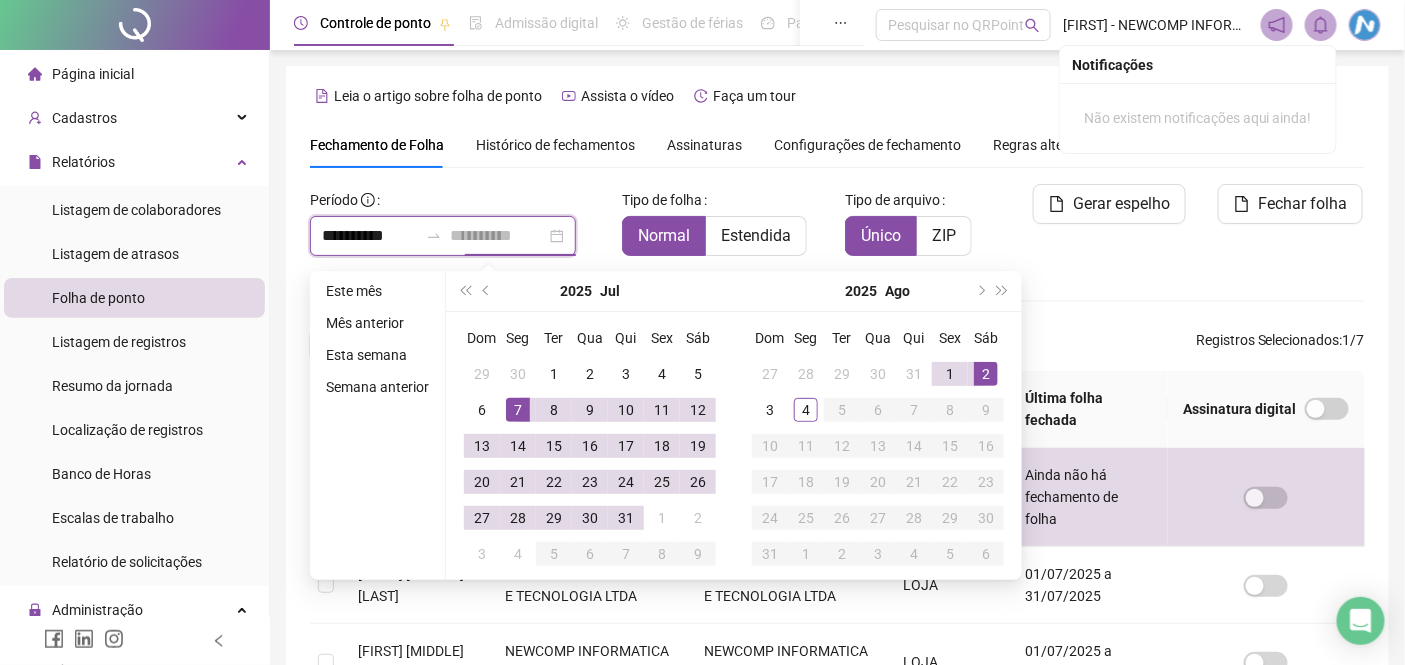 type on "**********" 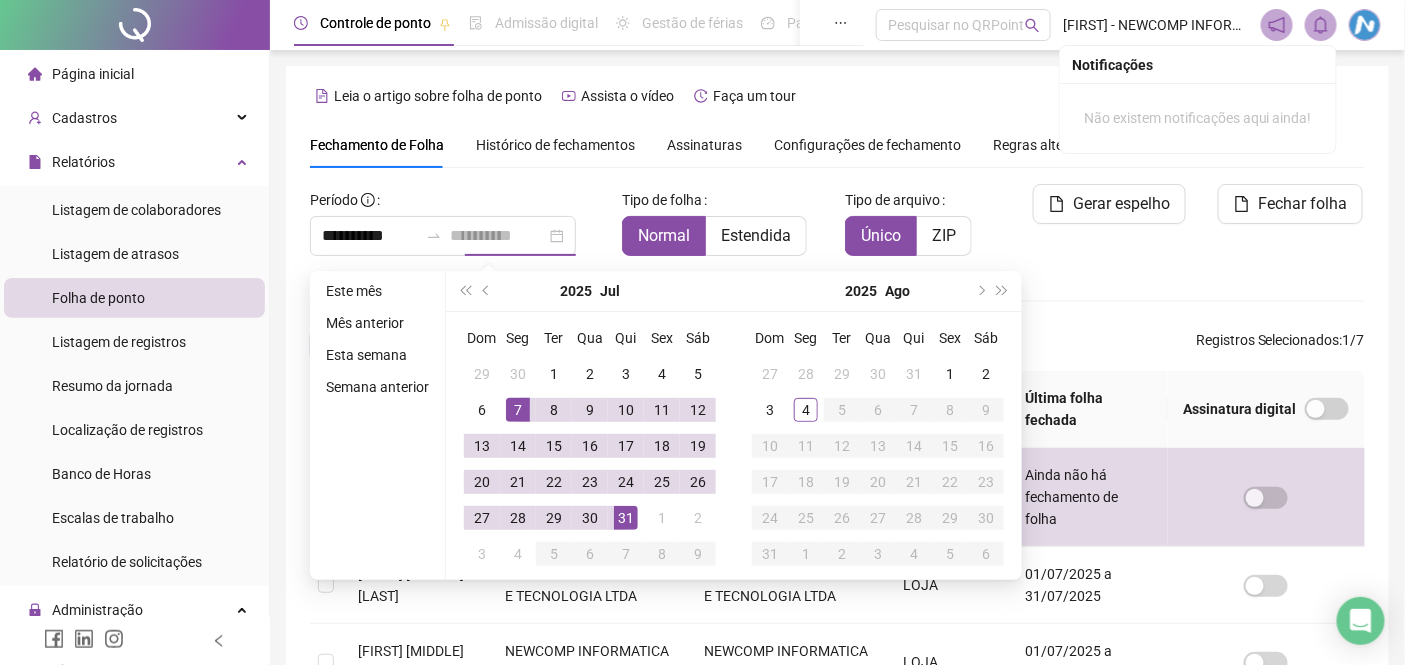 click on "31" at bounding box center [626, 518] 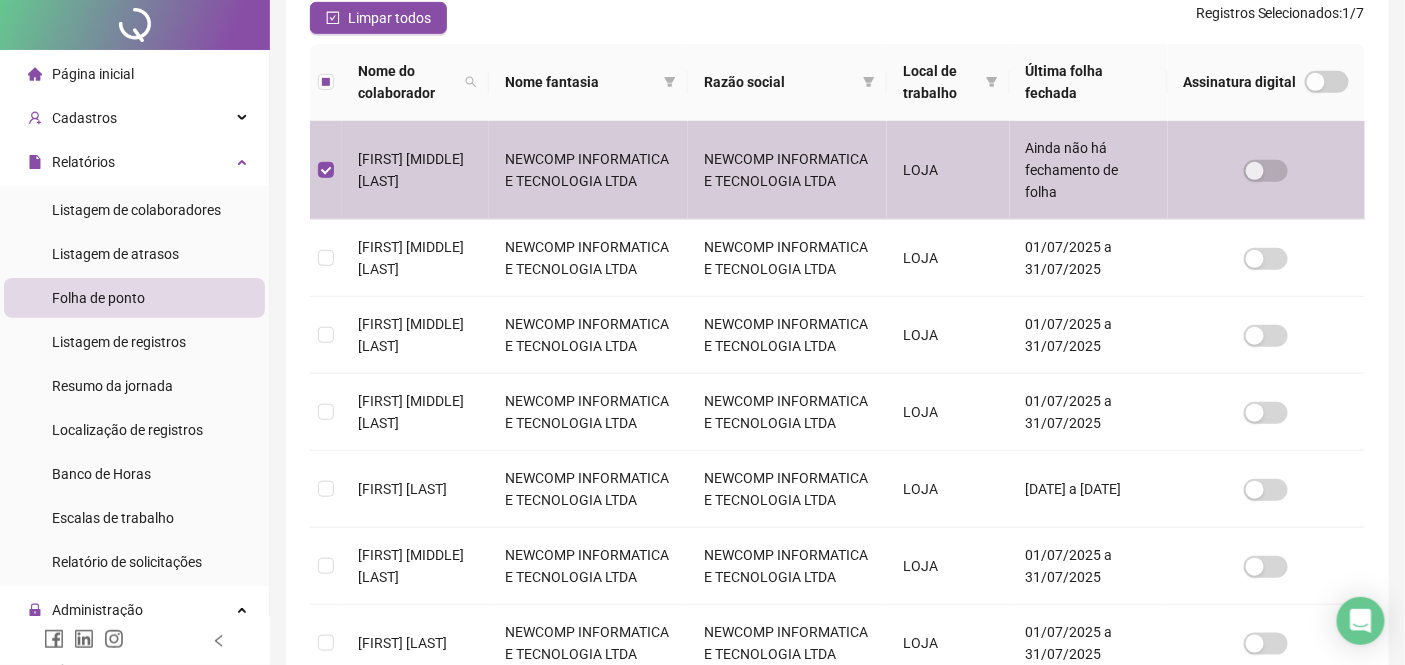 scroll, scrollTop: 0, scrollLeft: 0, axis: both 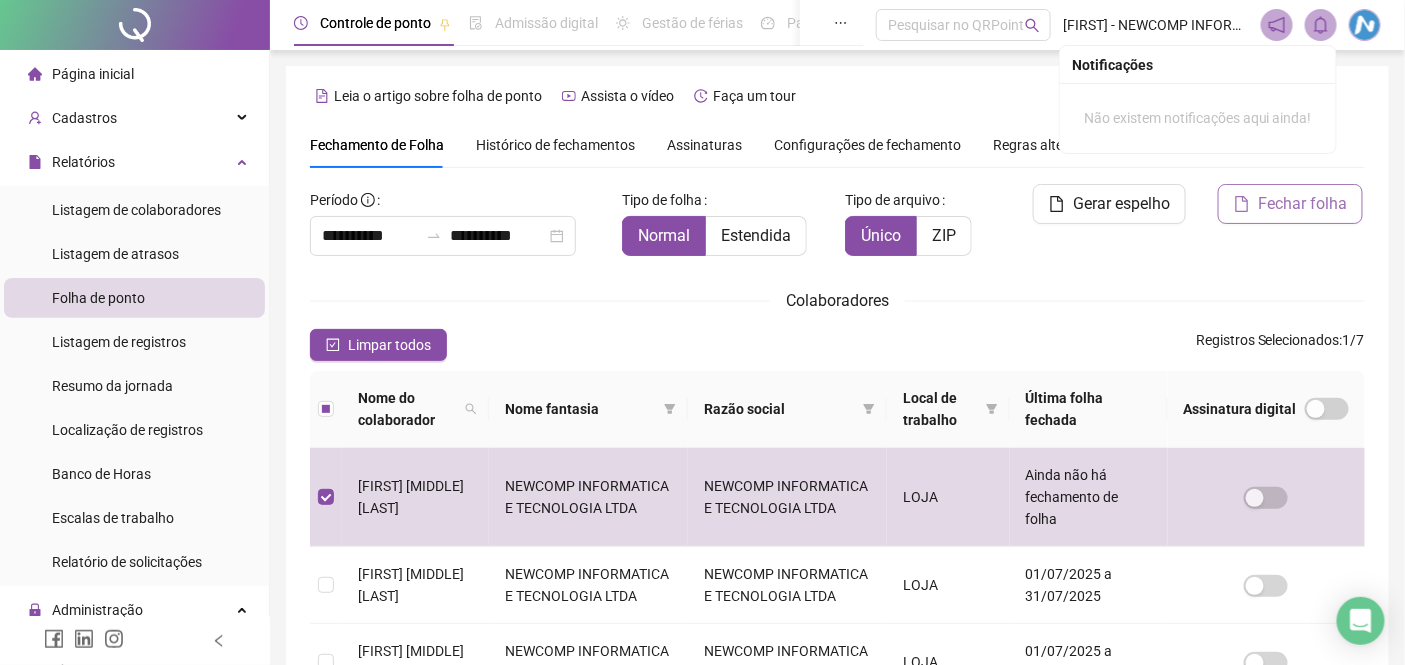 click on "Fechar folha" at bounding box center [1302, 204] 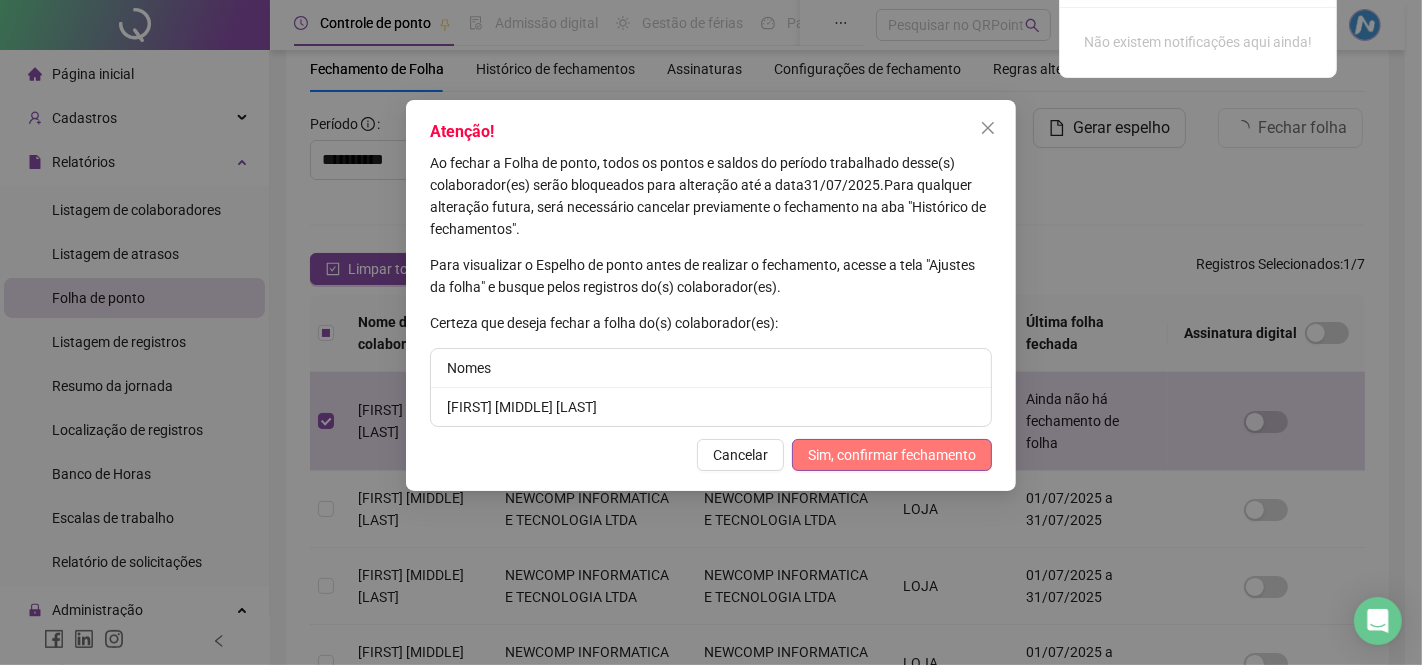 click on "Sim, confirmar fechamento" at bounding box center [892, 455] 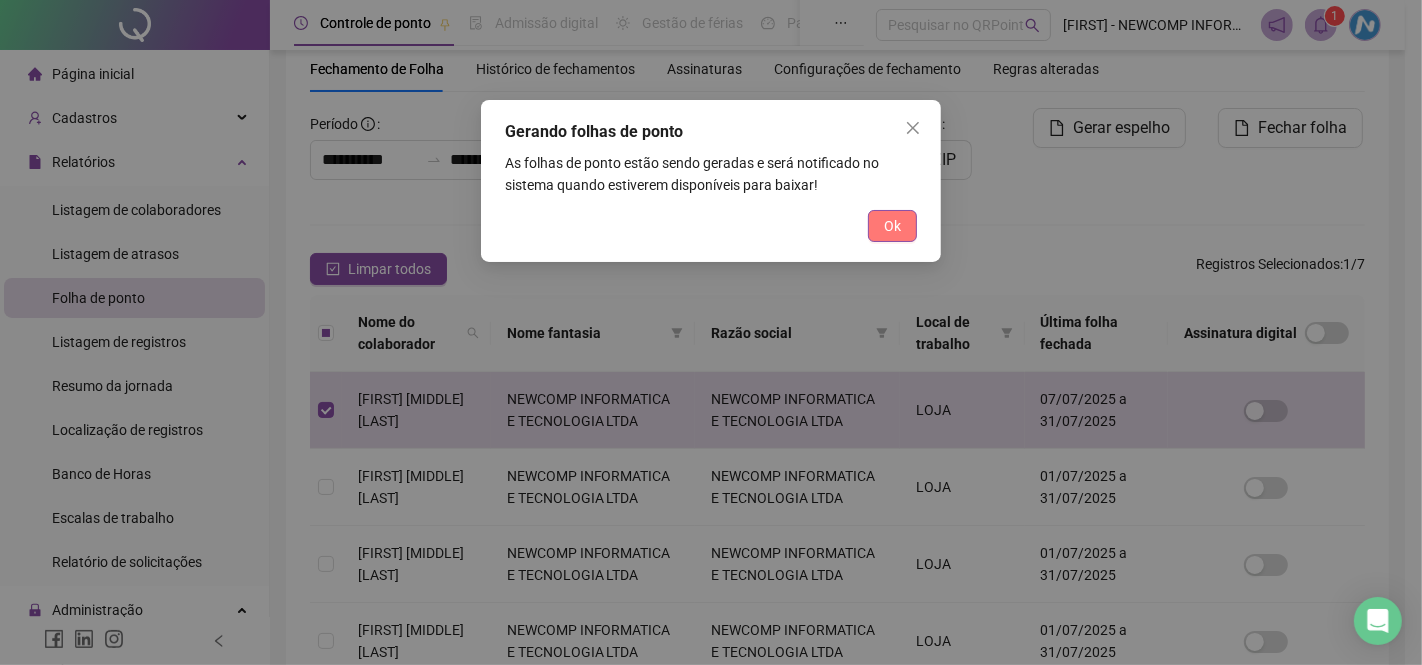 click on "Ok" at bounding box center (892, 226) 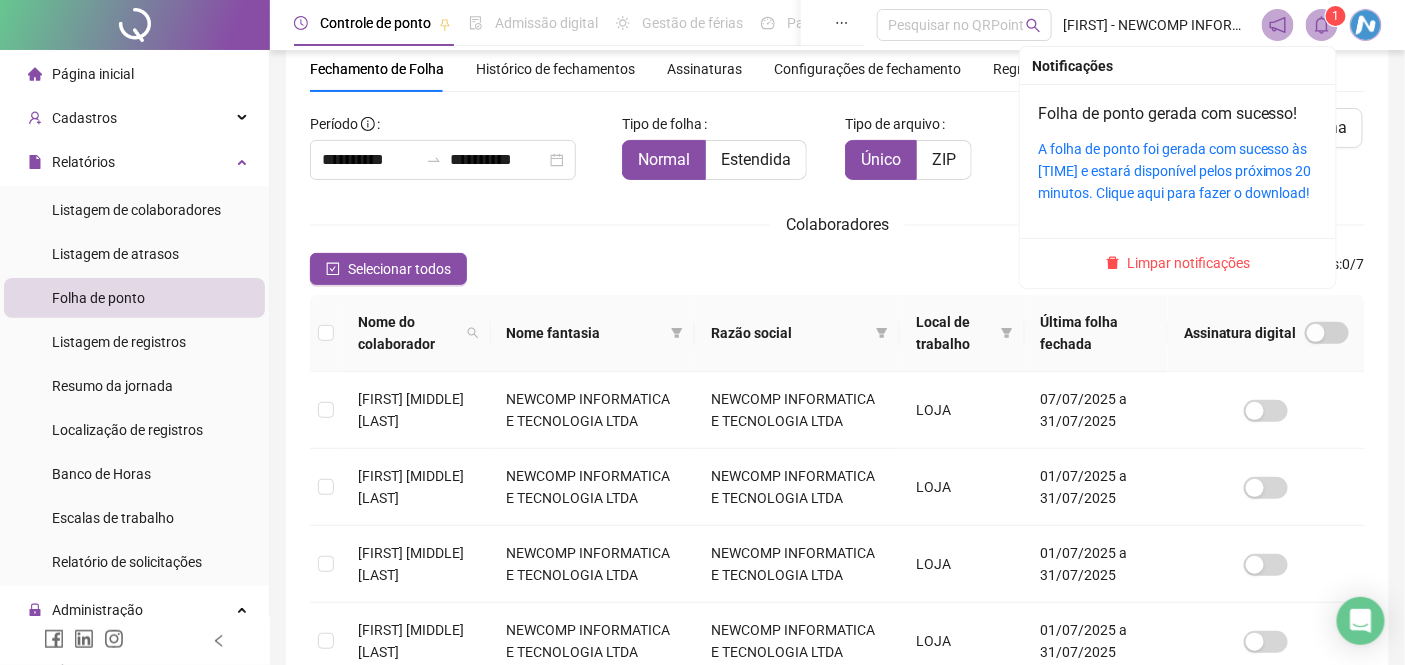 click 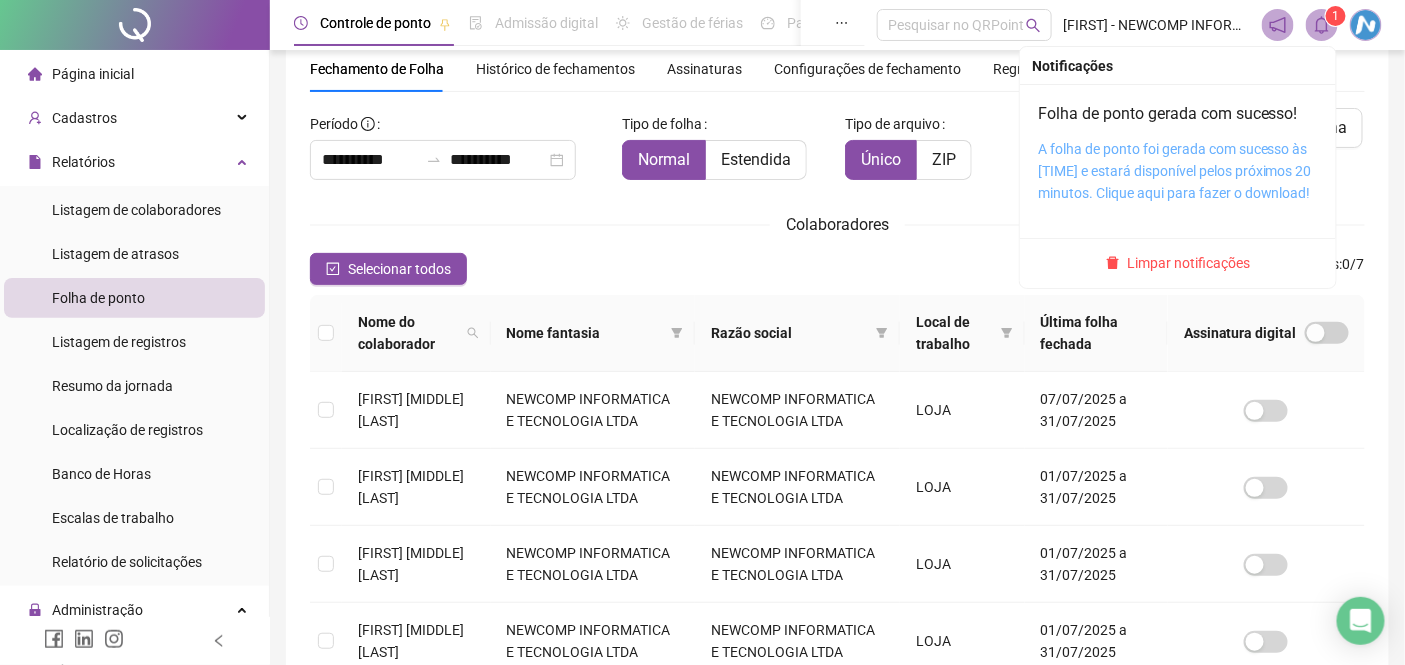 click on "A folha de ponto foi gerada com sucesso às [TIME] e estará disponível pelos próximos 20 minutos.
Clique aqui para fazer o download!" at bounding box center [1175, 171] 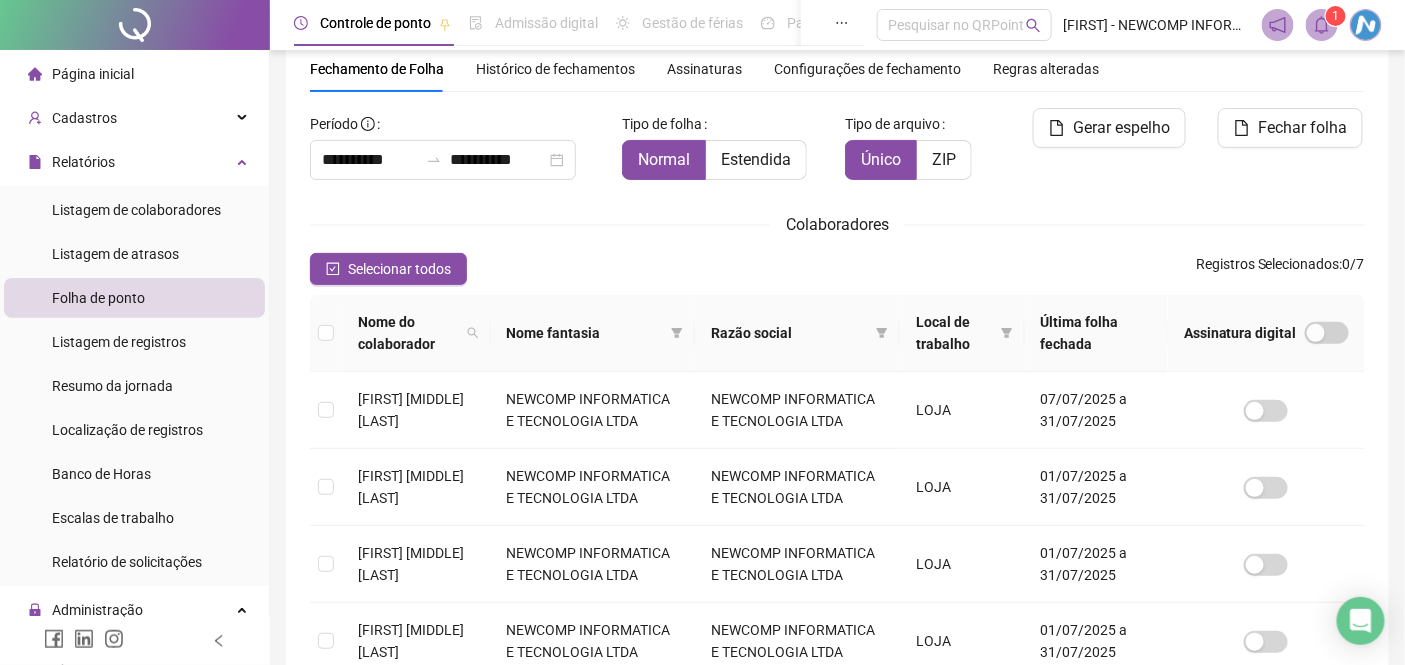 click on "Histórico de fechamentos" at bounding box center (555, 69) 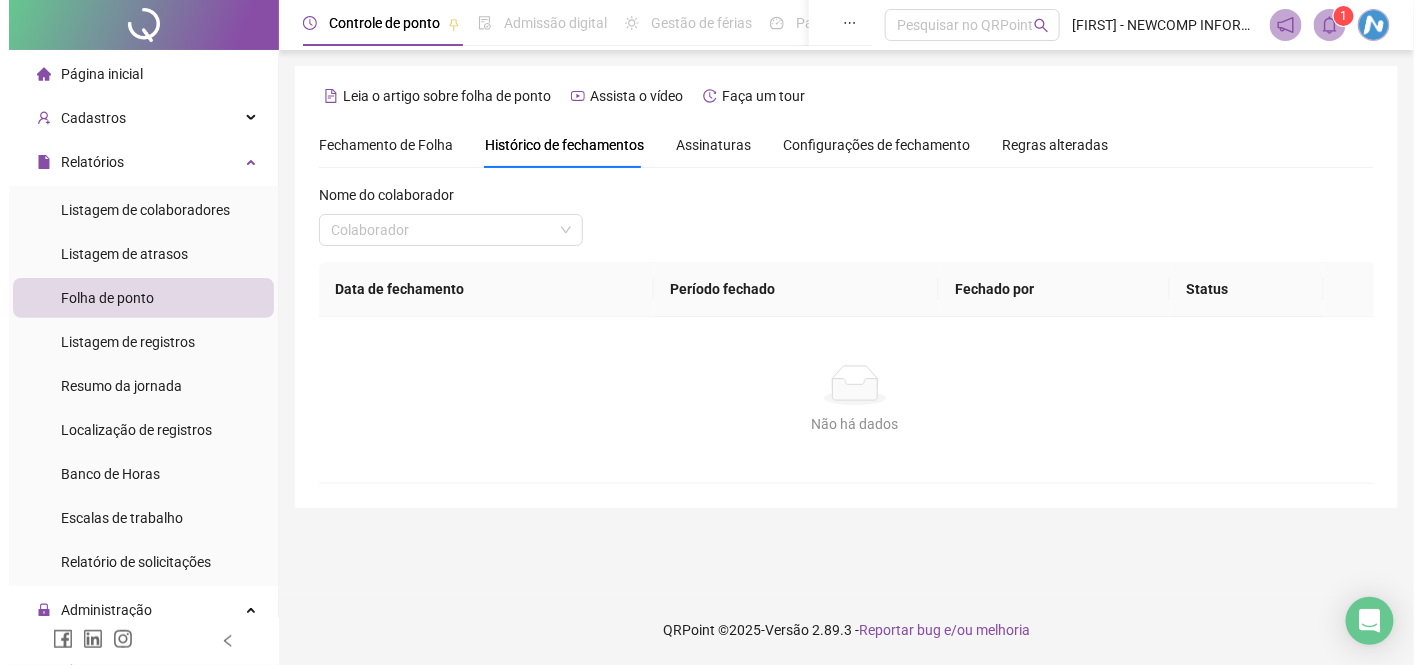 scroll, scrollTop: 0, scrollLeft: 0, axis: both 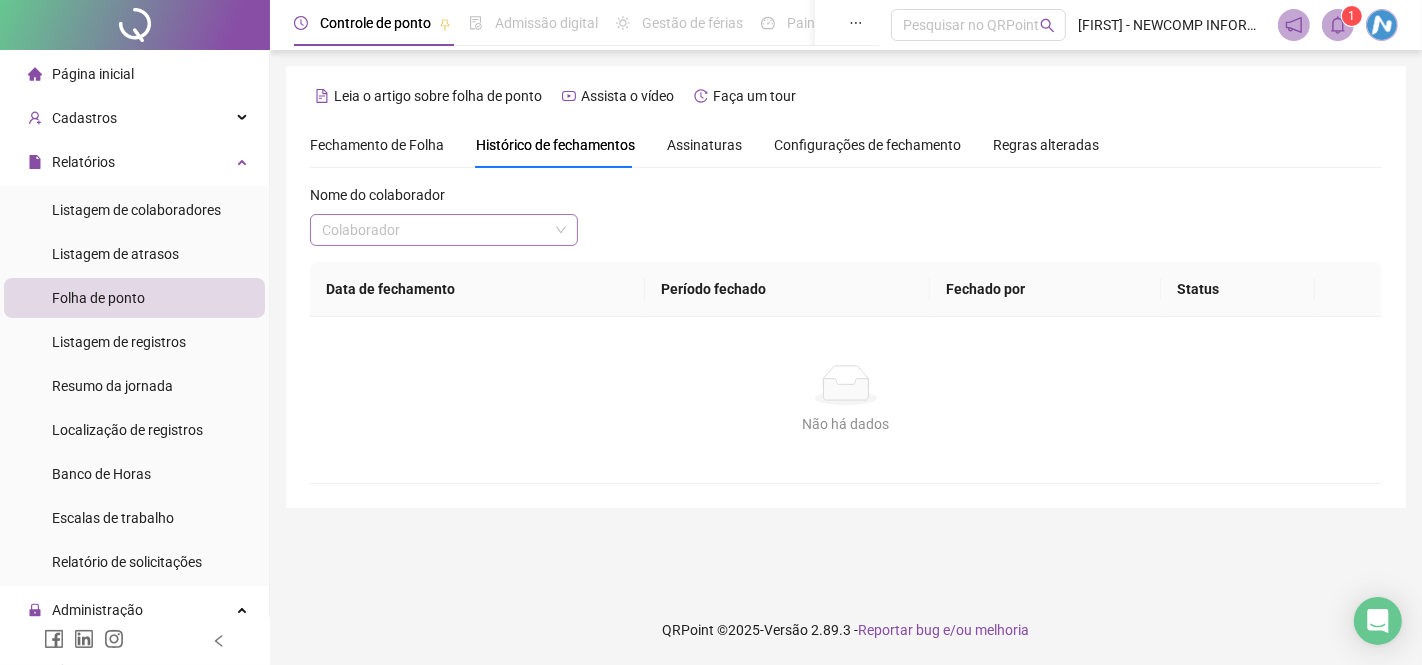 click at bounding box center [435, 230] 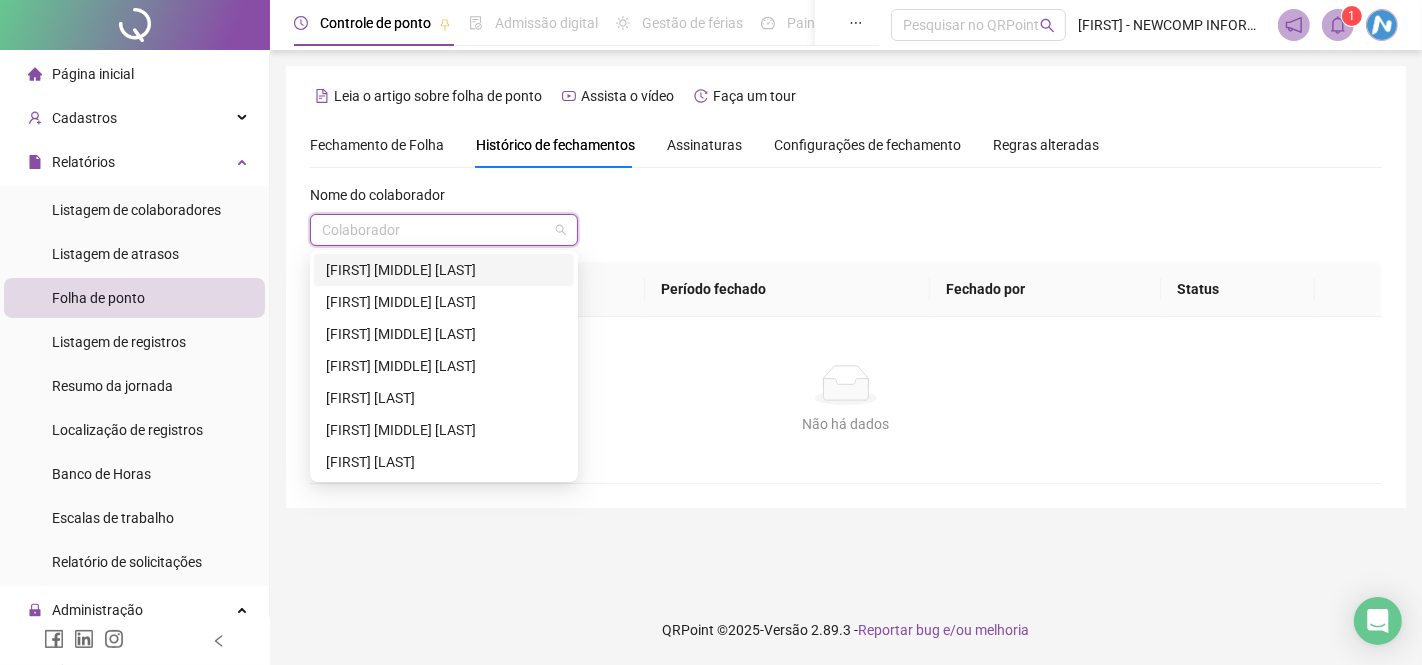 click on "[FIRST] [MIDDLE] [LAST]" at bounding box center (444, 270) 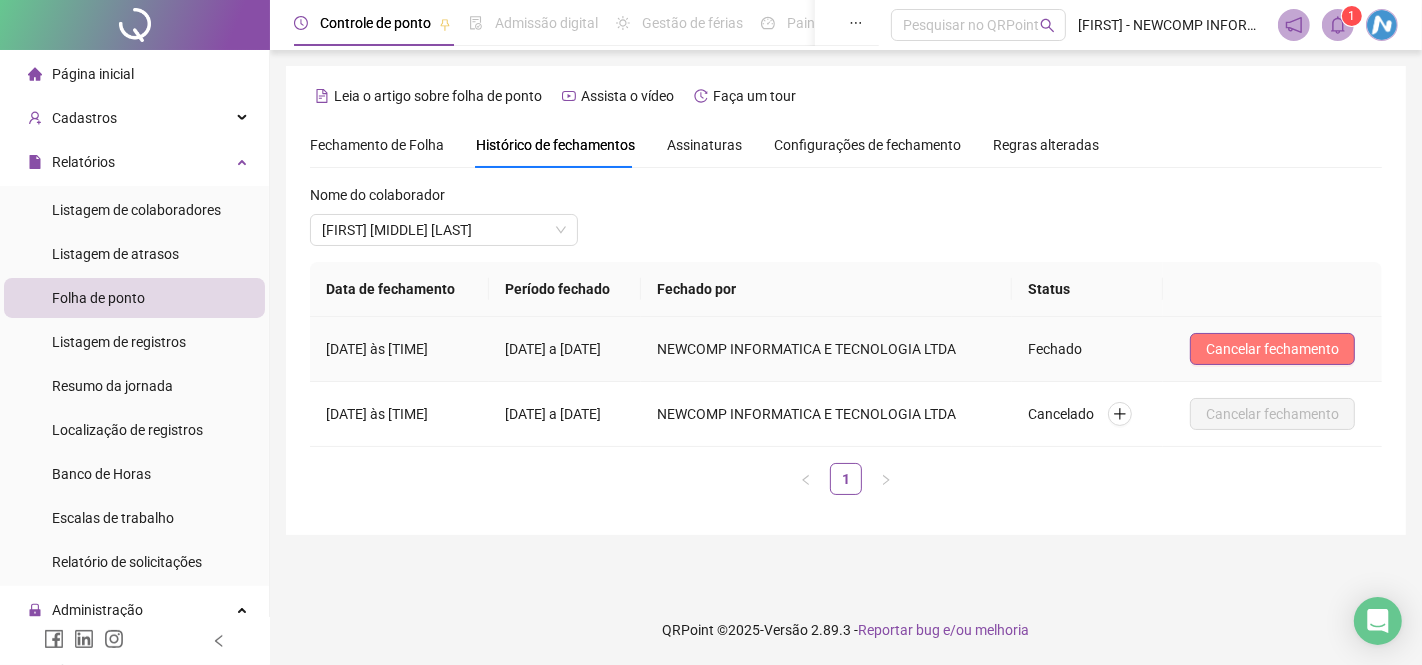 click on "Cancelar fechamento" at bounding box center [1272, 349] 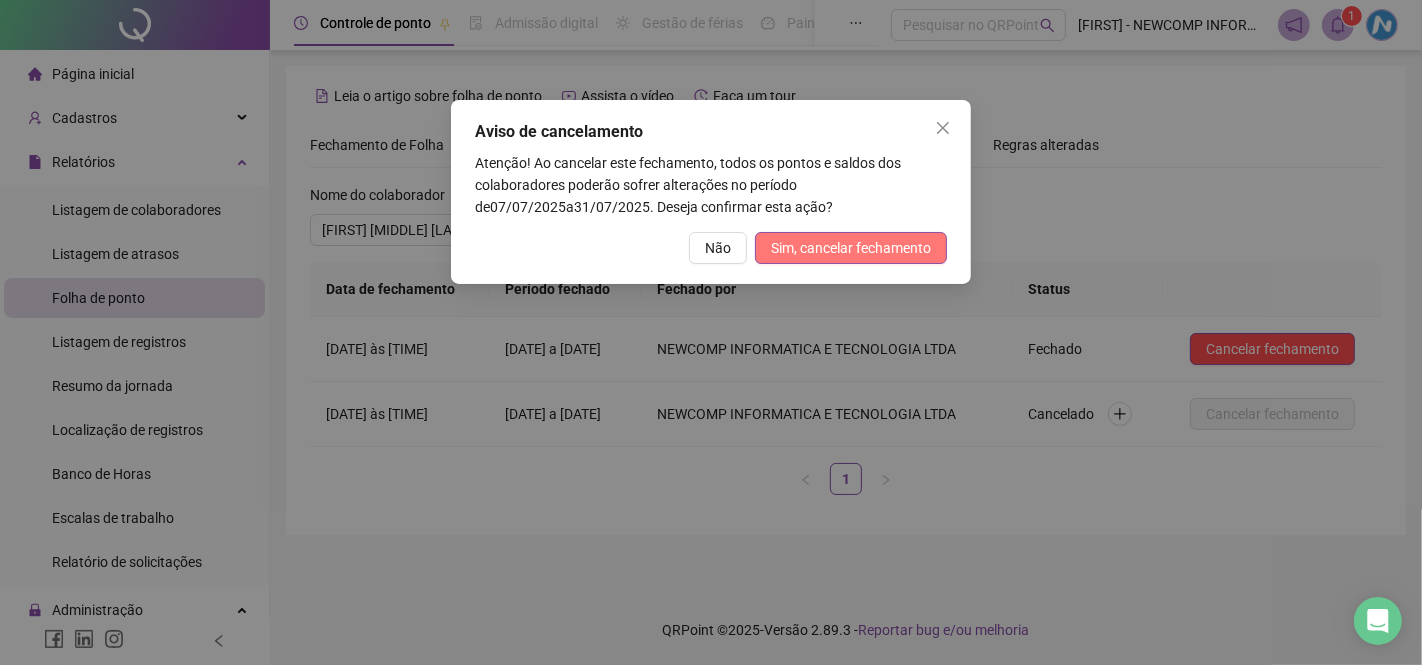 click on "Sim, cancelar fechamento" at bounding box center [851, 248] 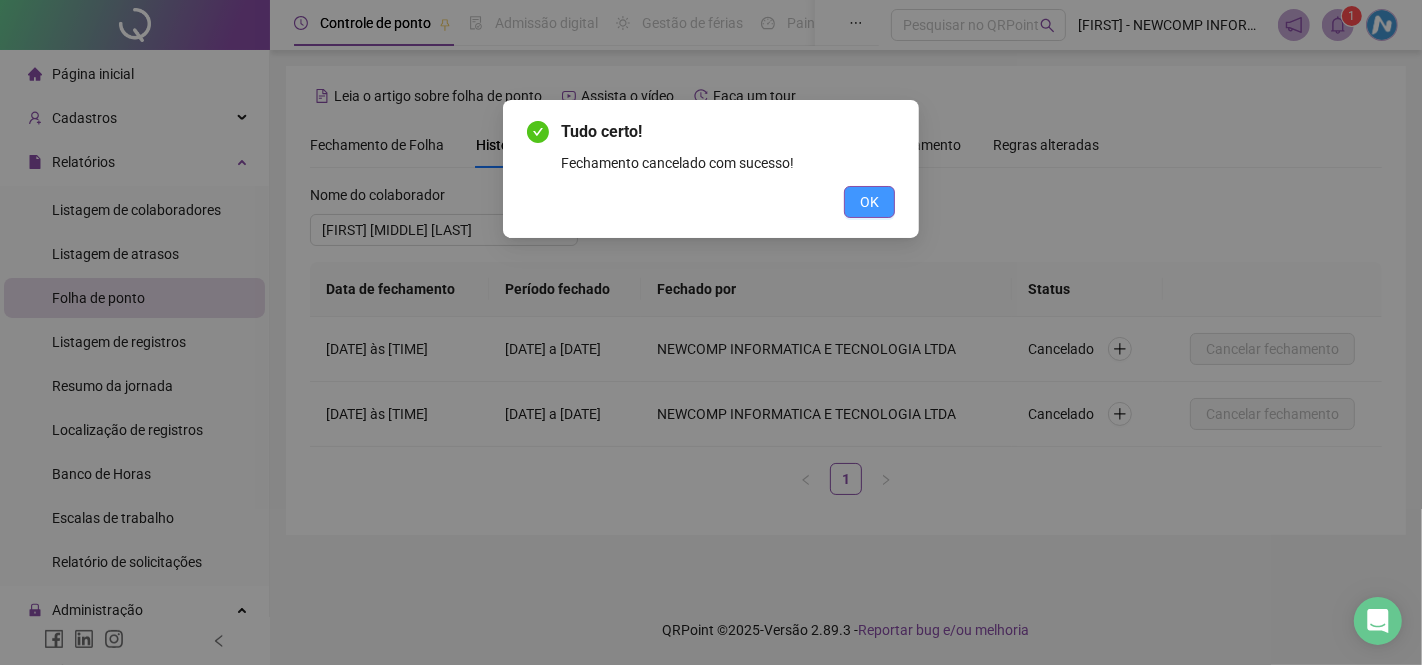click on "OK" at bounding box center (869, 202) 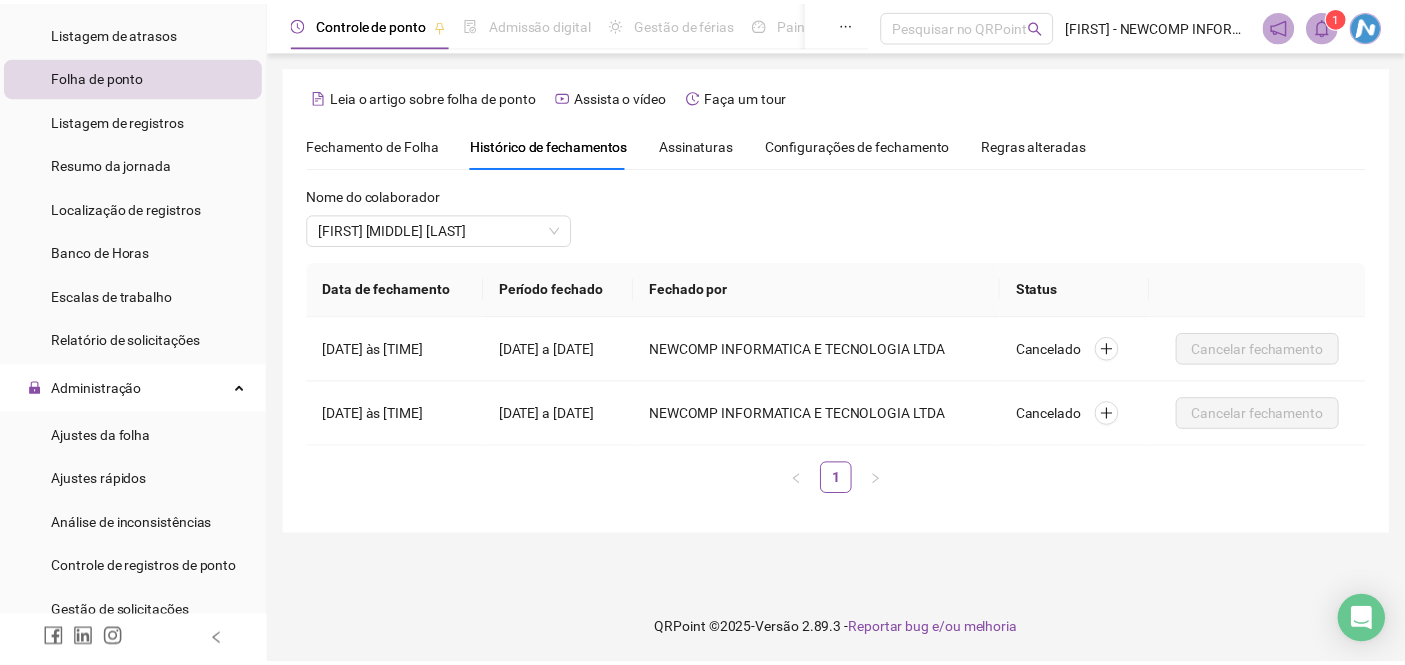 scroll, scrollTop: 444, scrollLeft: 0, axis: vertical 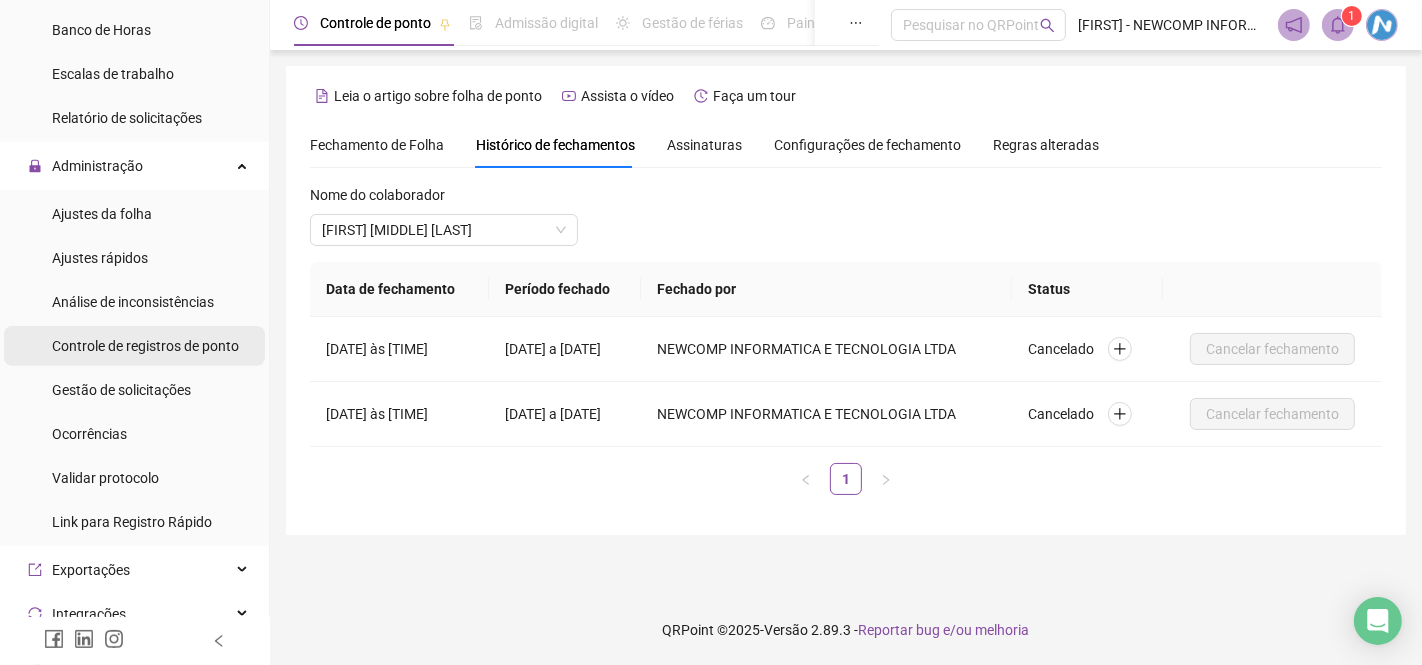 click on "Controle de registros de ponto" at bounding box center [145, 346] 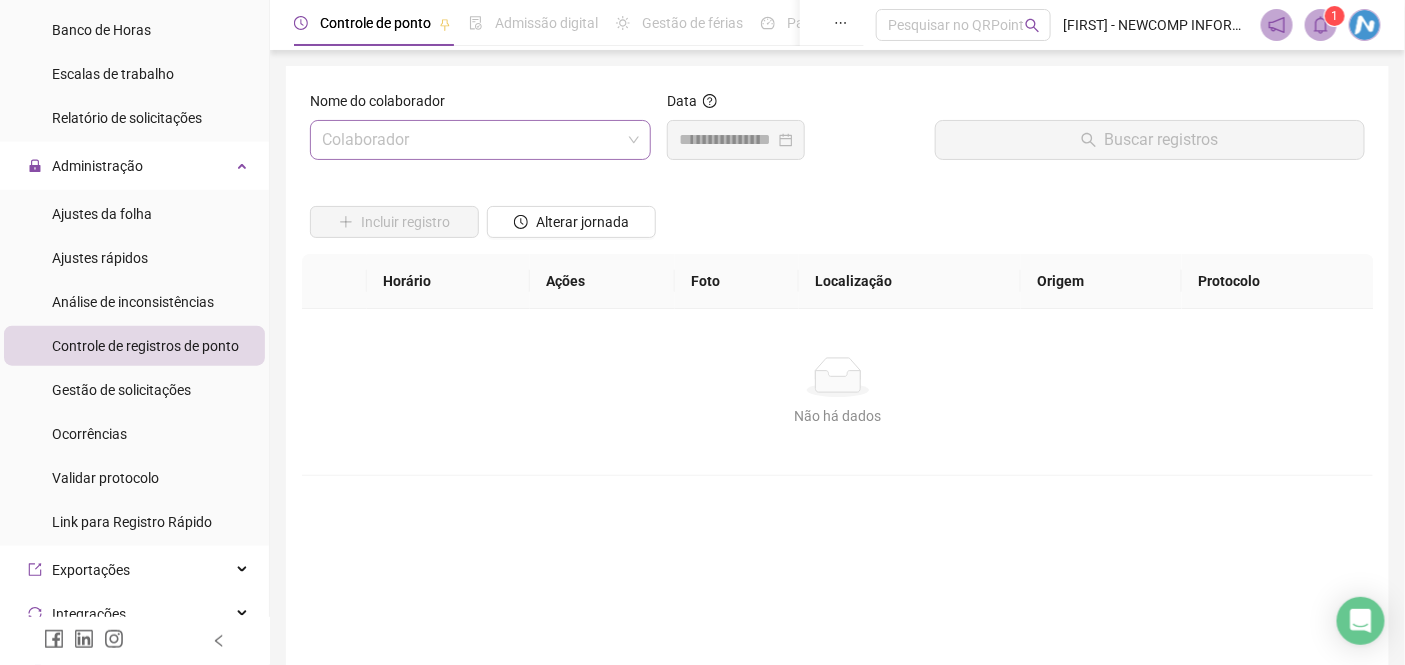 click at bounding box center [471, 140] 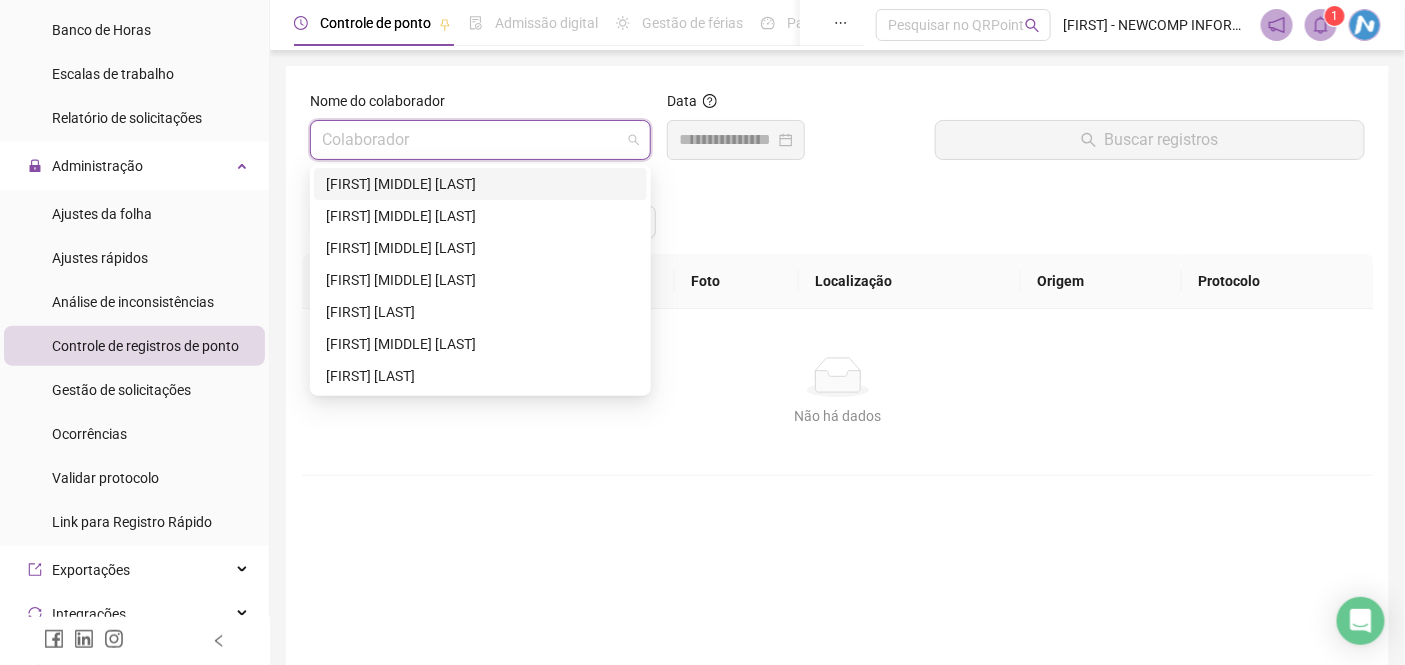 click on "[FIRST] [MIDDLE] [LAST]" at bounding box center [480, 184] 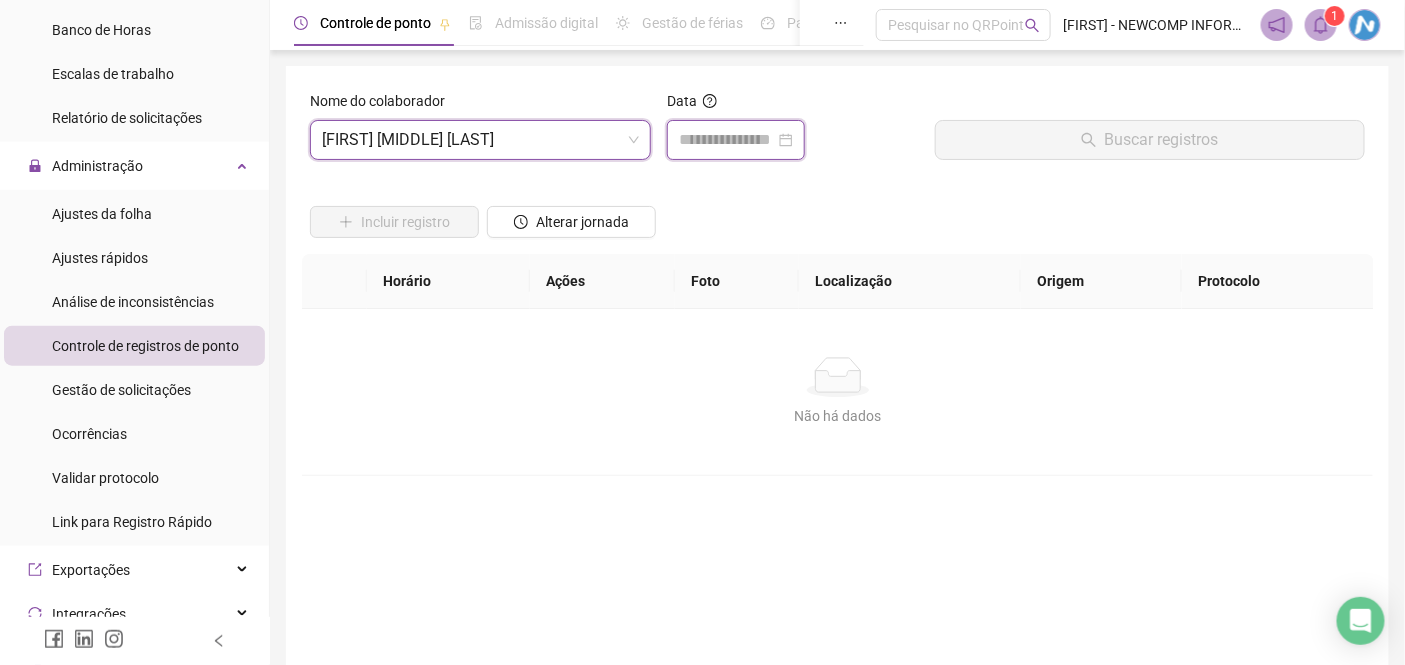 click at bounding box center (727, 140) 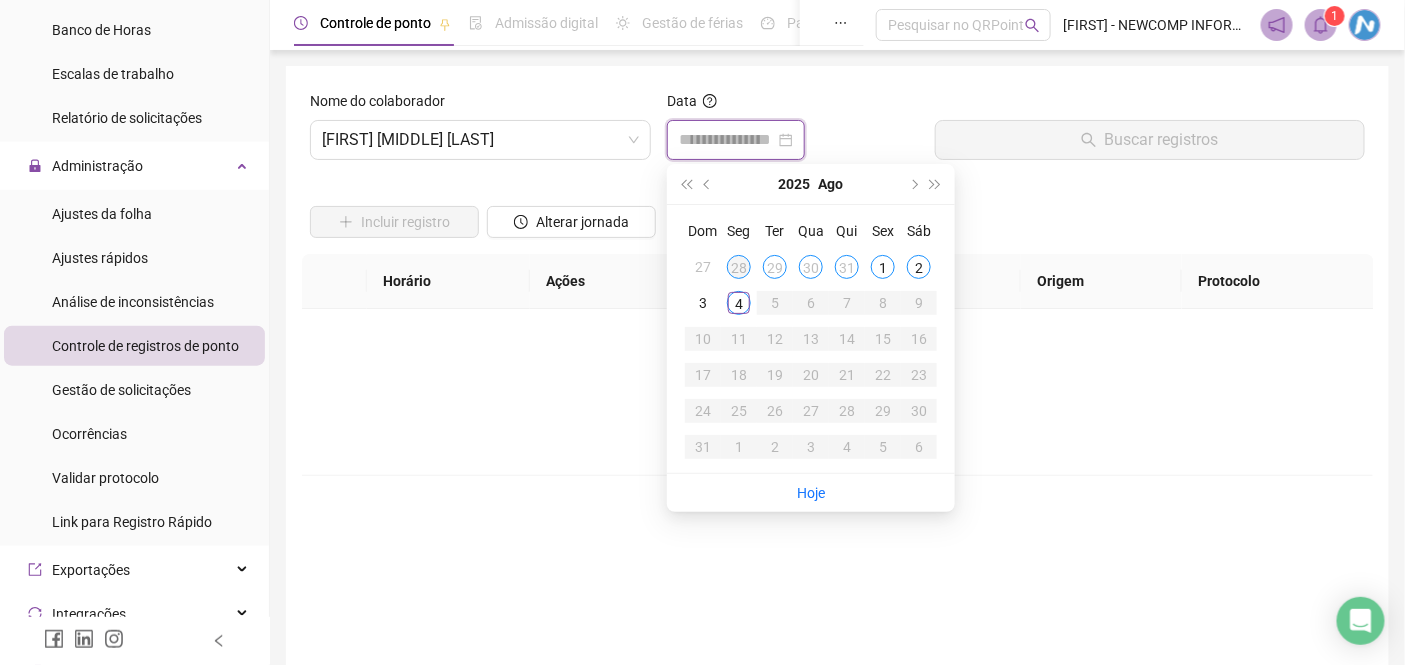 type on "**********" 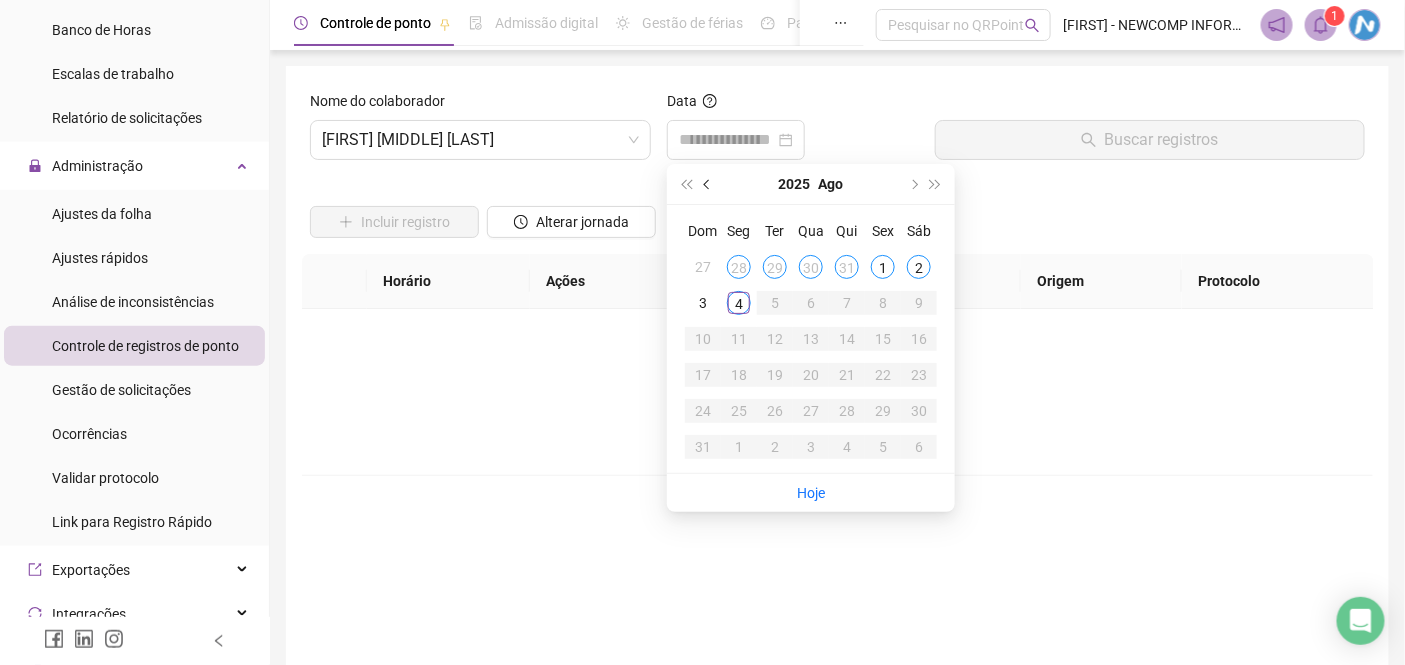 click at bounding box center (709, 184) 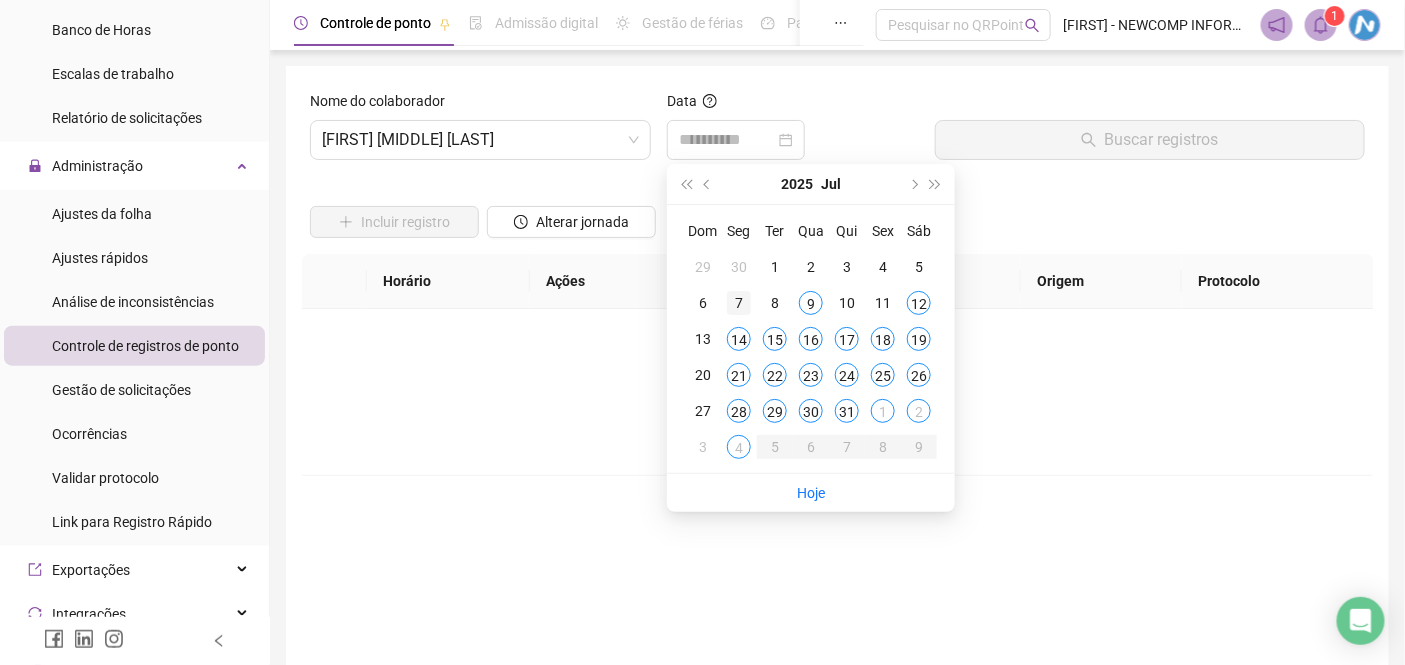 type on "**********" 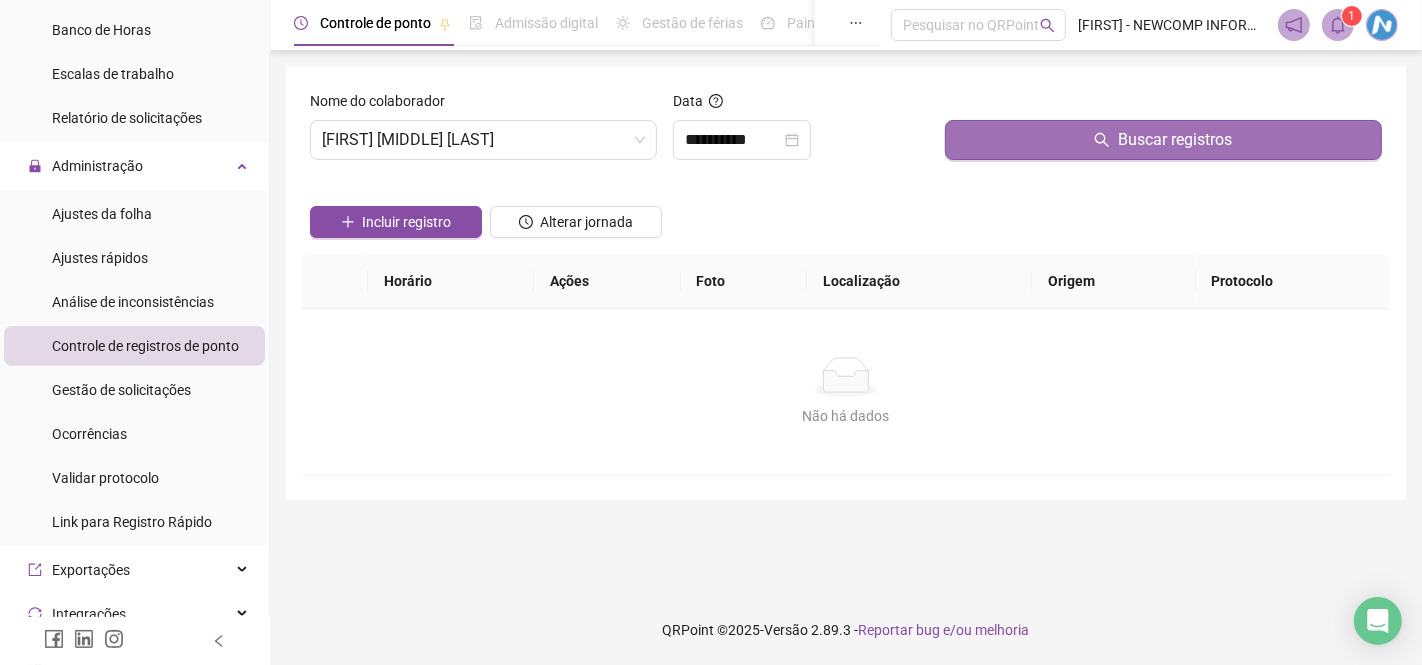 click on "Buscar registros" at bounding box center [1163, 140] 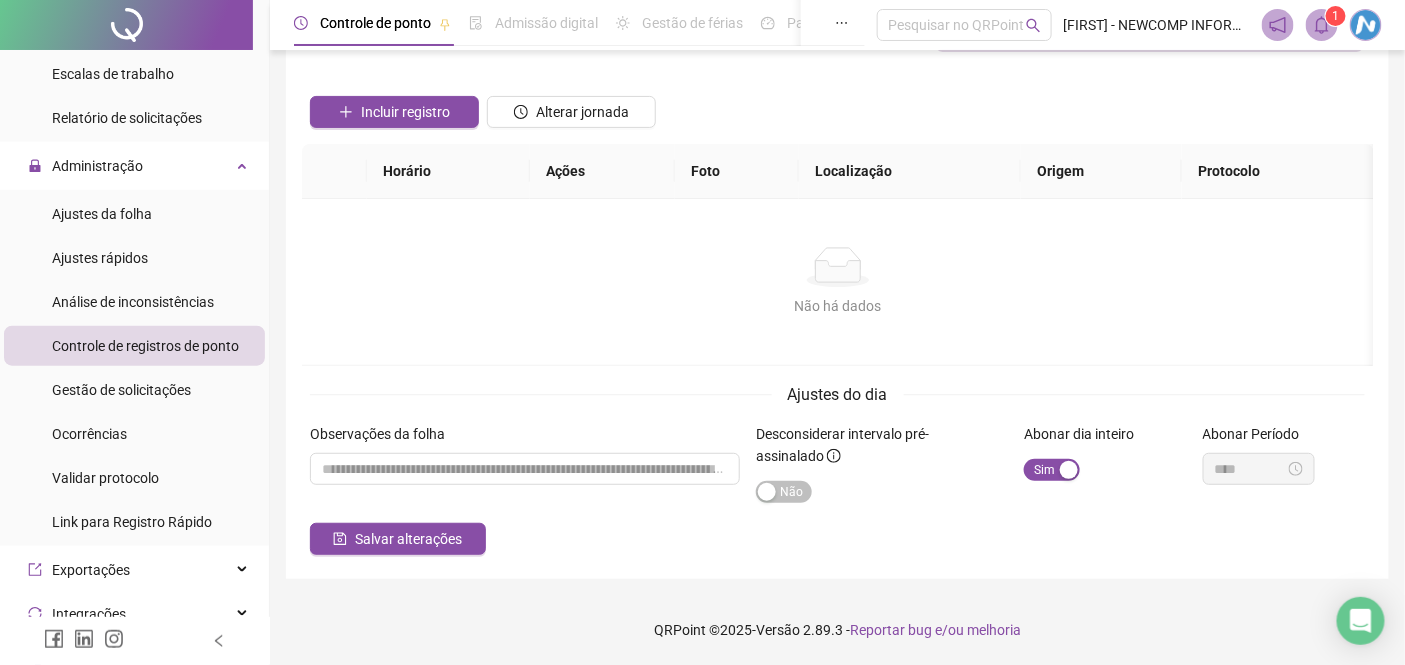 scroll, scrollTop: 126, scrollLeft: 0, axis: vertical 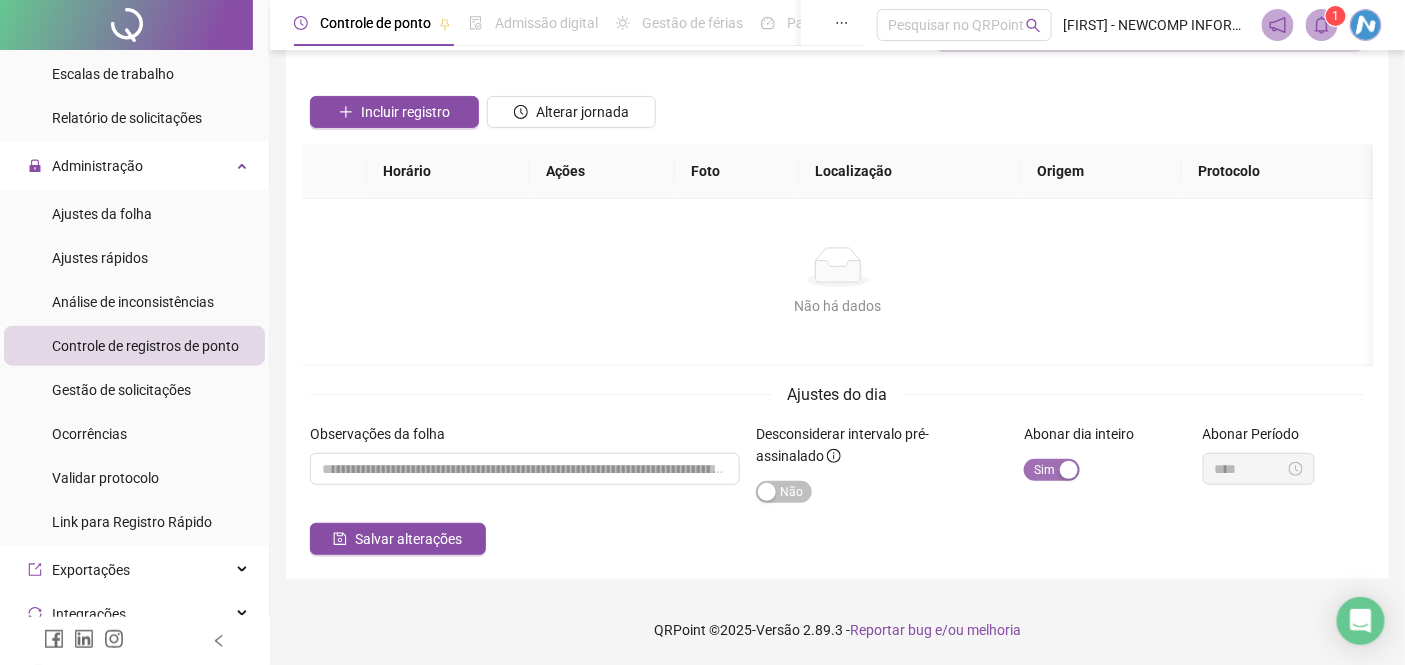 click at bounding box center [1069, 470] 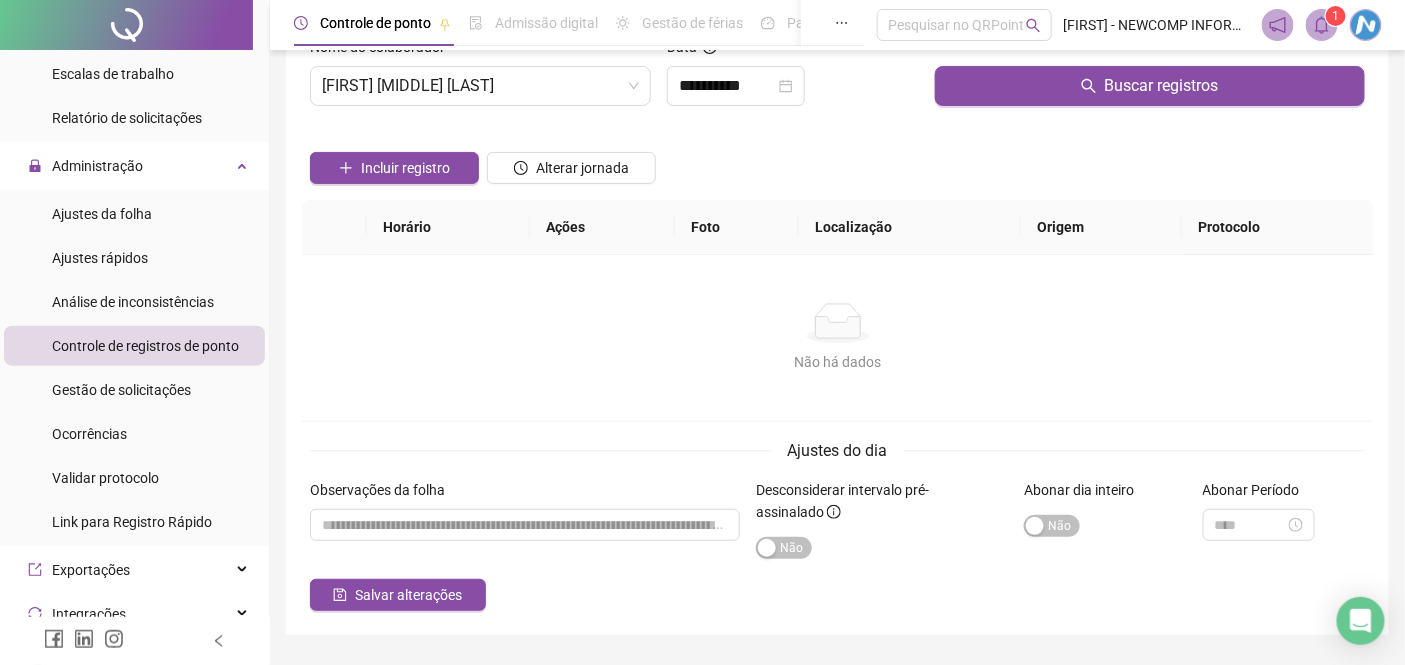 scroll, scrollTop: 15, scrollLeft: 0, axis: vertical 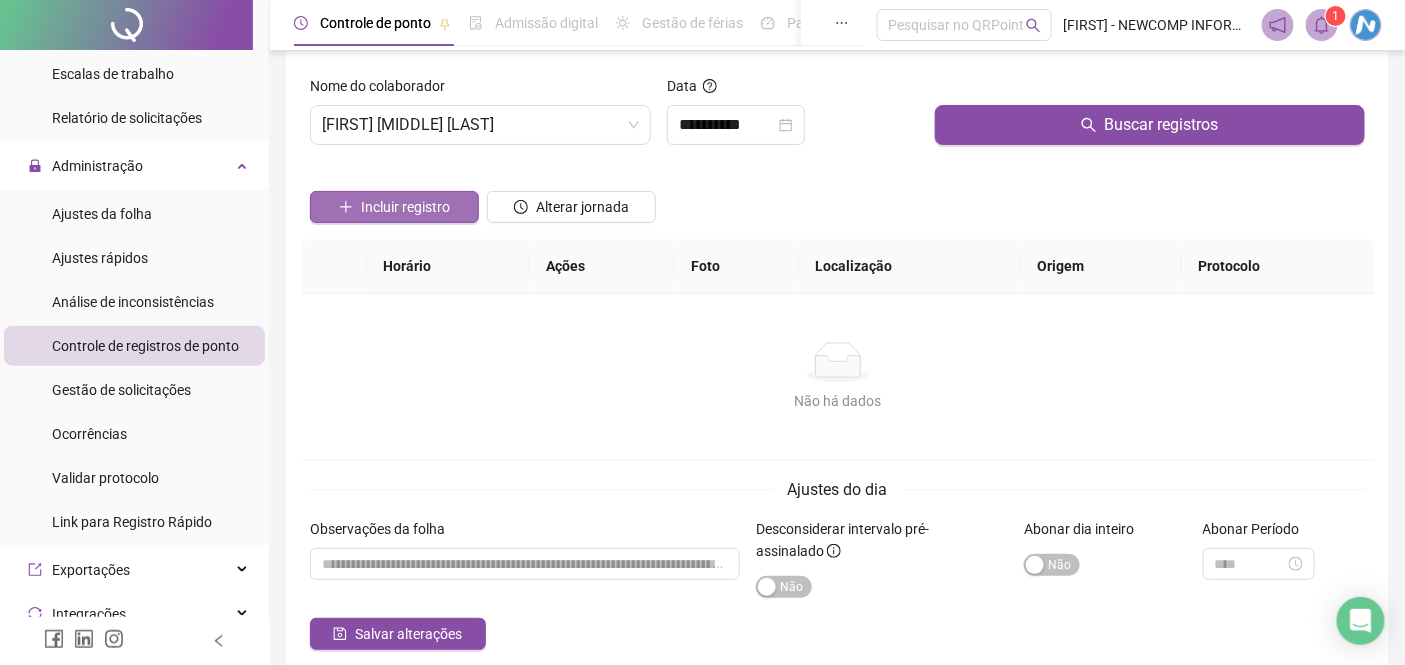 click on "Incluir registro" at bounding box center [405, 207] 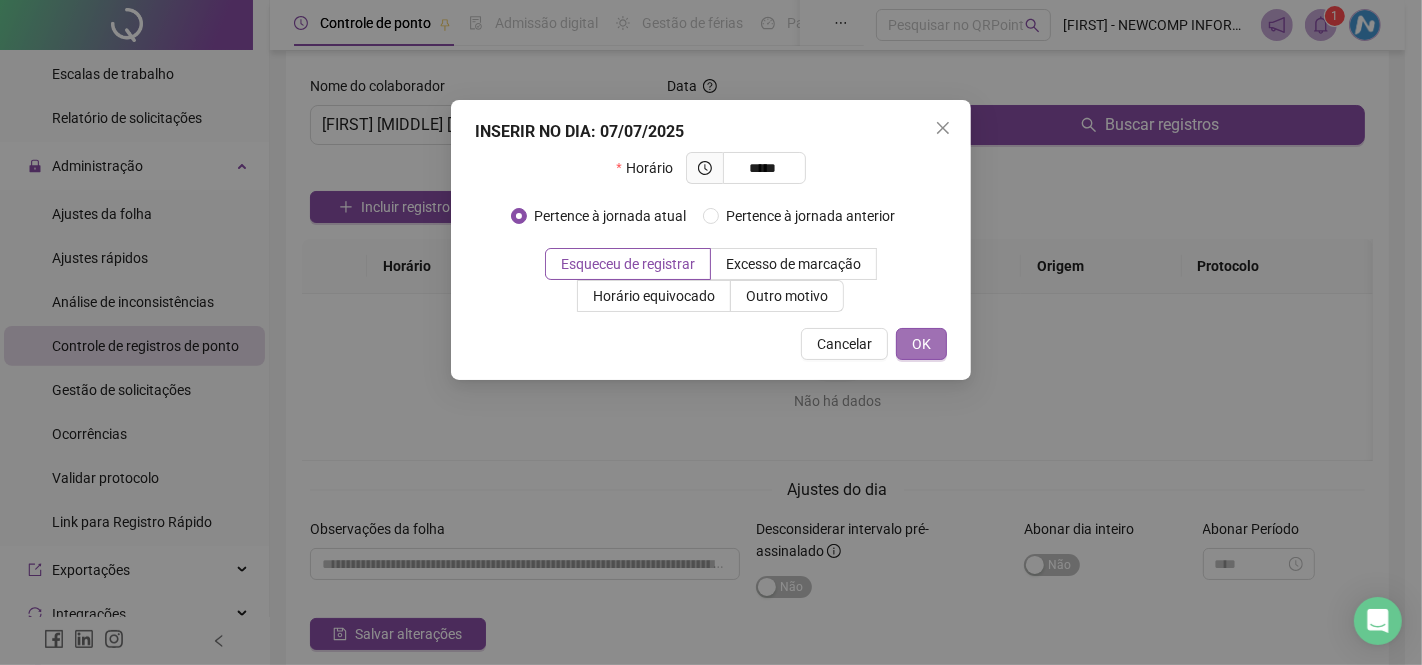 type on "*****" 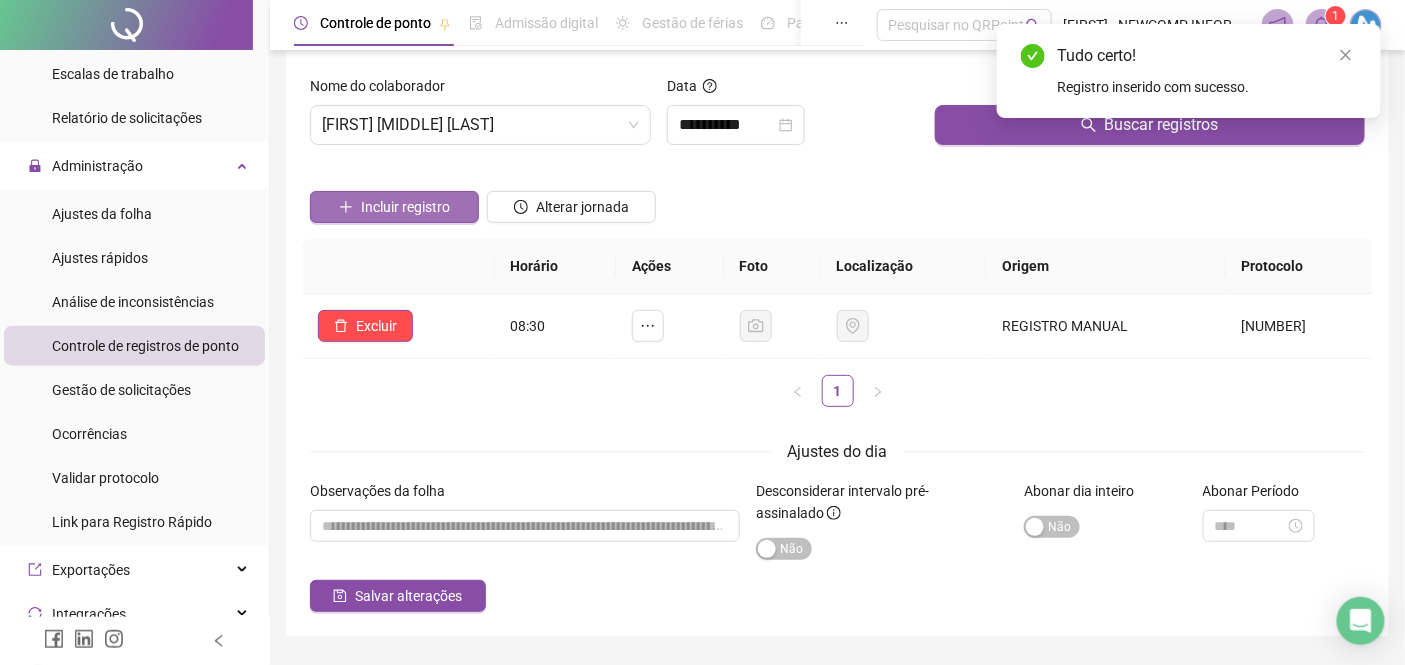 click on "Incluir registro" at bounding box center [405, 207] 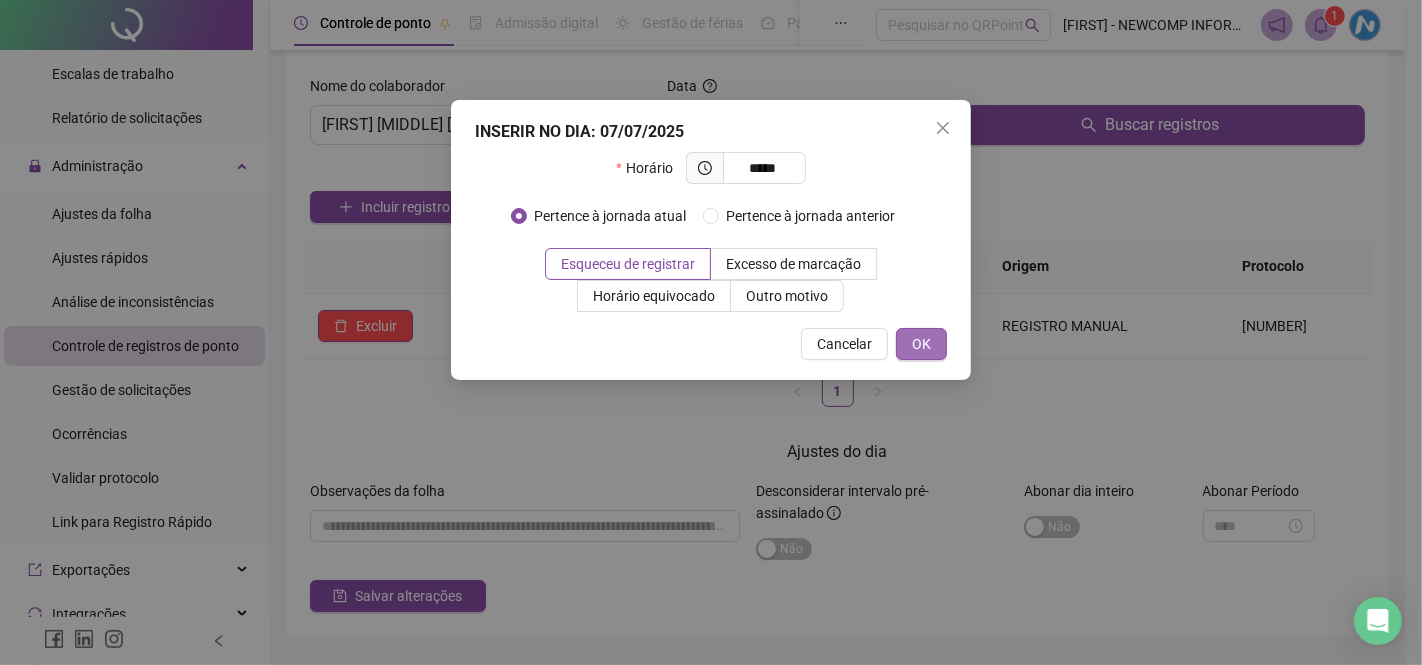 type on "*****" 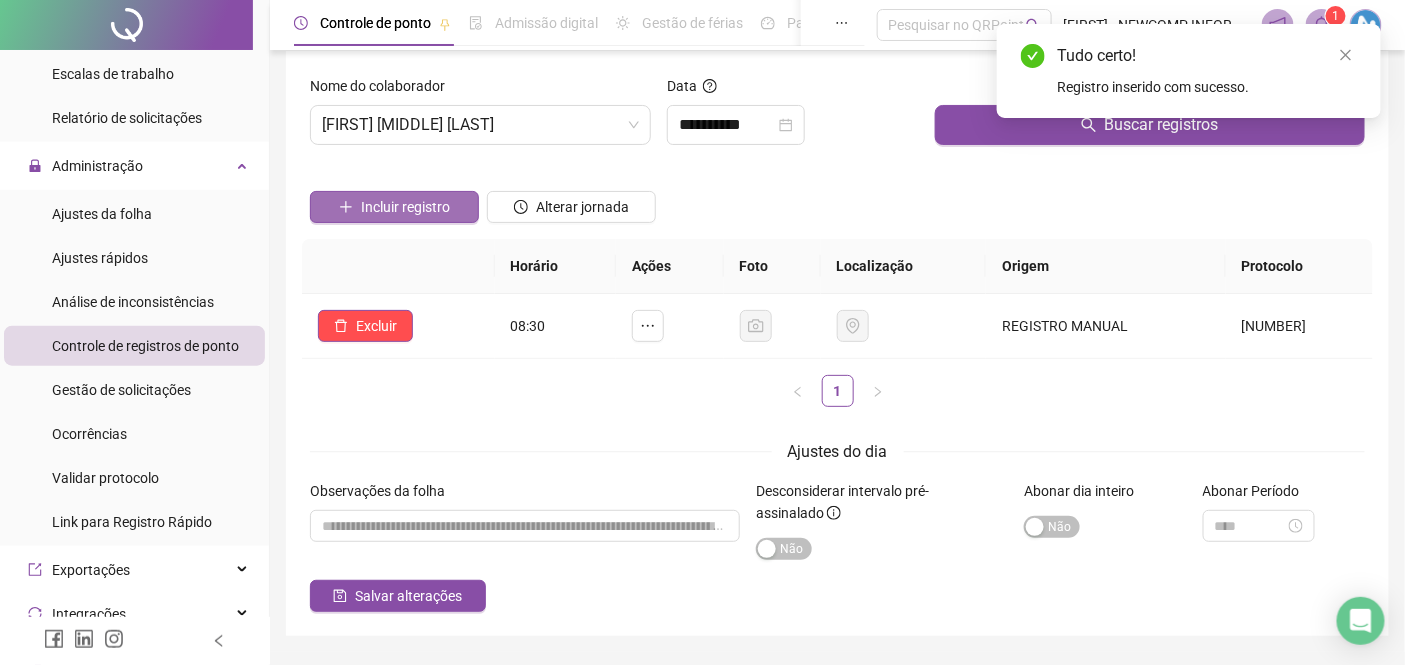 click on "Incluir registro" at bounding box center (394, 207) 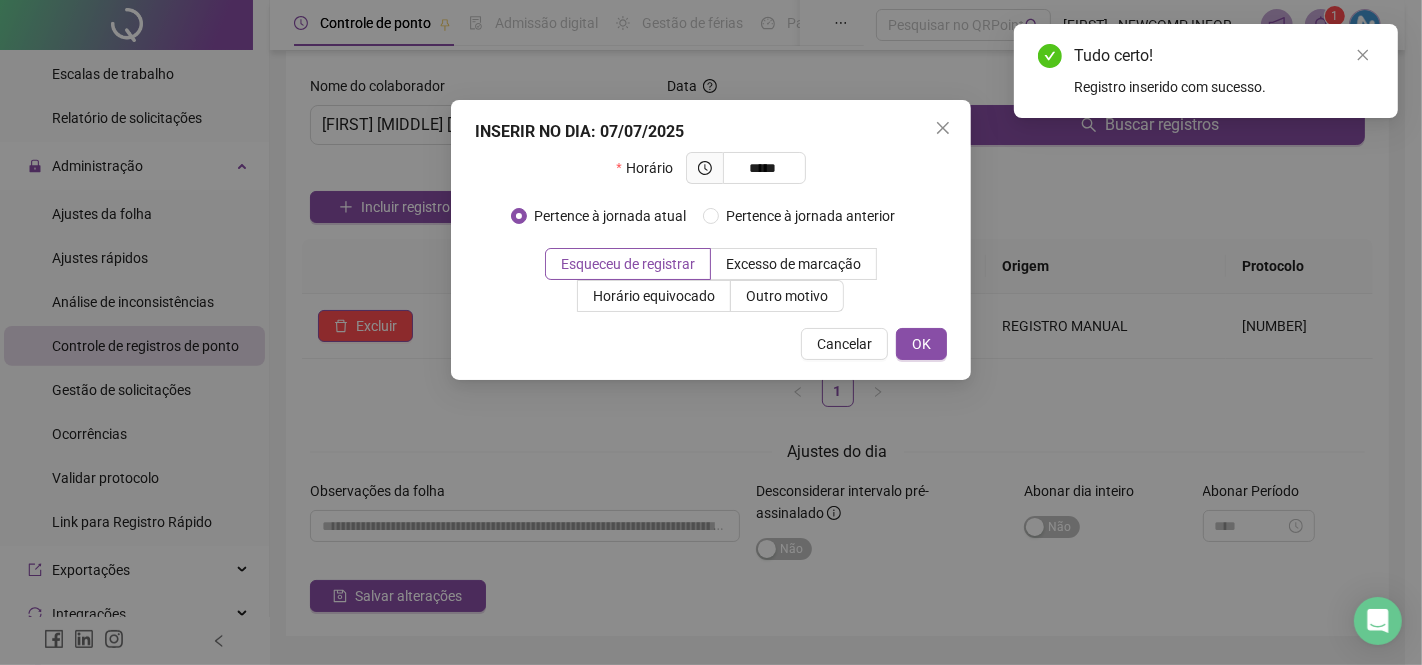 type on "*****" 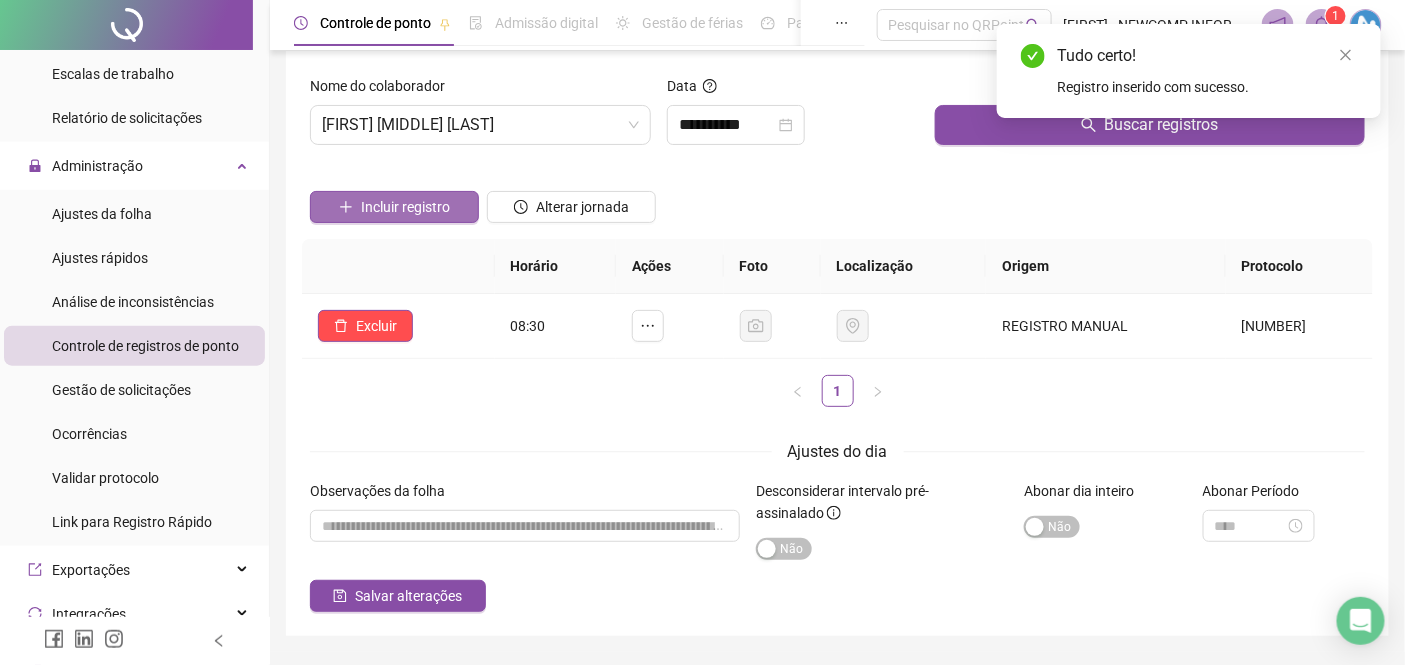 click on "Incluir registro" at bounding box center (405, 207) 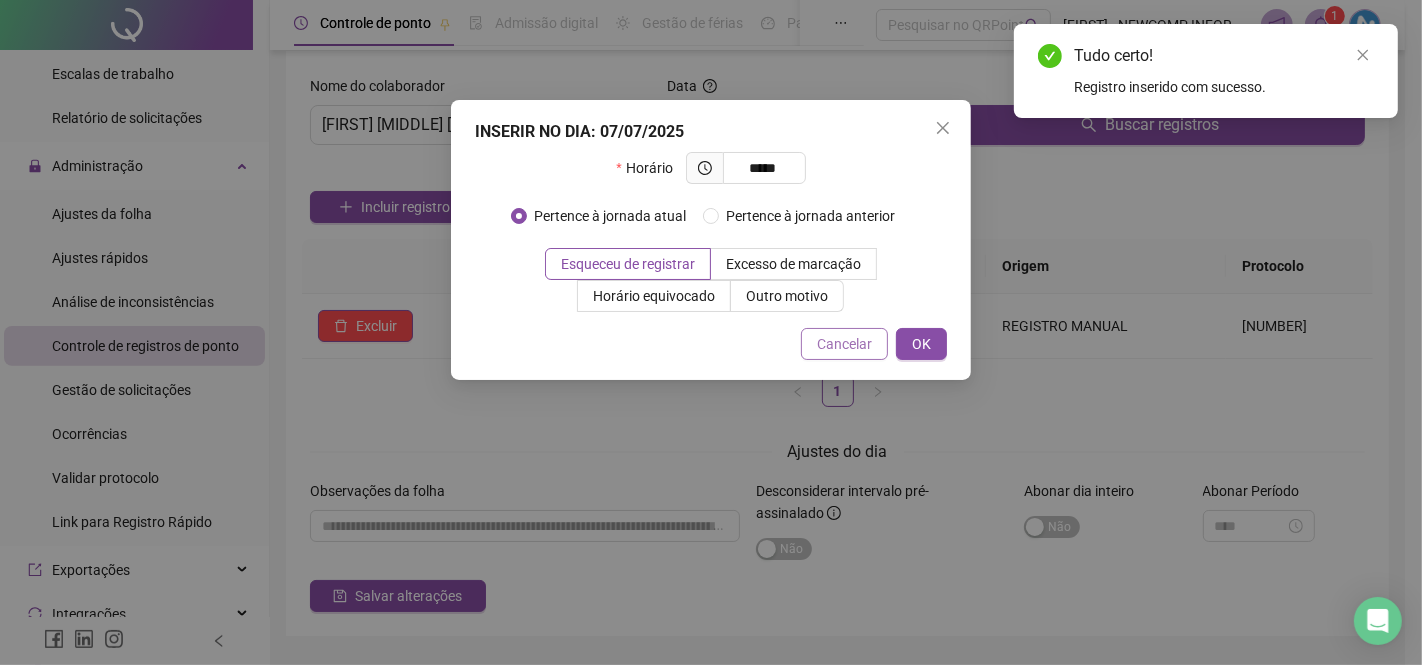 type on "*****" 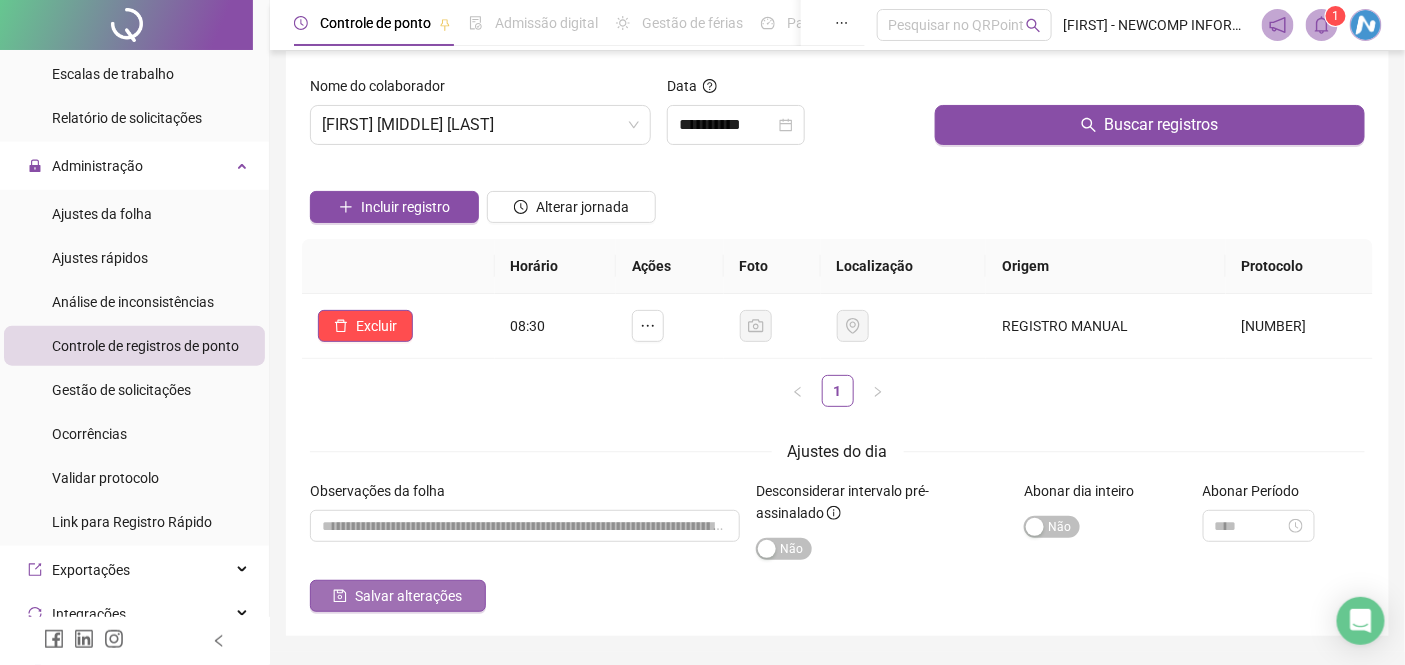 click on "Salvar alterações" at bounding box center (408, 596) 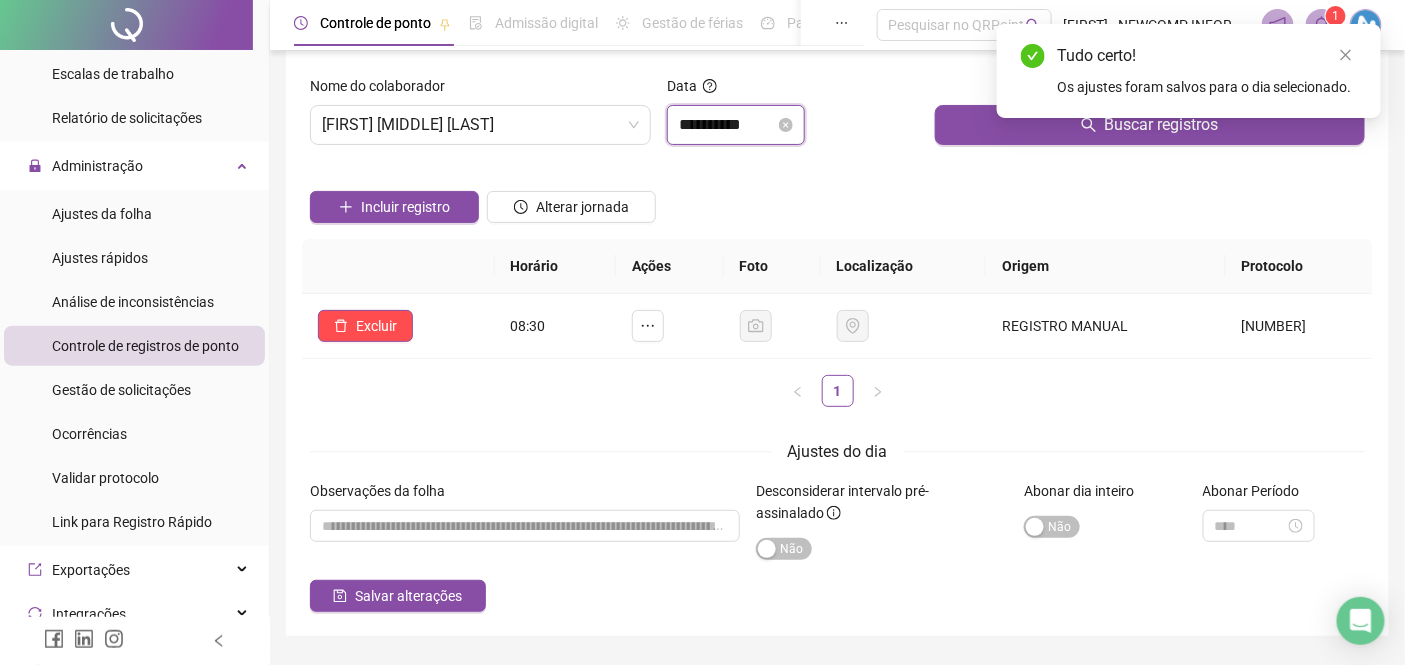 click on "**********" at bounding box center (727, 125) 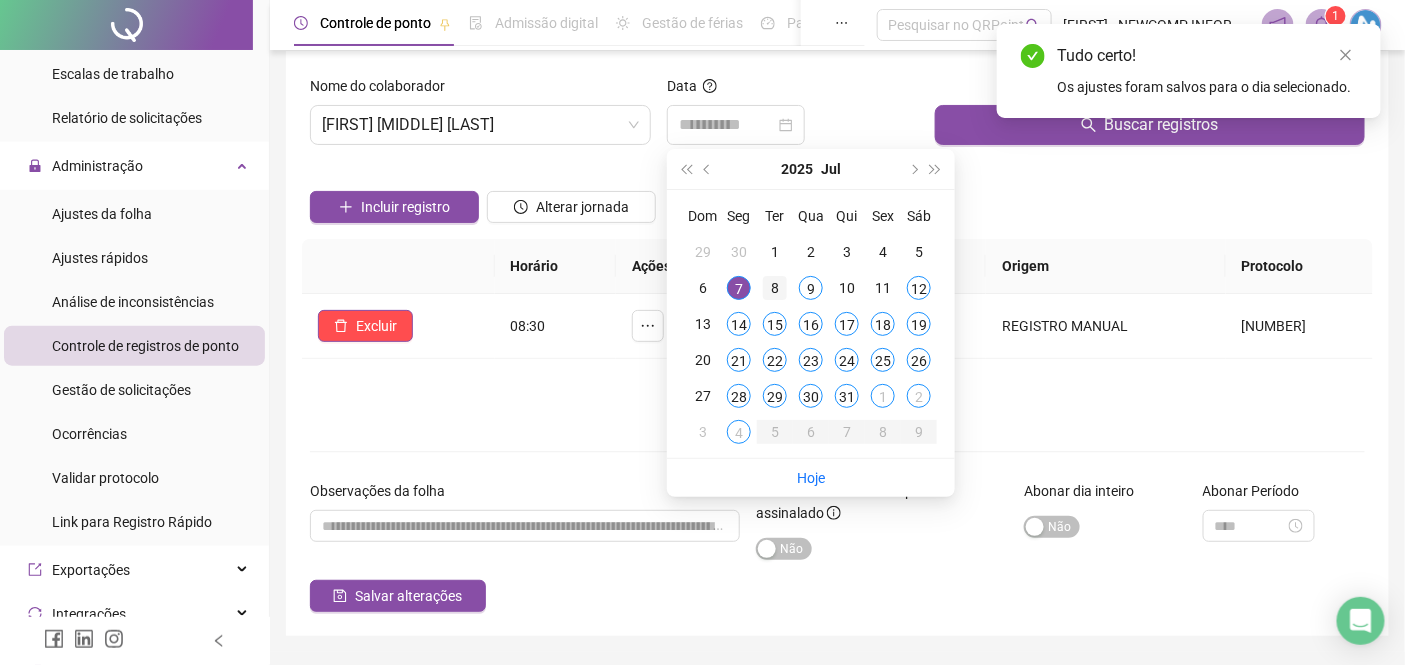 click on "8" at bounding box center [775, 288] 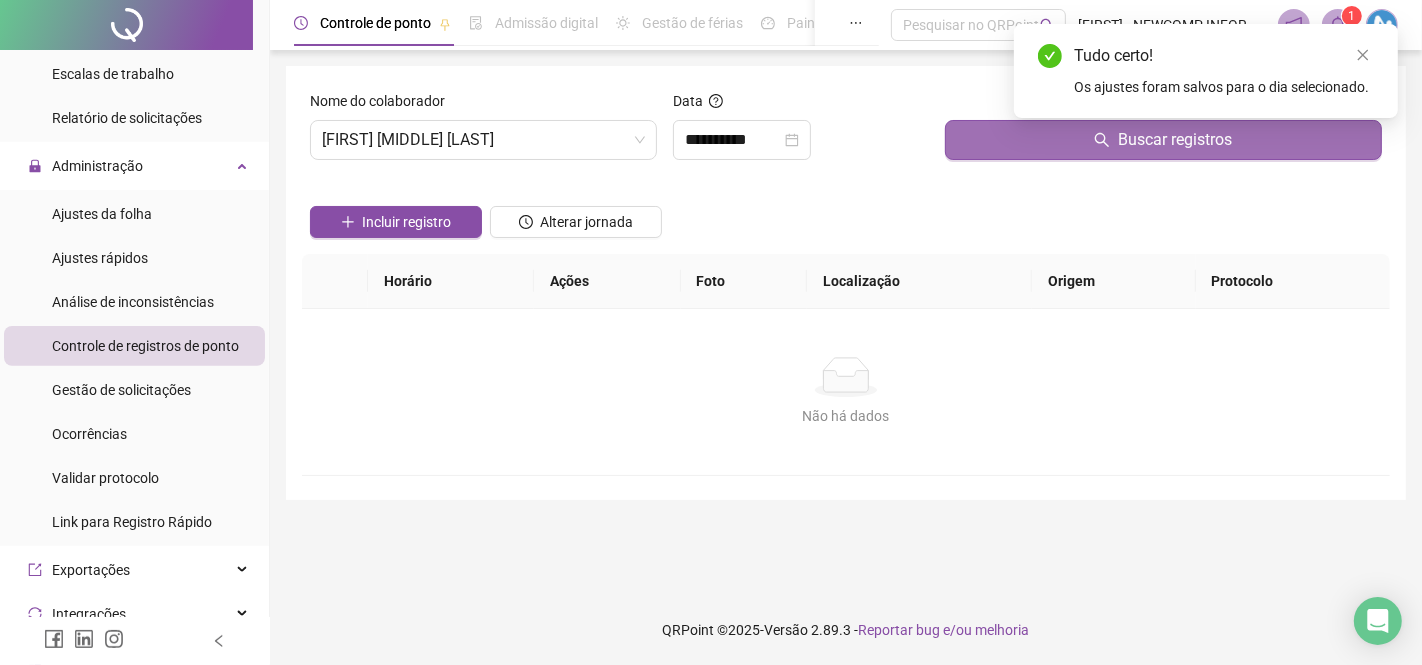click on "Buscar registros" at bounding box center (1163, 140) 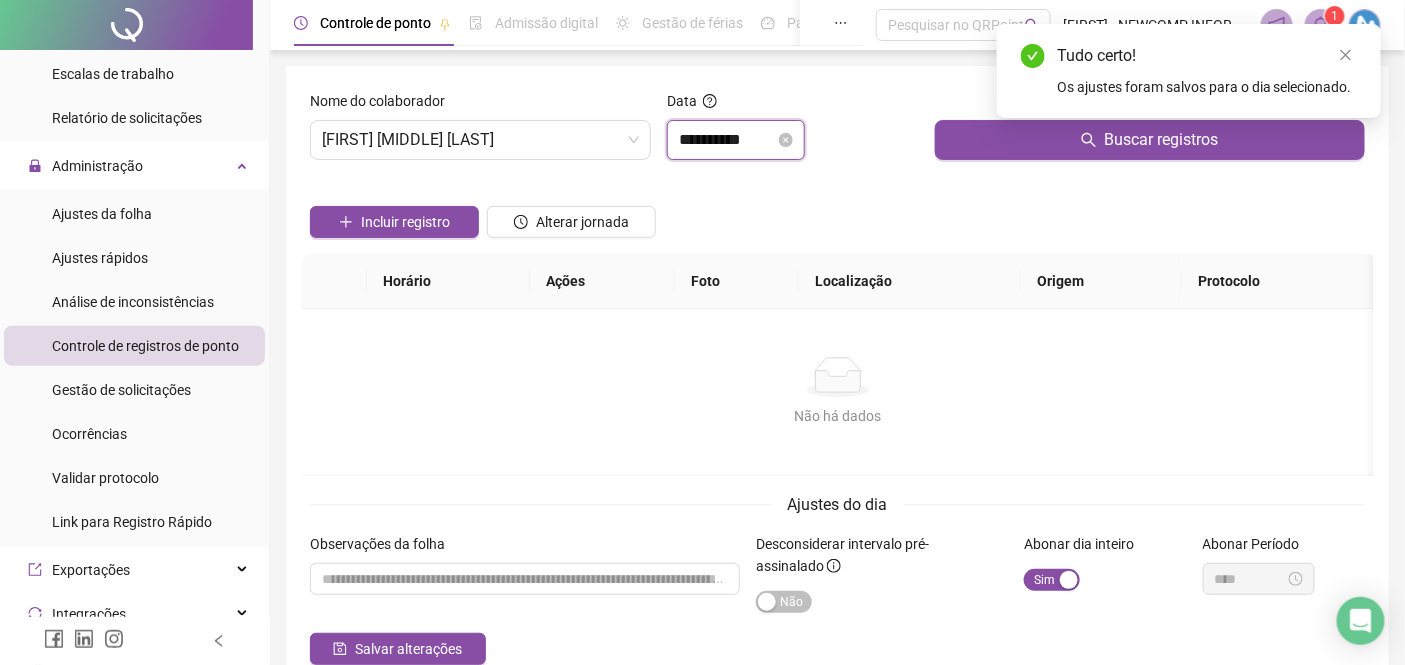 click on "**********" at bounding box center (727, 140) 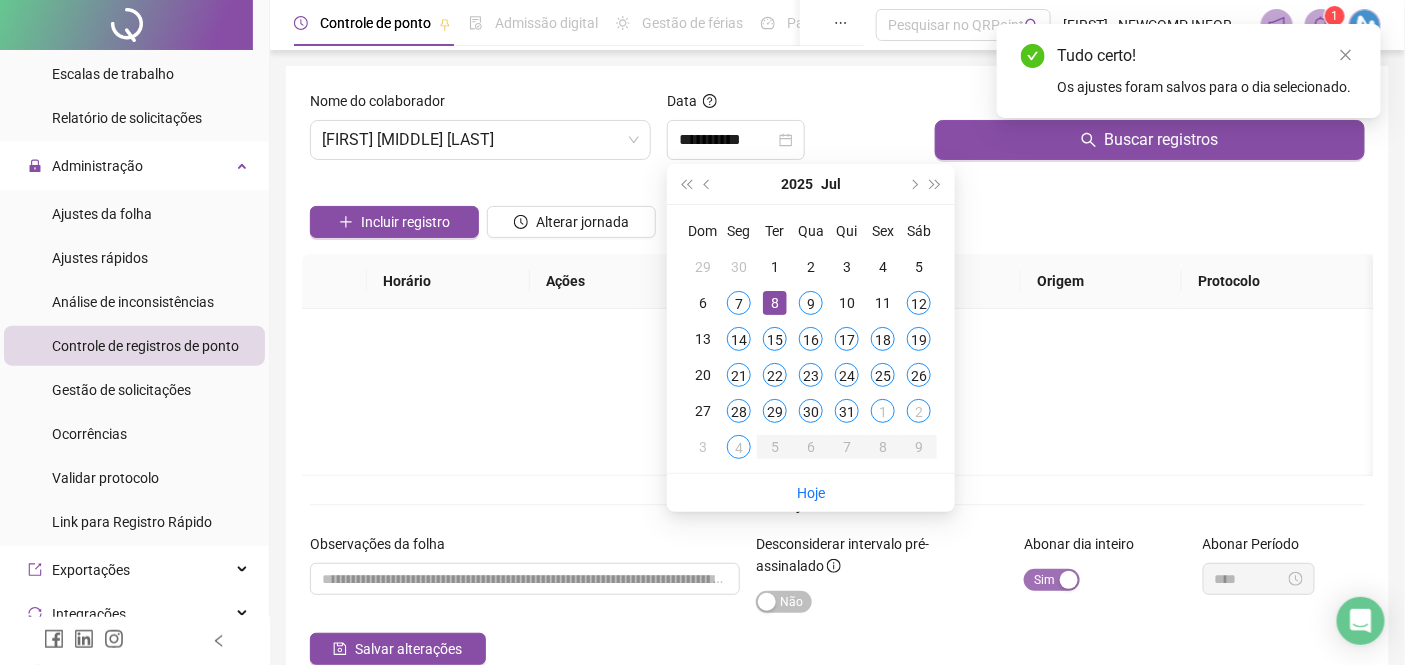 click on "Sim Não" at bounding box center (1052, 580) 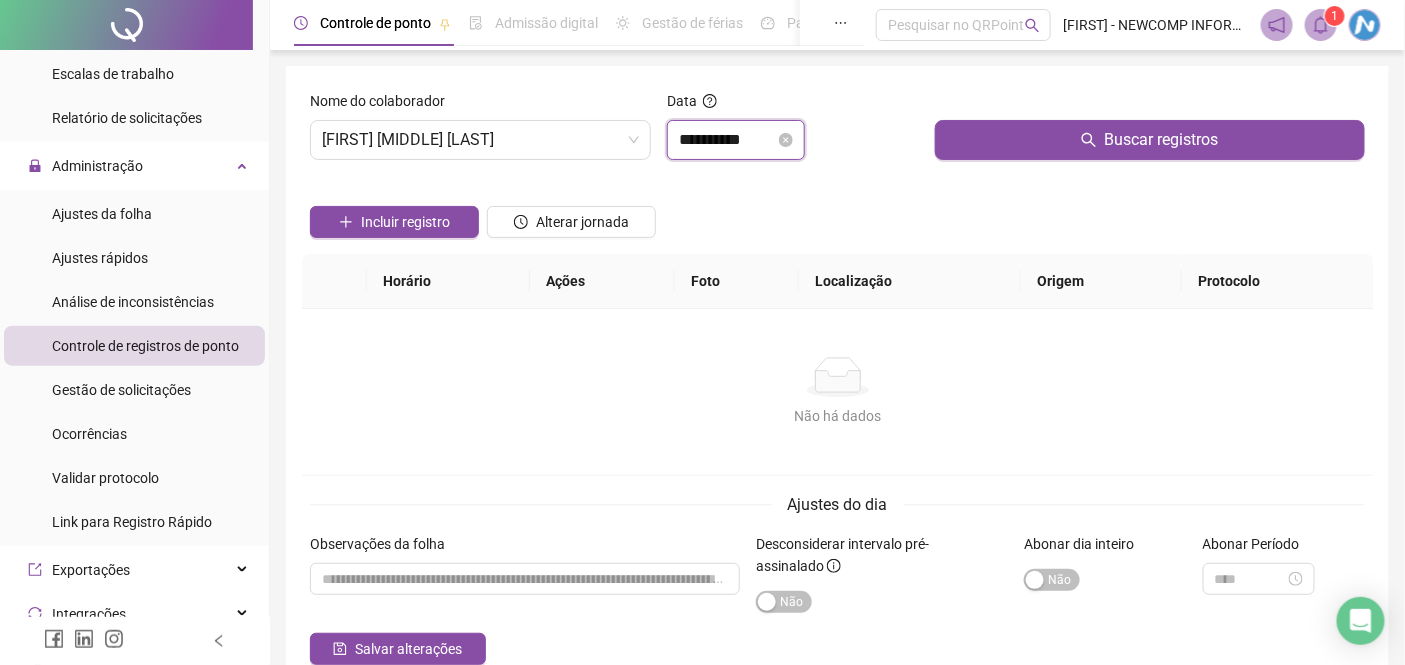 click on "**********" at bounding box center [727, 140] 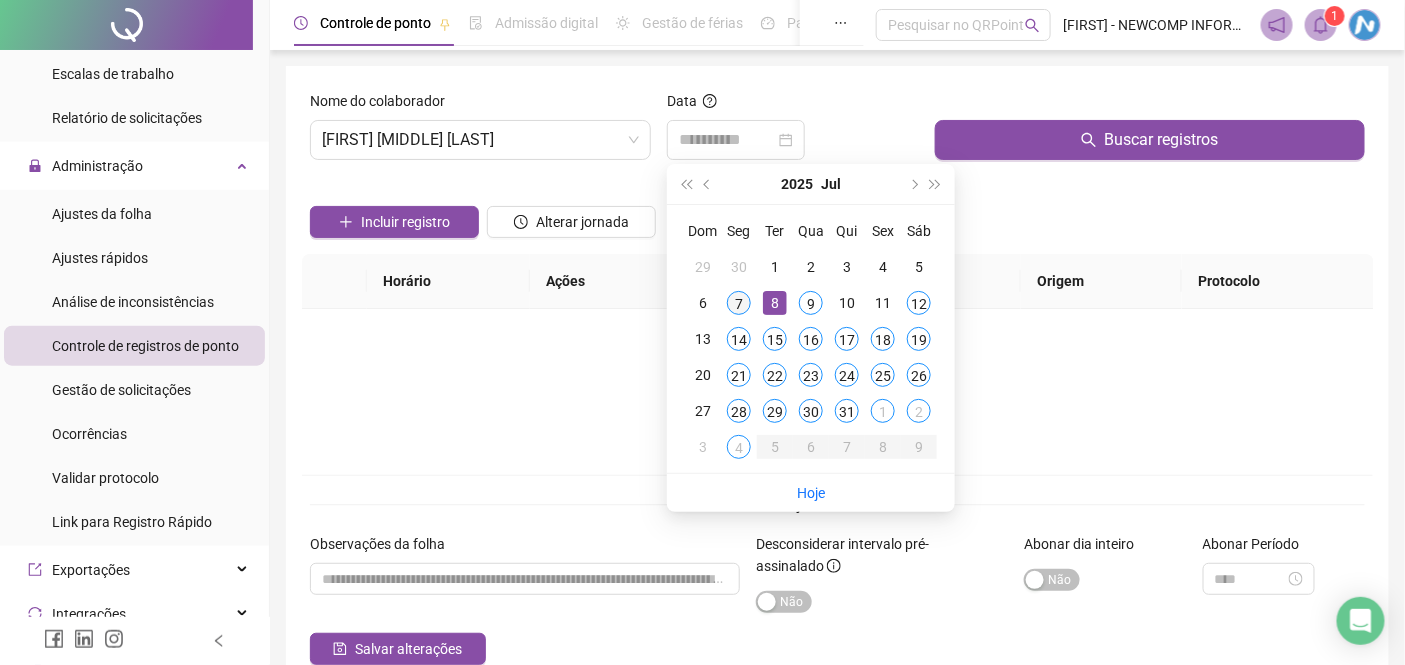 click on "7" at bounding box center [739, 303] 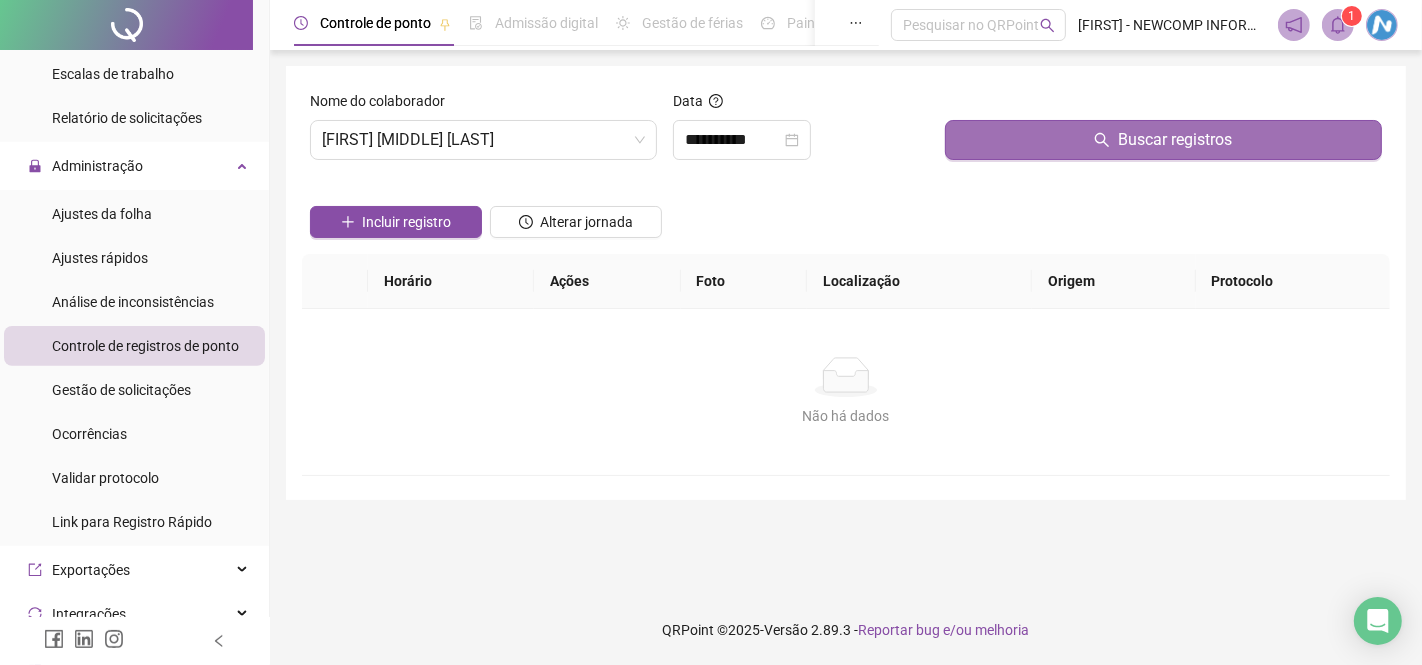 click on "Buscar registros" at bounding box center [1163, 140] 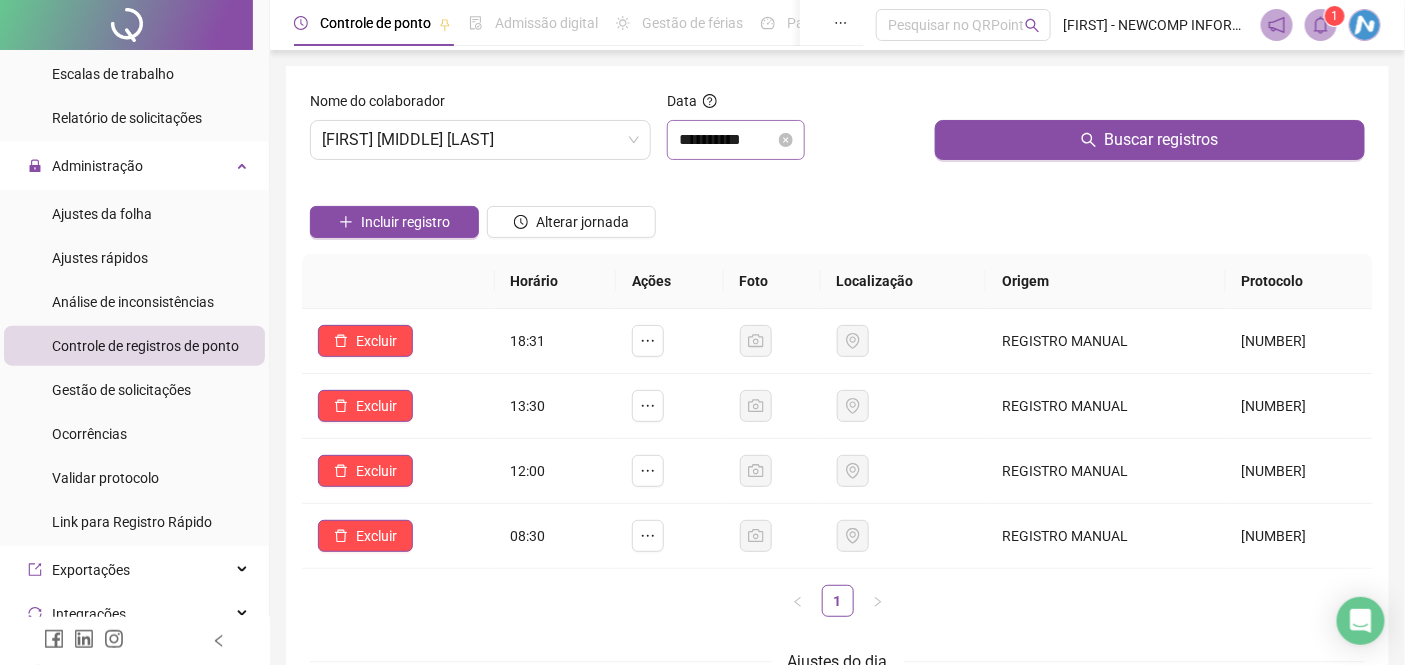 click on "**********" at bounding box center (736, 140) 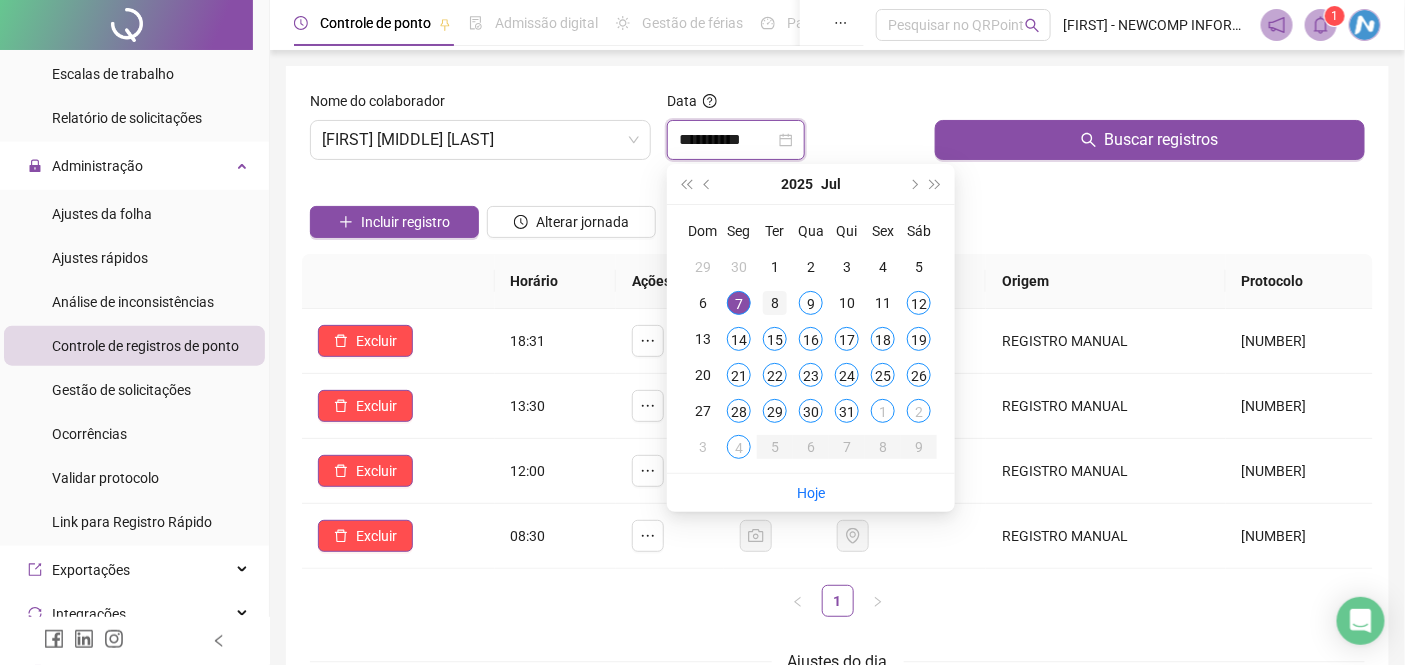 type on "**********" 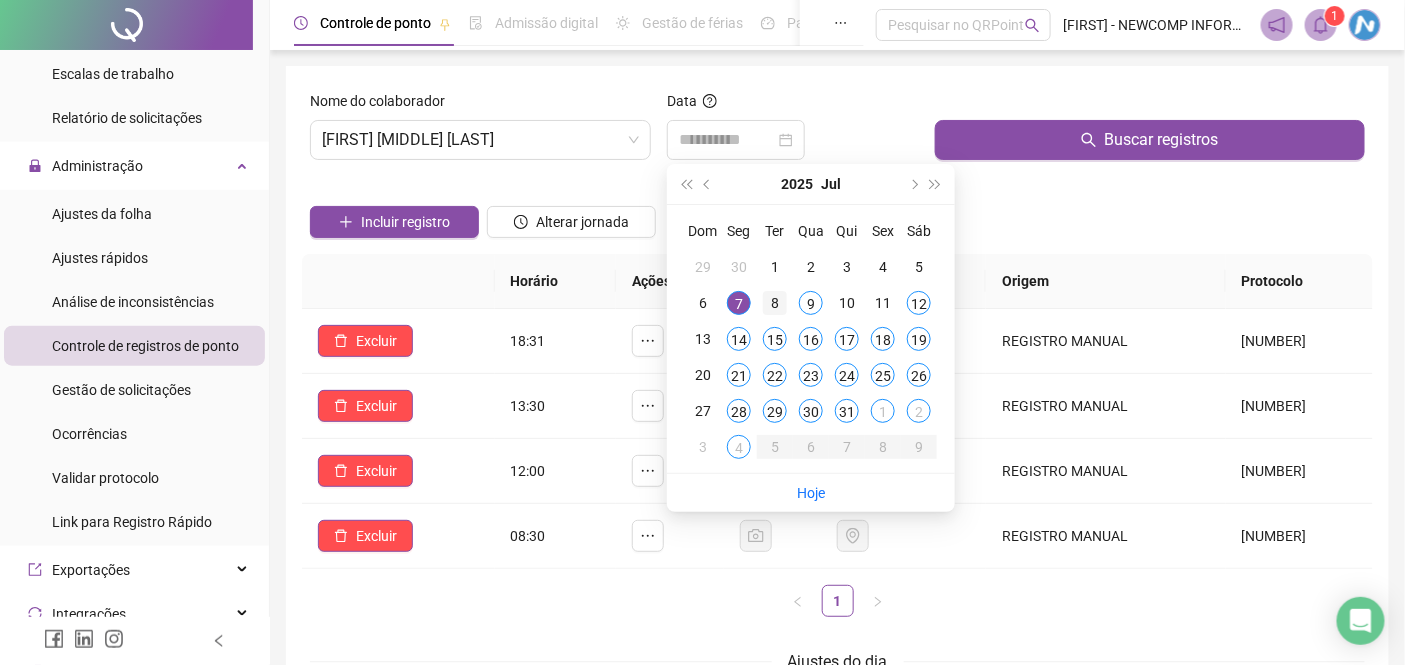 click on "8" at bounding box center (775, 303) 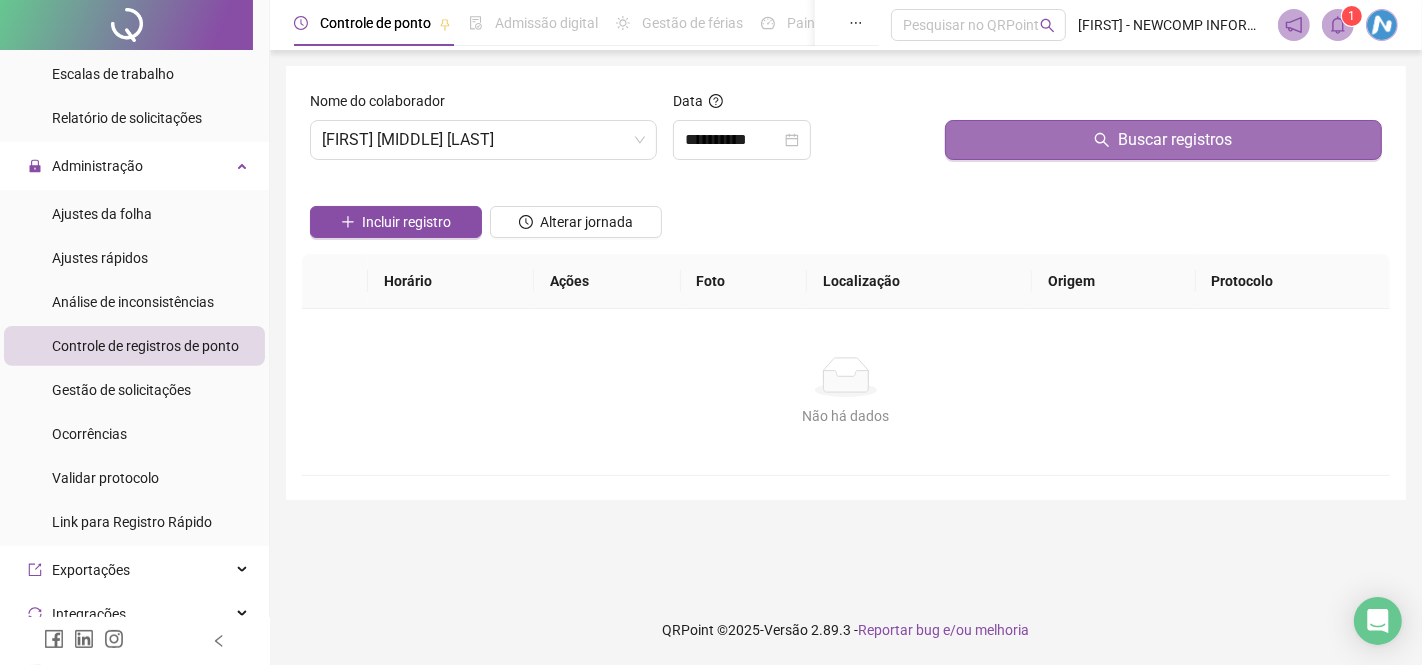 click on "Buscar registros" at bounding box center (1163, 140) 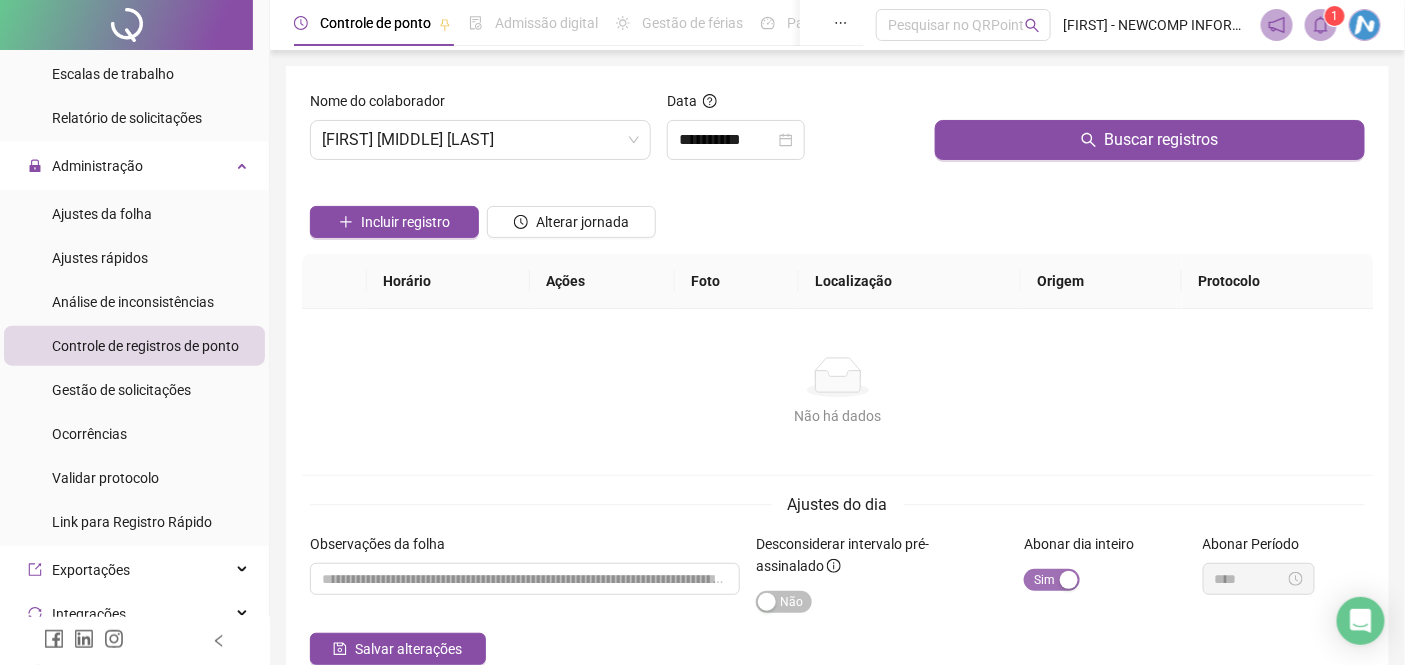 click on "Sim Não" at bounding box center [1052, 580] 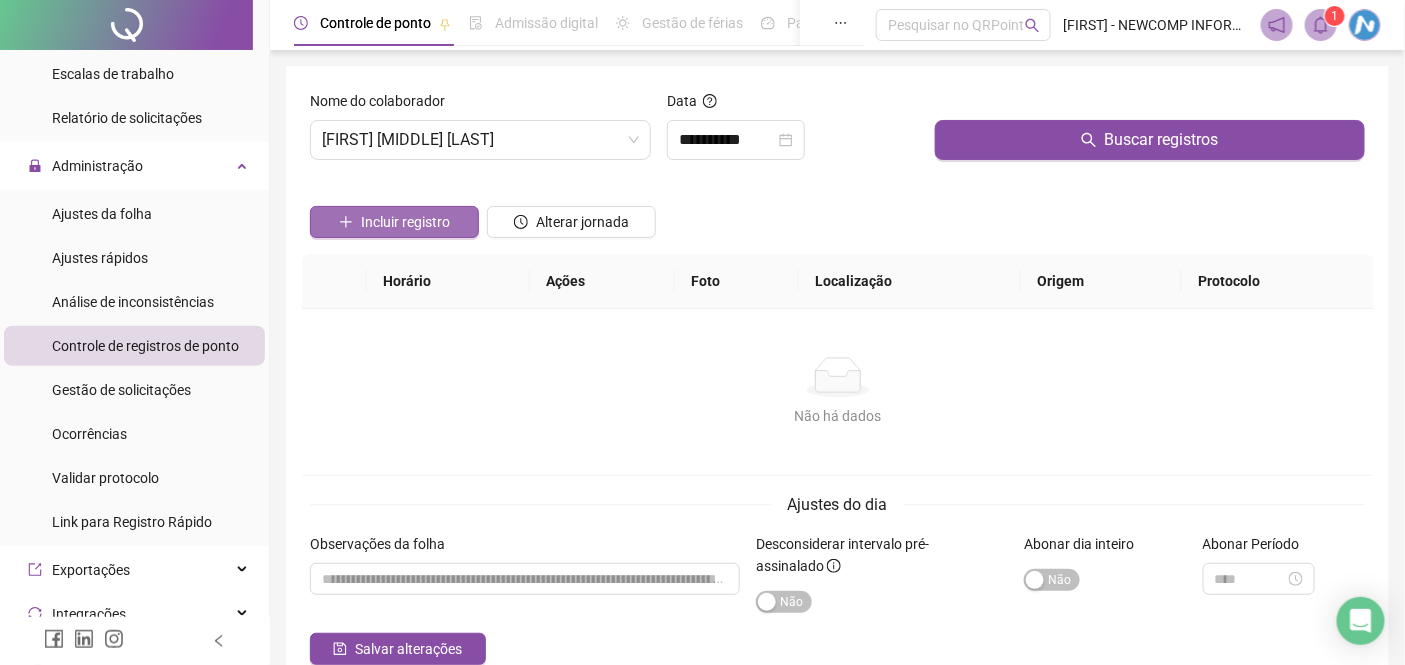 click on "Incluir registro" at bounding box center [405, 222] 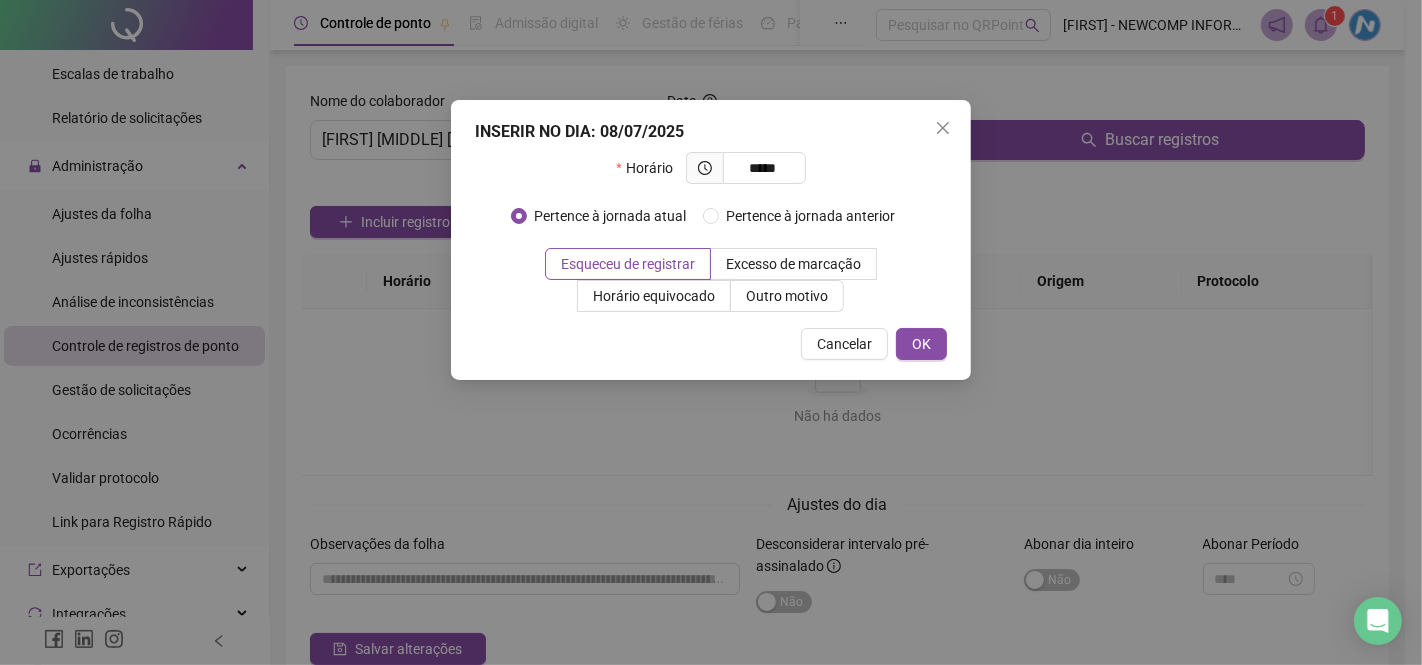 type on "*****" 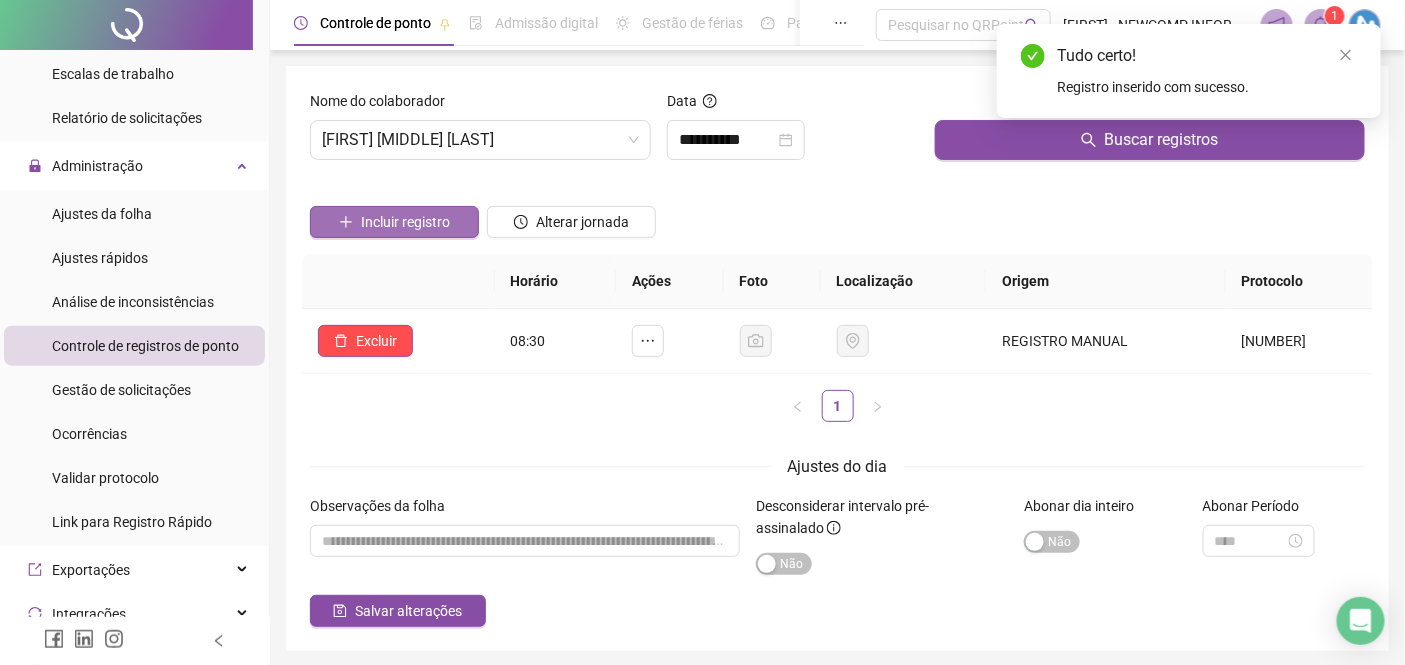 click on "Incluir registro" at bounding box center (405, 222) 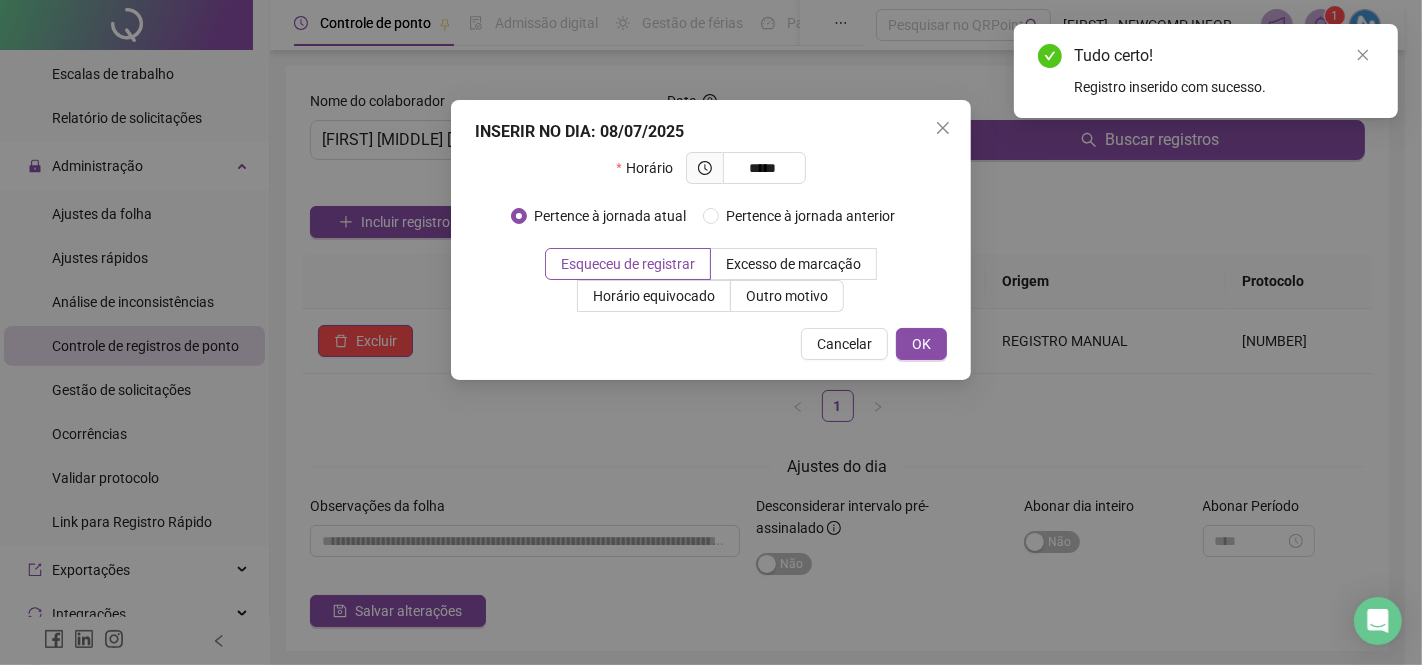 type on "*****" 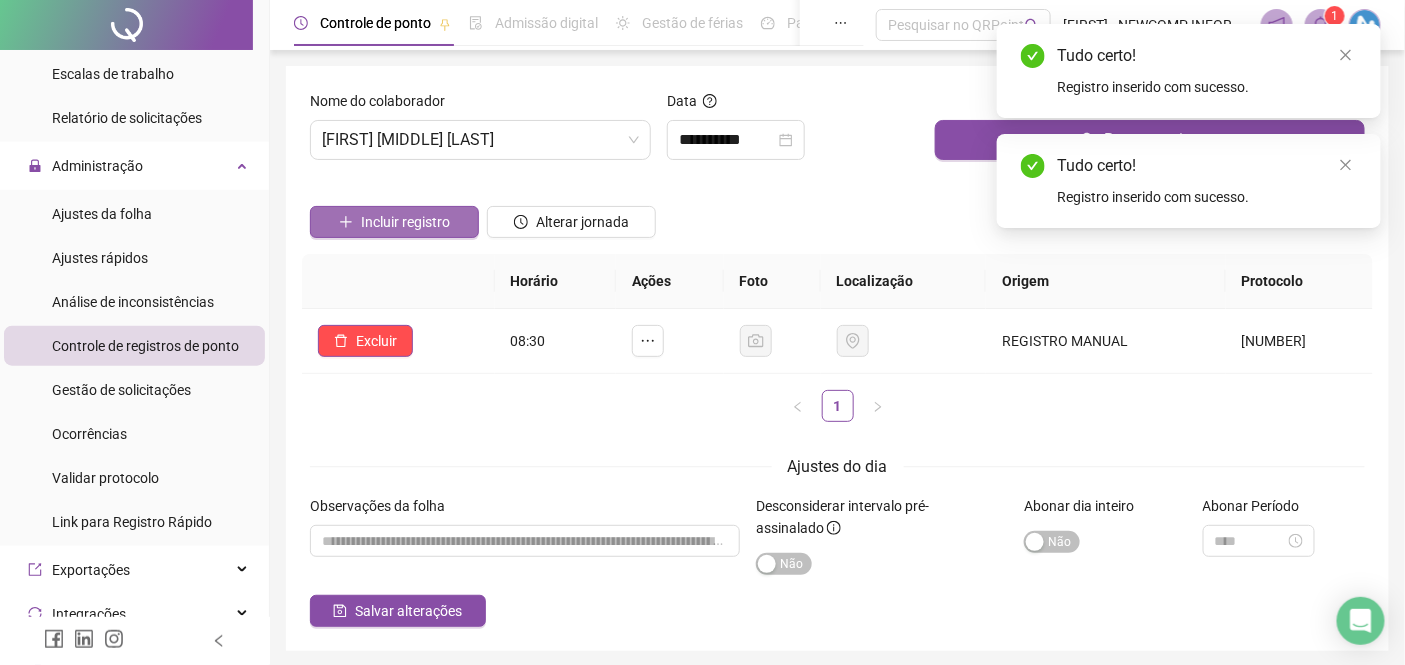 click on "Incluir registro" at bounding box center [405, 222] 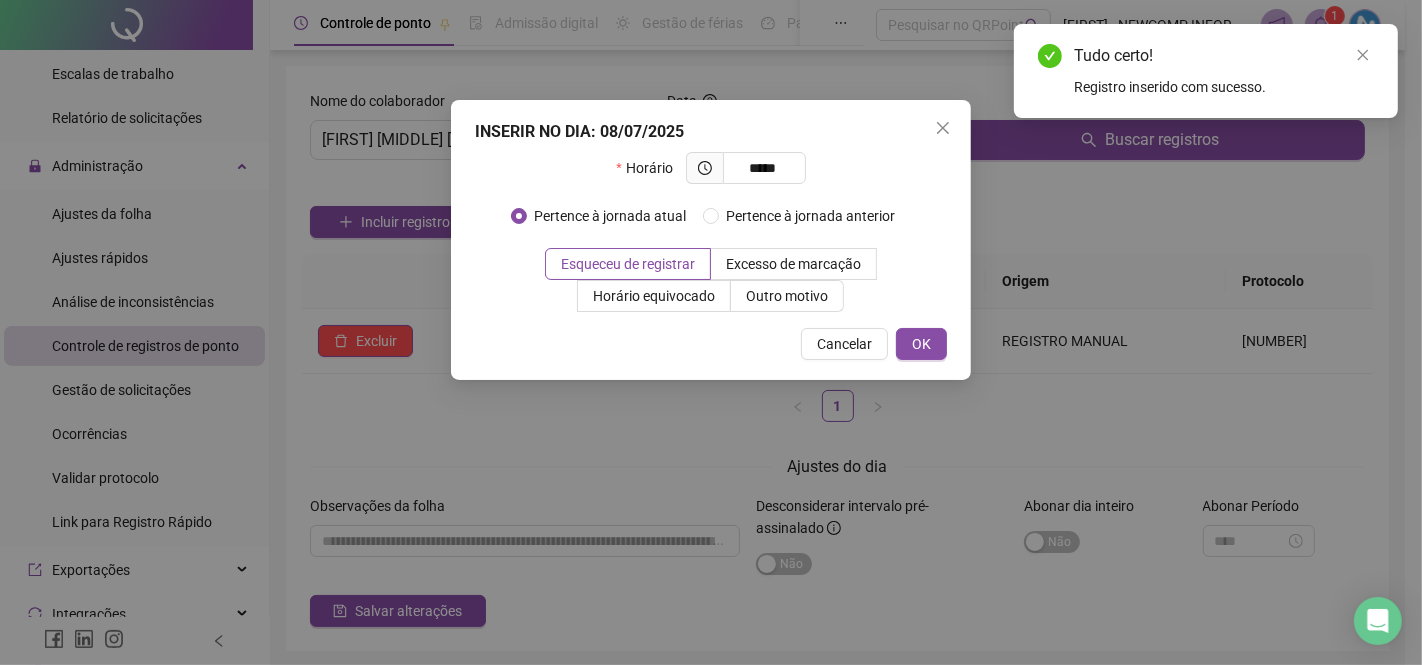 type on "*****" 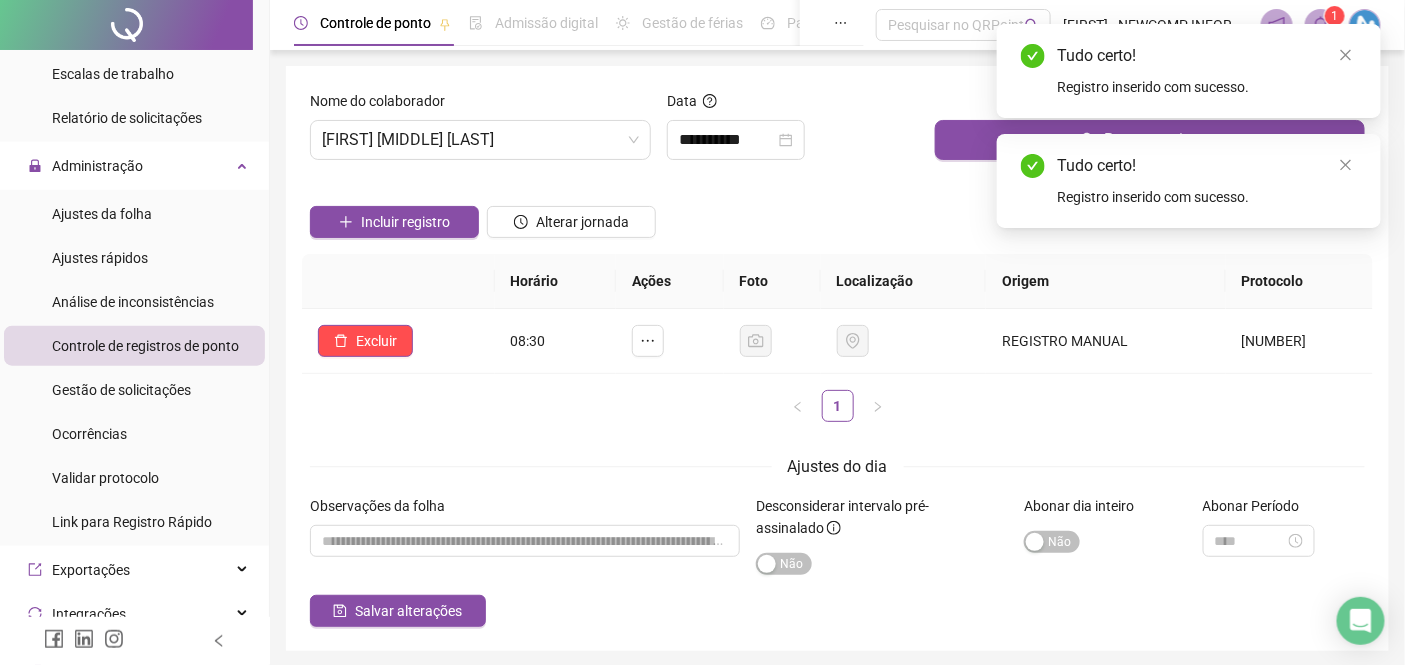 click on "Incluir registro" at bounding box center (405, 222) 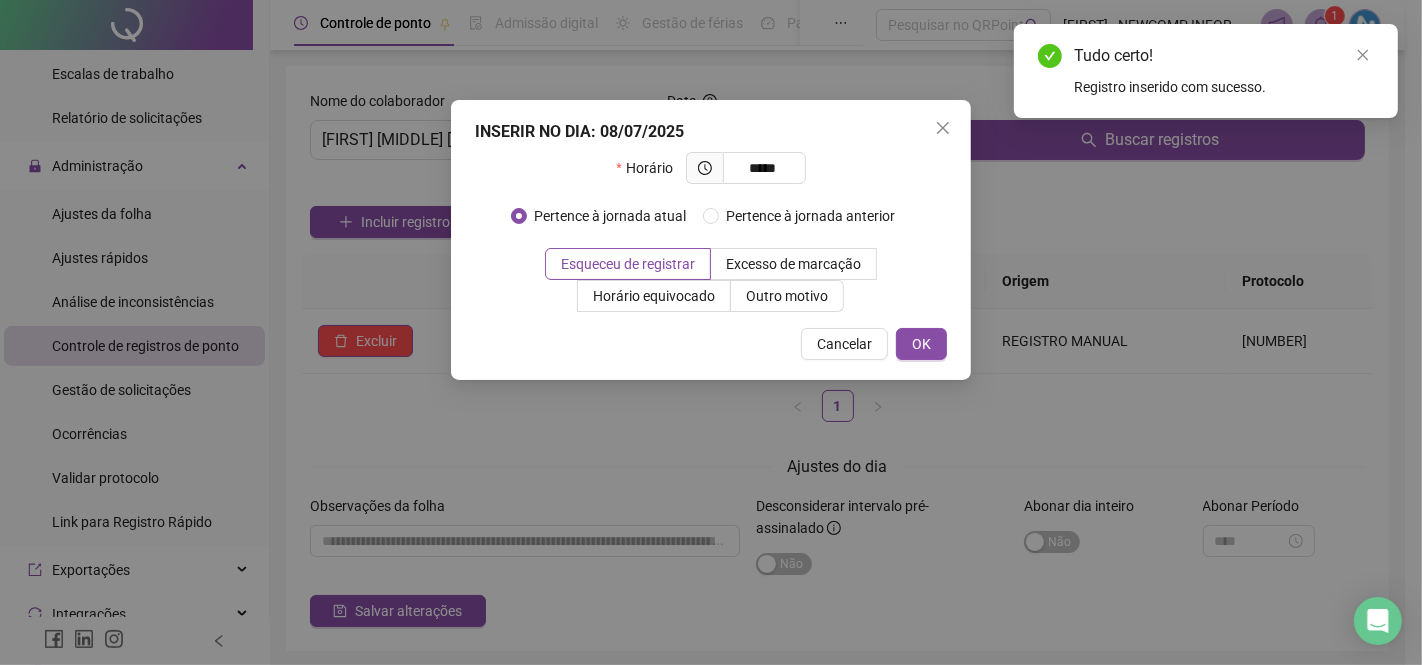 type on "*****" 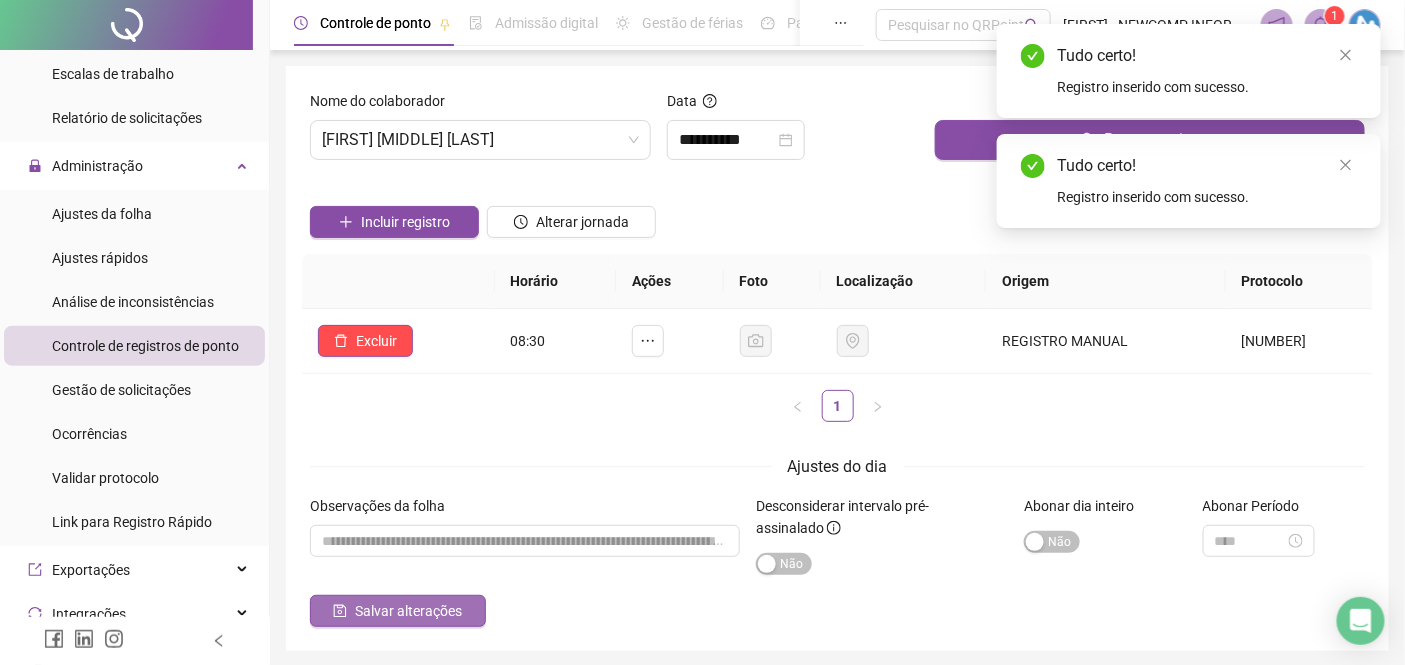 click on "Salvar alterações" at bounding box center [408, 611] 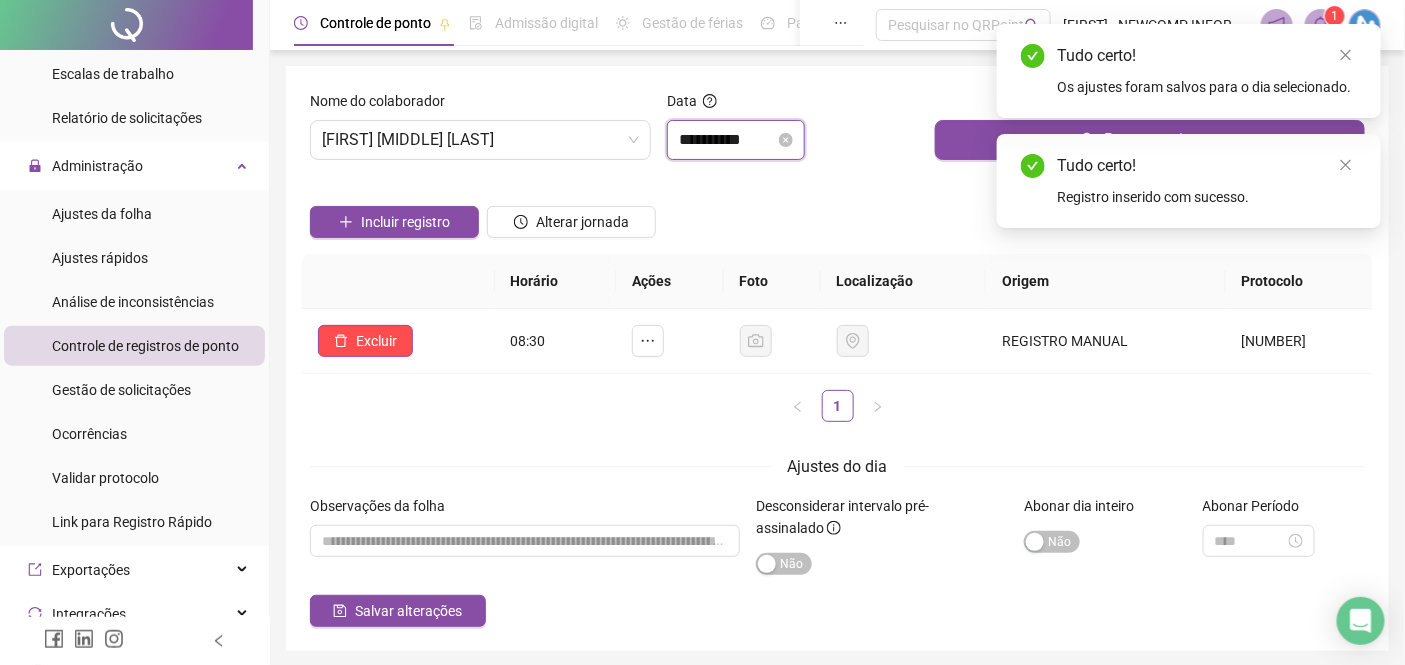 click on "**********" at bounding box center (727, 140) 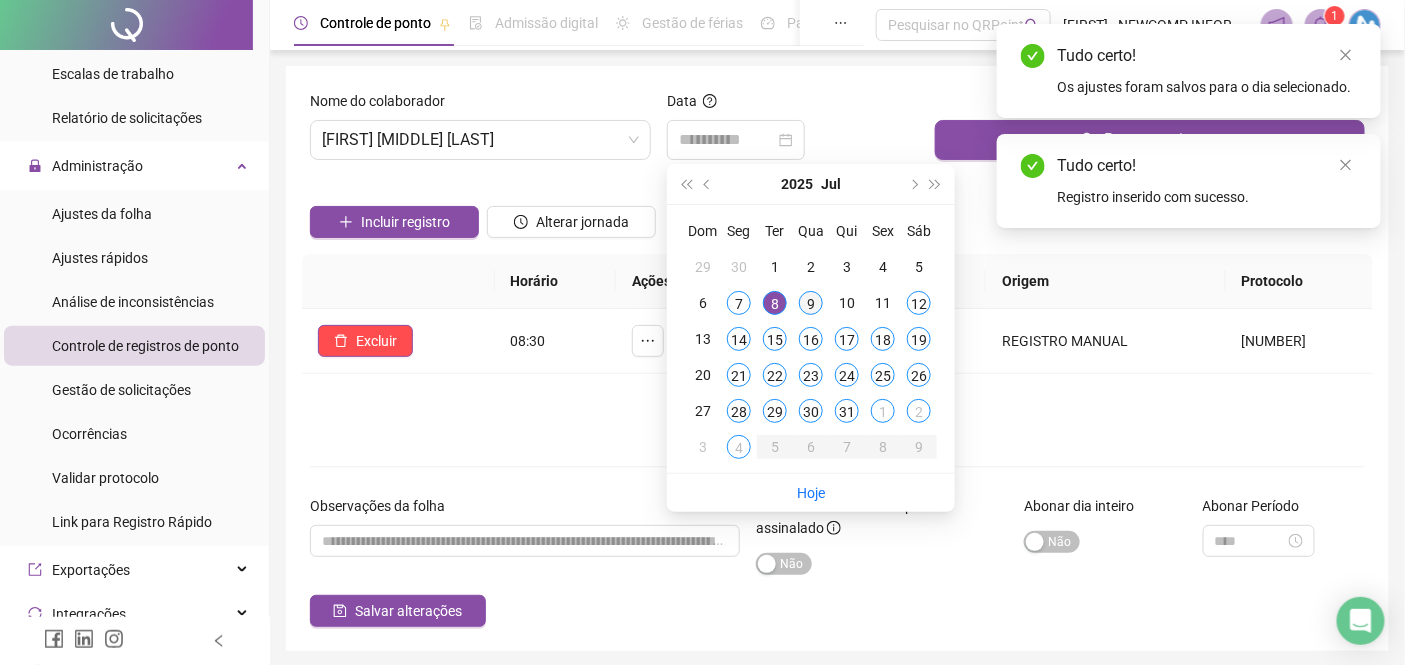 click on "9" at bounding box center (811, 303) 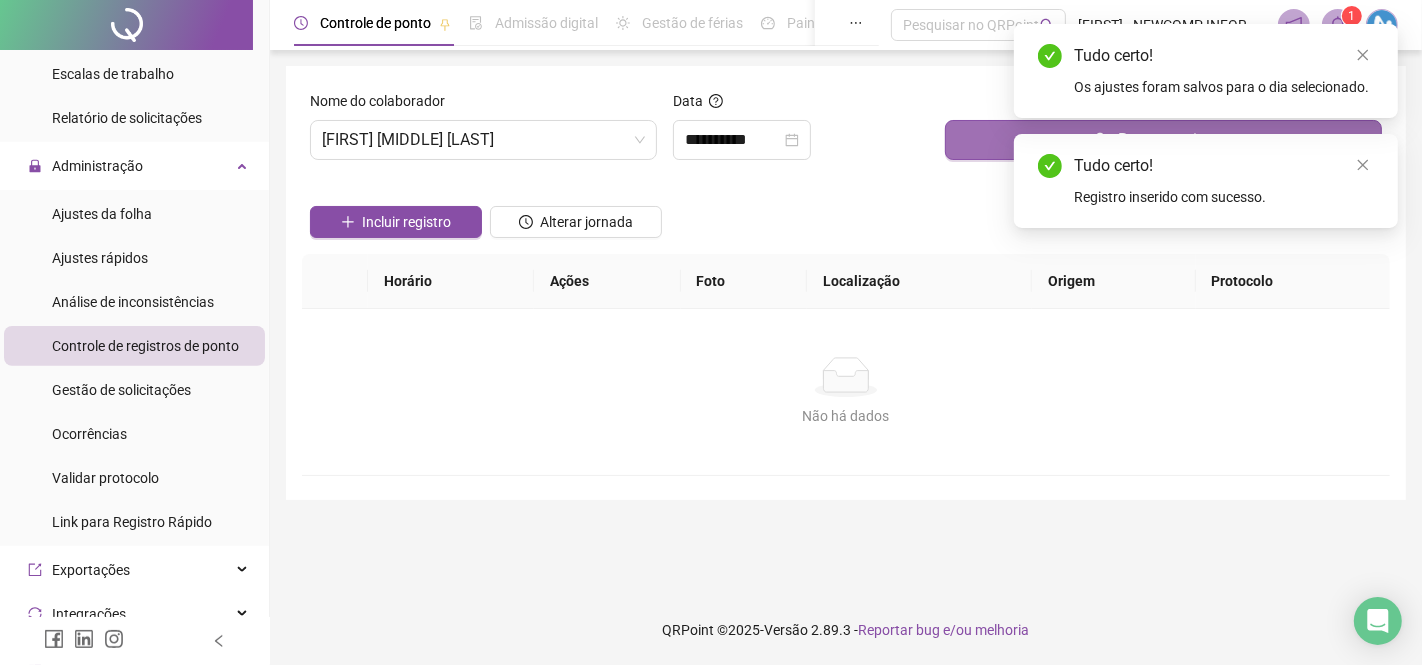 click on "Buscar registros" at bounding box center (1163, 140) 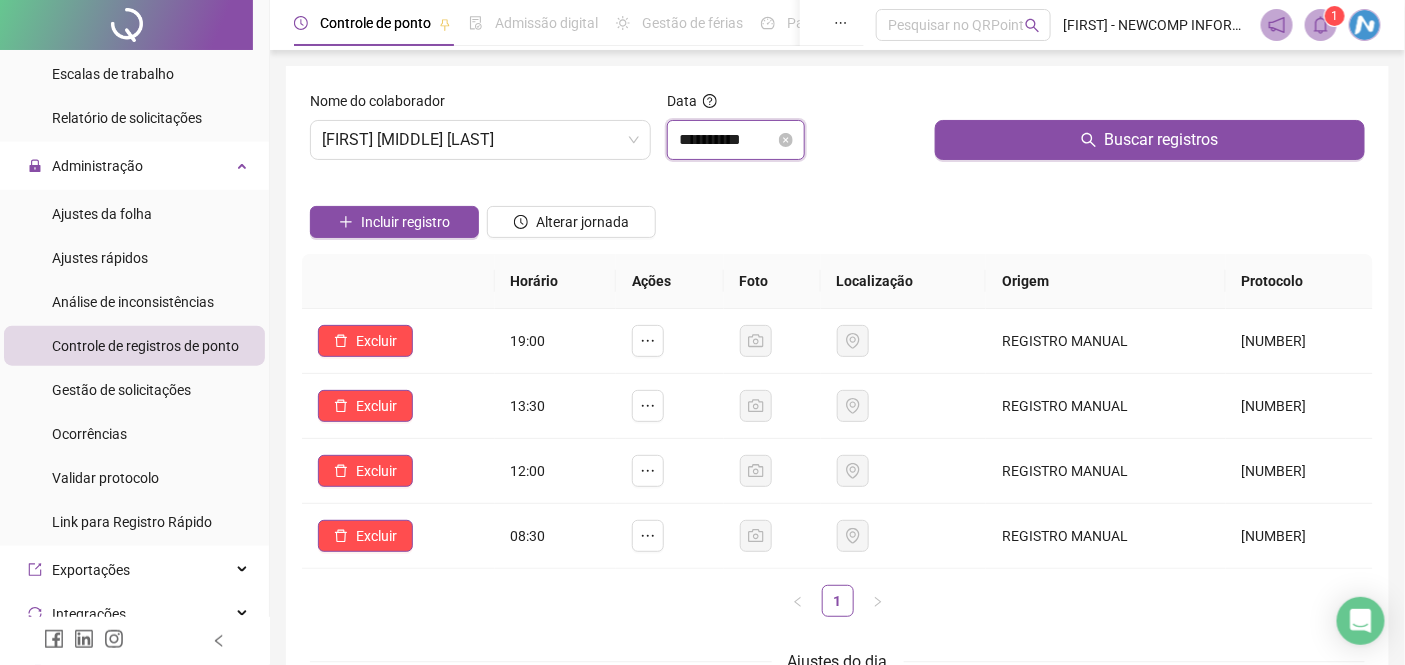 click on "**********" at bounding box center (727, 140) 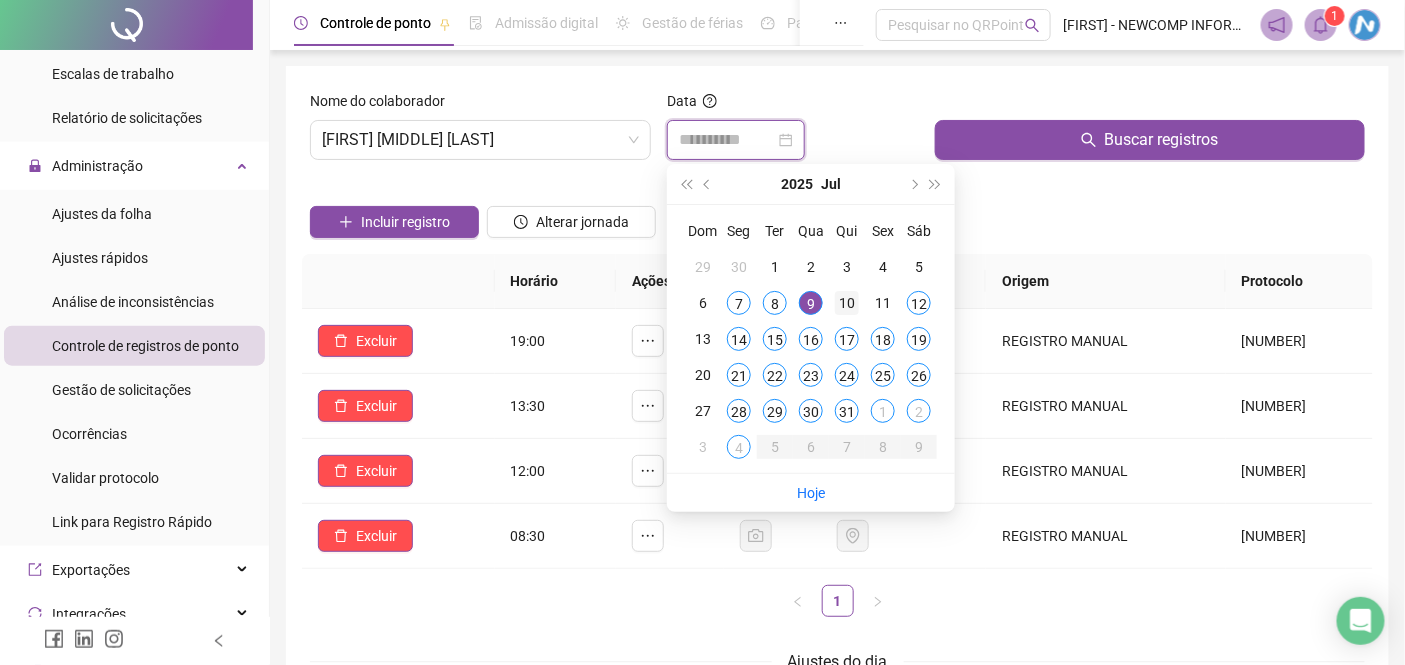 type on "**********" 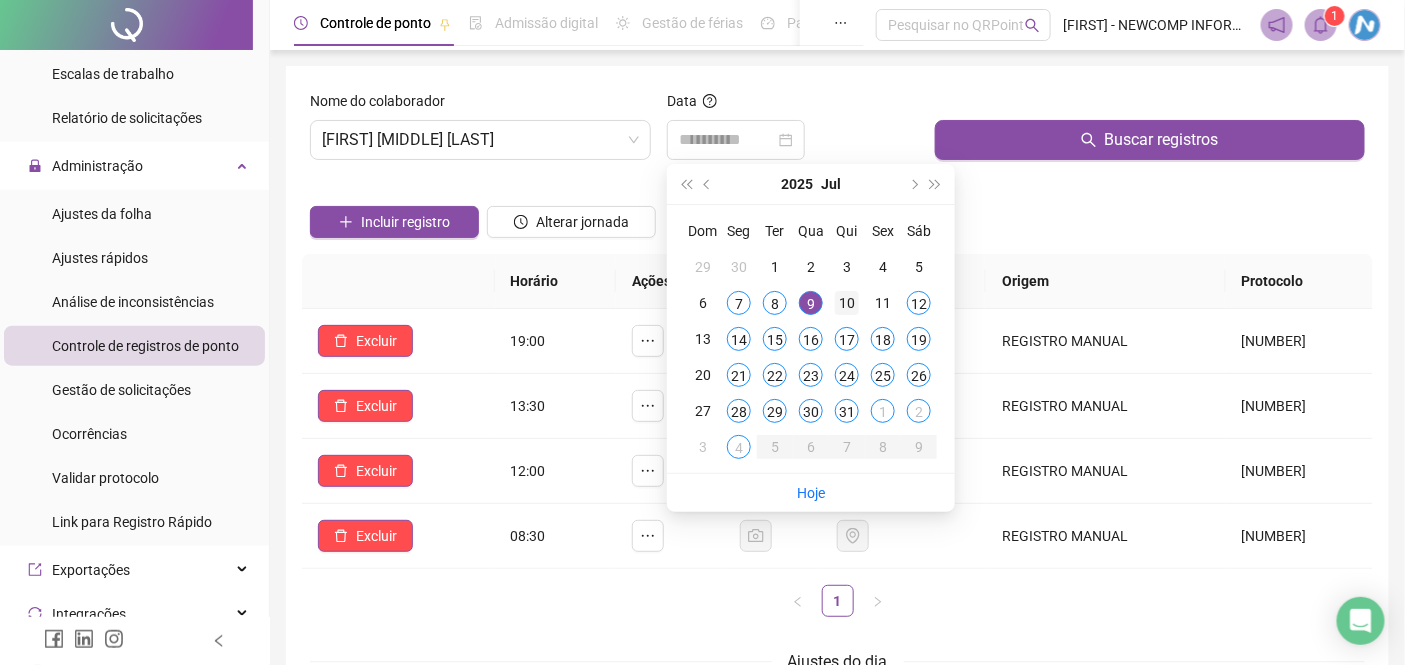click on "10" at bounding box center (847, 303) 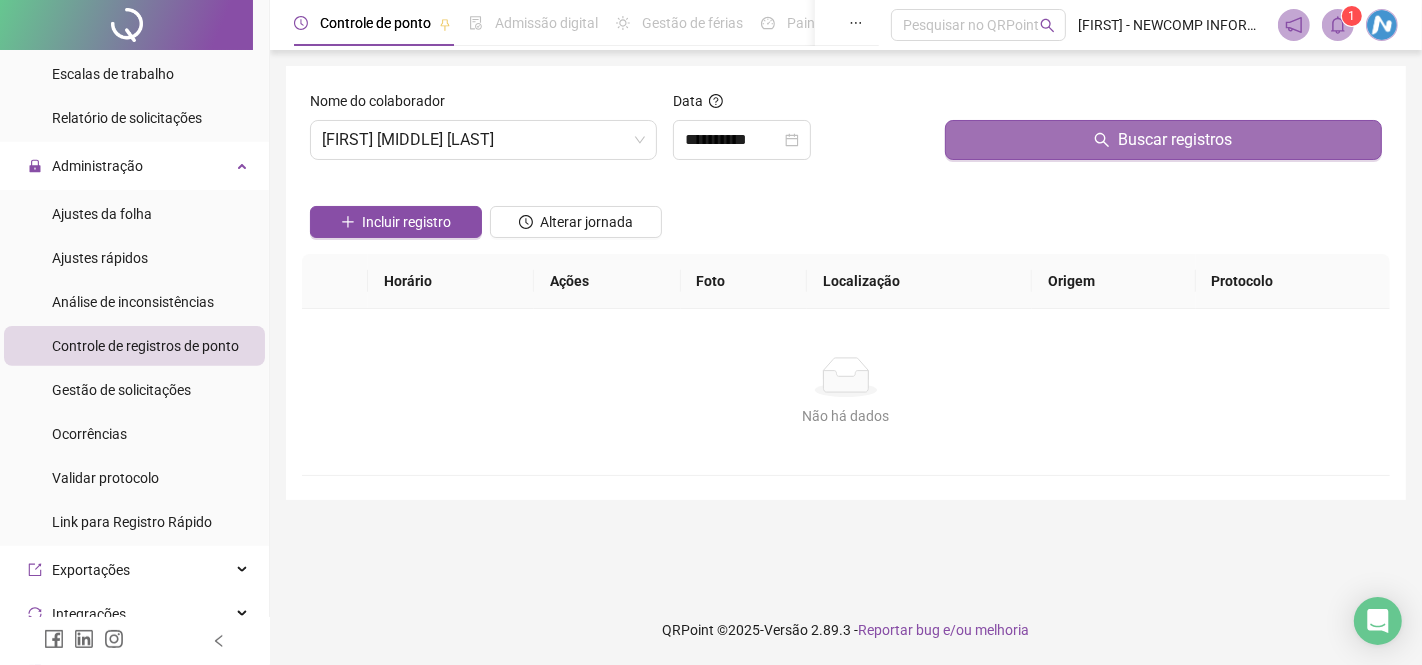 click on "Buscar registros" at bounding box center (1163, 140) 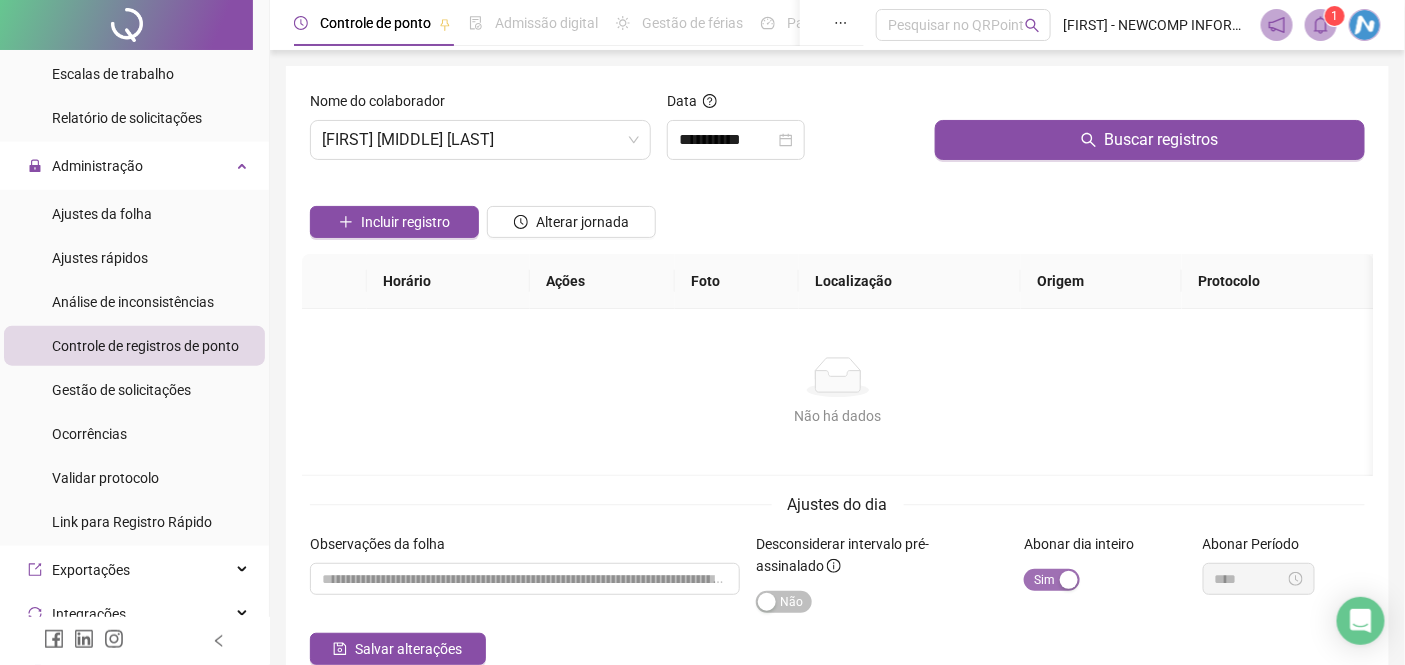 click on "Sim Não" at bounding box center [1052, 580] 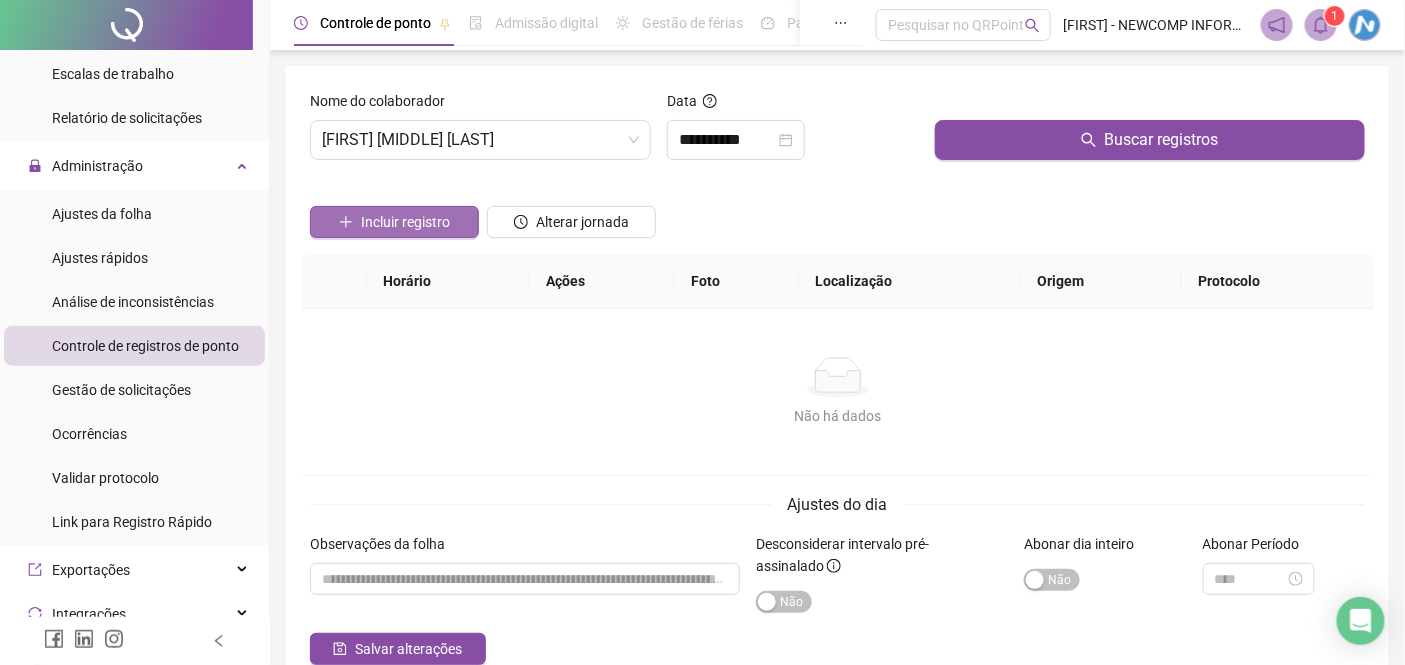 click on "Incluir registro" at bounding box center [405, 222] 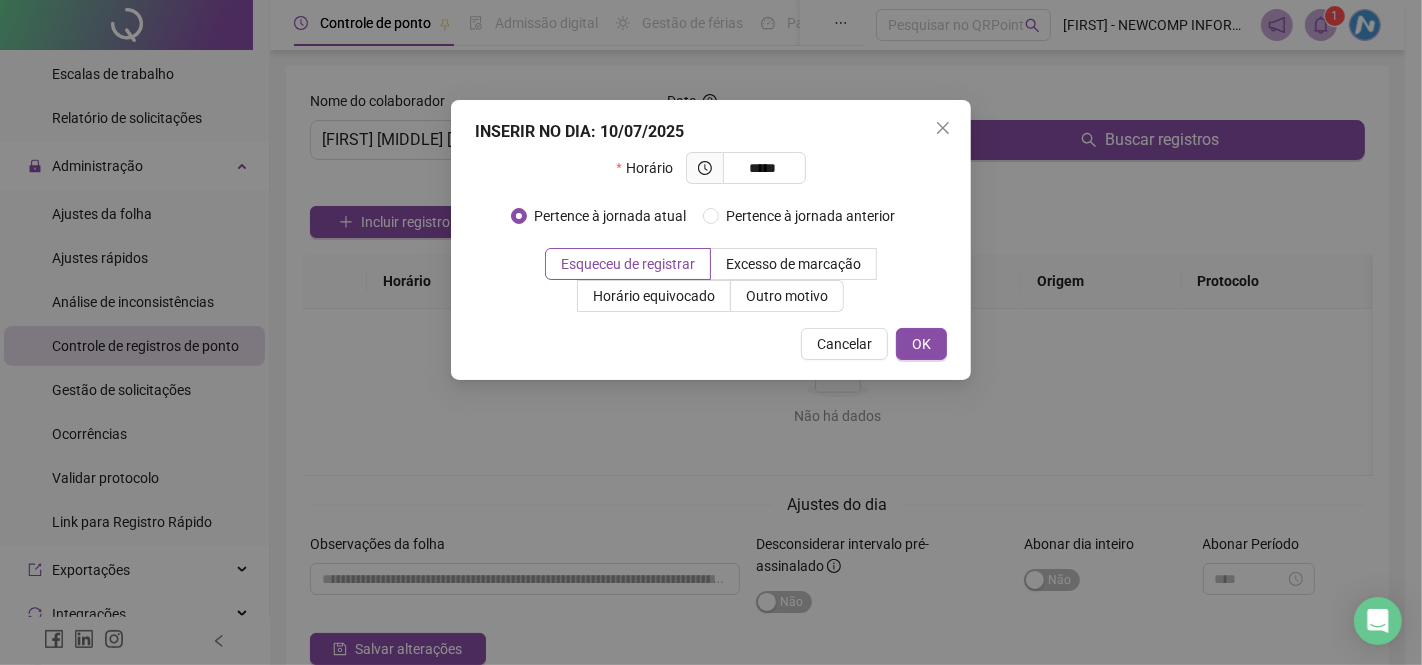 type on "*****" 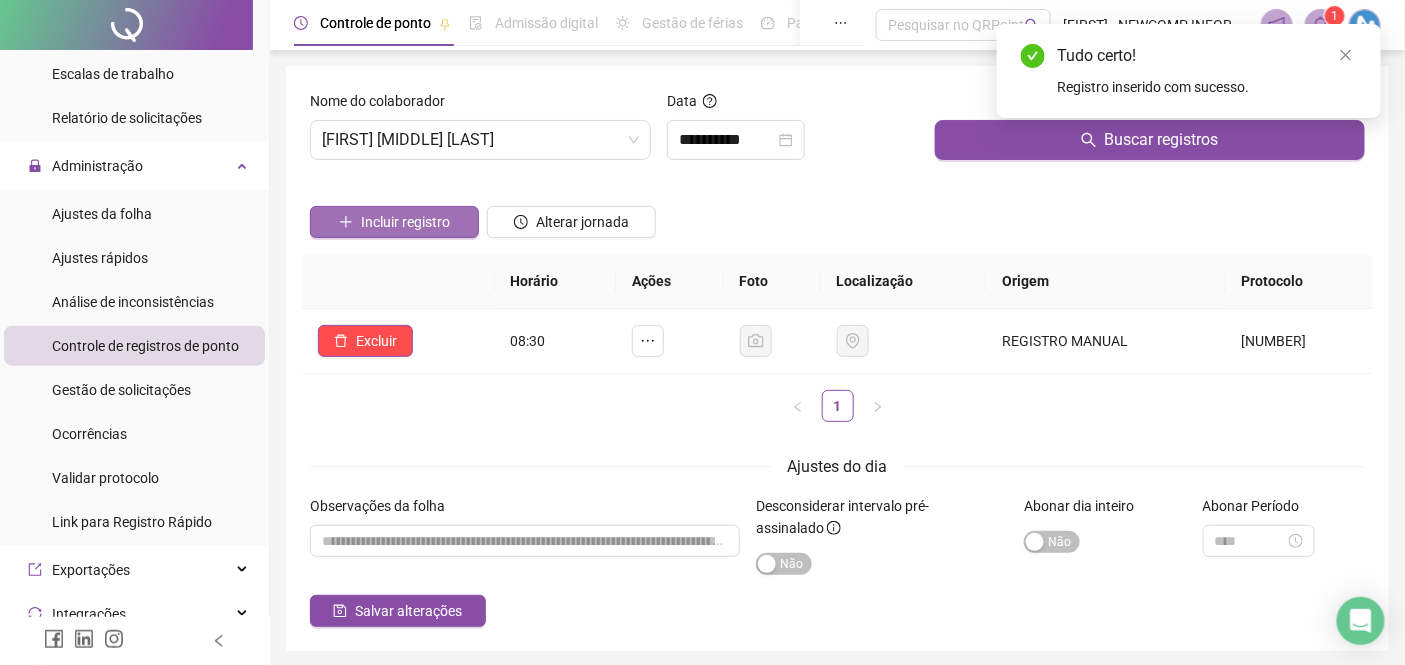 click on "Incluir registro" at bounding box center (405, 222) 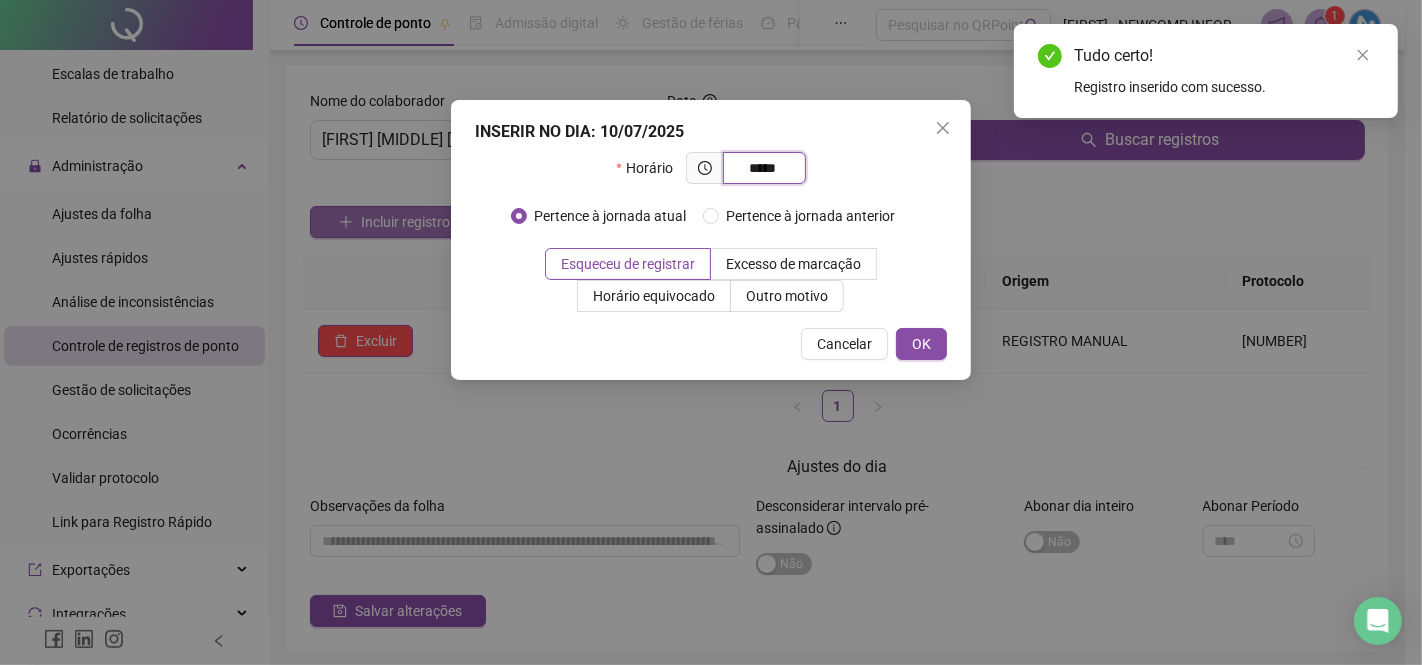 type on "*****" 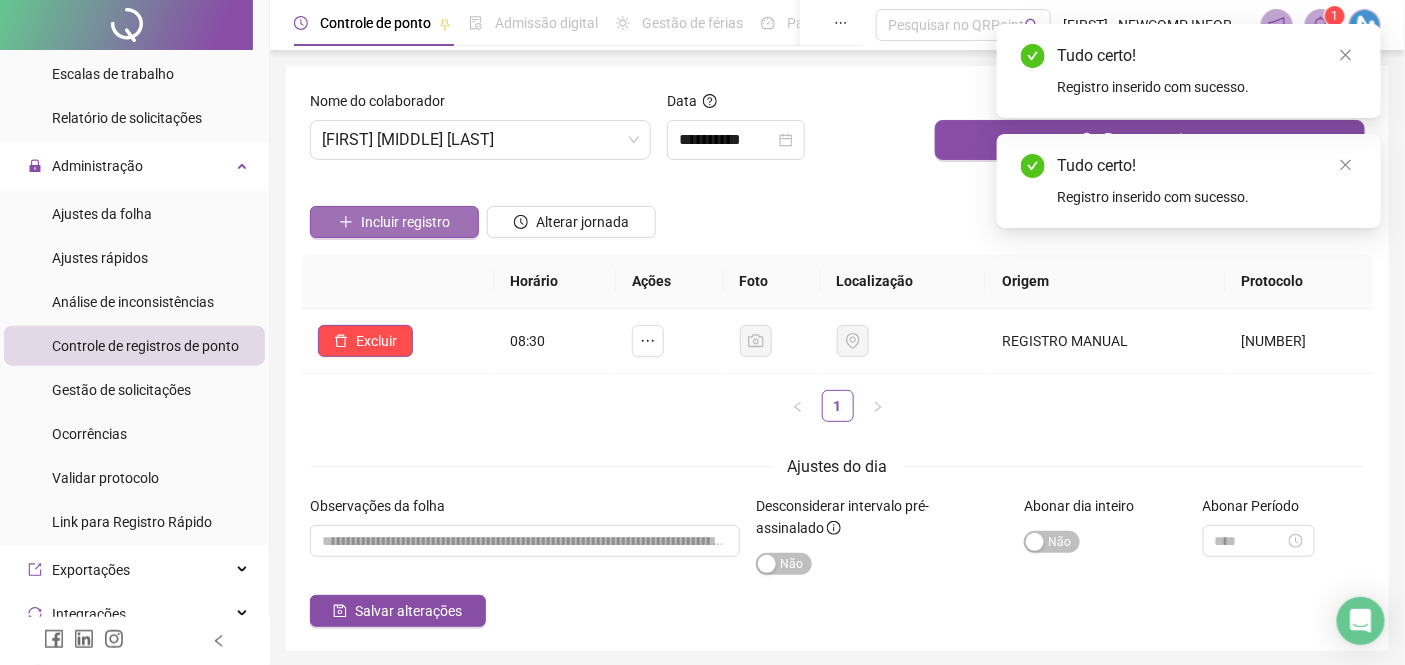 click on "Incluir registro" at bounding box center [405, 222] 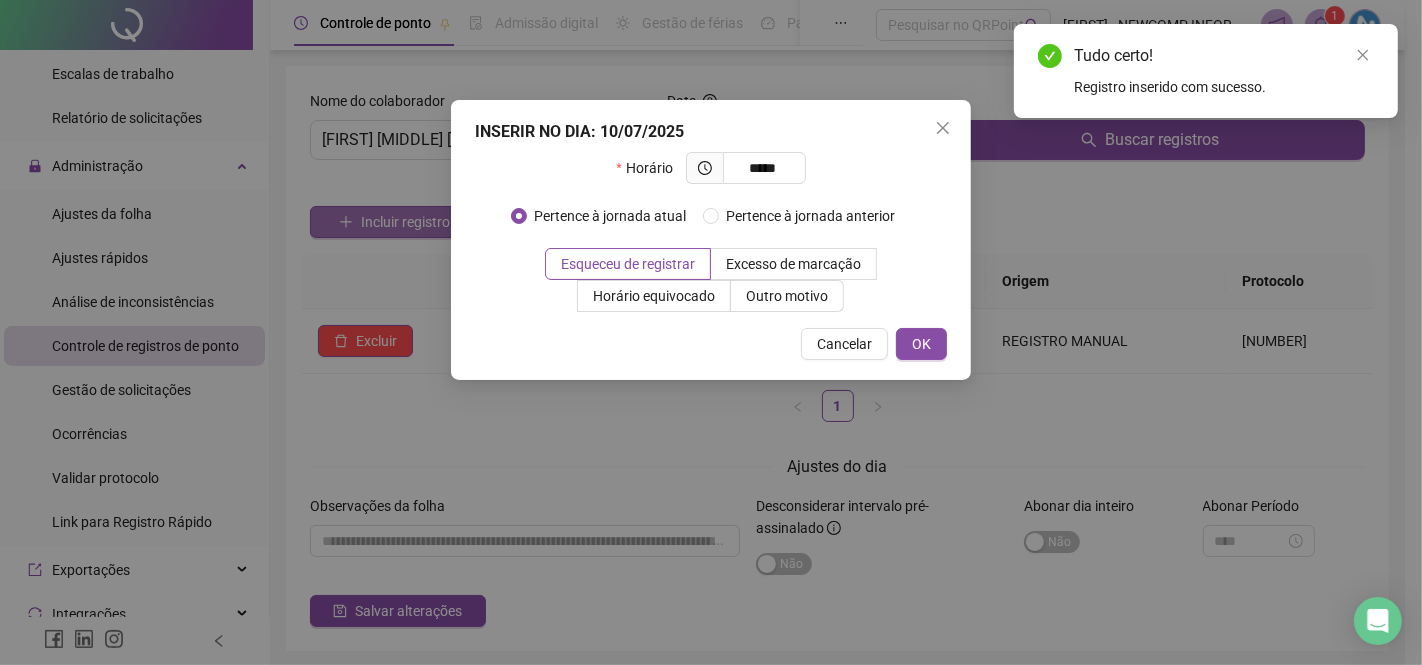 type on "*****" 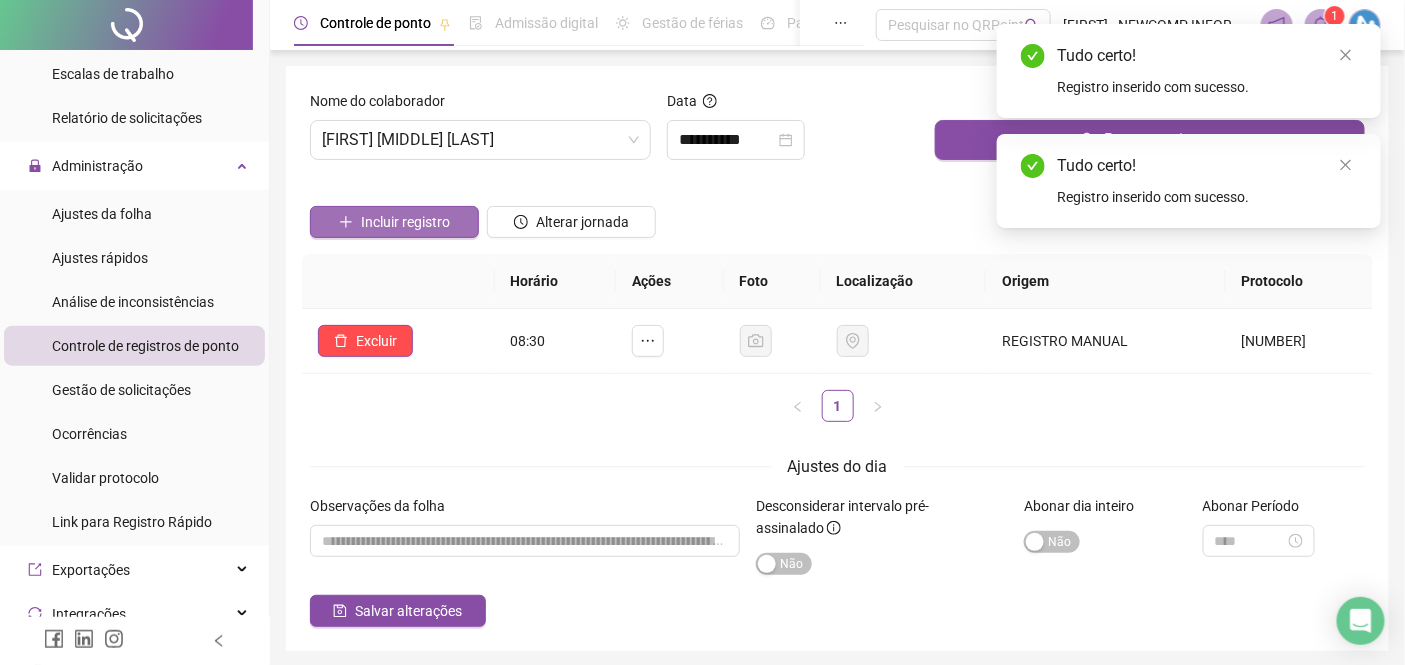 click on "Incluir registro" at bounding box center [405, 222] 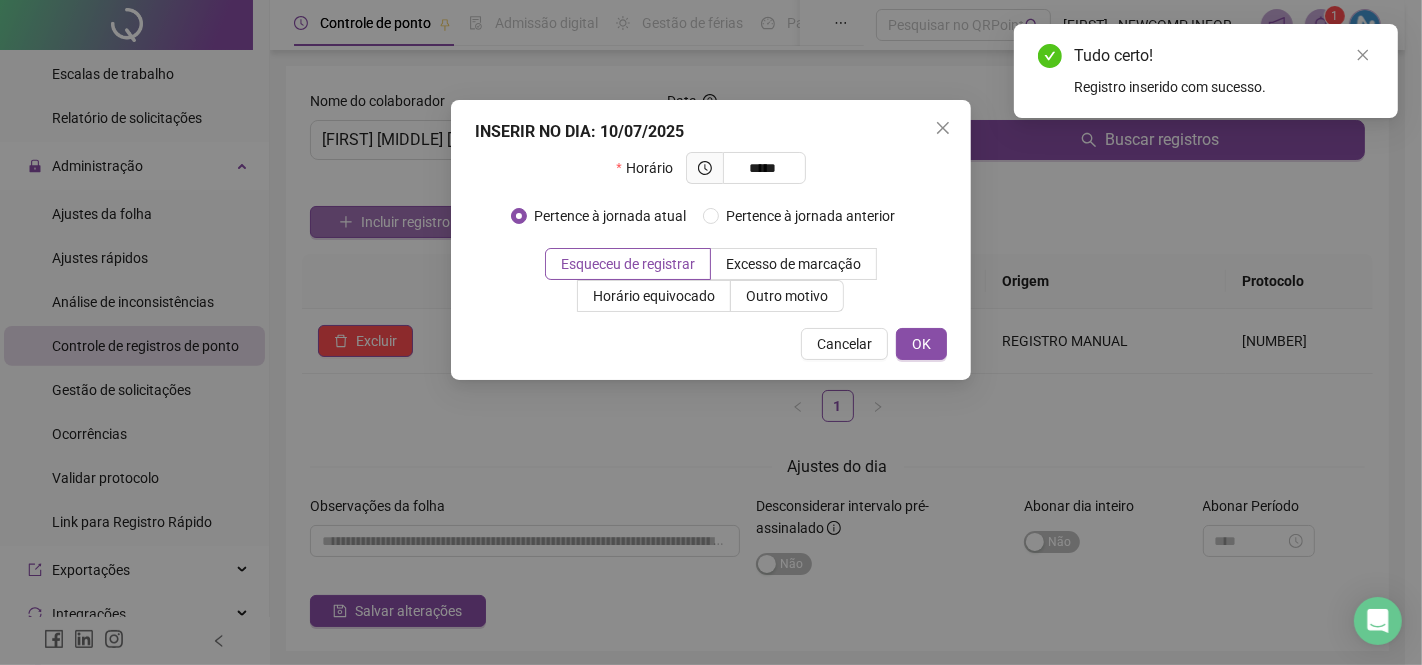type on "*****" 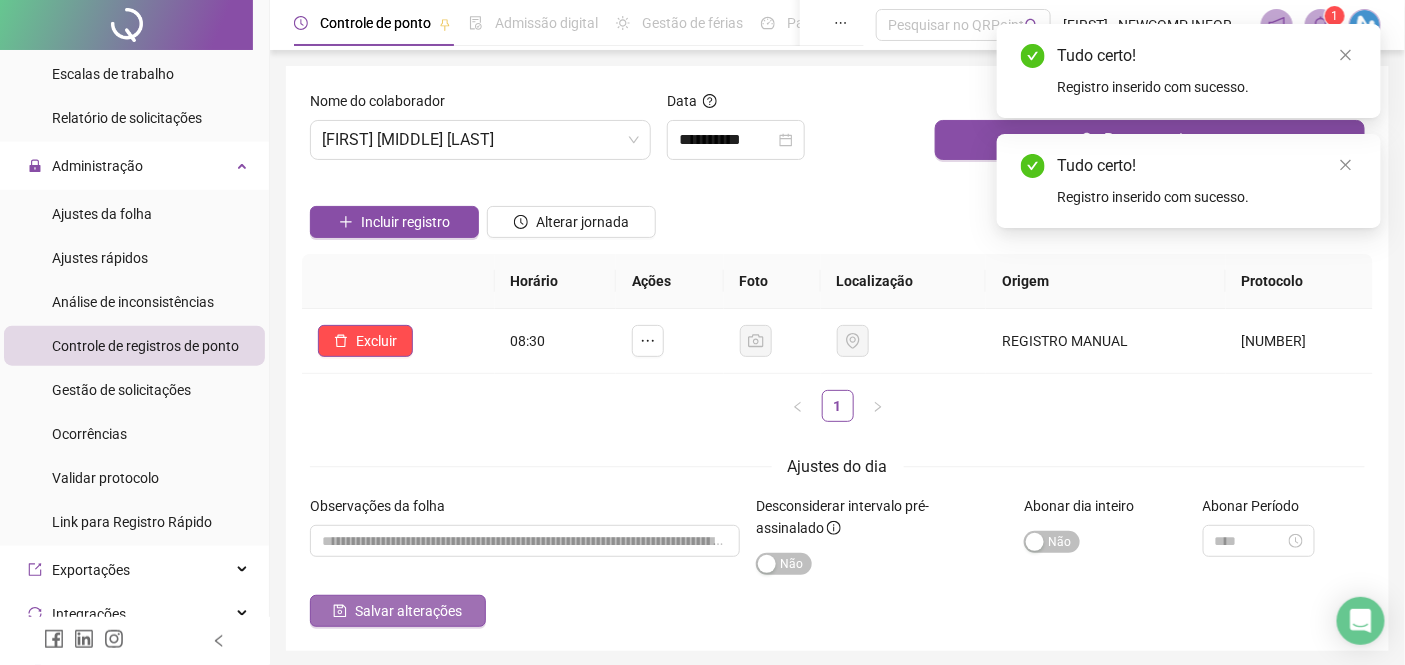 click on "Salvar alterações" at bounding box center (408, 611) 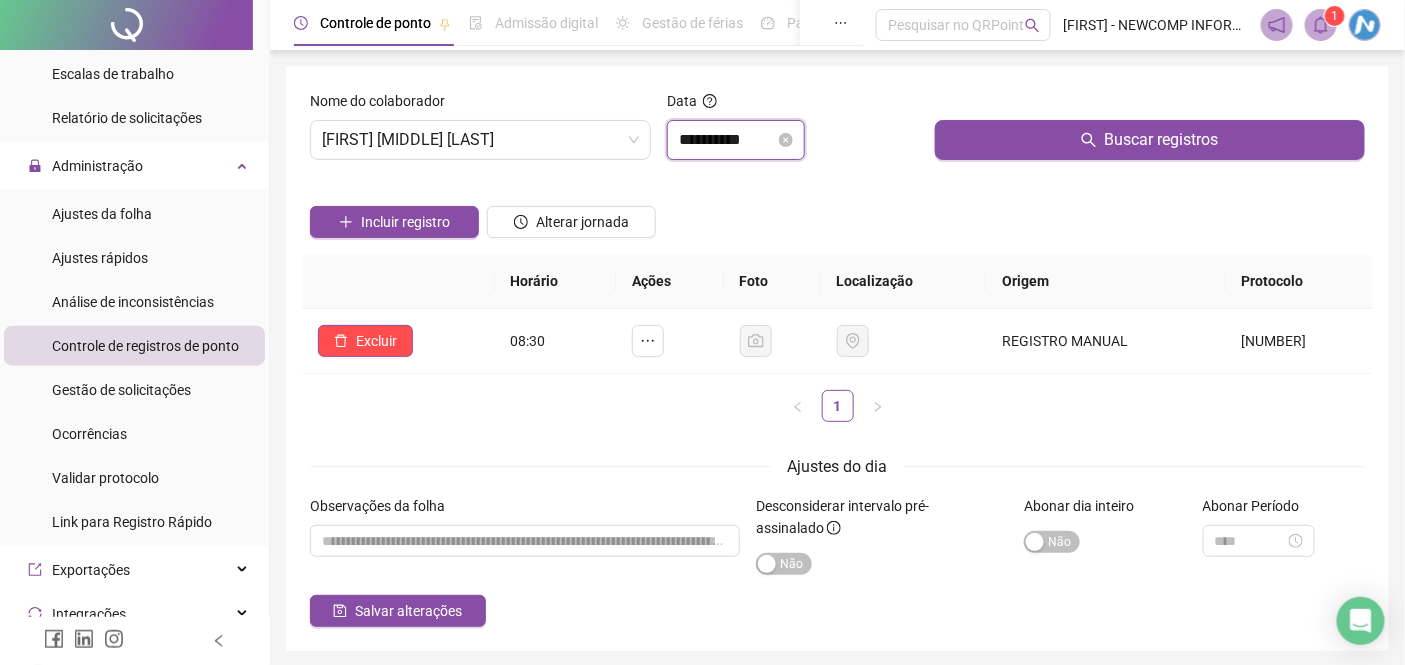 click on "**********" at bounding box center (727, 140) 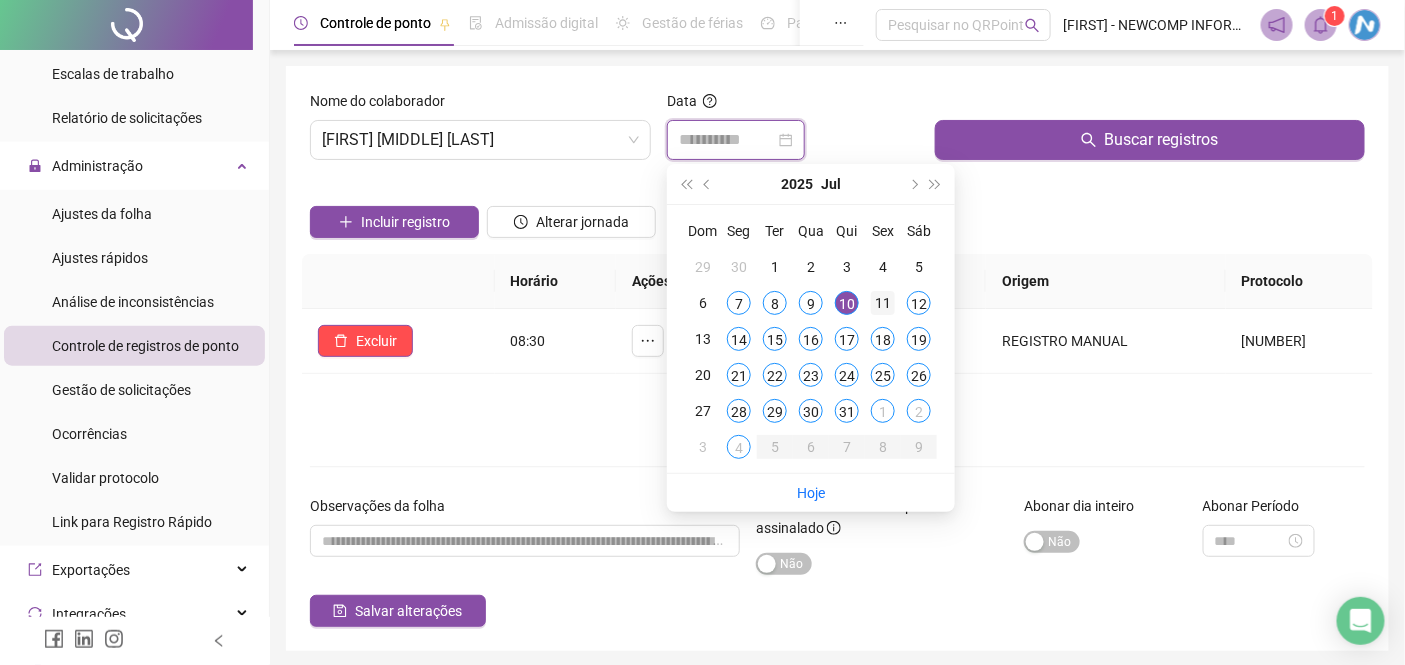 type on "**********" 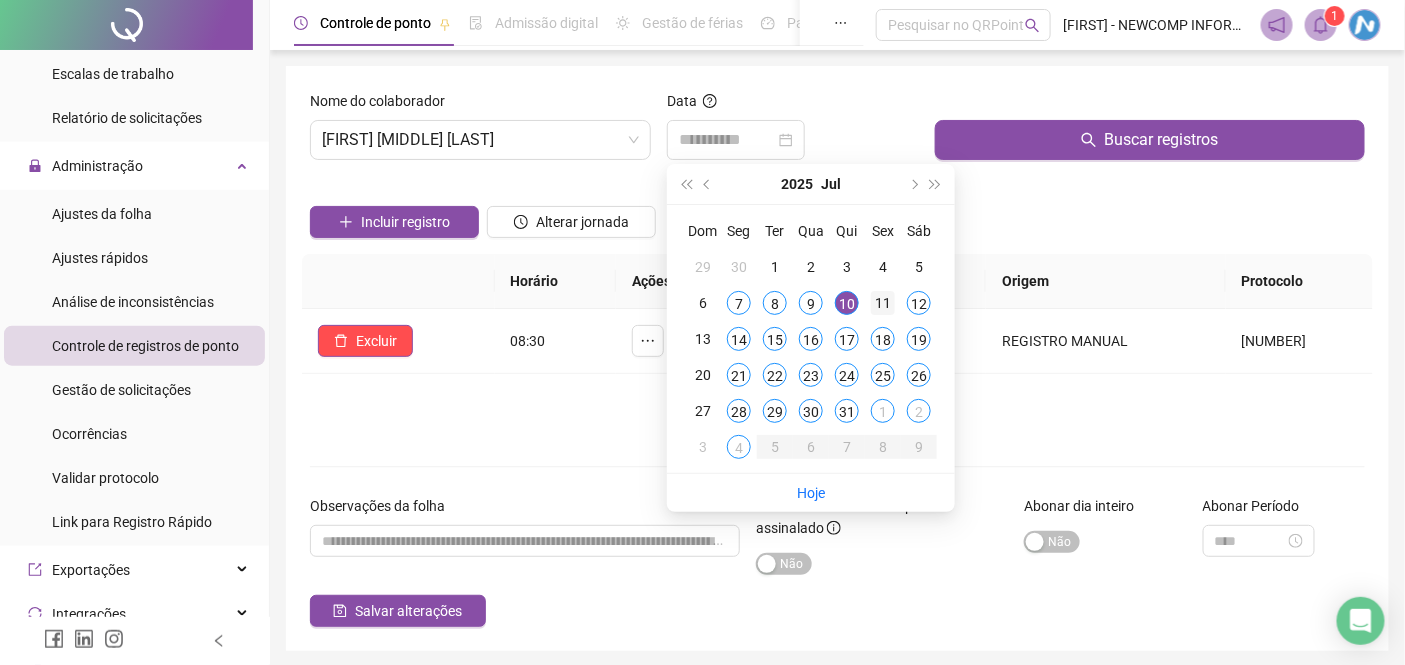 click on "11" at bounding box center (883, 303) 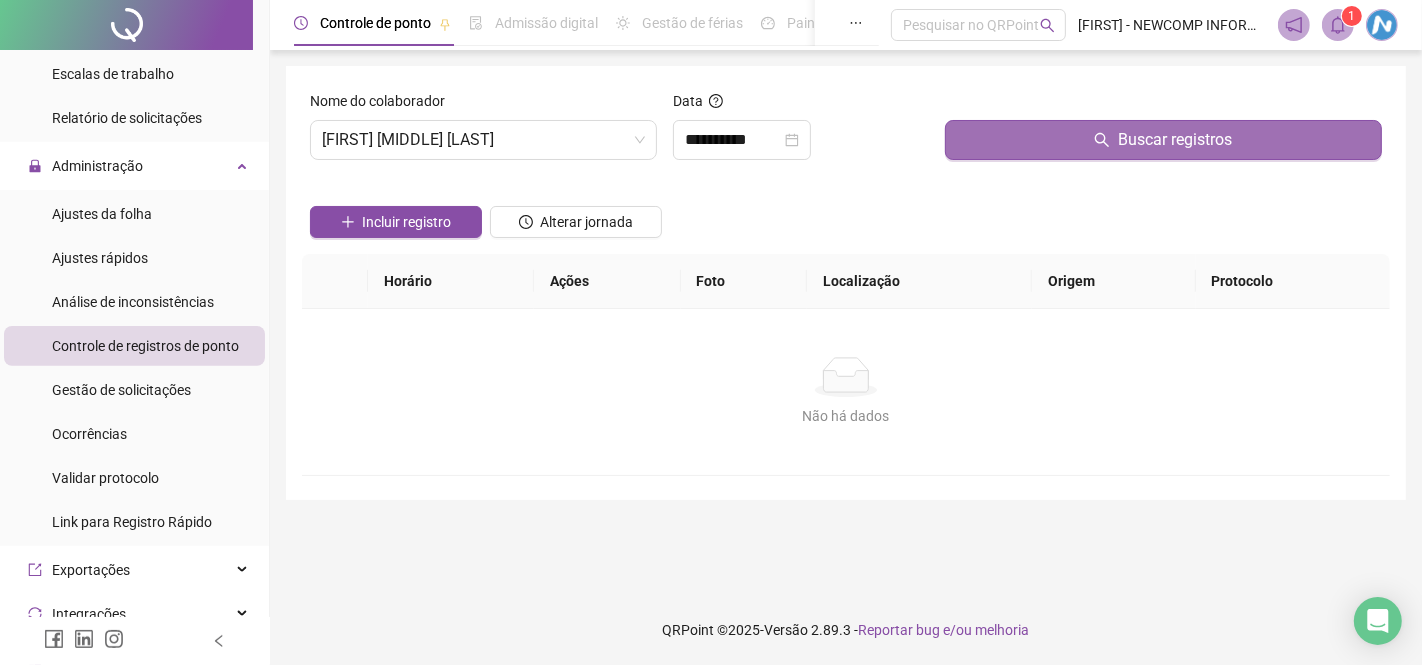 click on "Buscar registros" at bounding box center (1163, 140) 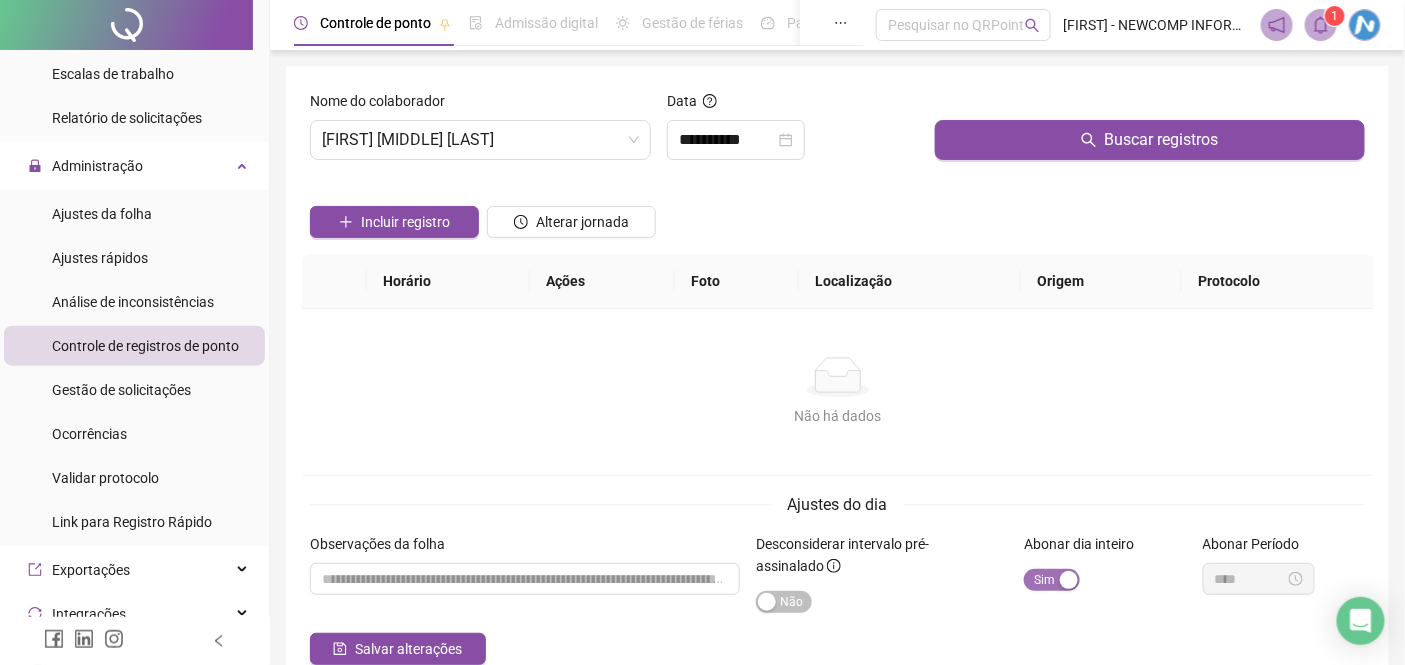 click at bounding box center (1069, 580) 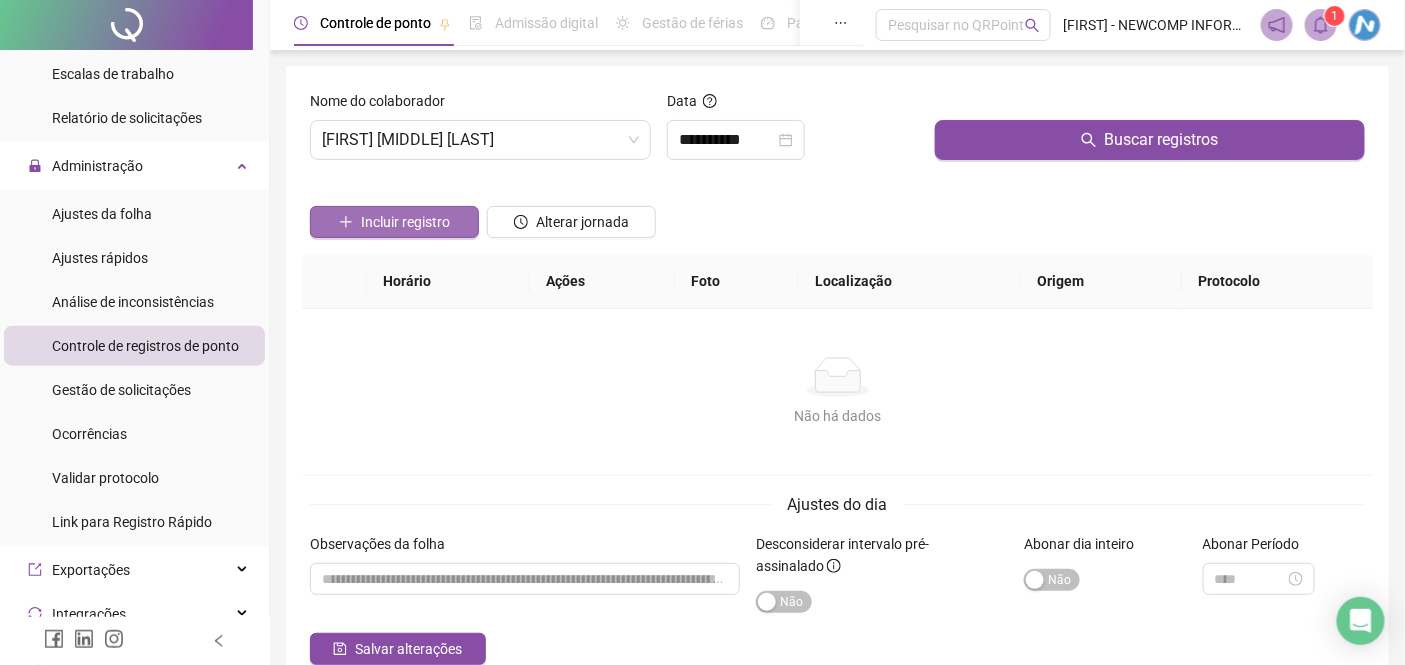 click on "Incluir registro" at bounding box center (394, 222) 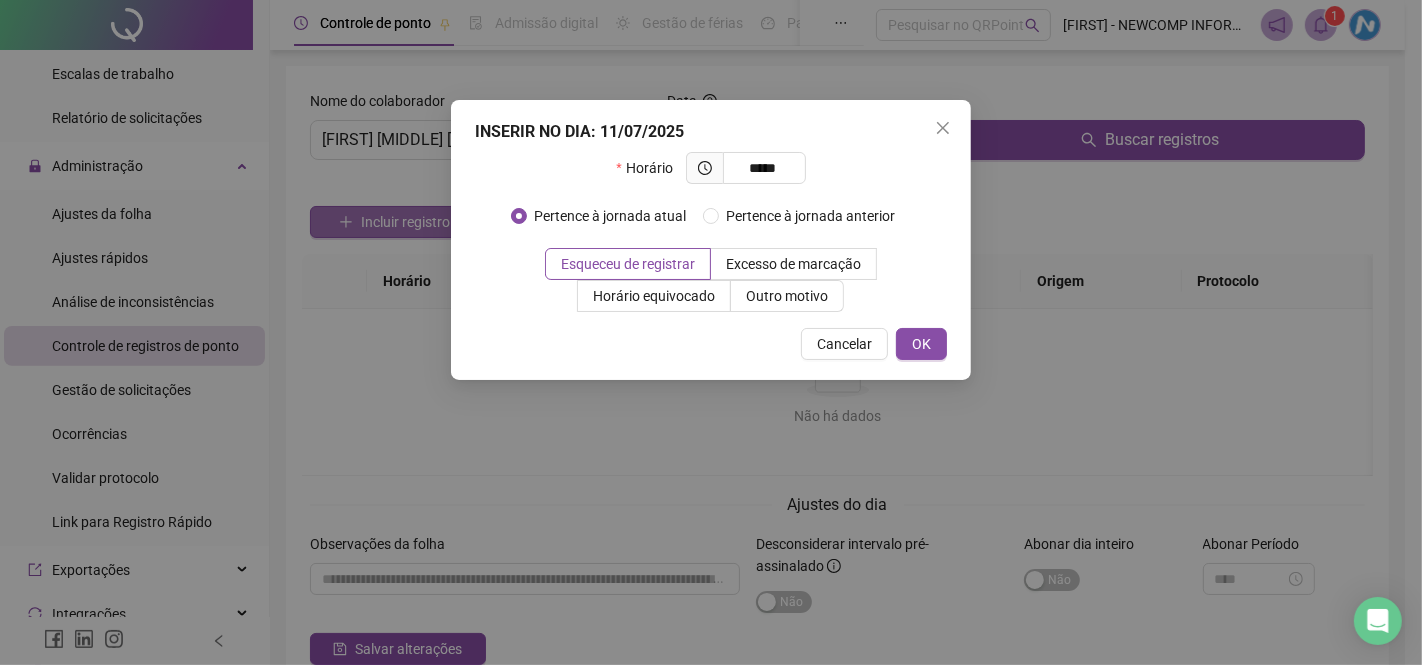 type on "*****" 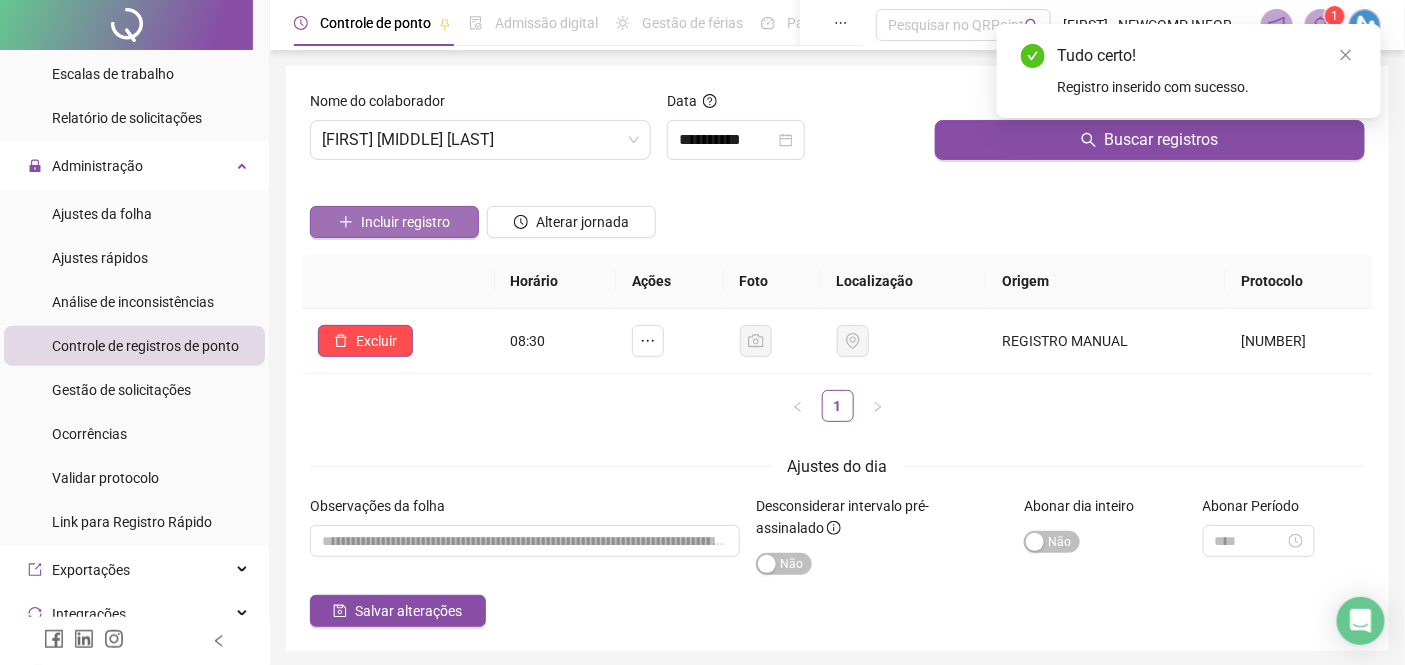 click on "Incluir registro" at bounding box center [394, 222] 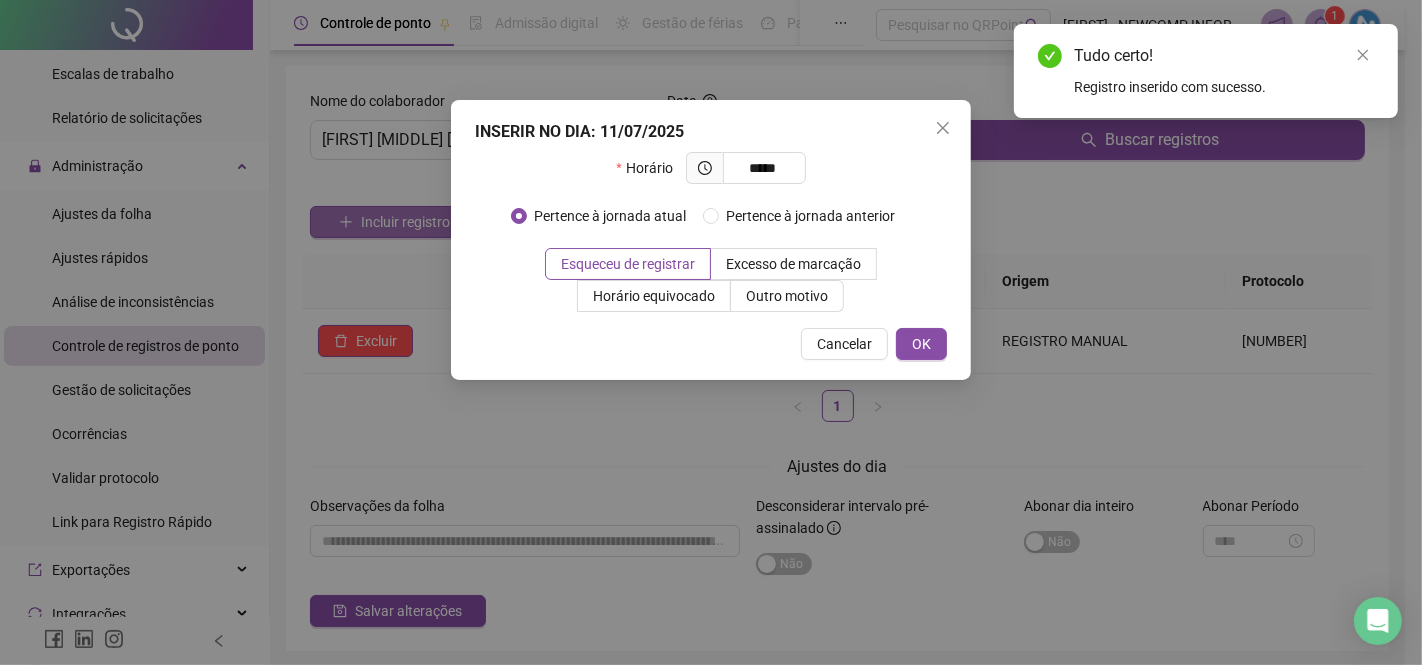 type on "*****" 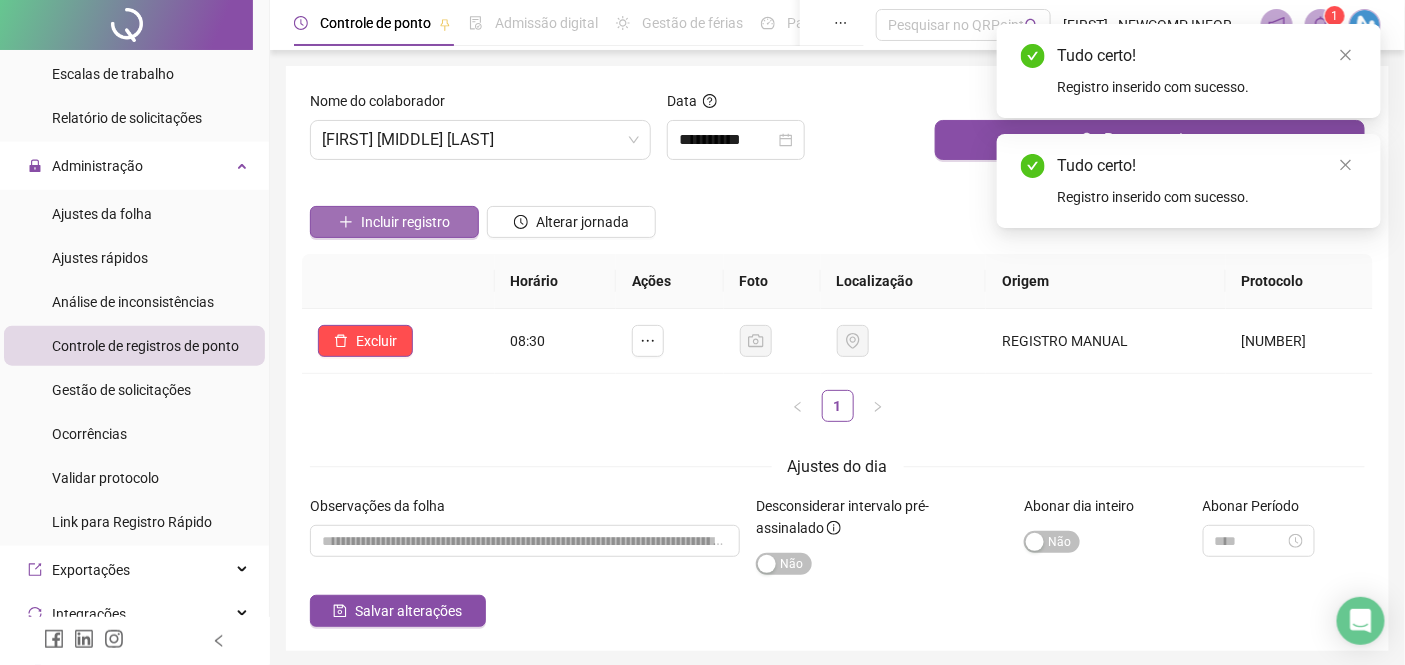click on "Incluir registro" at bounding box center (394, 222) 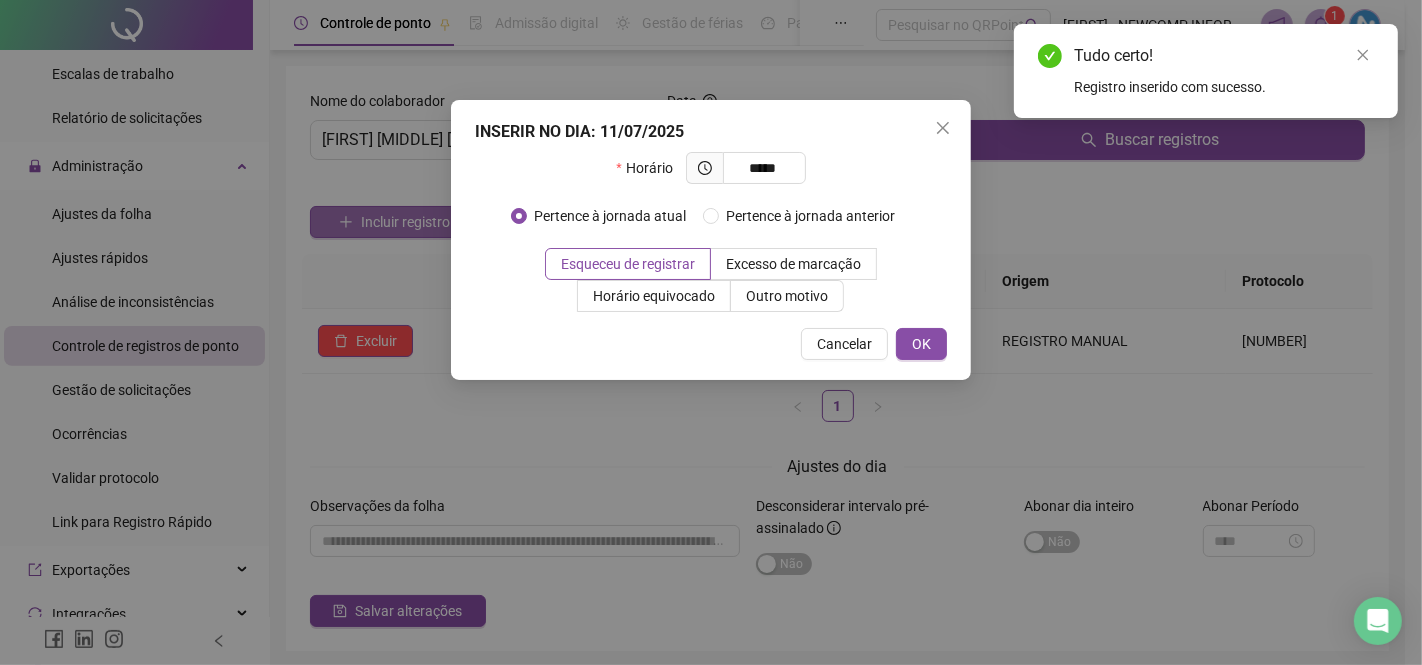 type on "*****" 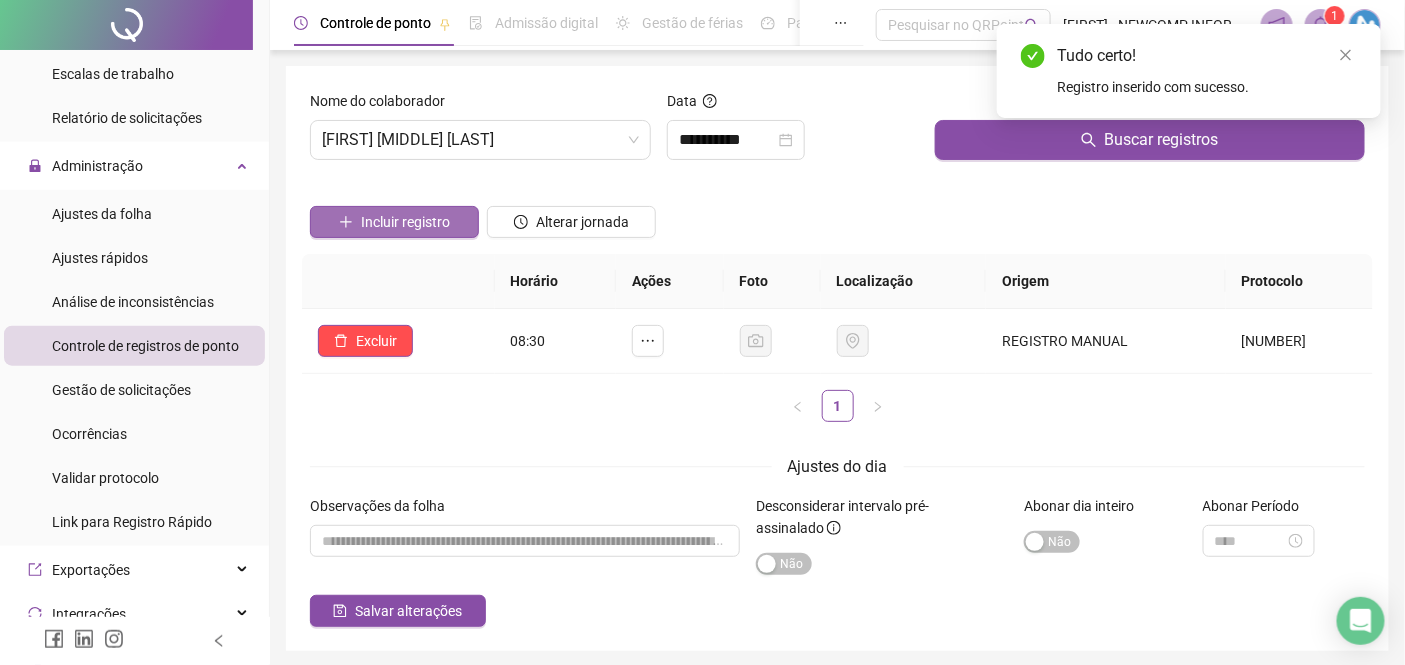click on "Incluir registro" at bounding box center [394, 222] 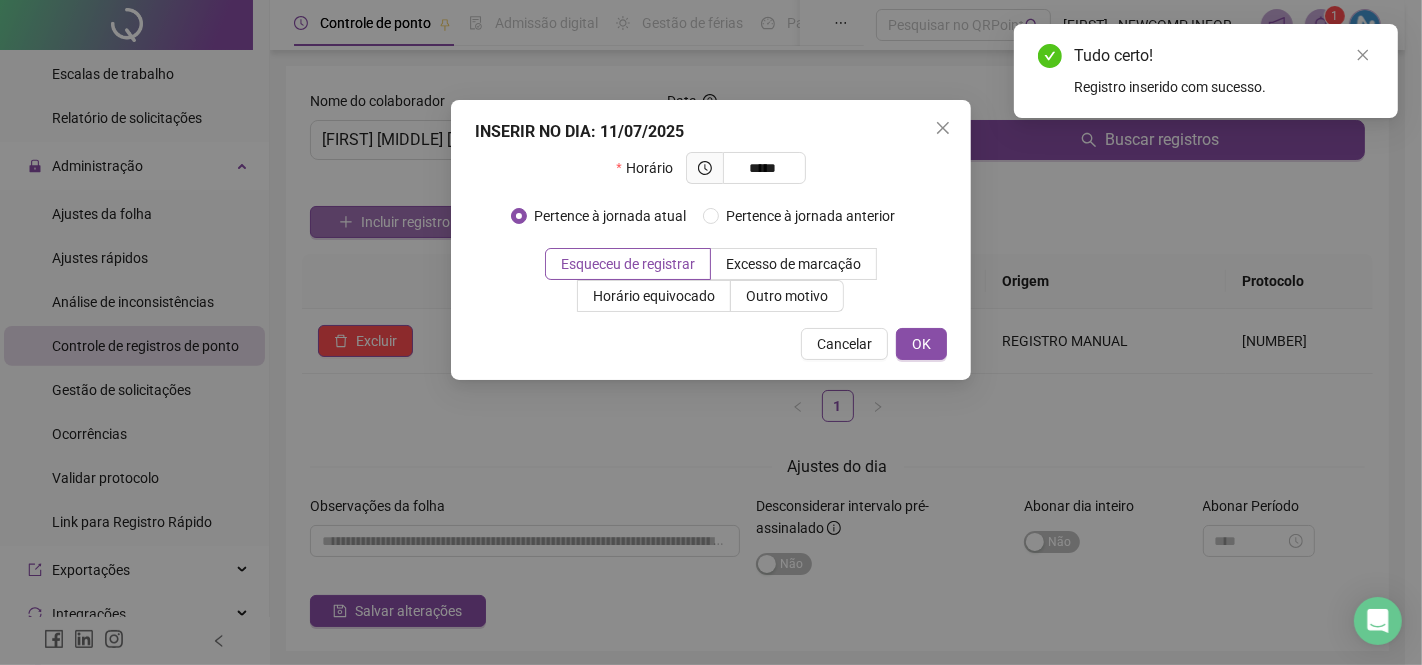 type on "*****" 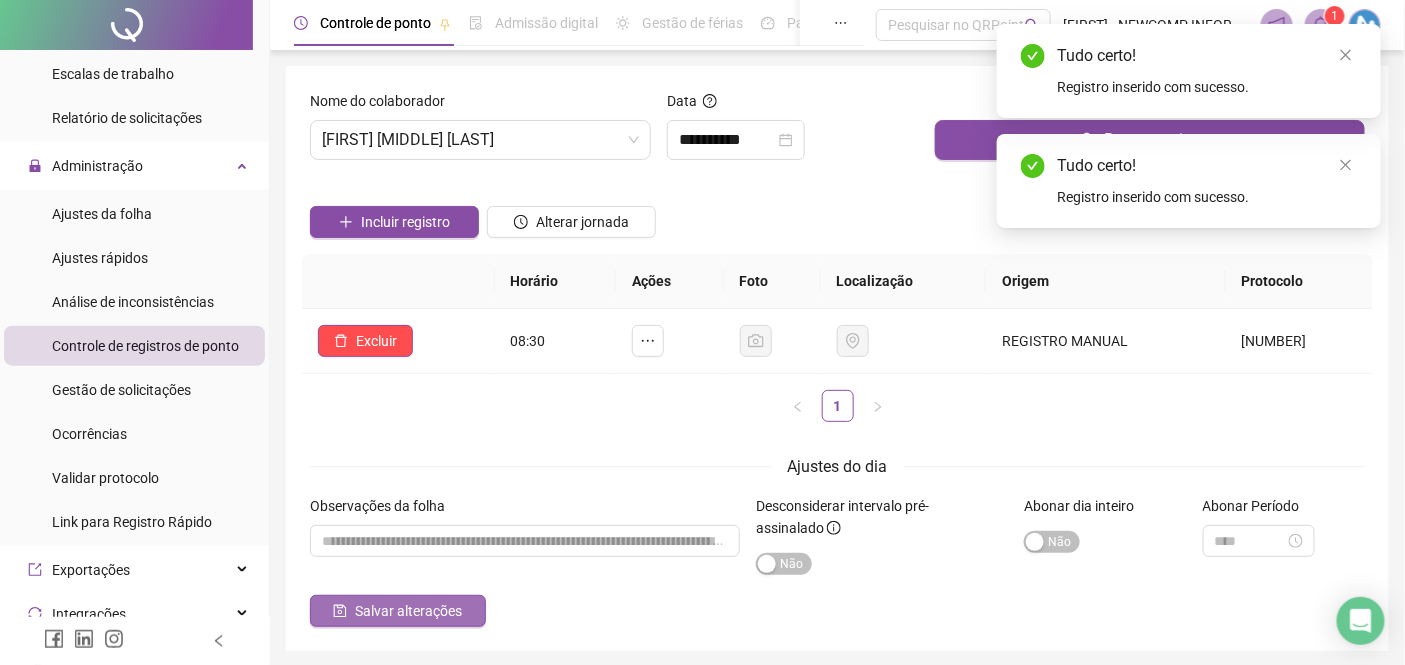 click on "Salvar alterações" at bounding box center (408, 611) 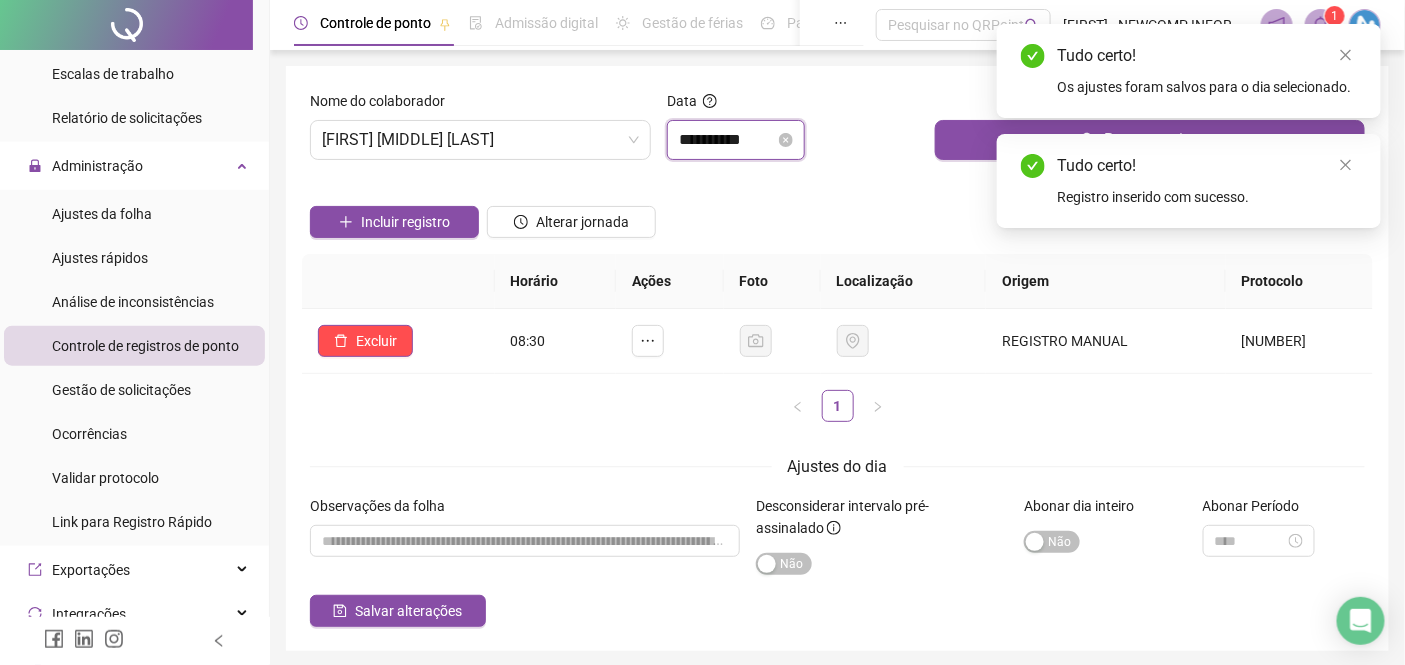 click on "**********" at bounding box center [727, 140] 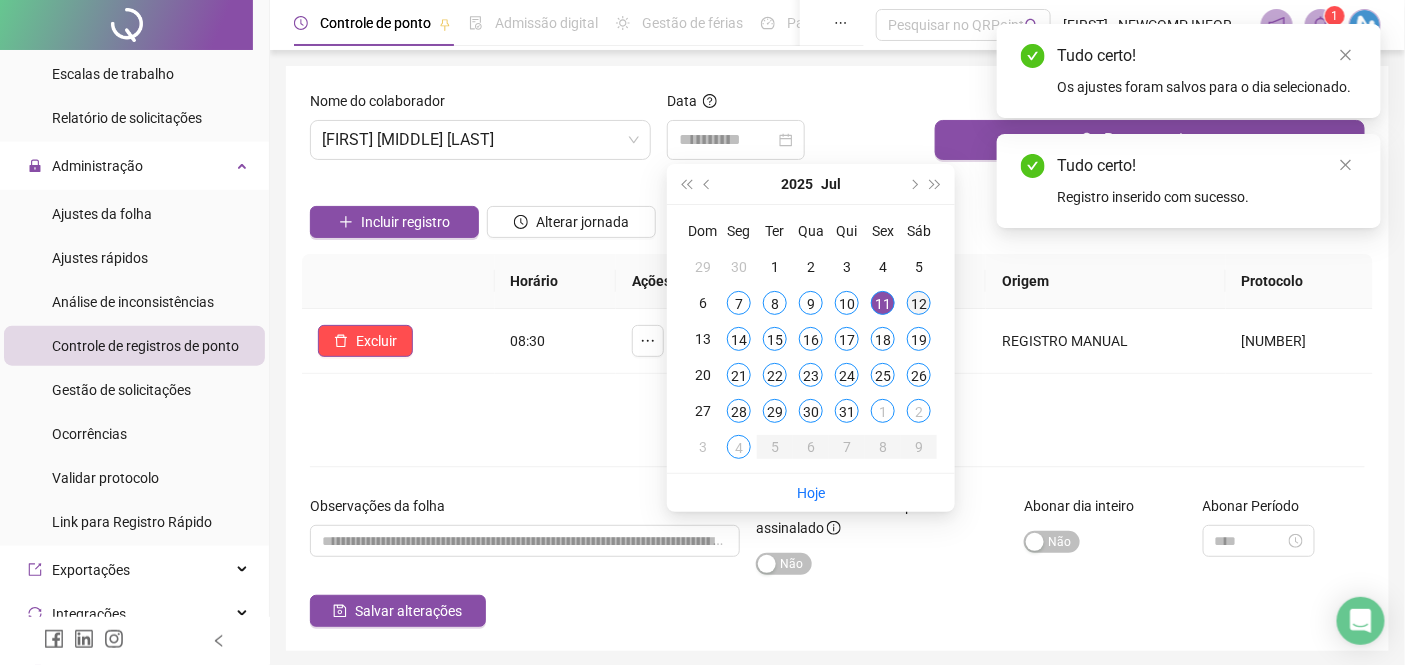 click on "12" at bounding box center (919, 303) 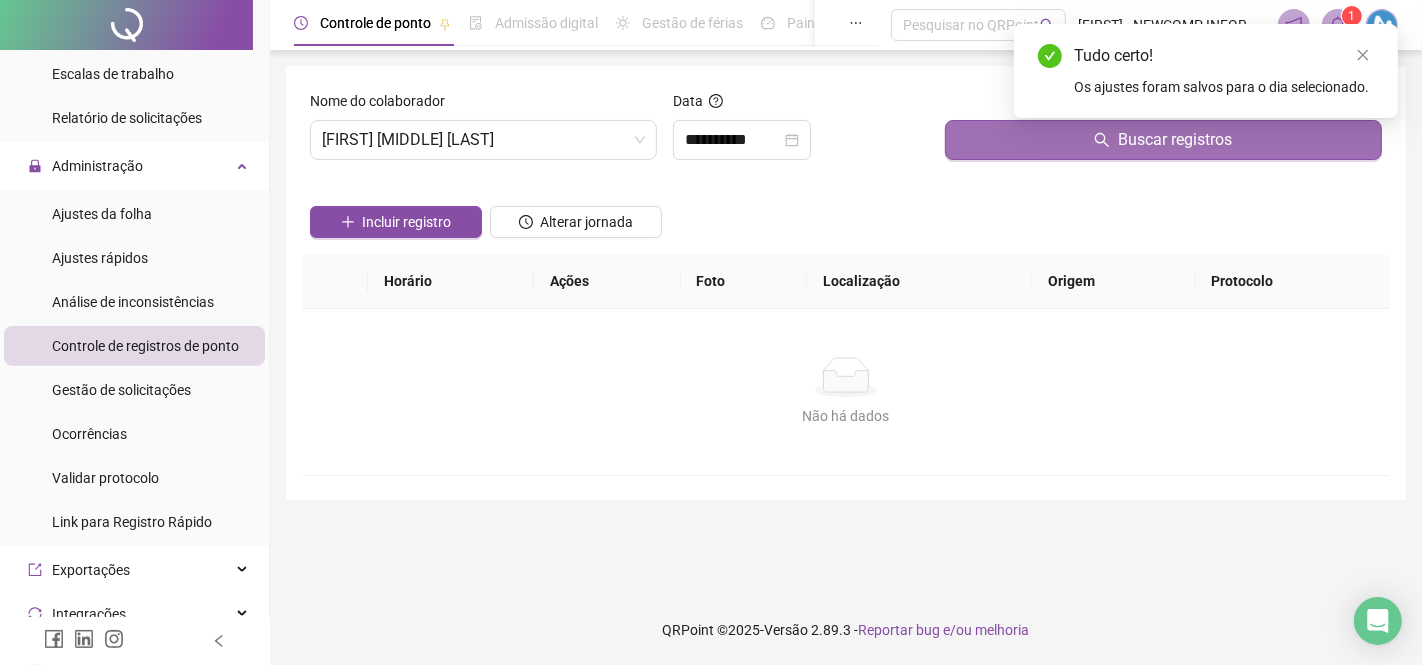 click on "Buscar registros" at bounding box center [1163, 140] 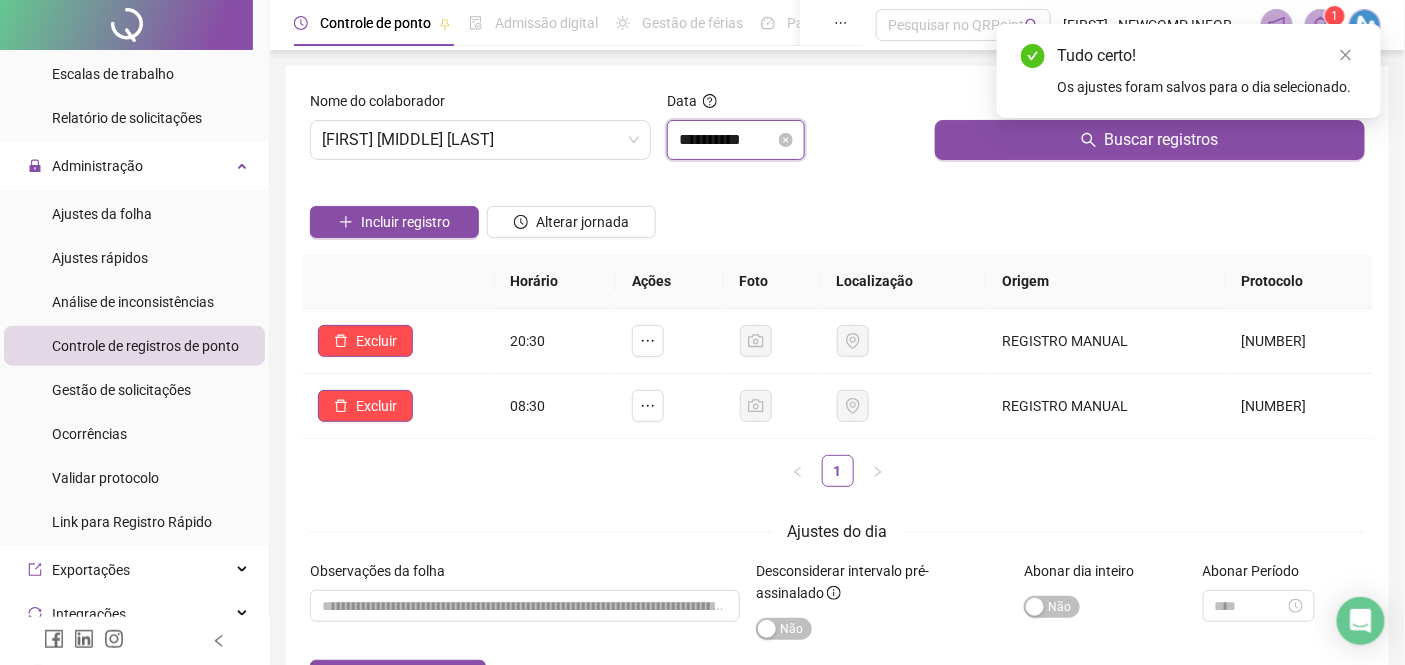click on "**********" at bounding box center (727, 140) 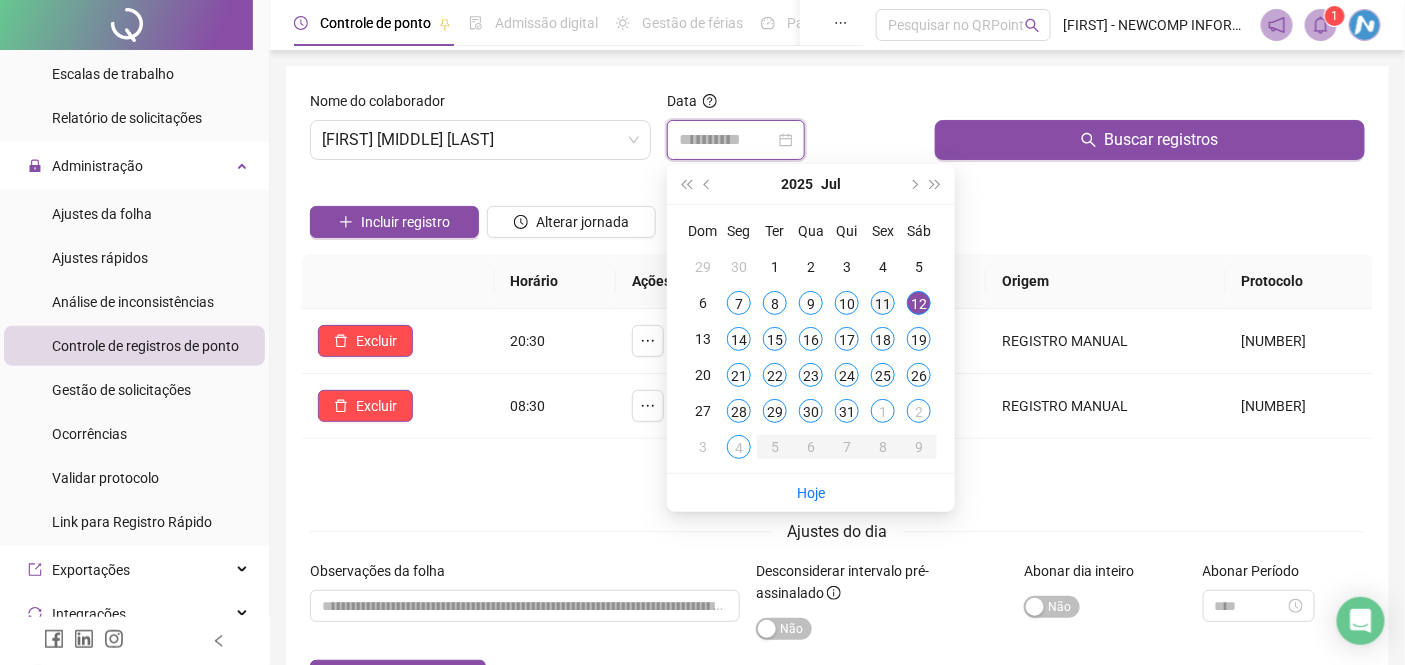 type on "**********" 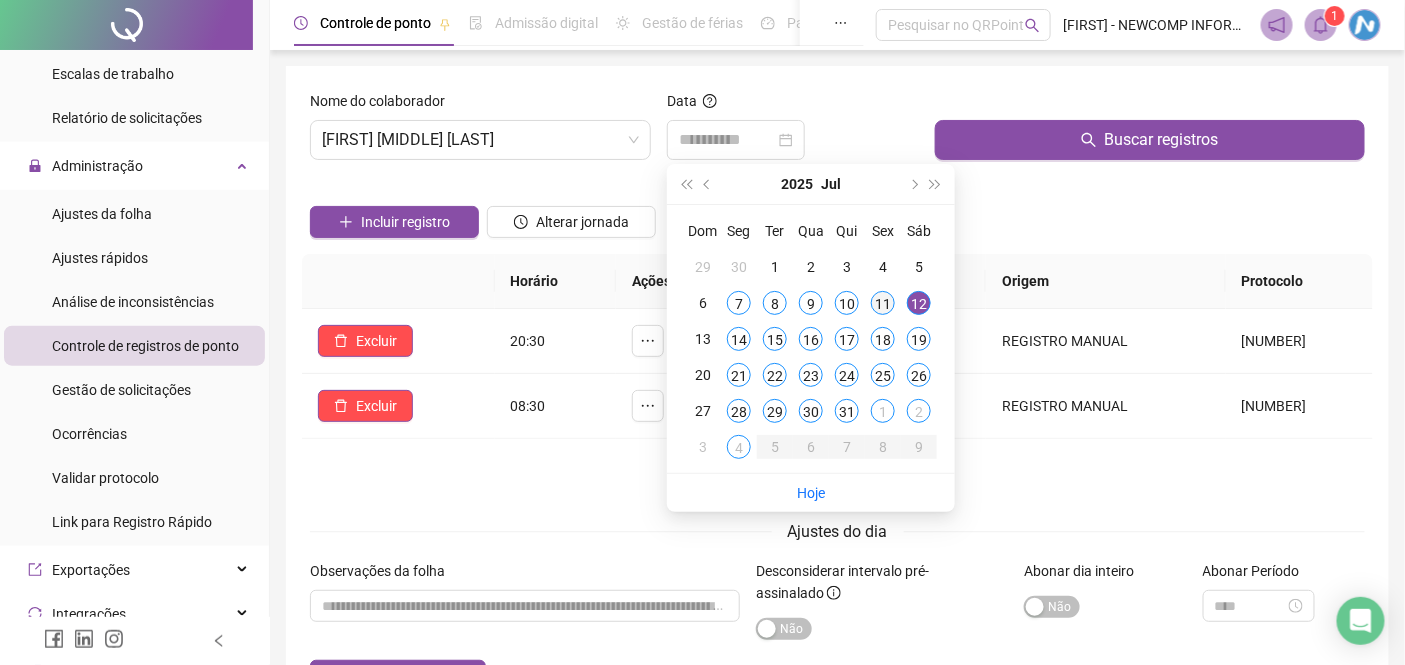 click on "11" at bounding box center (883, 303) 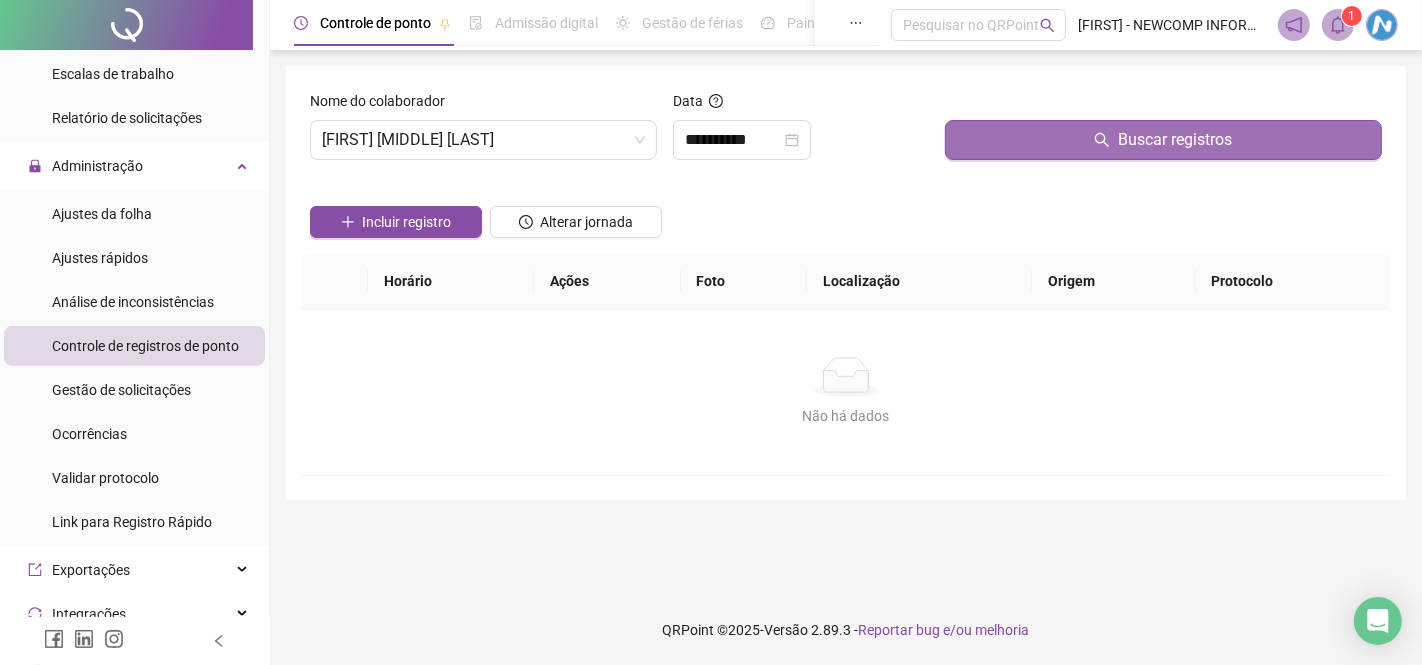 click on "Buscar registros" at bounding box center (1163, 140) 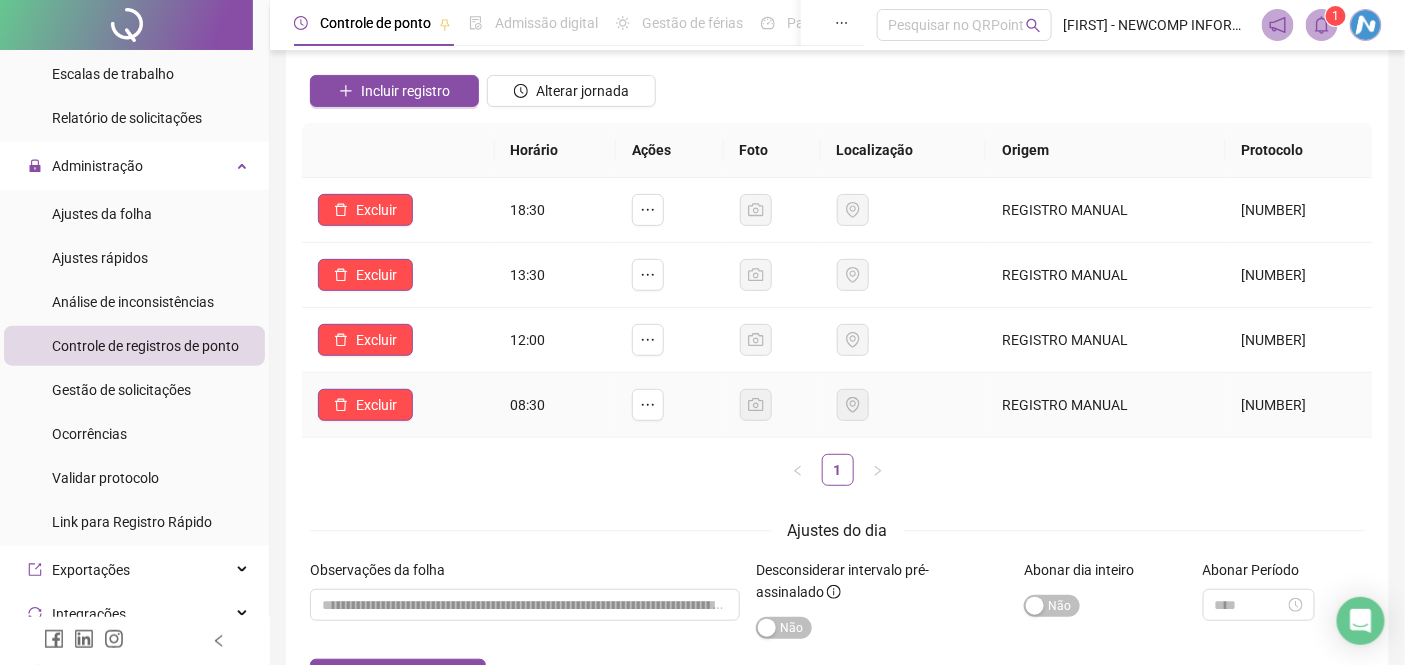scroll, scrollTop: 0, scrollLeft: 0, axis: both 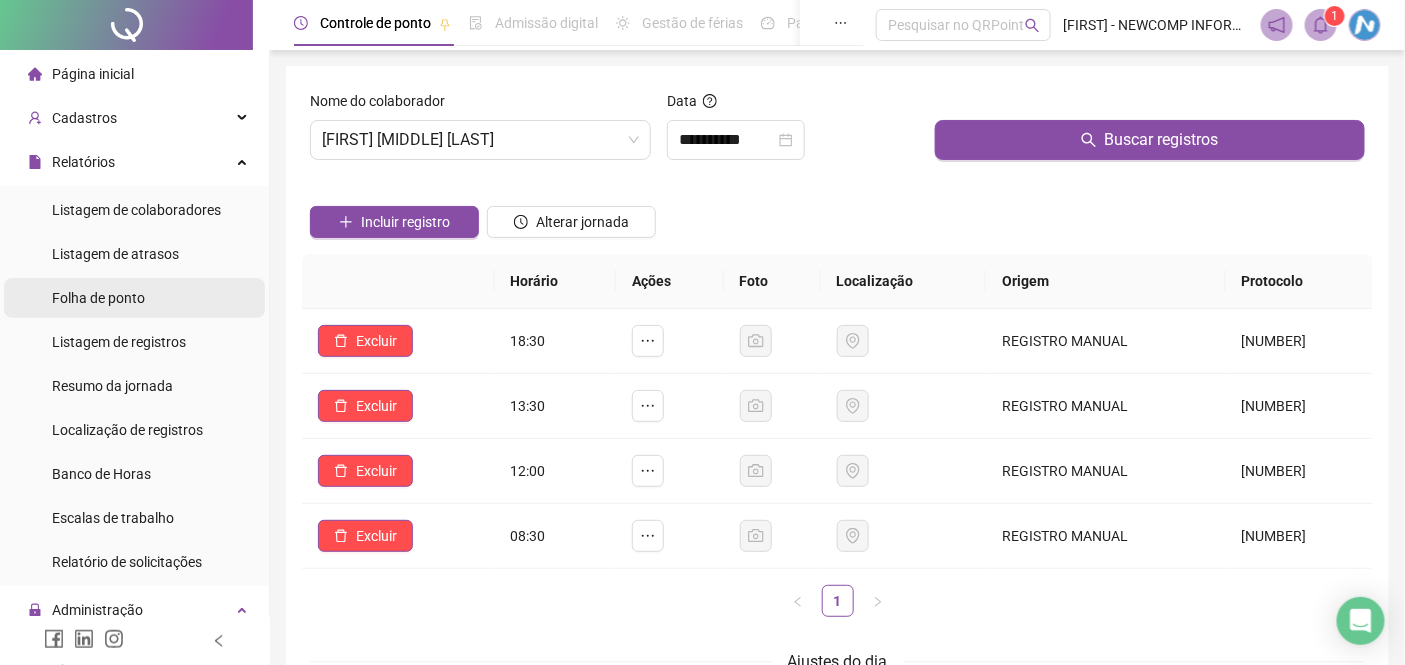 click on "Folha de ponto" at bounding box center (98, 298) 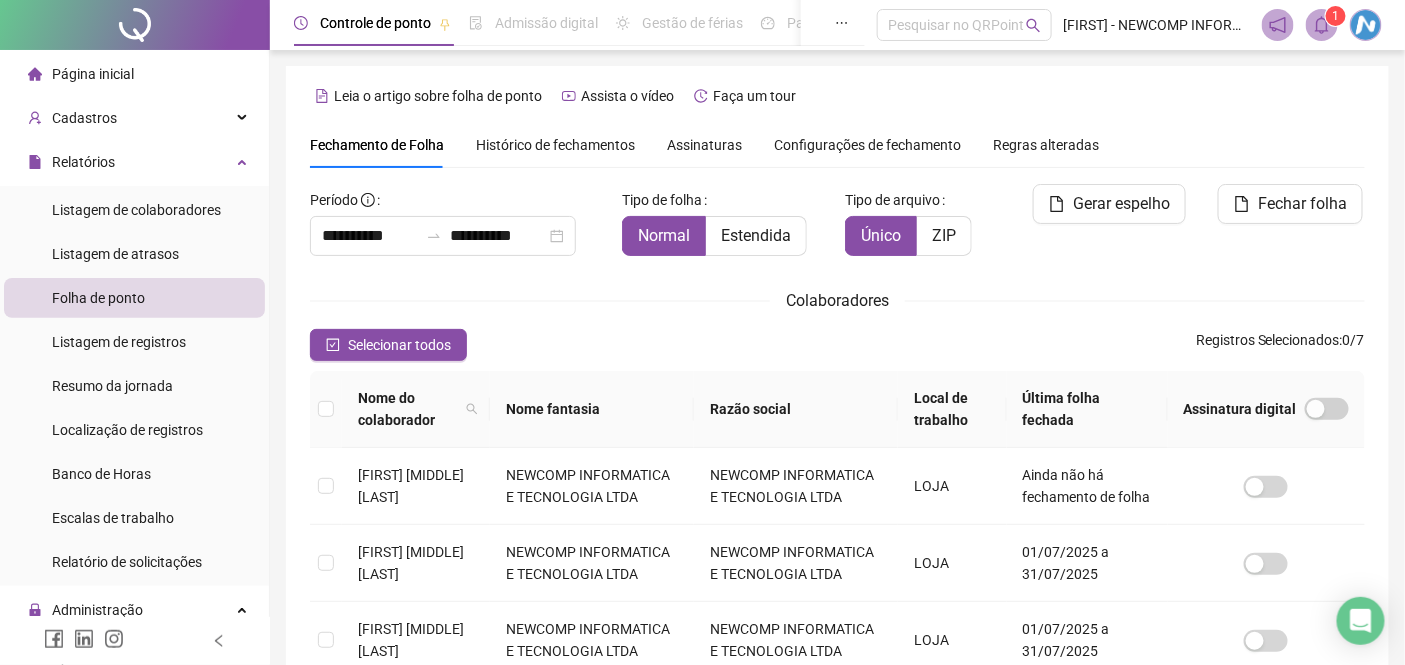 scroll, scrollTop: 76, scrollLeft: 0, axis: vertical 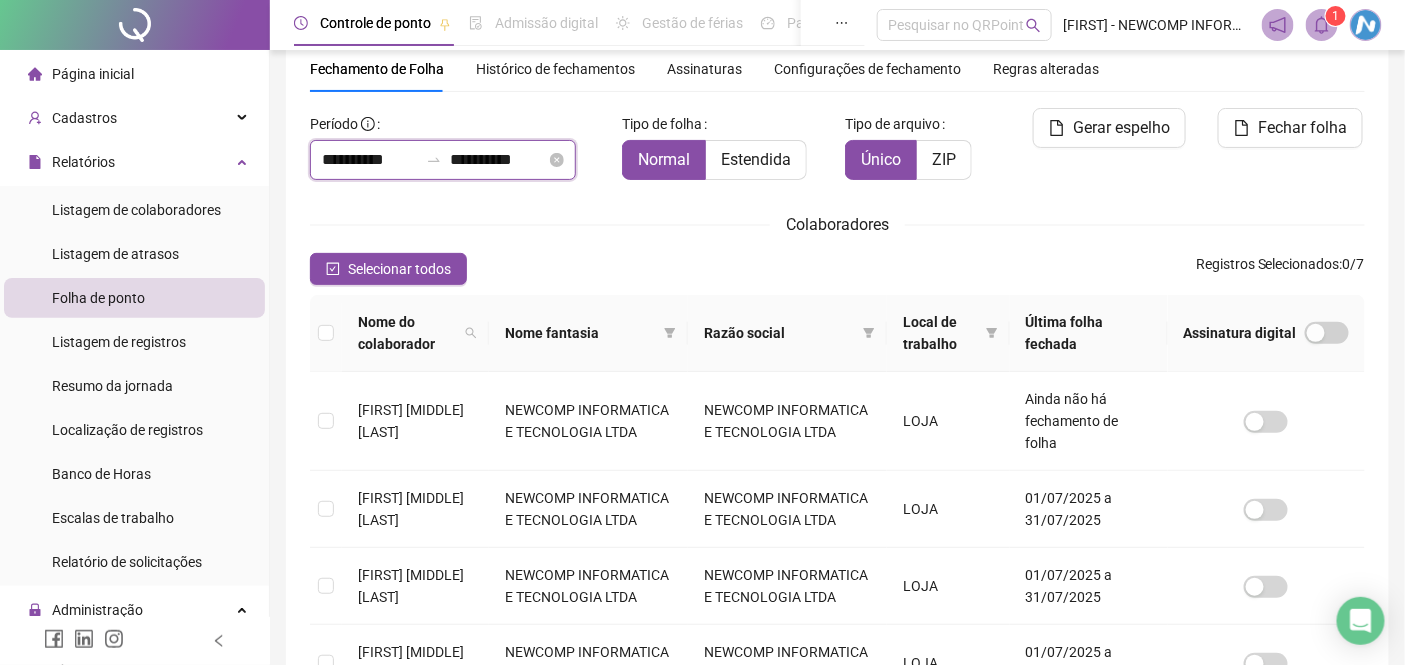 click on "**********" at bounding box center (370, 160) 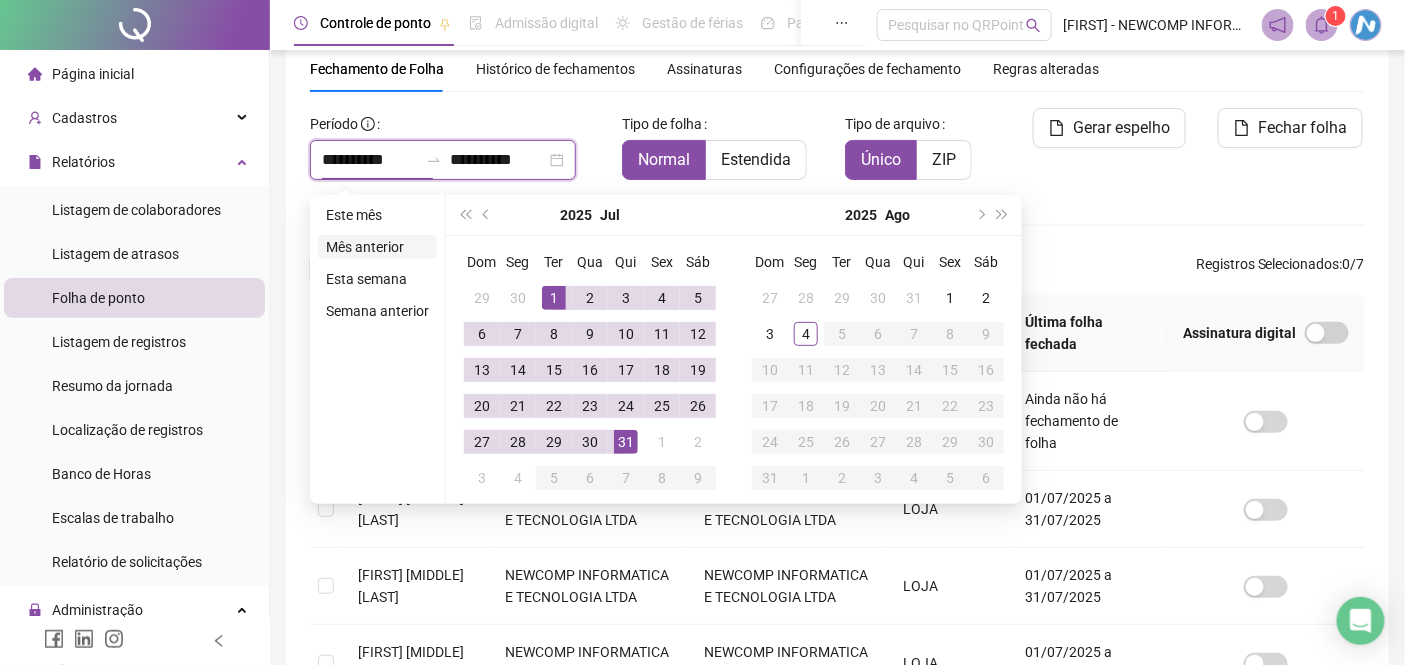type on "**********" 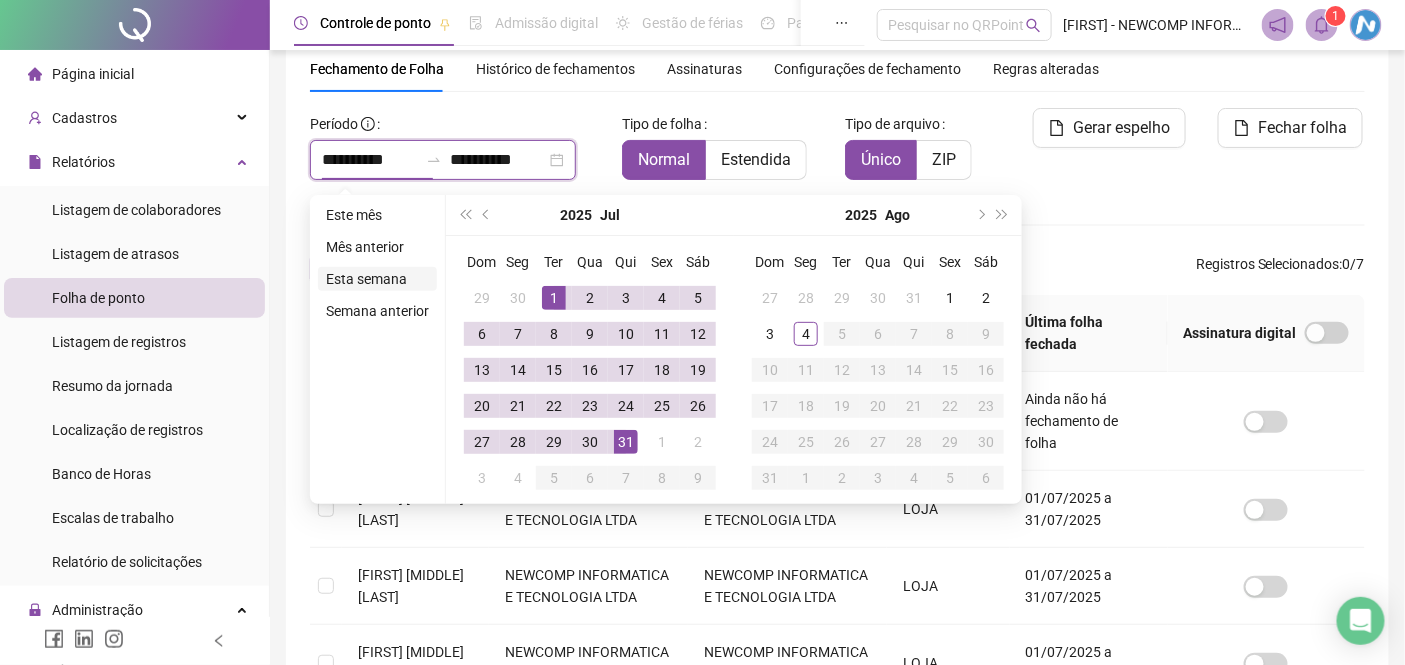 type on "**********" 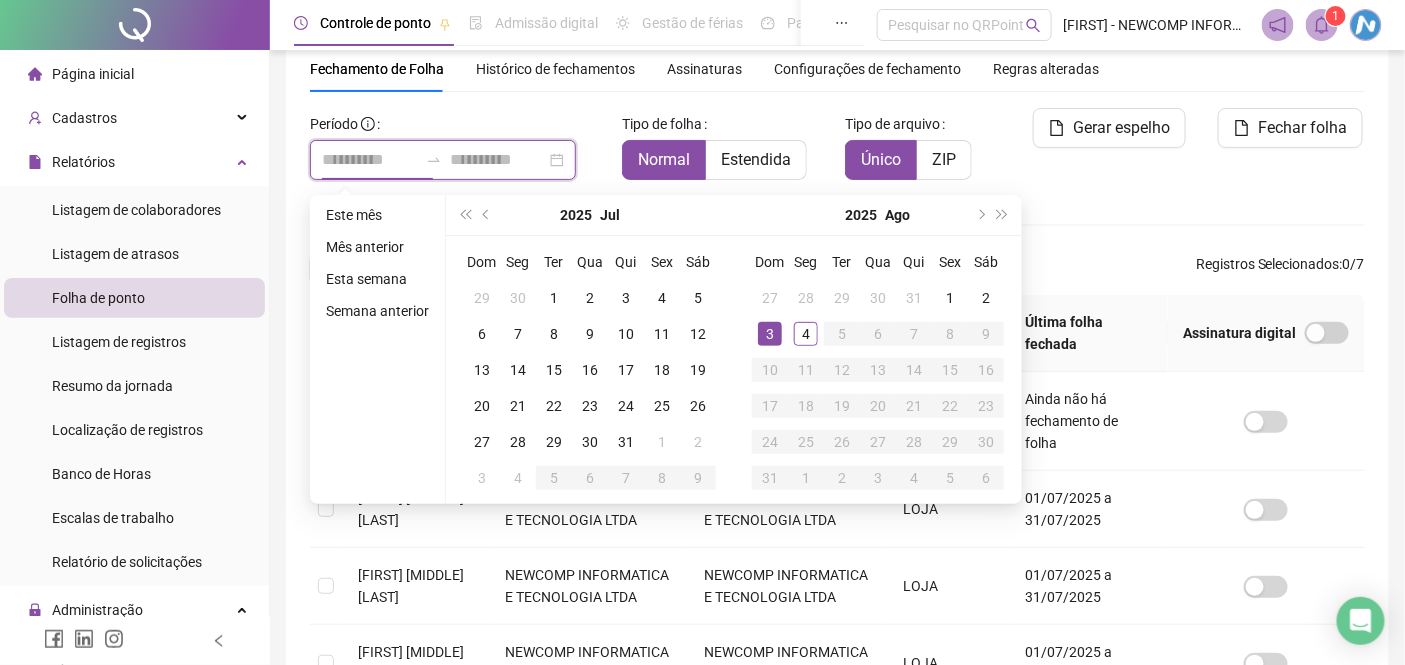 type on "**********" 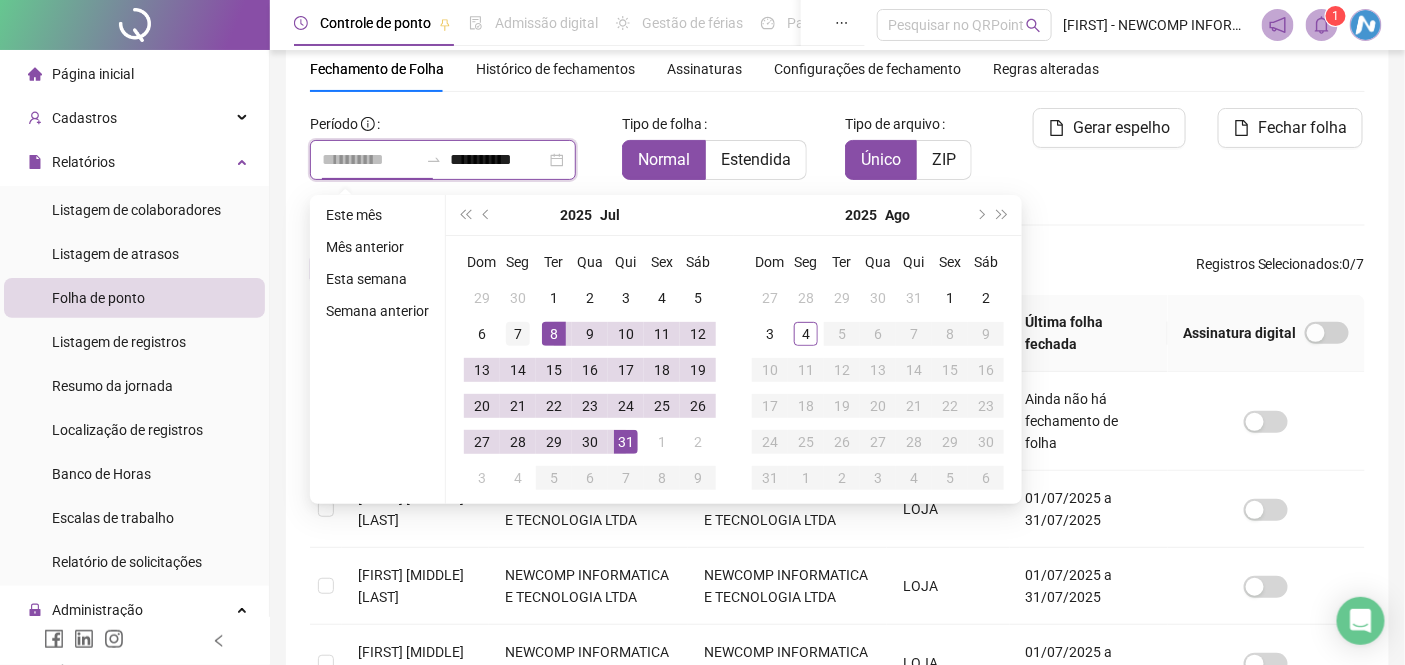 type on "**********" 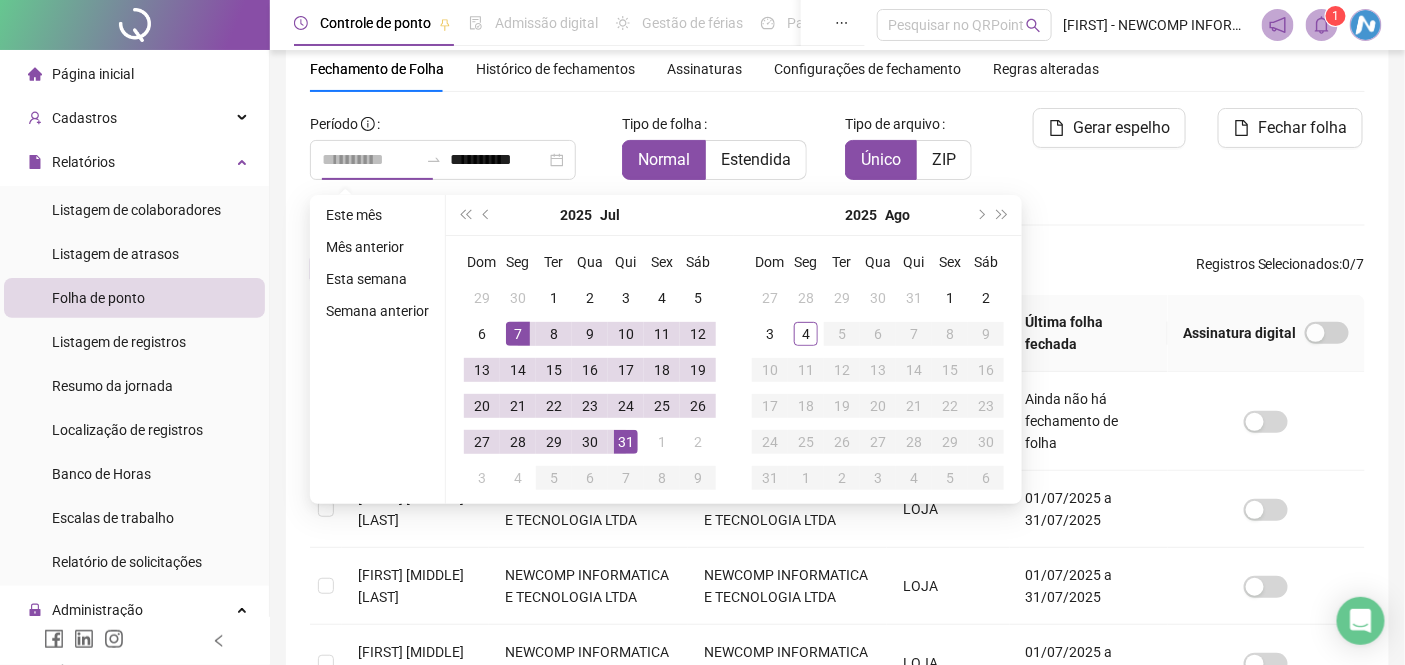 click on "7" at bounding box center (518, 334) 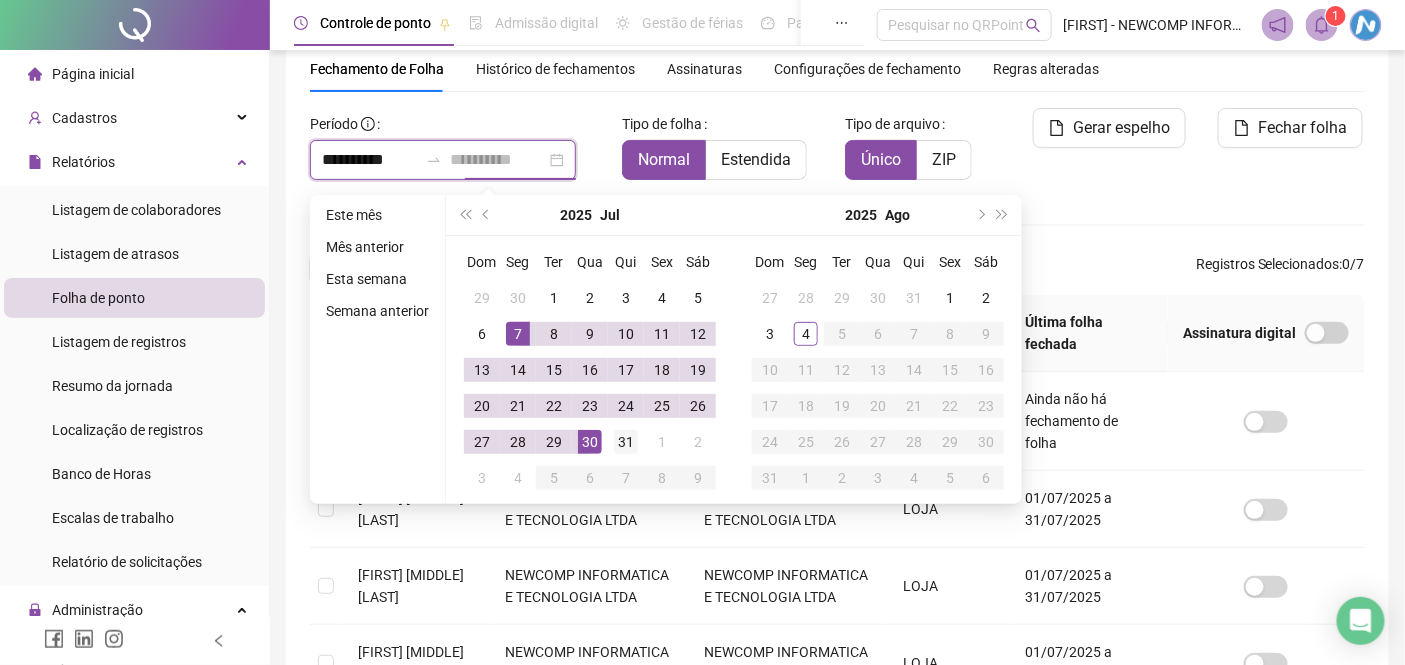 type on "**********" 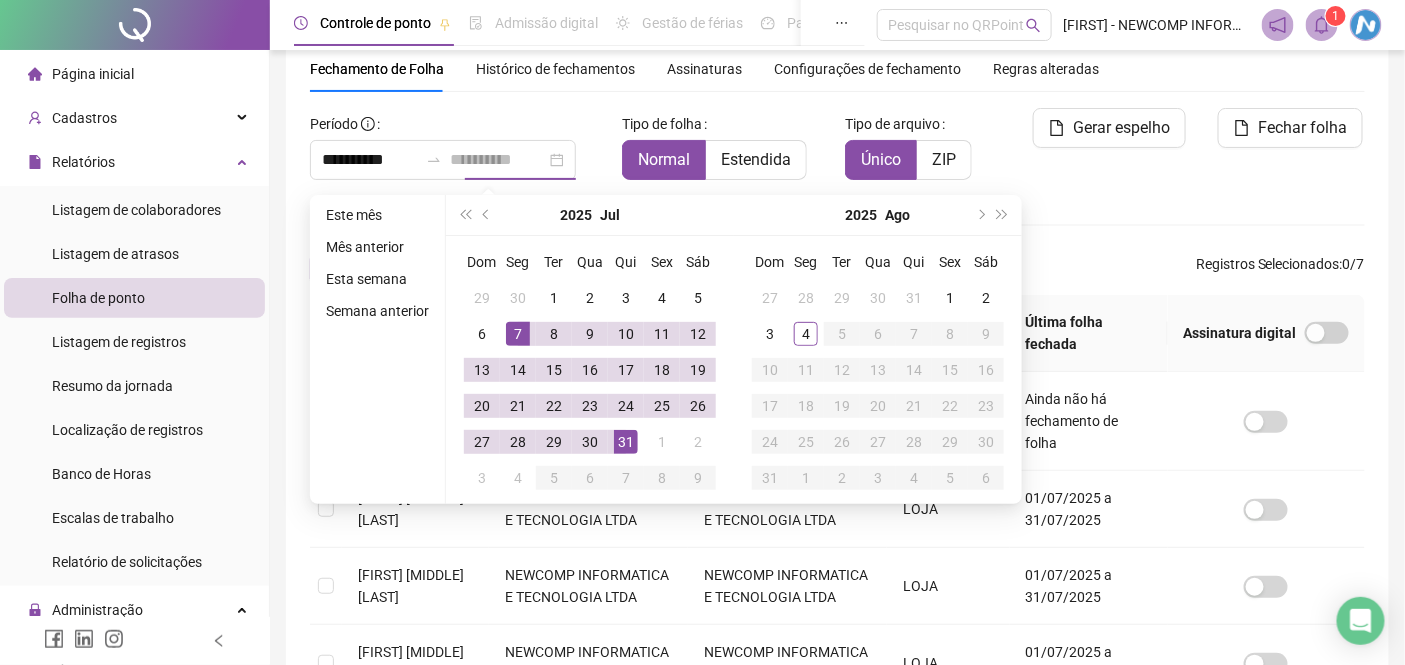 click on "31" at bounding box center (626, 442) 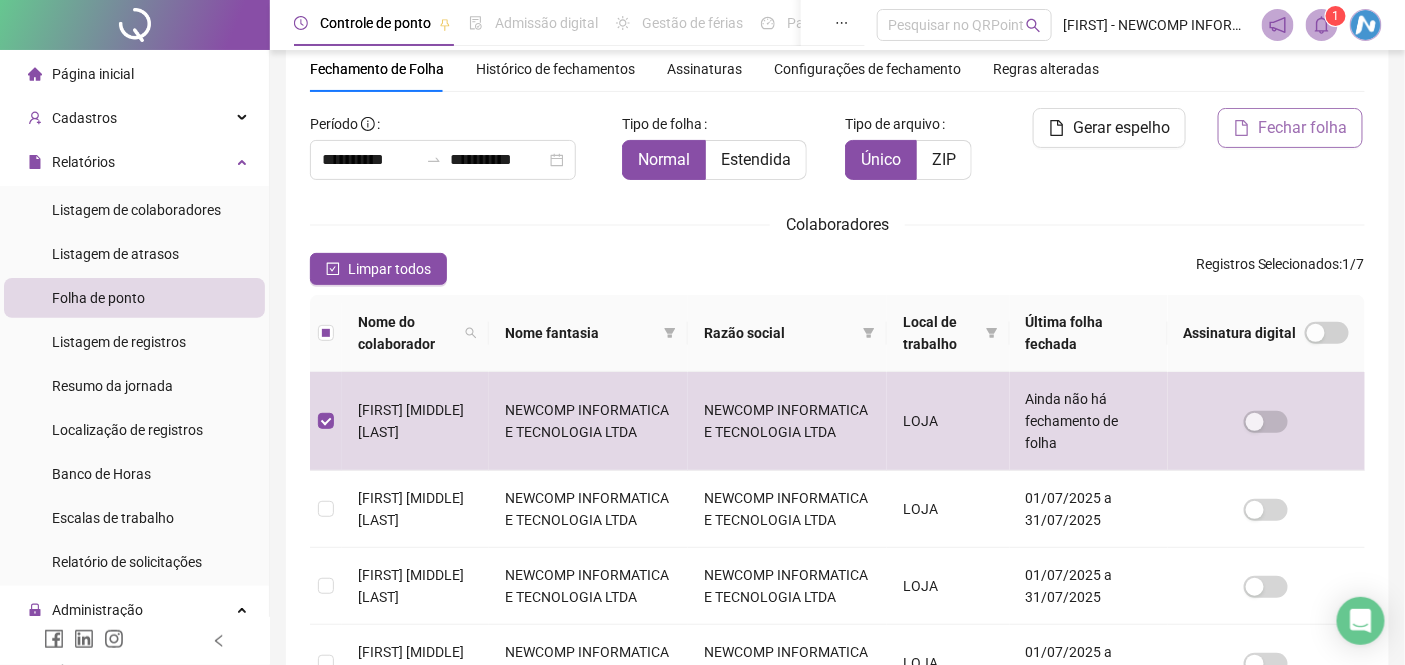click on "Fechar folha" at bounding box center [1302, 128] 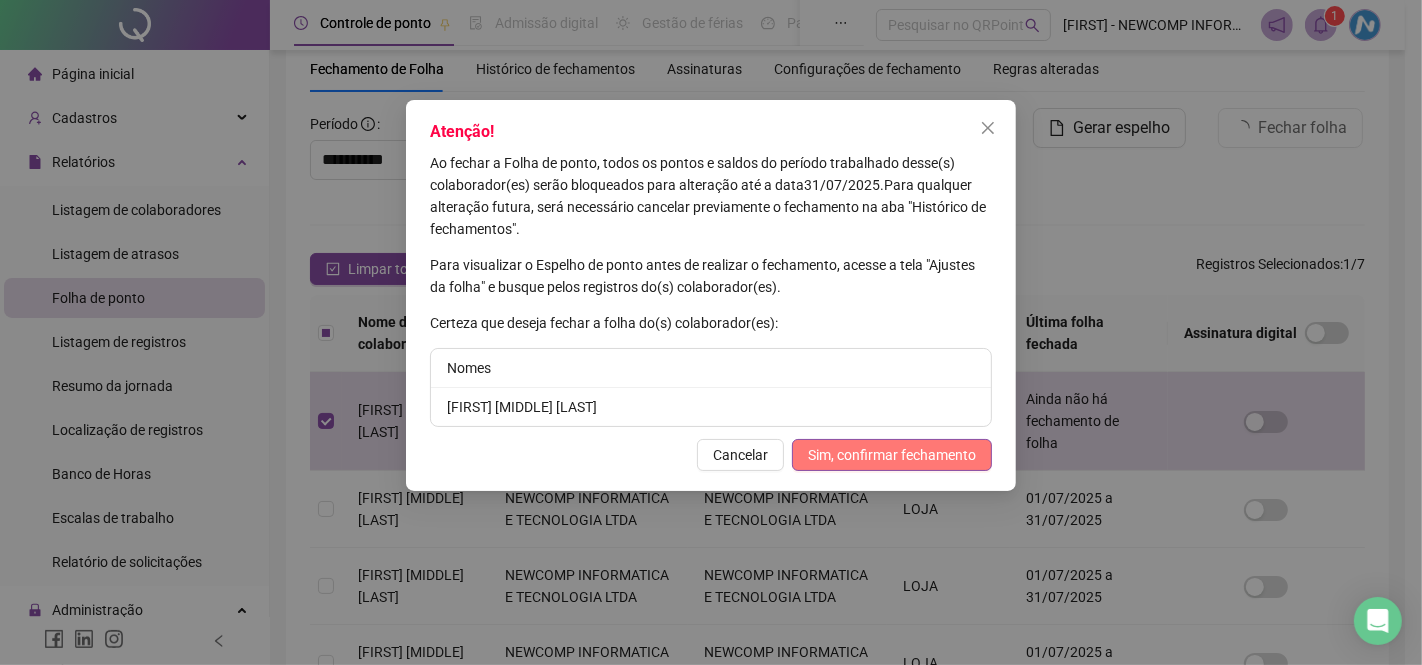 click on "Sim, confirmar fechamento" at bounding box center (892, 455) 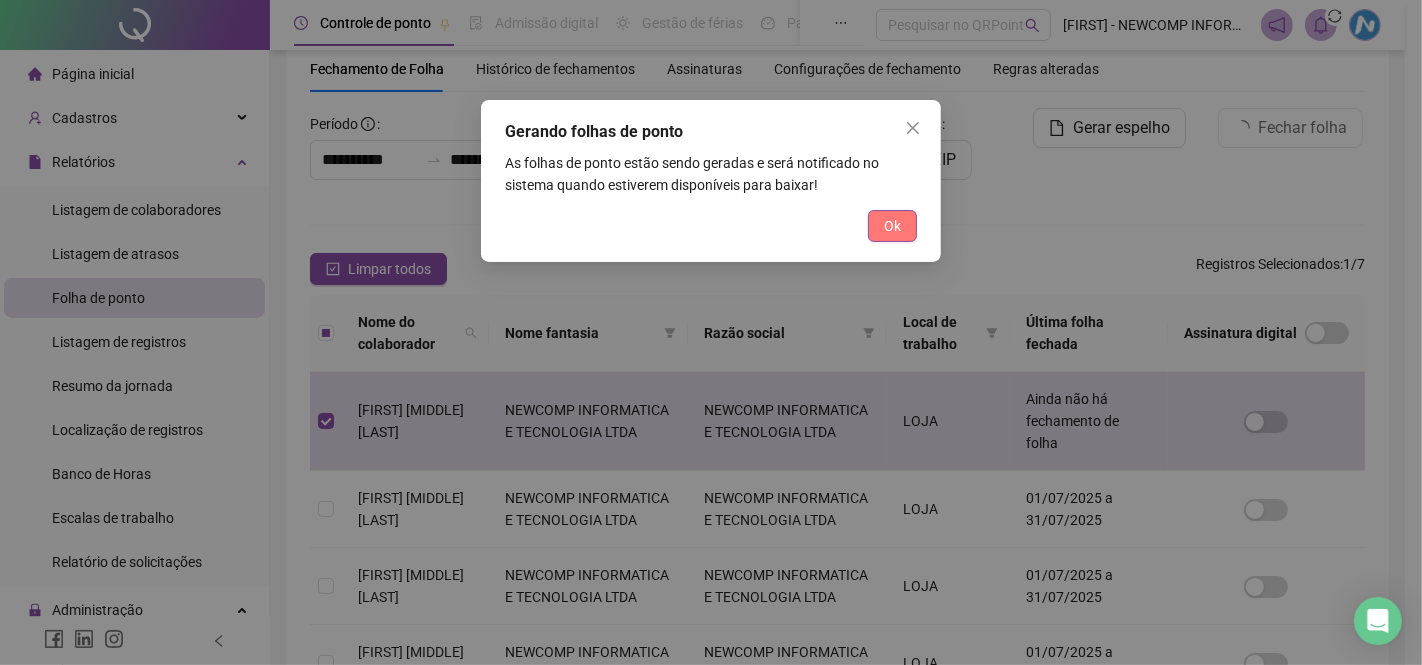 click on "Ok" at bounding box center [892, 226] 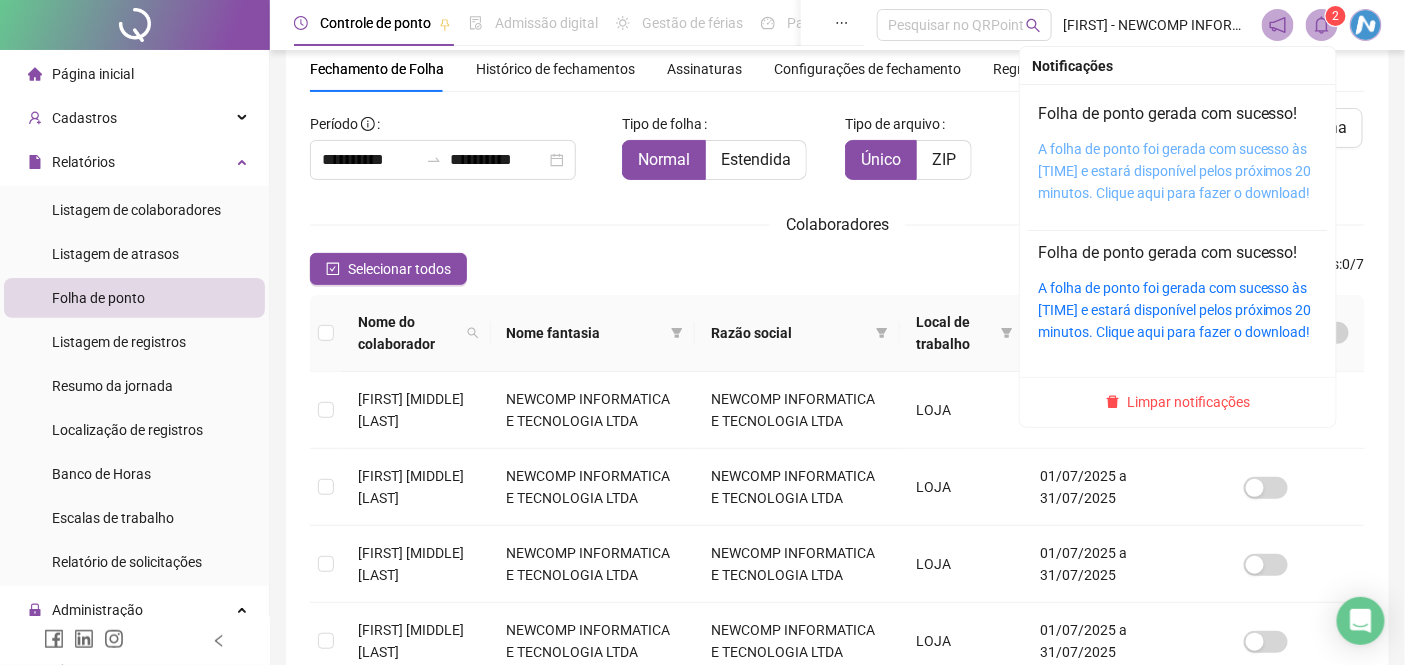 click on "A folha de ponto foi gerada com sucesso às [TIME] e estará disponível pelos próximos 20 minutos.
Clique aqui para fazer o download!" at bounding box center [1175, 171] 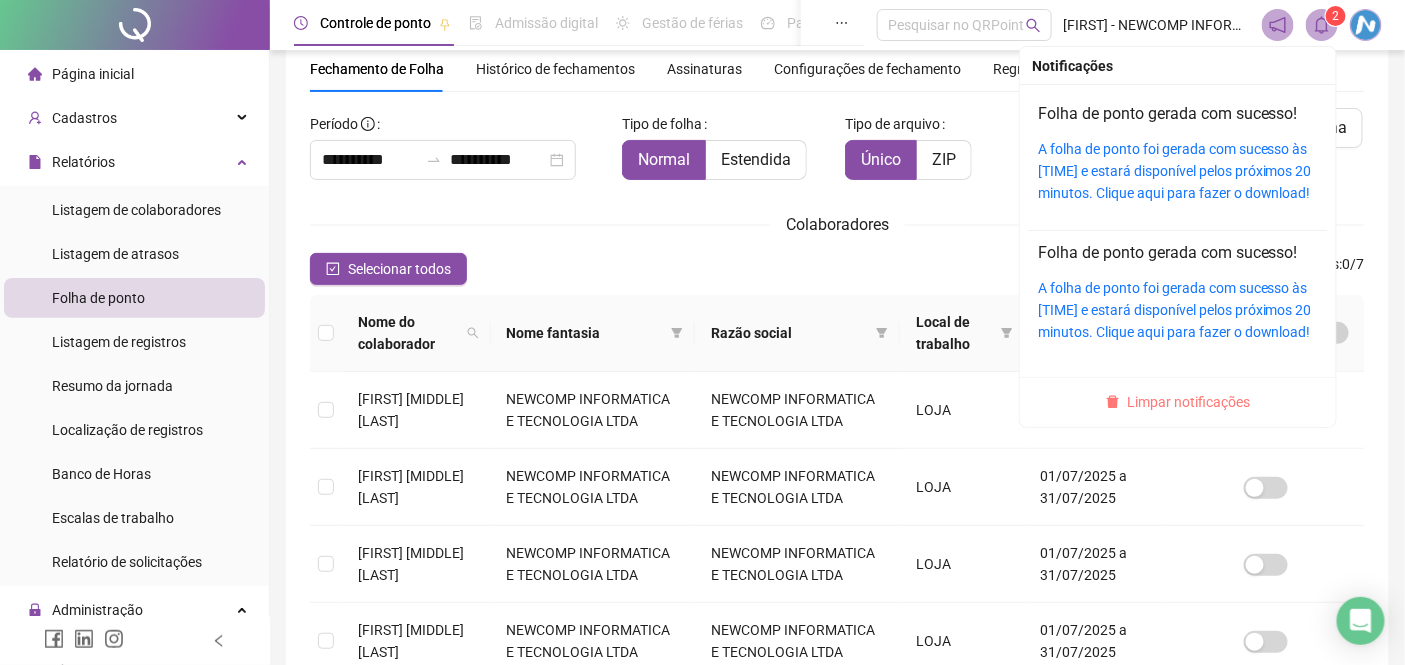 click on "Limpar notificações" at bounding box center [1189, 402] 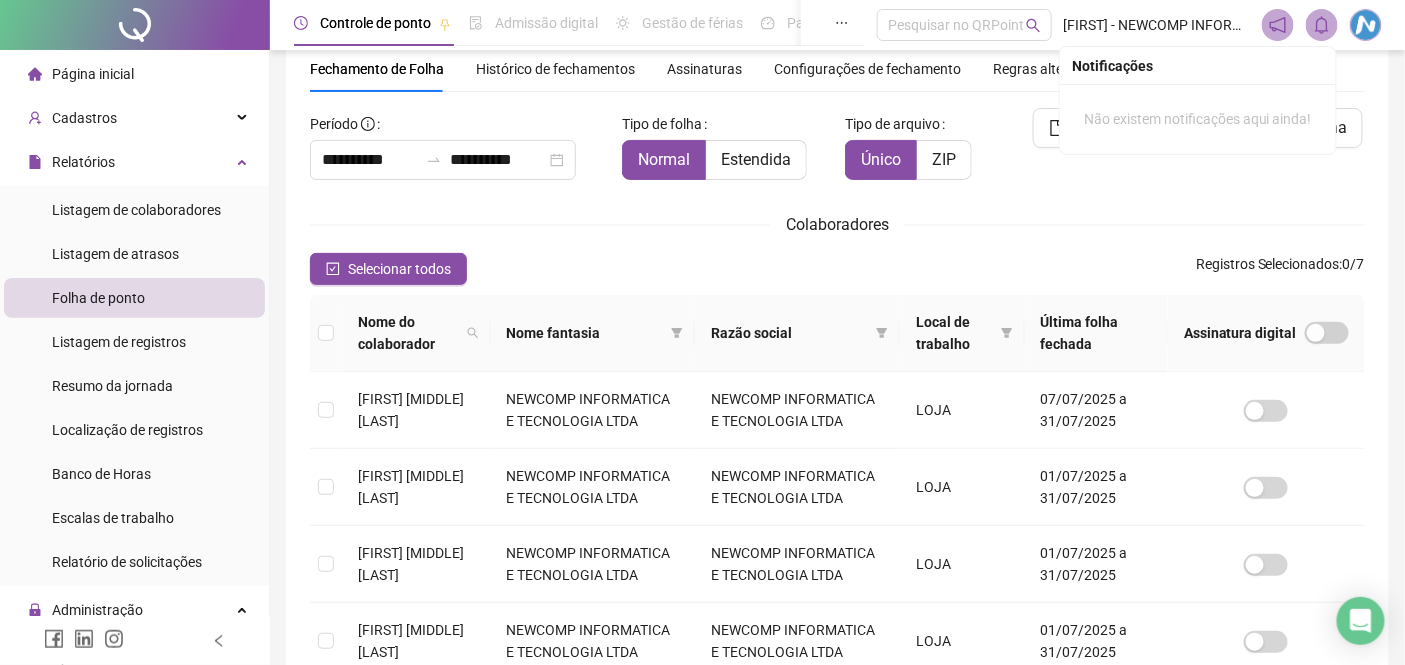 click on "Histórico de fechamentos" at bounding box center [555, 69] 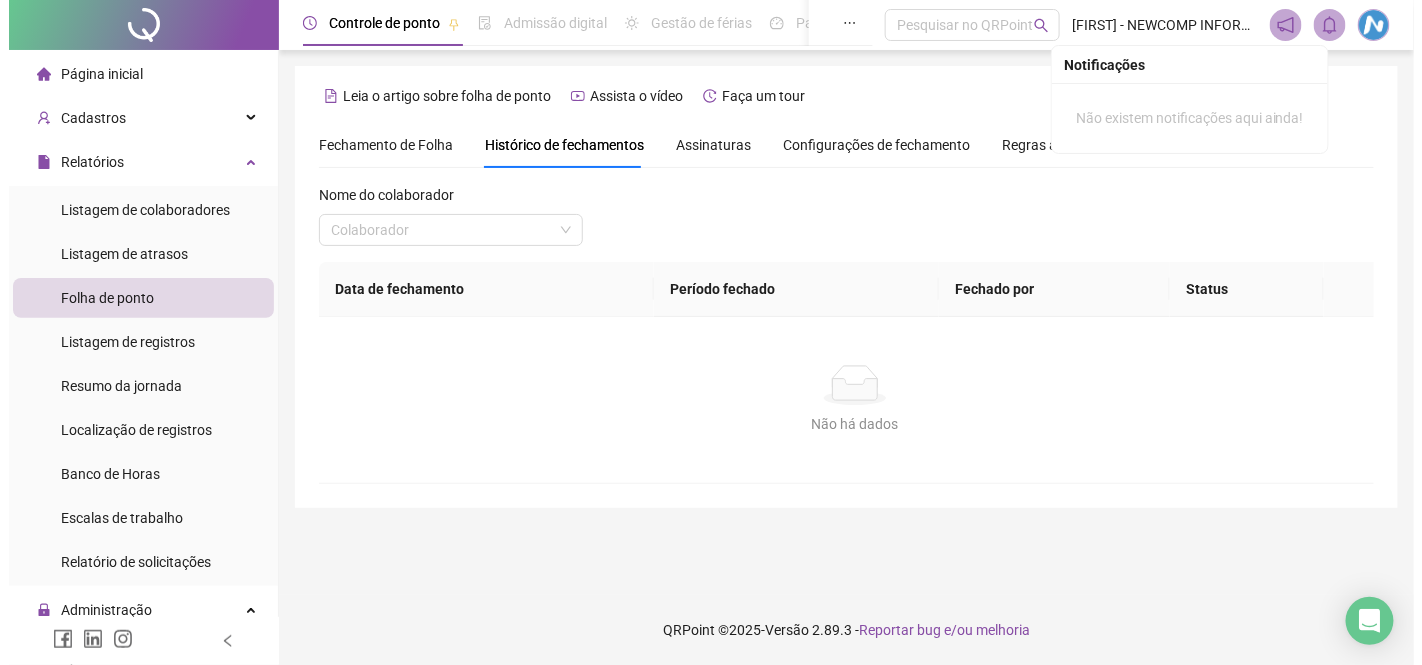 scroll, scrollTop: 0, scrollLeft: 0, axis: both 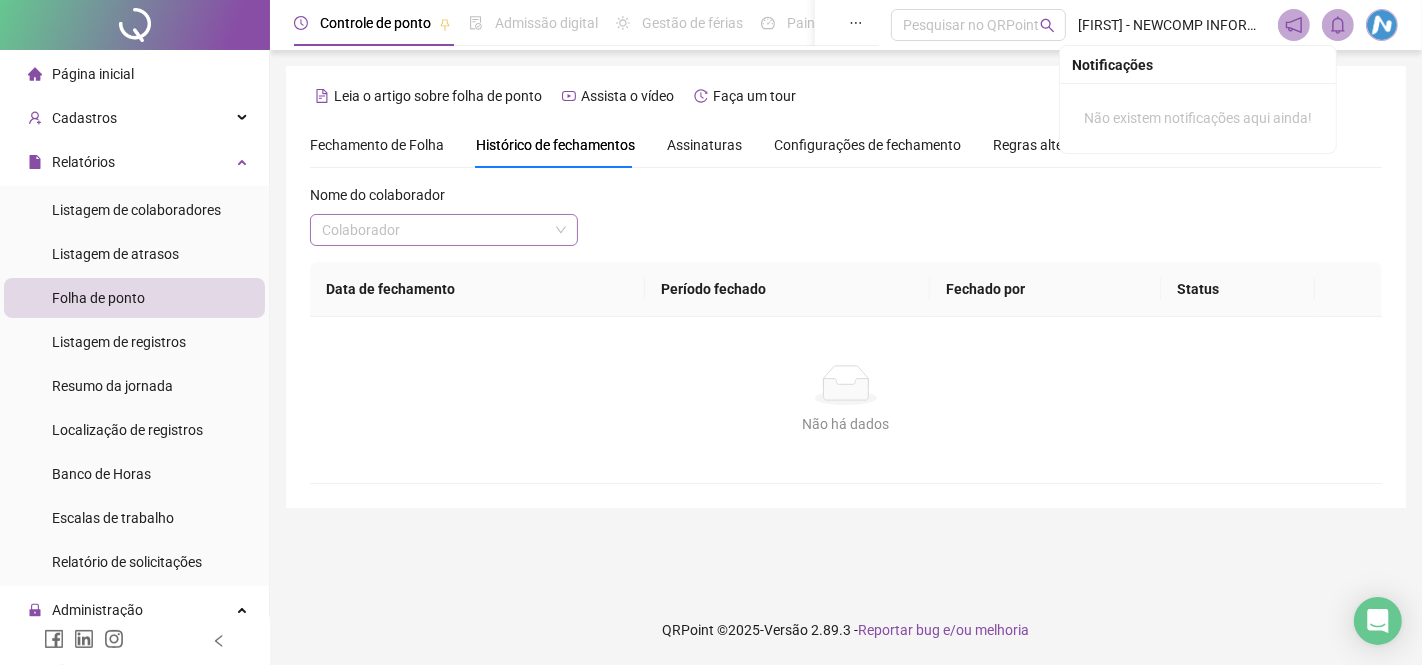 click at bounding box center (435, 230) 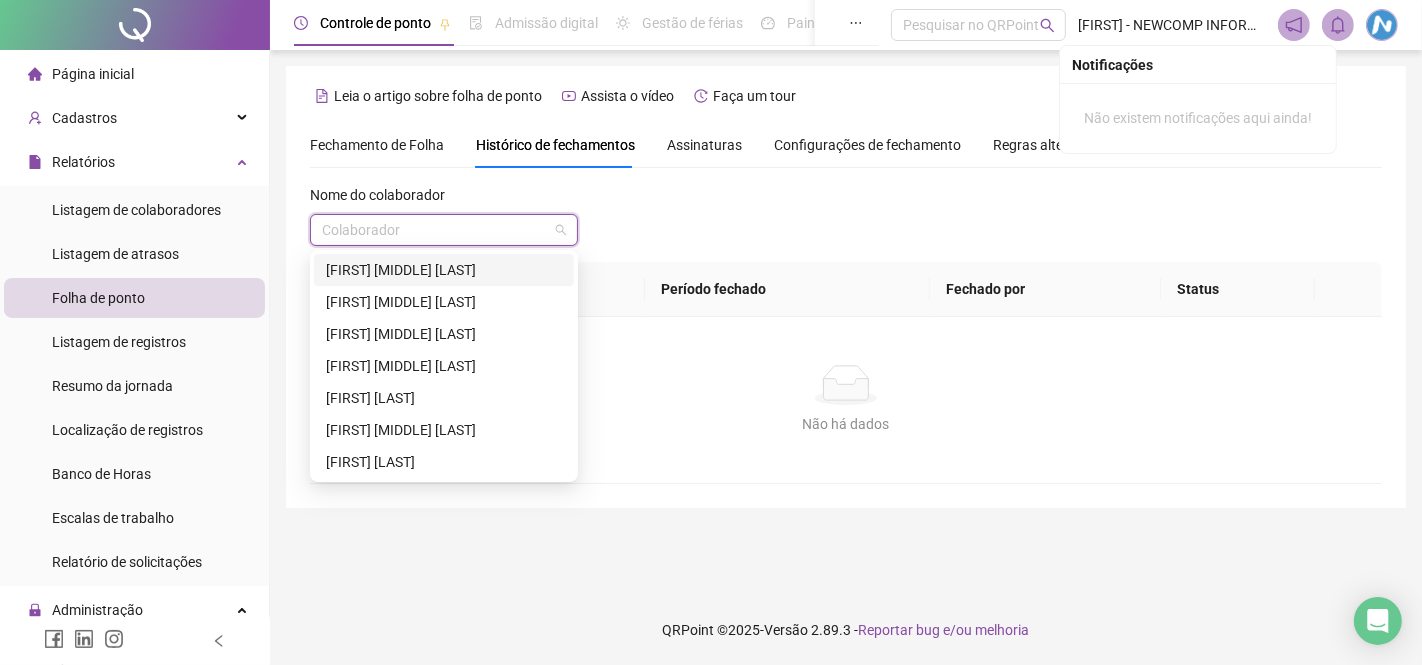click on "[FIRST] [MIDDLE] [LAST]" at bounding box center (444, 270) 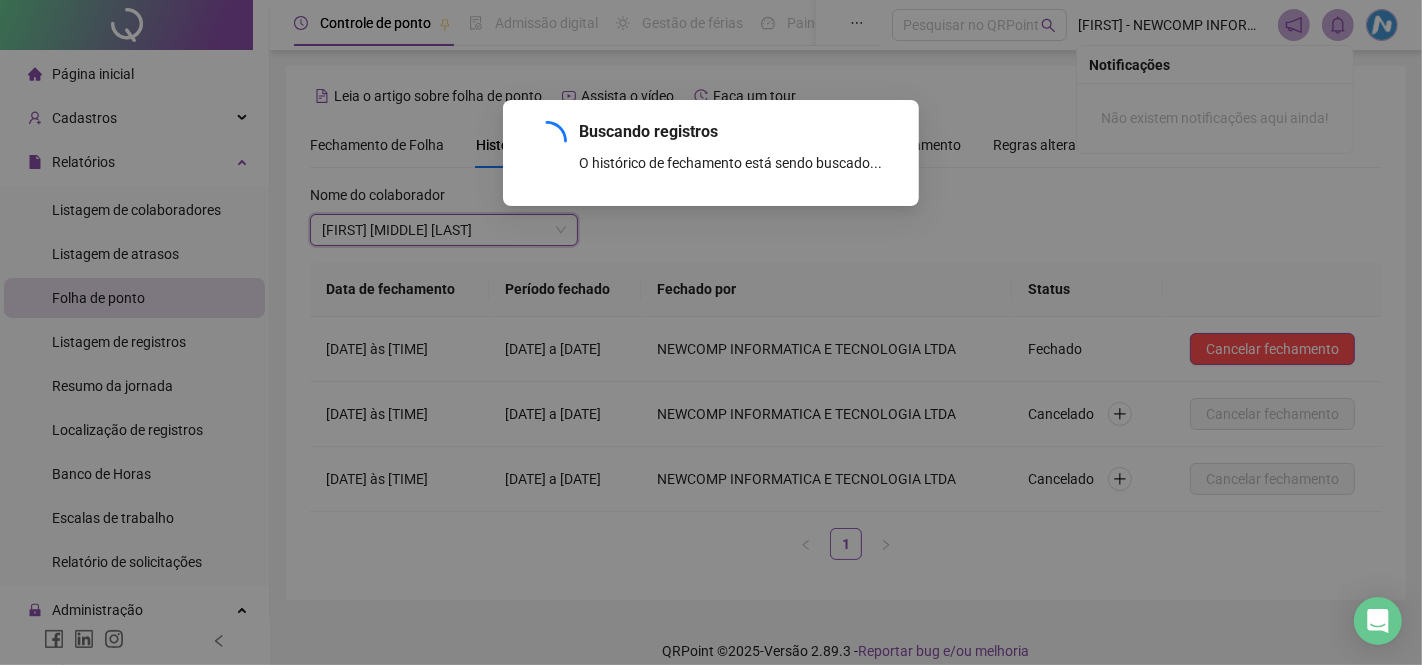 scroll, scrollTop: 21, scrollLeft: 0, axis: vertical 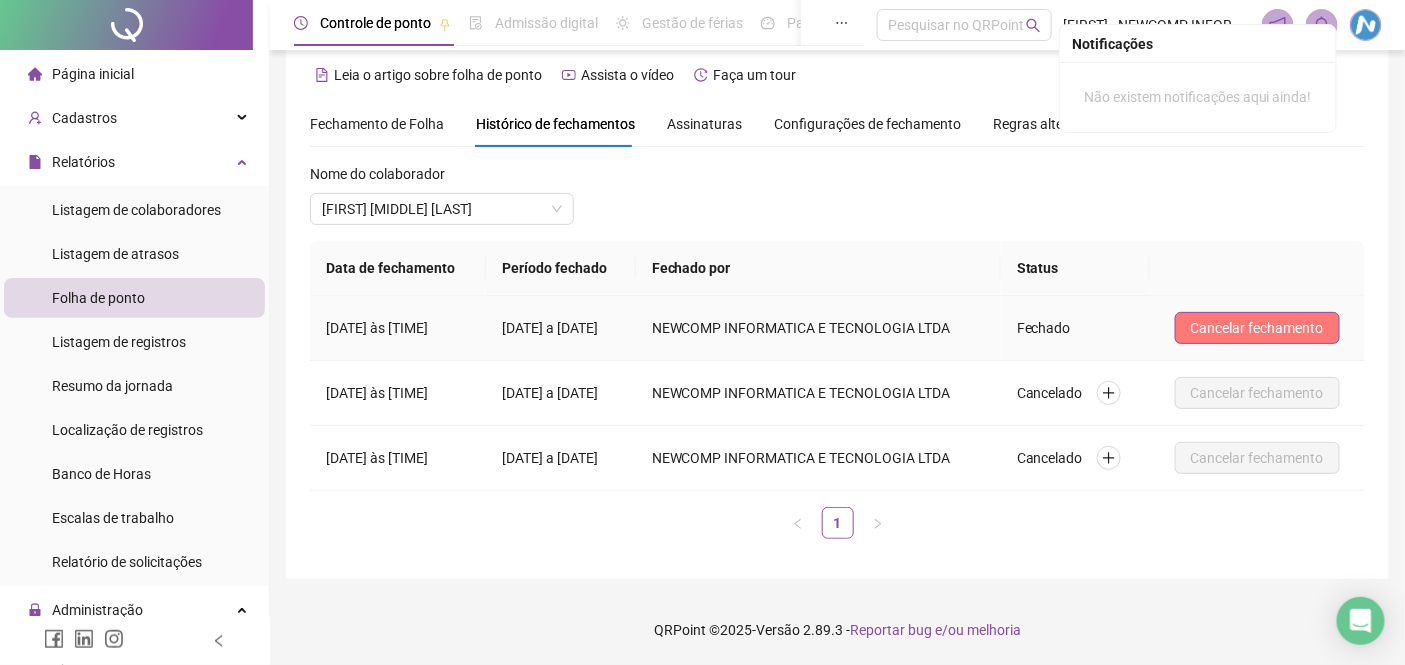 click on "Cancelar fechamento" at bounding box center (1257, 328) 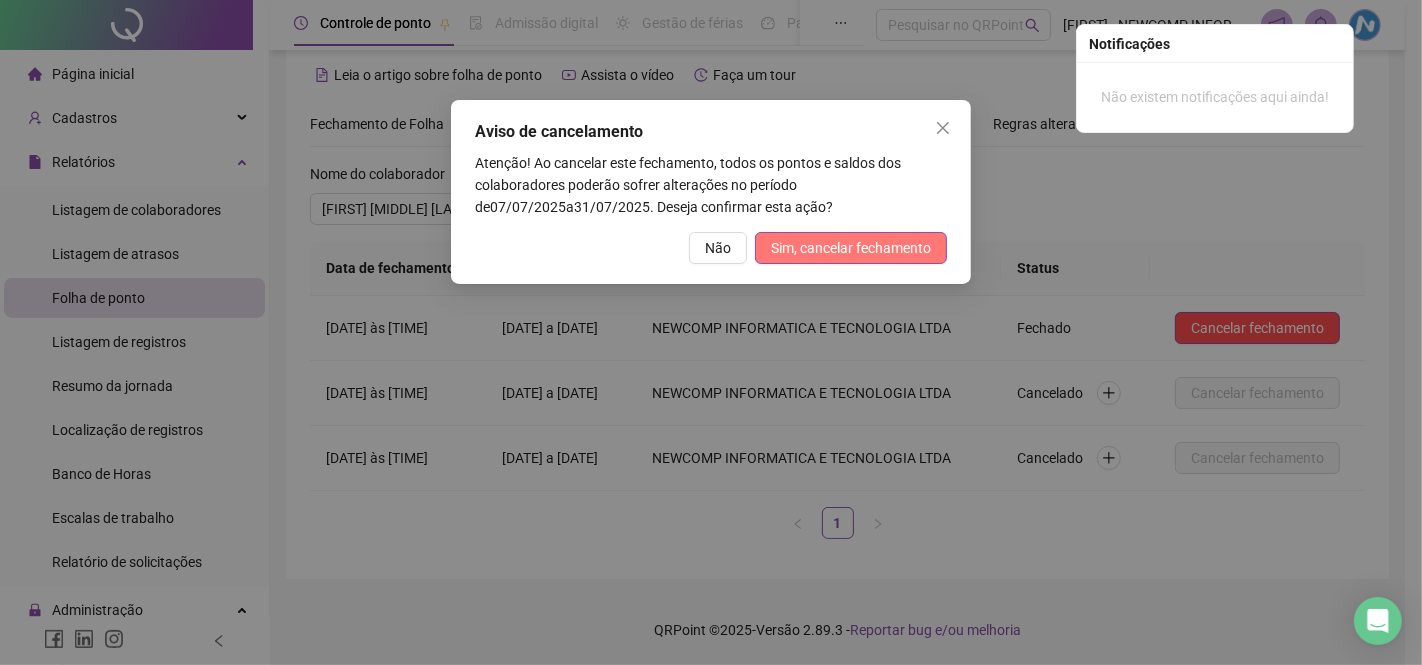click on "Sim, cancelar fechamento" at bounding box center [851, 248] 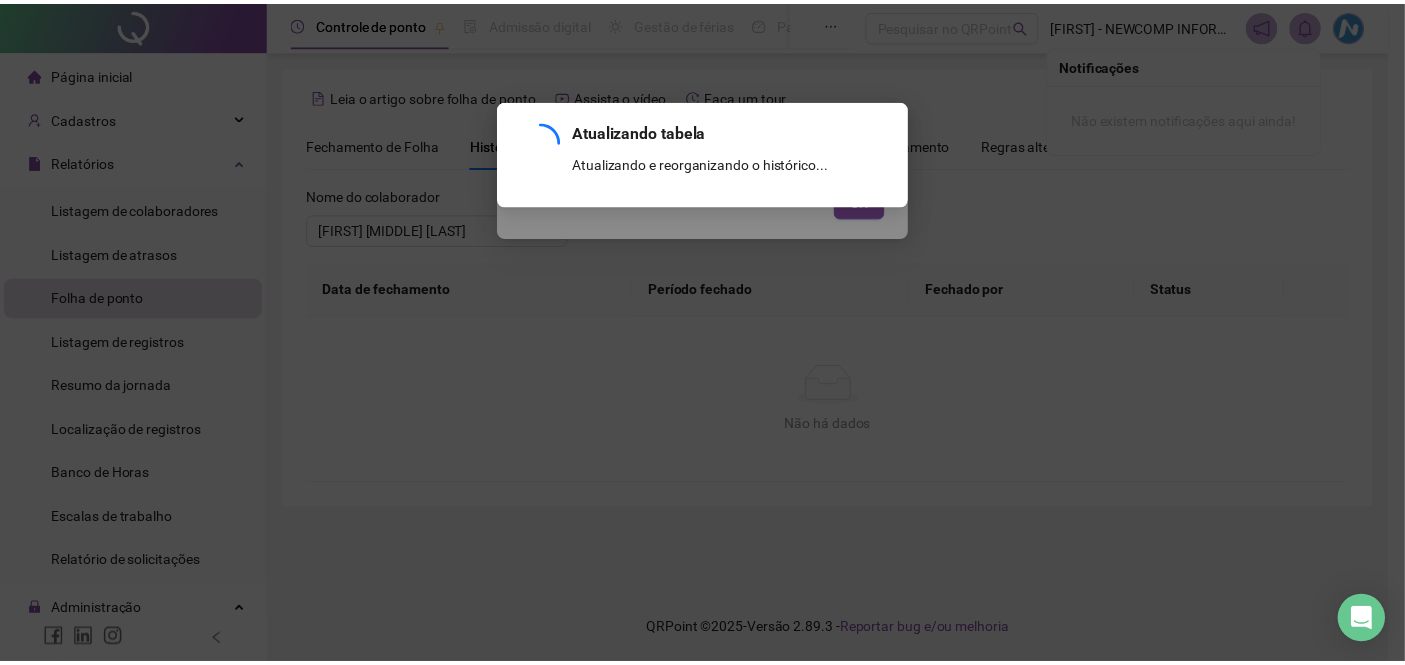 scroll, scrollTop: 21, scrollLeft: 0, axis: vertical 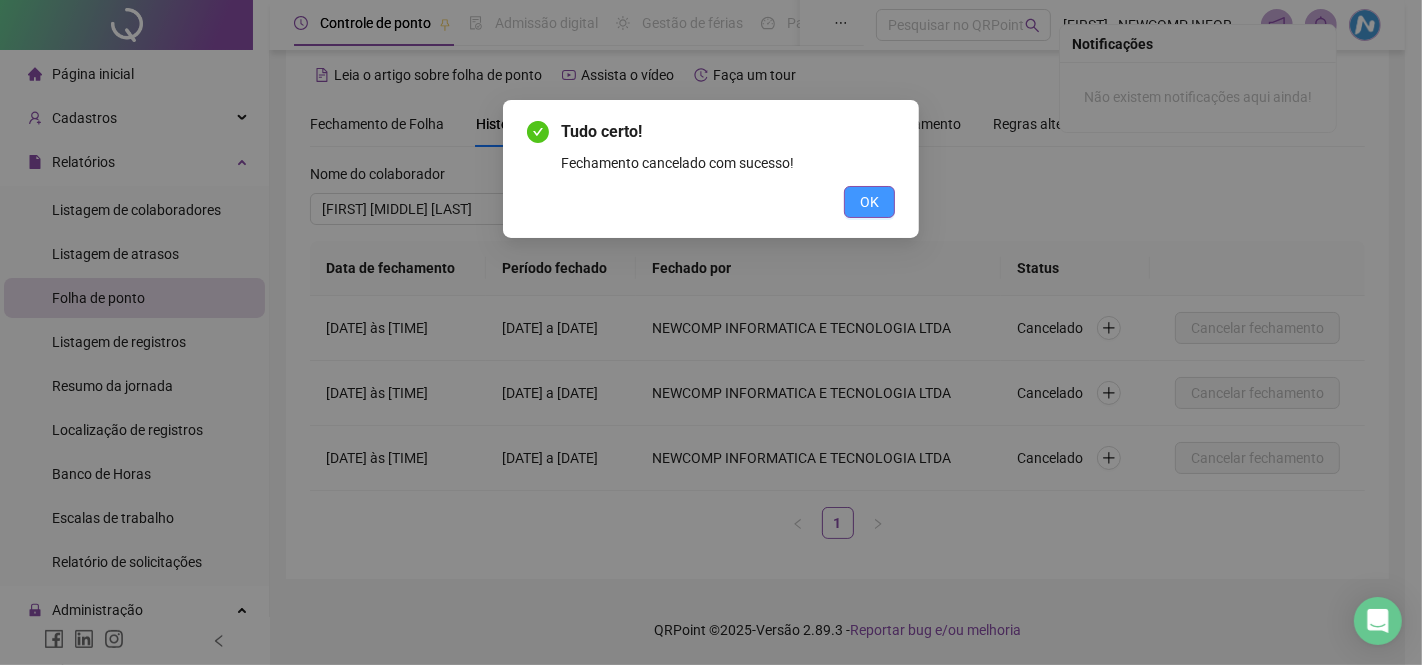 click on "OK" at bounding box center (869, 202) 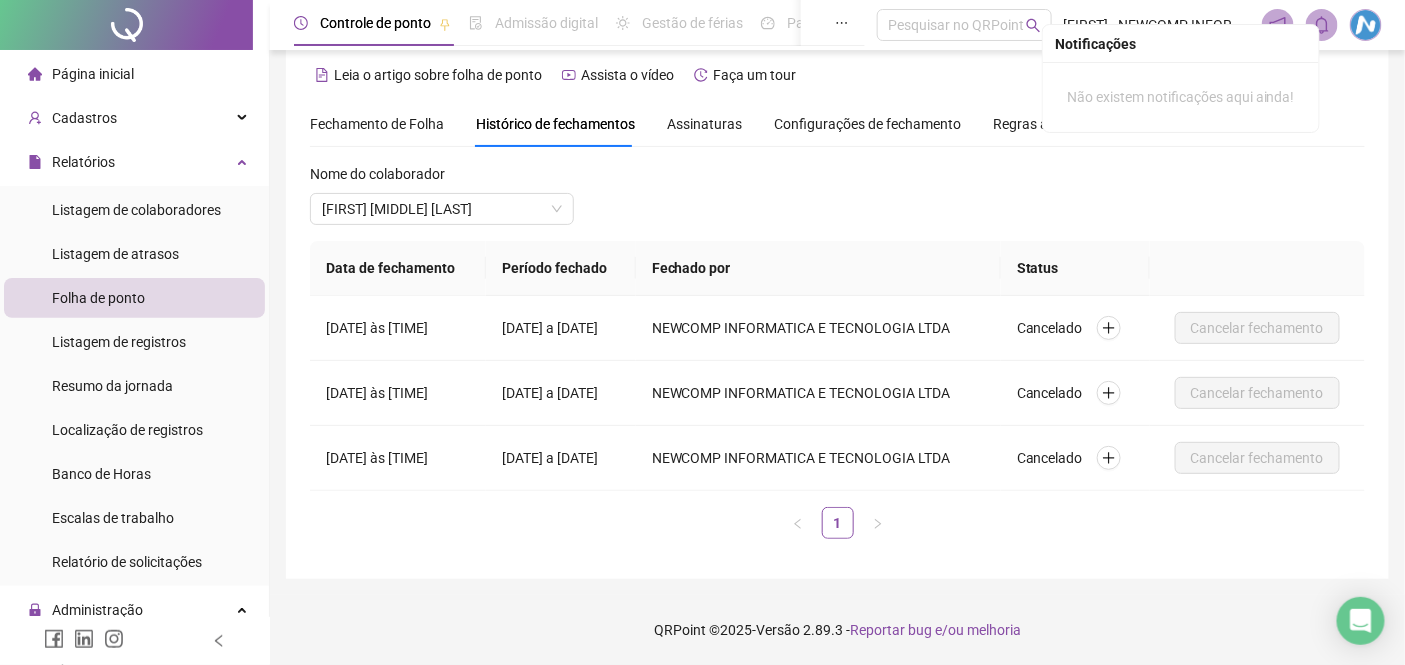 click on "Folha de ponto" at bounding box center (98, 298) 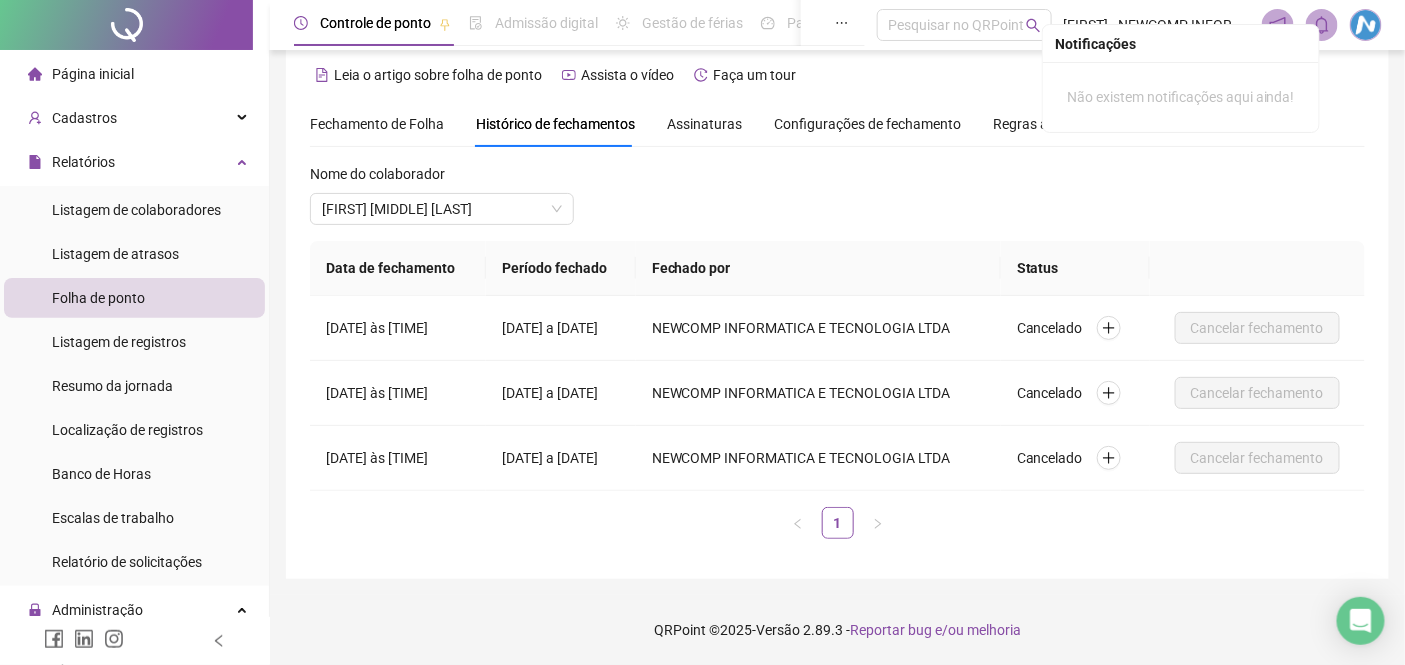 click on "Fechamento de Folha" at bounding box center (377, 124) 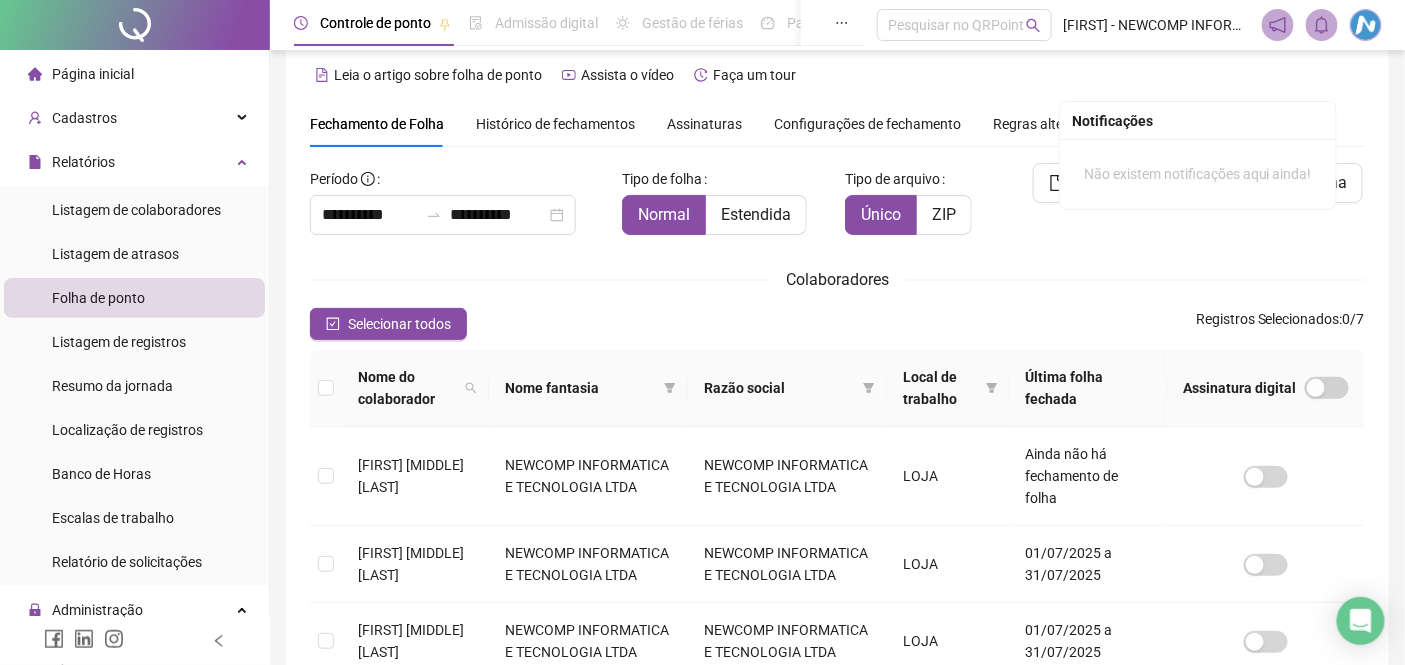 scroll, scrollTop: 76, scrollLeft: 0, axis: vertical 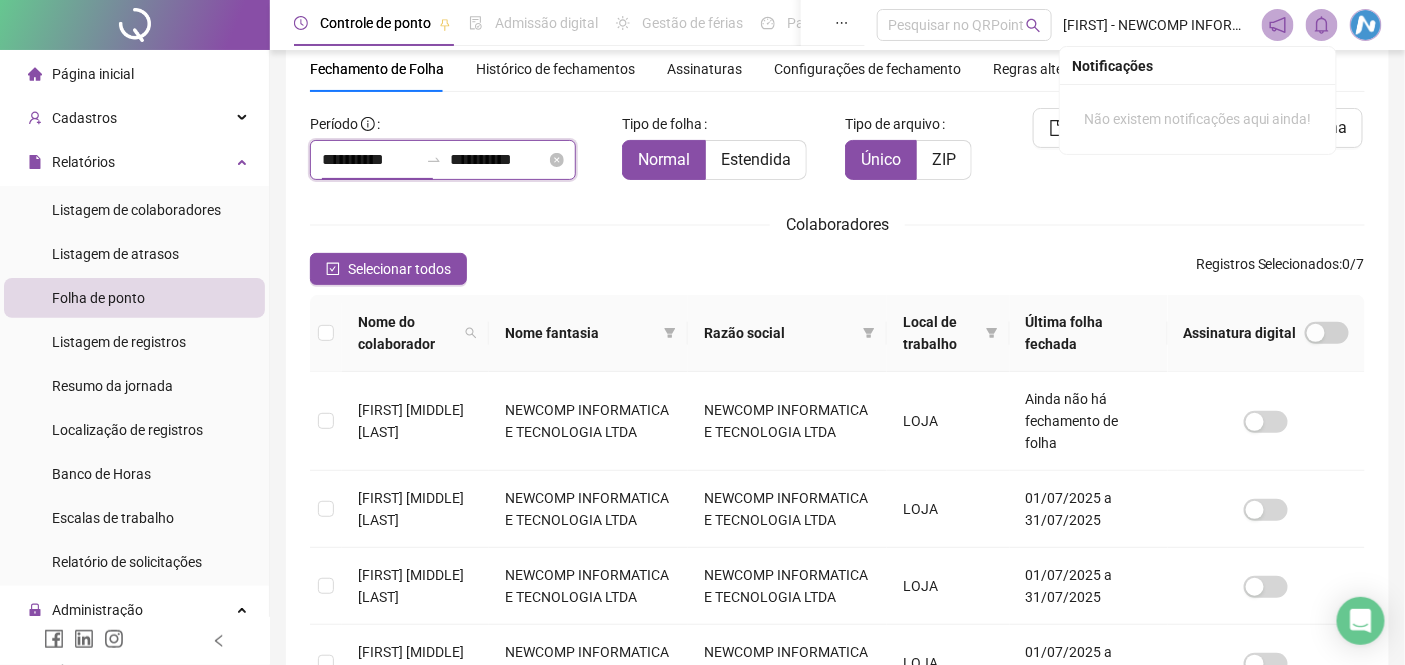 click on "**********" at bounding box center (370, 160) 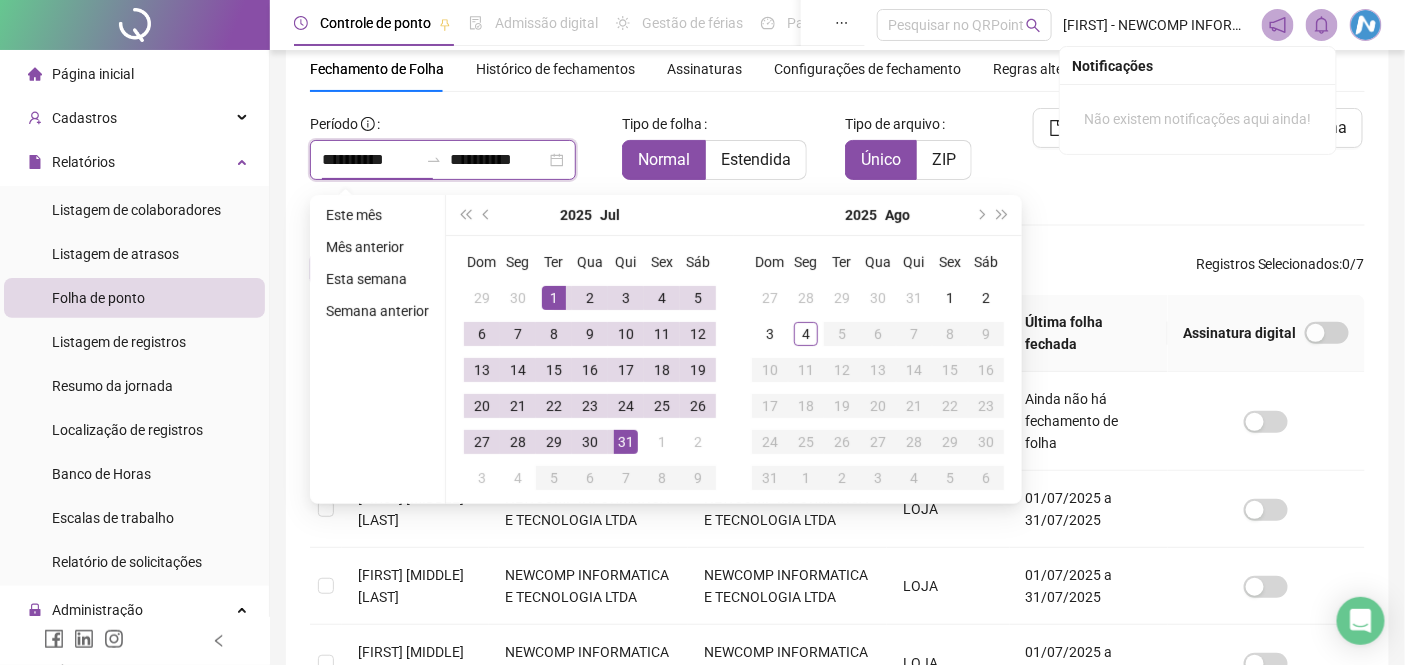 type on "**********" 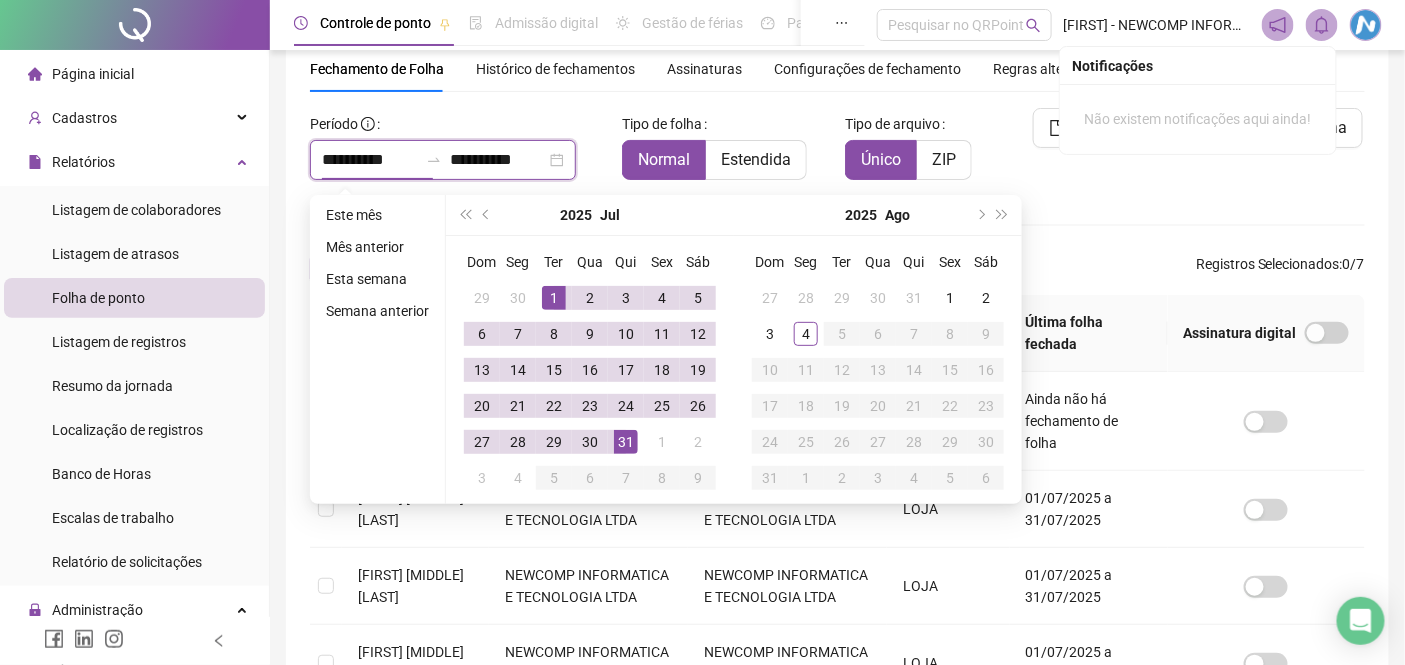 type on "**********" 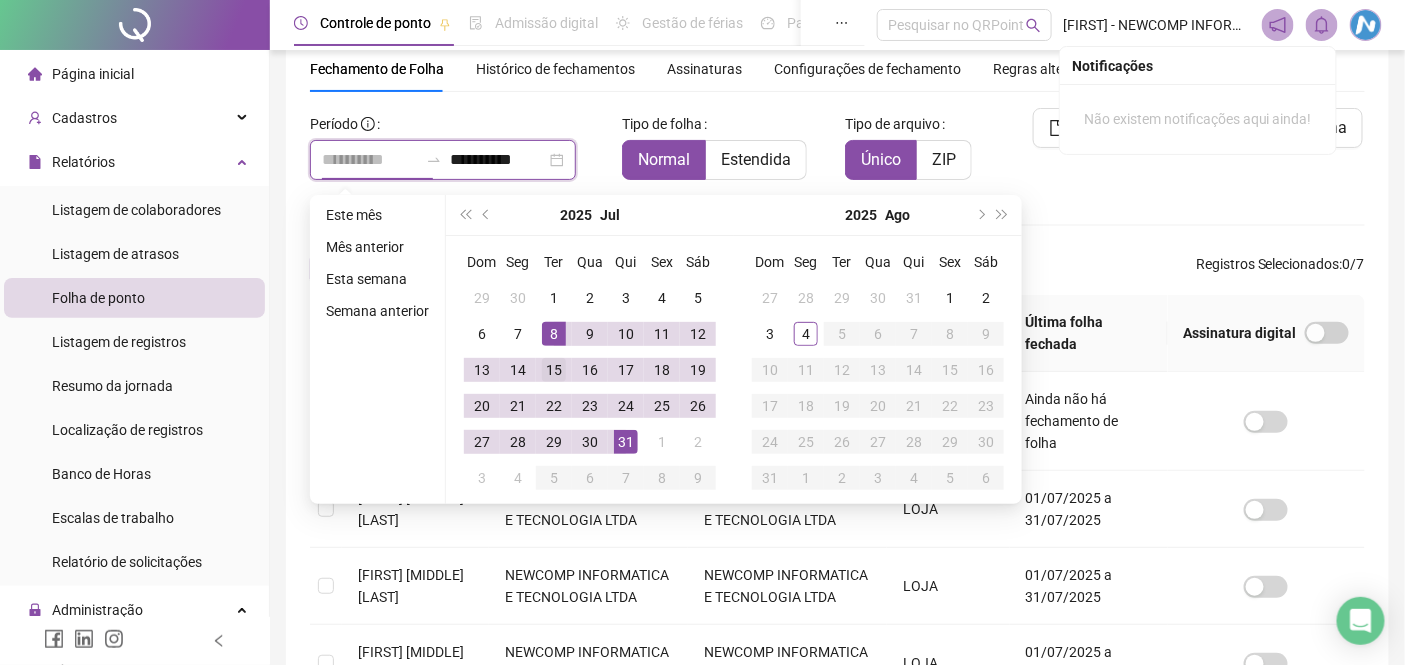 type on "**********" 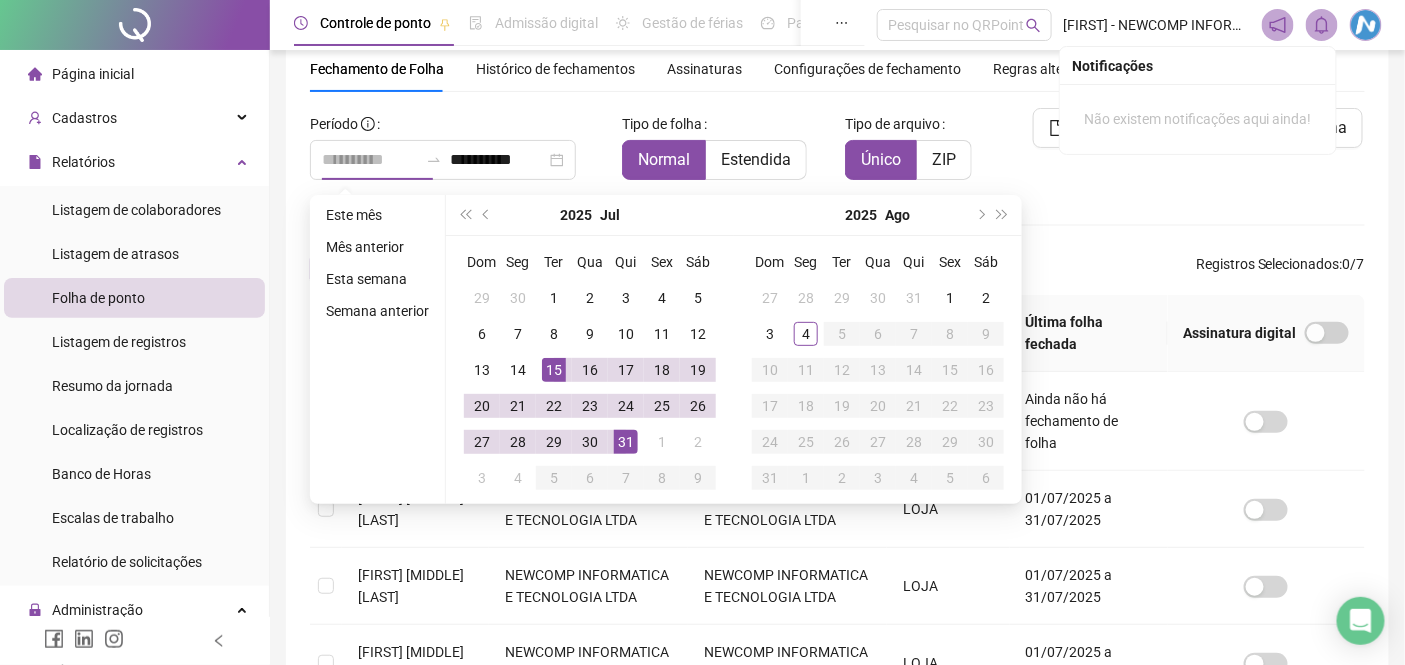 click on "15" at bounding box center [554, 370] 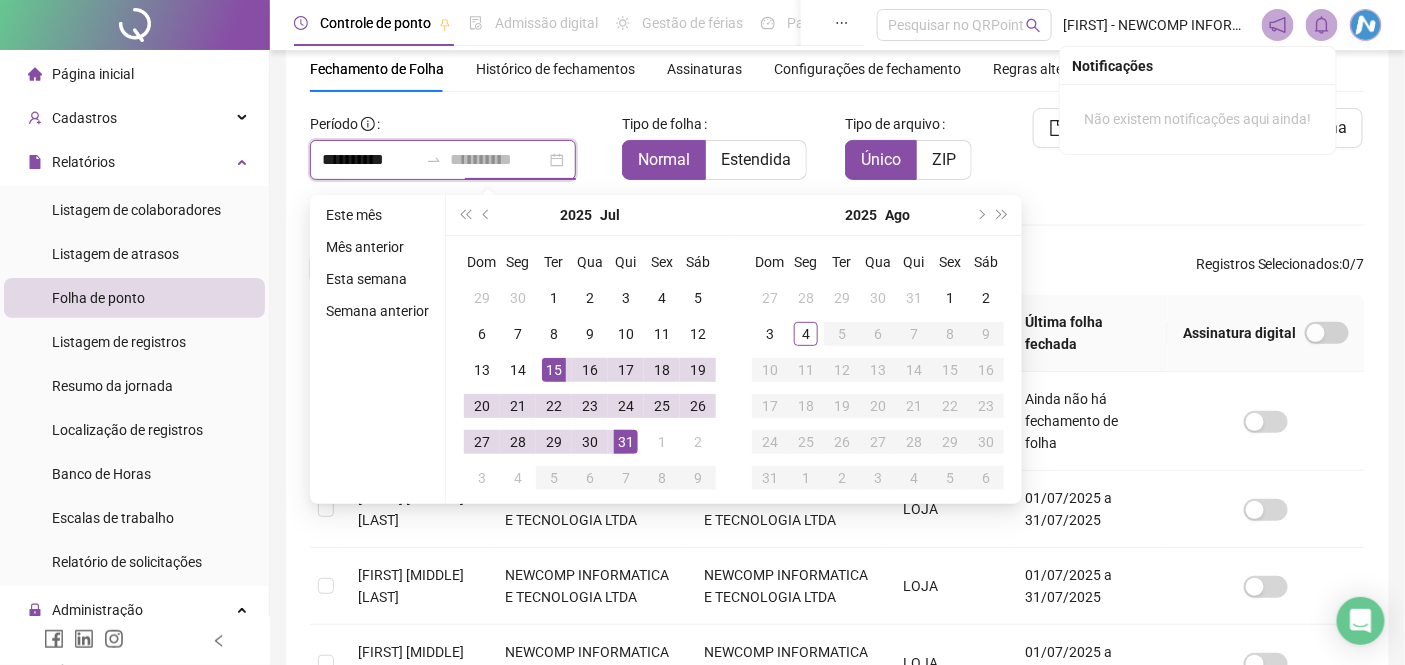 type on "**********" 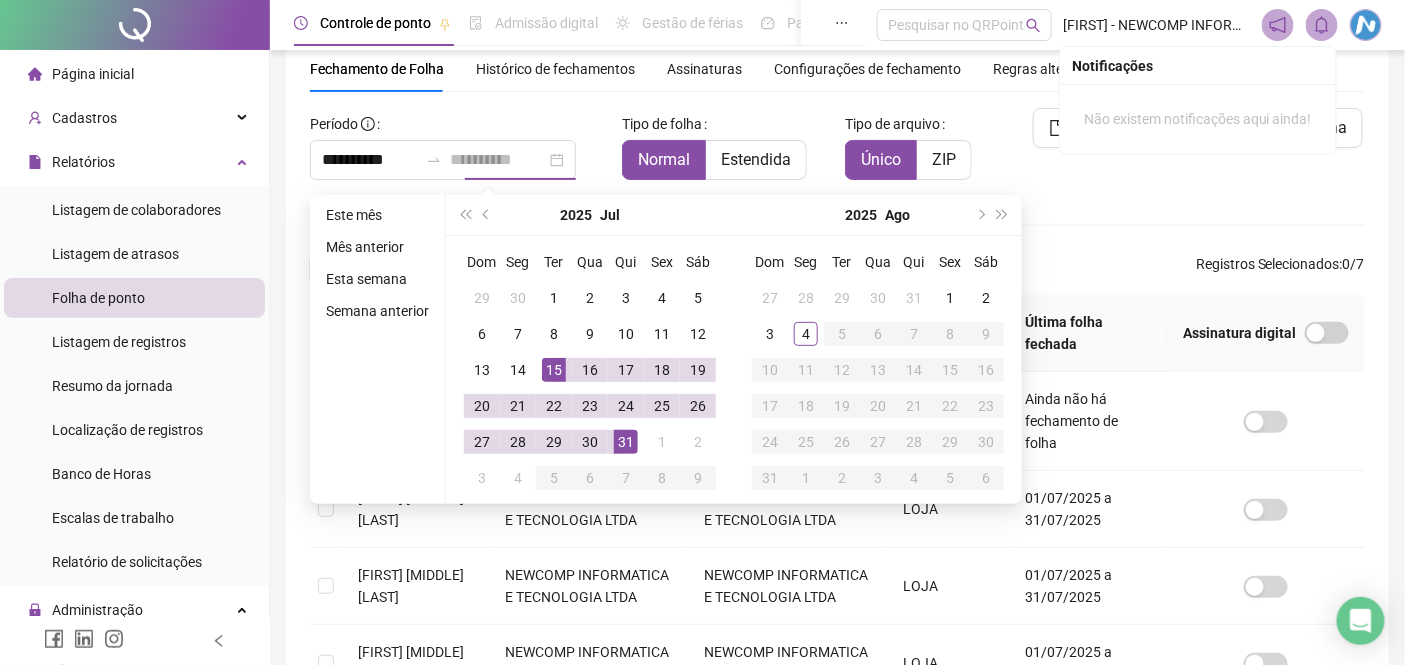 click on "31" at bounding box center [626, 442] 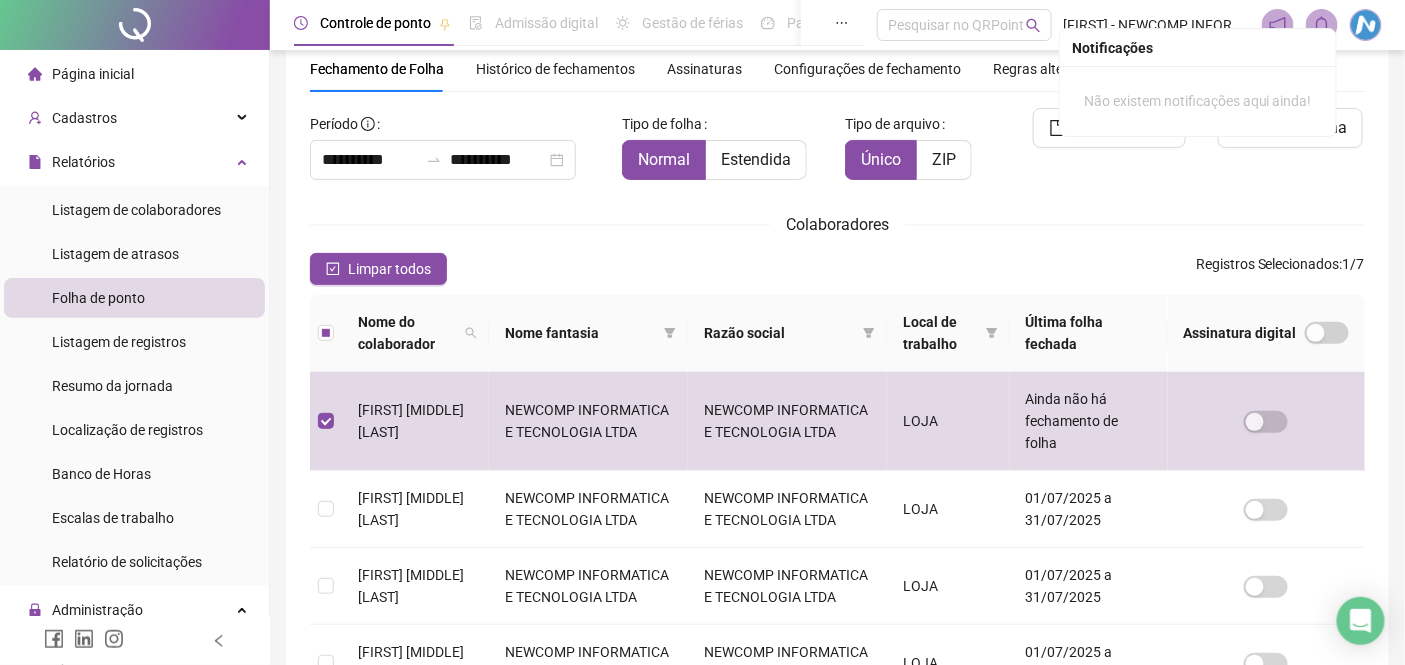 scroll, scrollTop: 0, scrollLeft: 0, axis: both 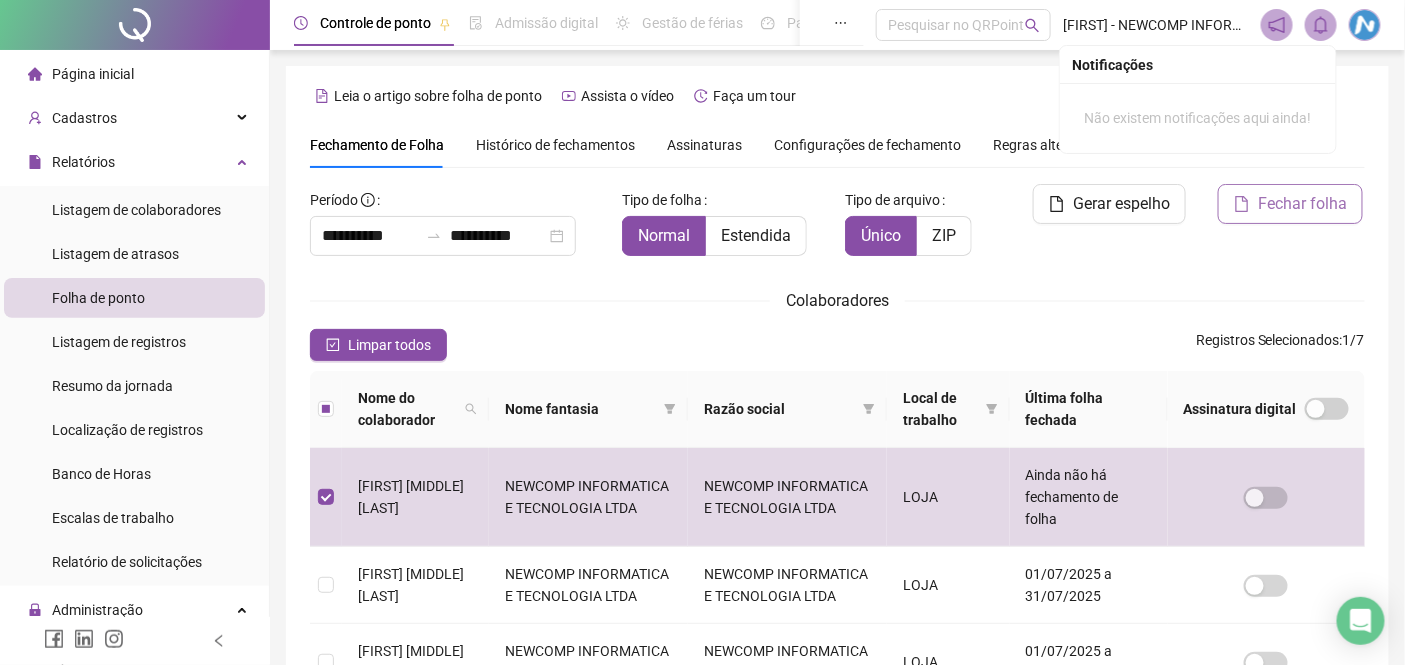 click on "Fechar folha" at bounding box center [1290, 204] 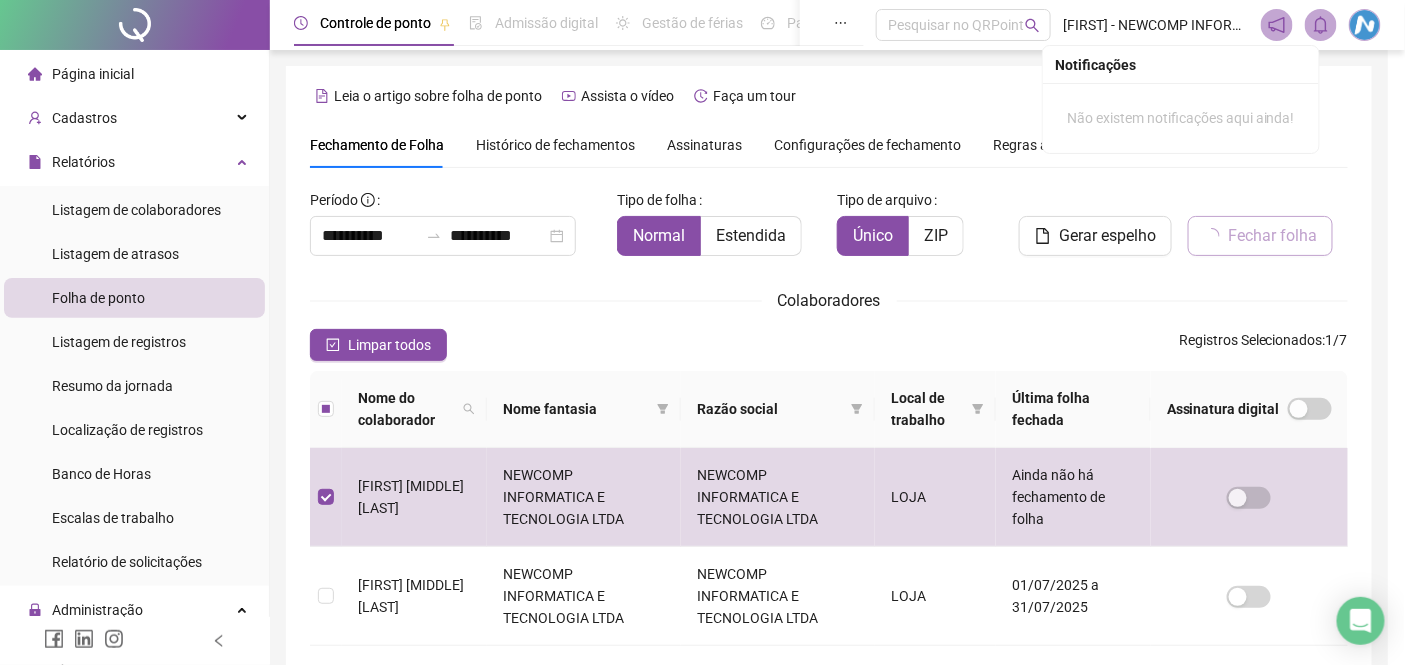 scroll, scrollTop: 76, scrollLeft: 0, axis: vertical 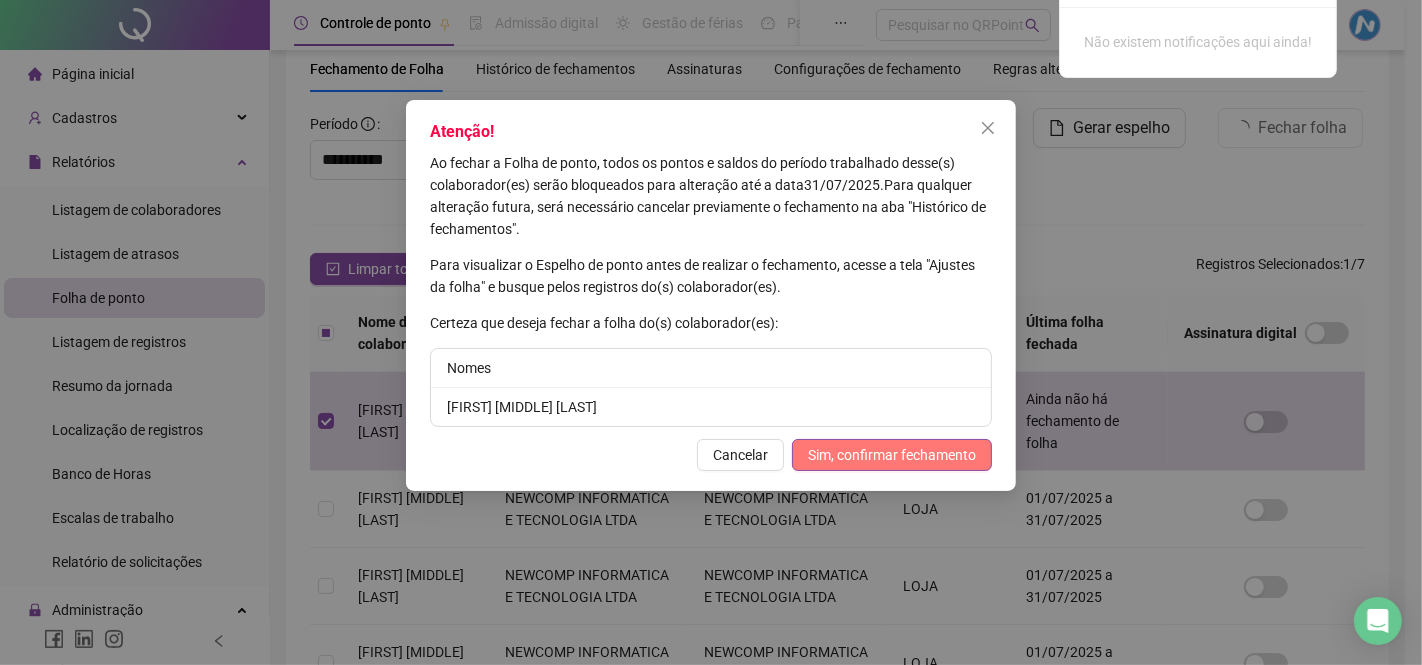 click on "Sim, confirmar fechamento" at bounding box center (892, 455) 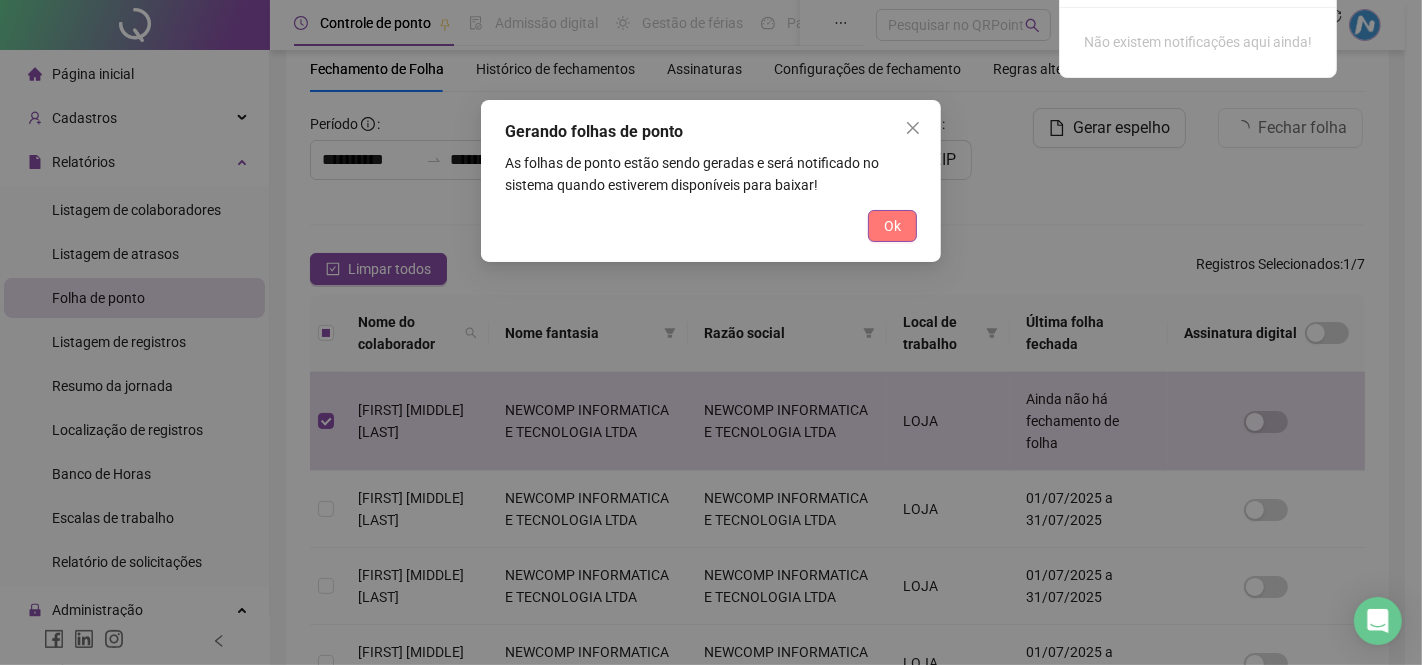 click on "Ok" at bounding box center (892, 226) 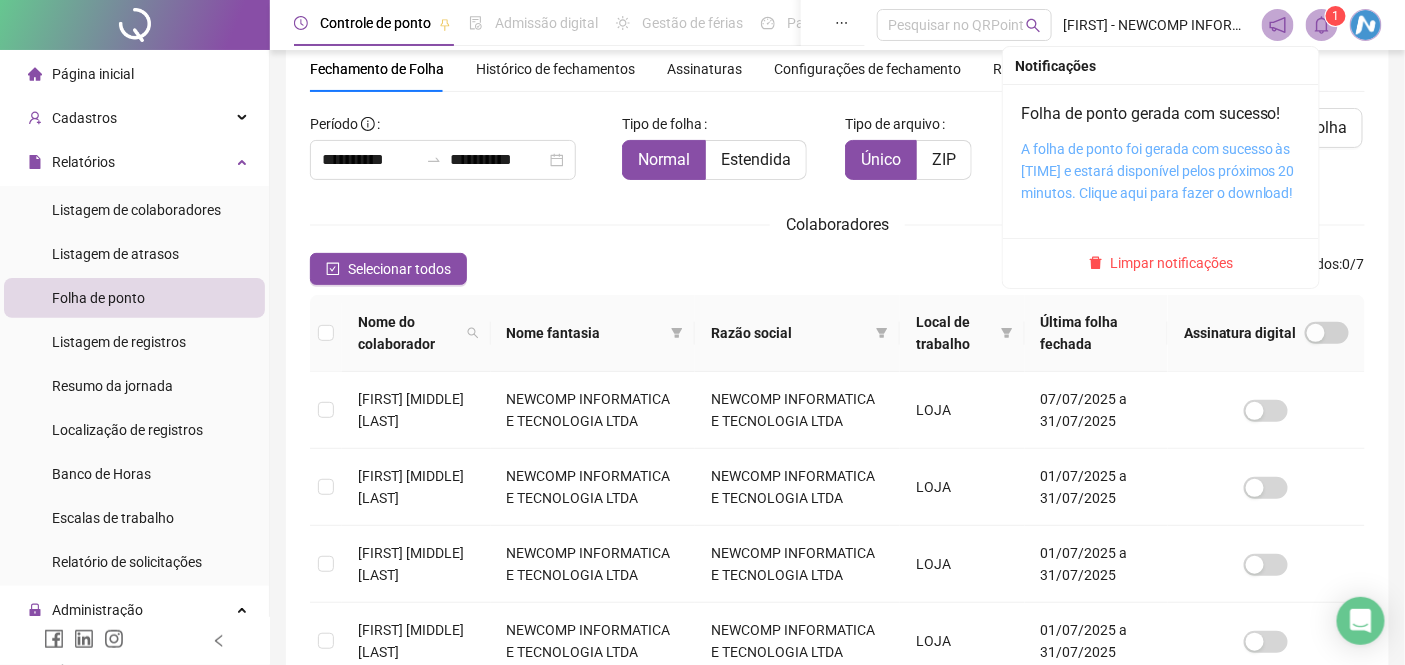 click on "A folha de ponto foi gerada com sucesso às [TIME] e estará disponível pelos próximos 20 minutos.
Clique aqui para fazer o download!" at bounding box center (1158, 171) 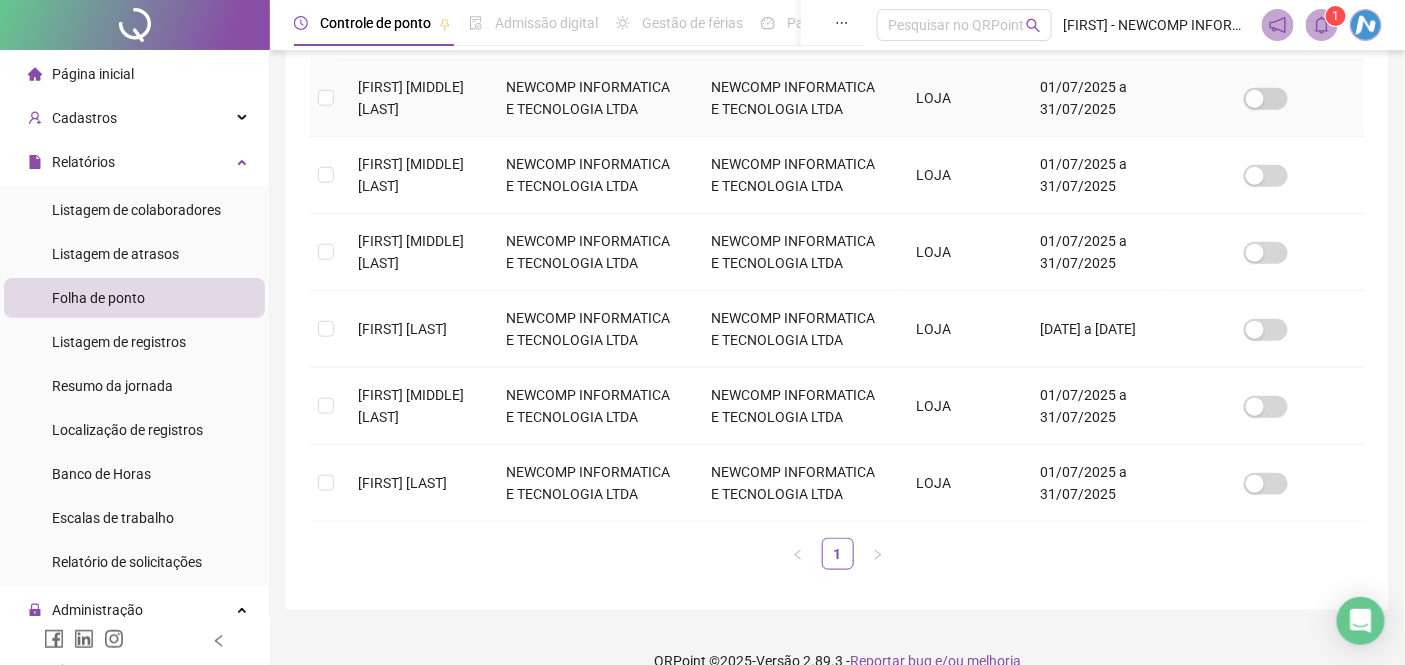 scroll, scrollTop: 495, scrollLeft: 0, axis: vertical 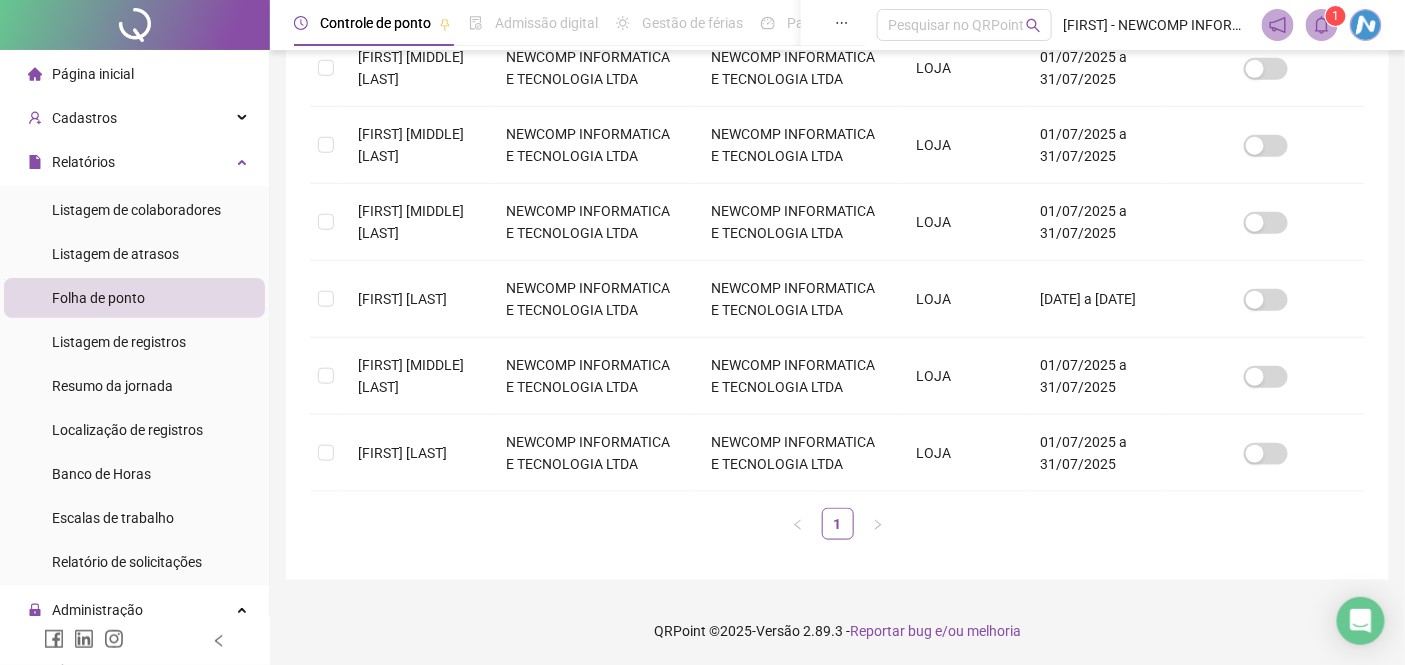 click on "1" at bounding box center [837, 524] 